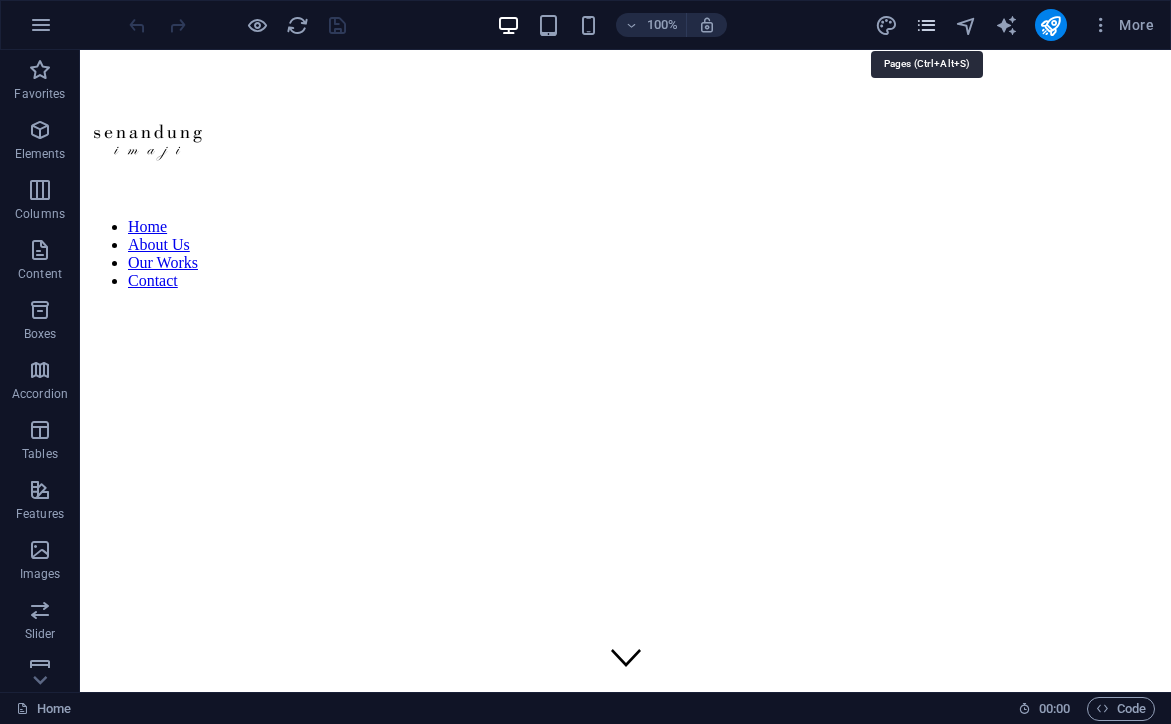 scroll, scrollTop: 765, scrollLeft: 0, axis: vertical 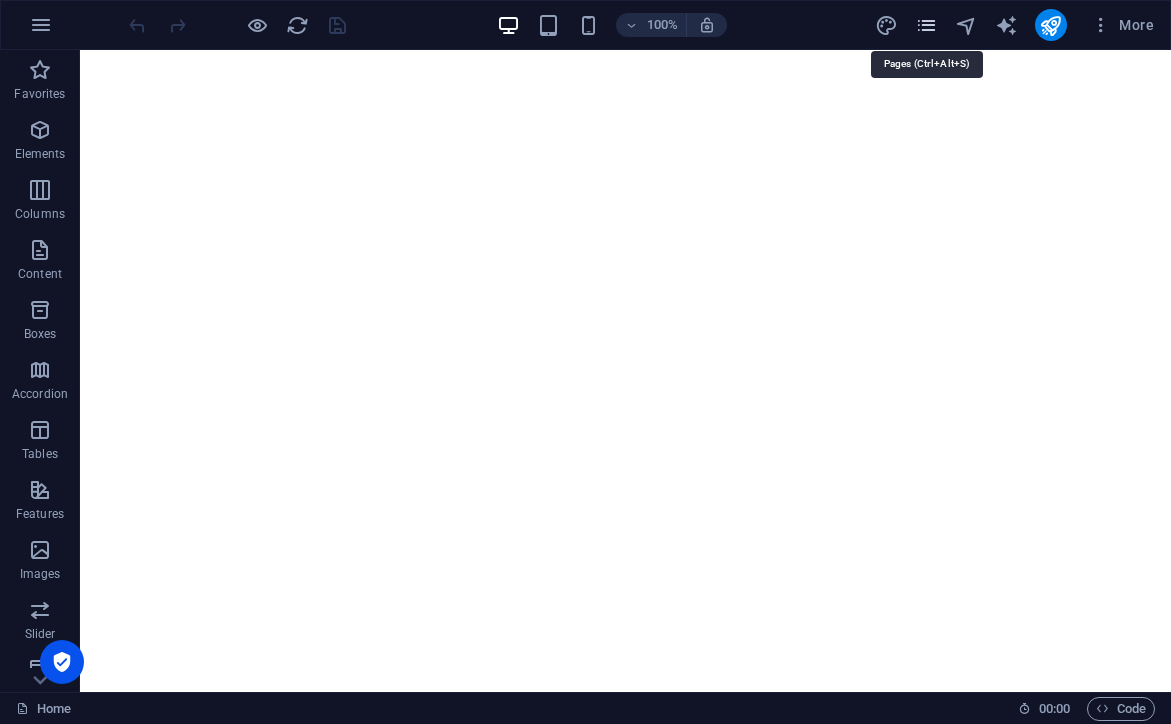 click at bounding box center [926, 25] 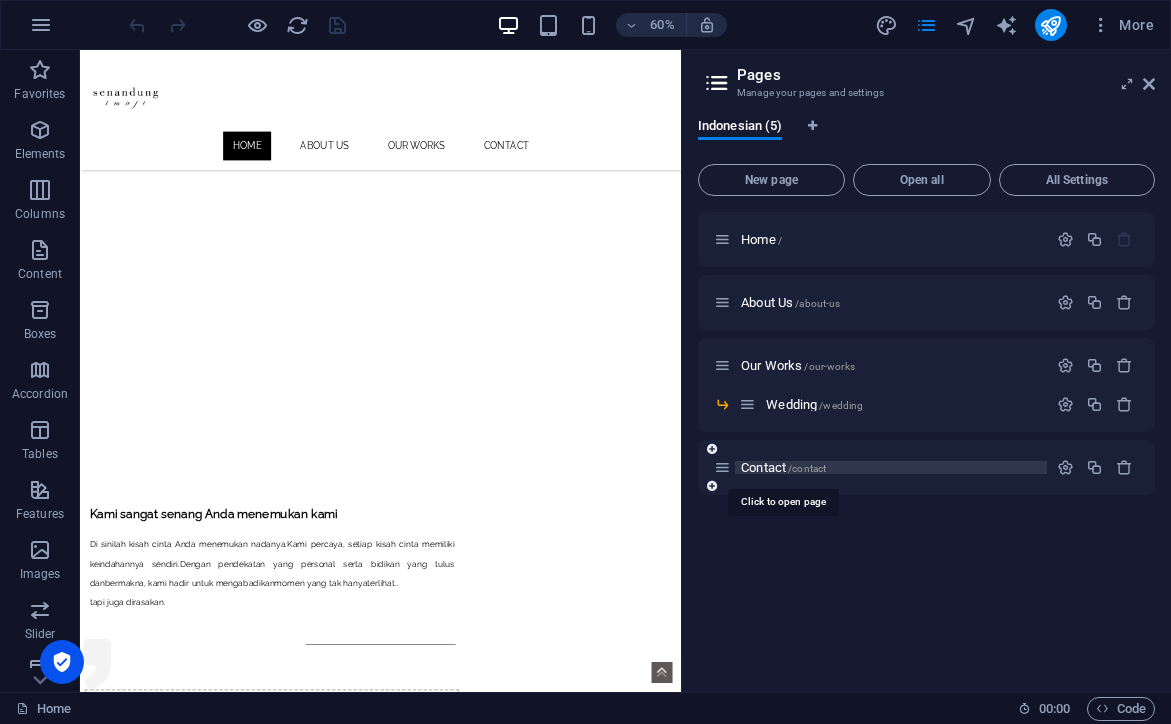 click on "Contact /contact" at bounding box center [783, 467] 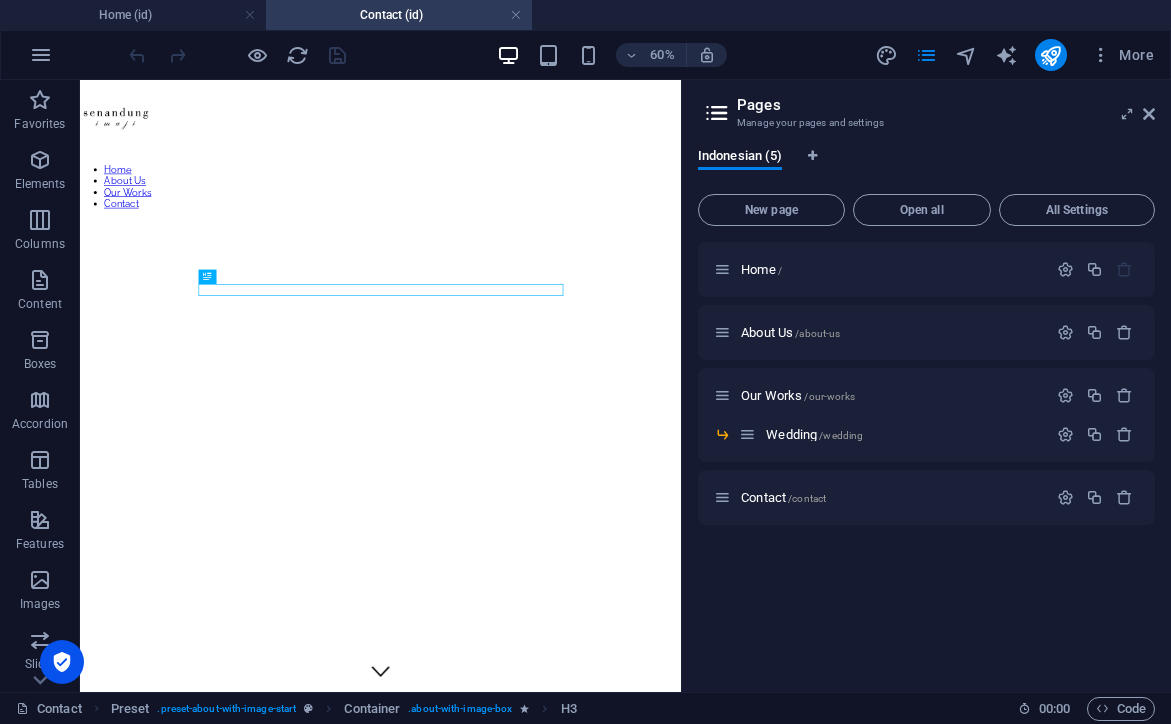 scroll, scrollTop: 680, scrollLeft: 0, axis: vertical 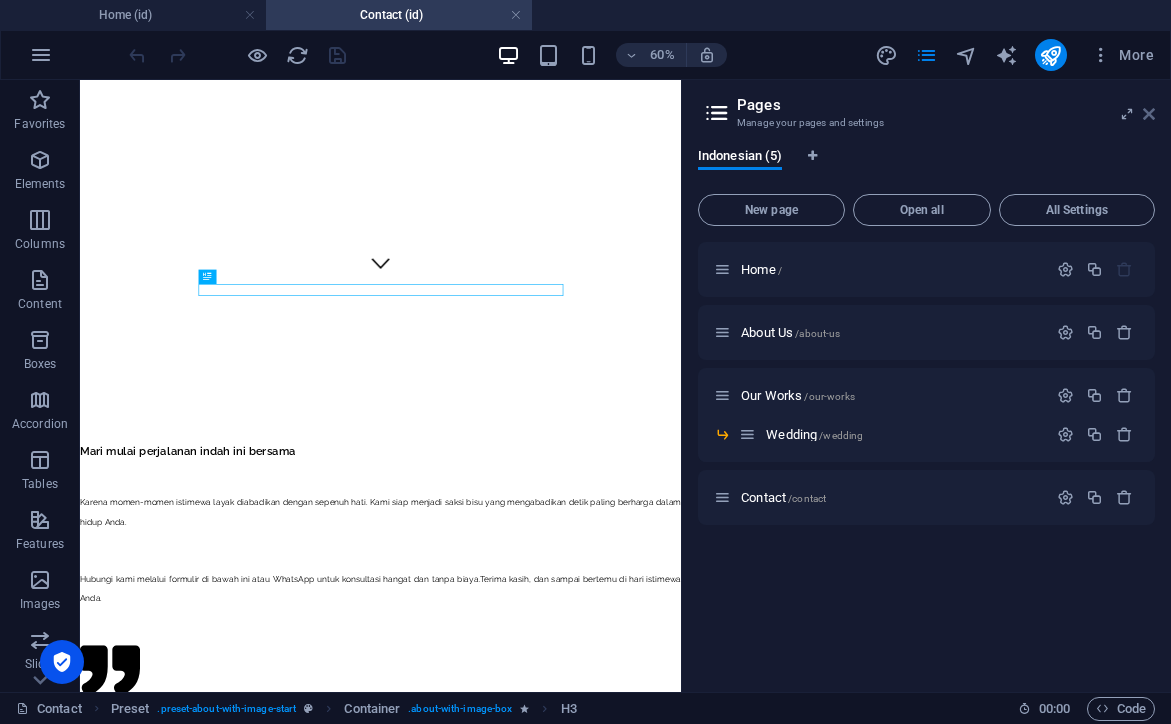 click at bounding box center [1149, 114] 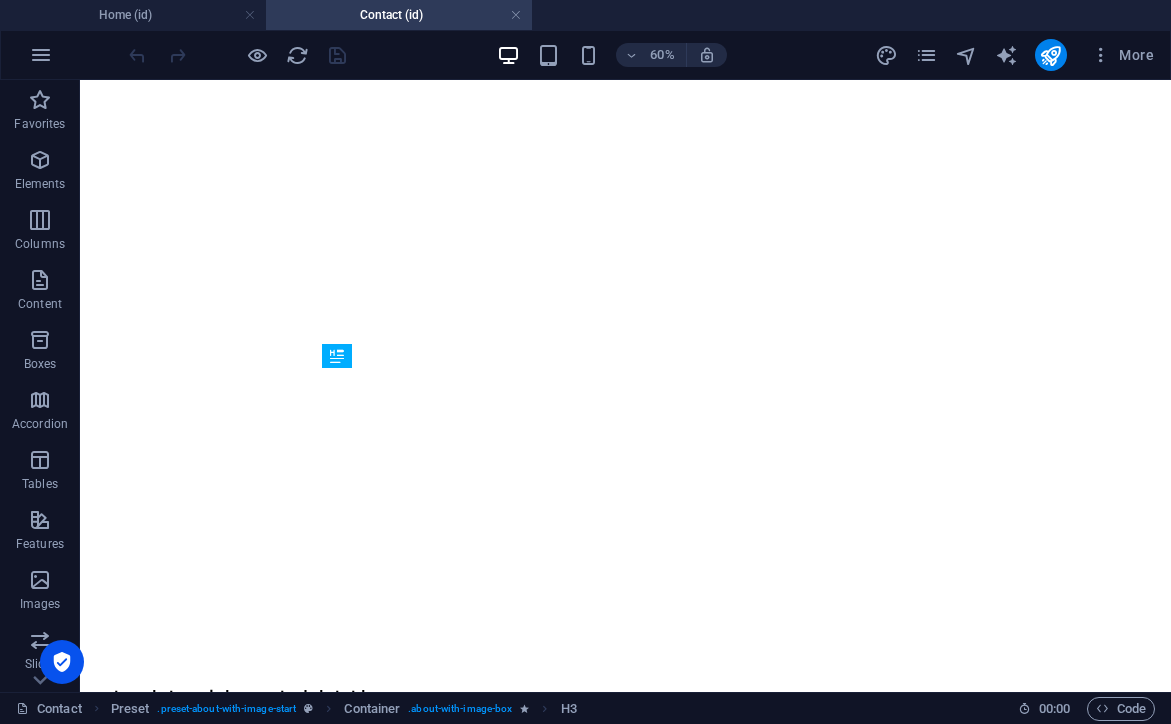 scroll, scrollTop: 324, scrollLeft: 0, axis: vertical 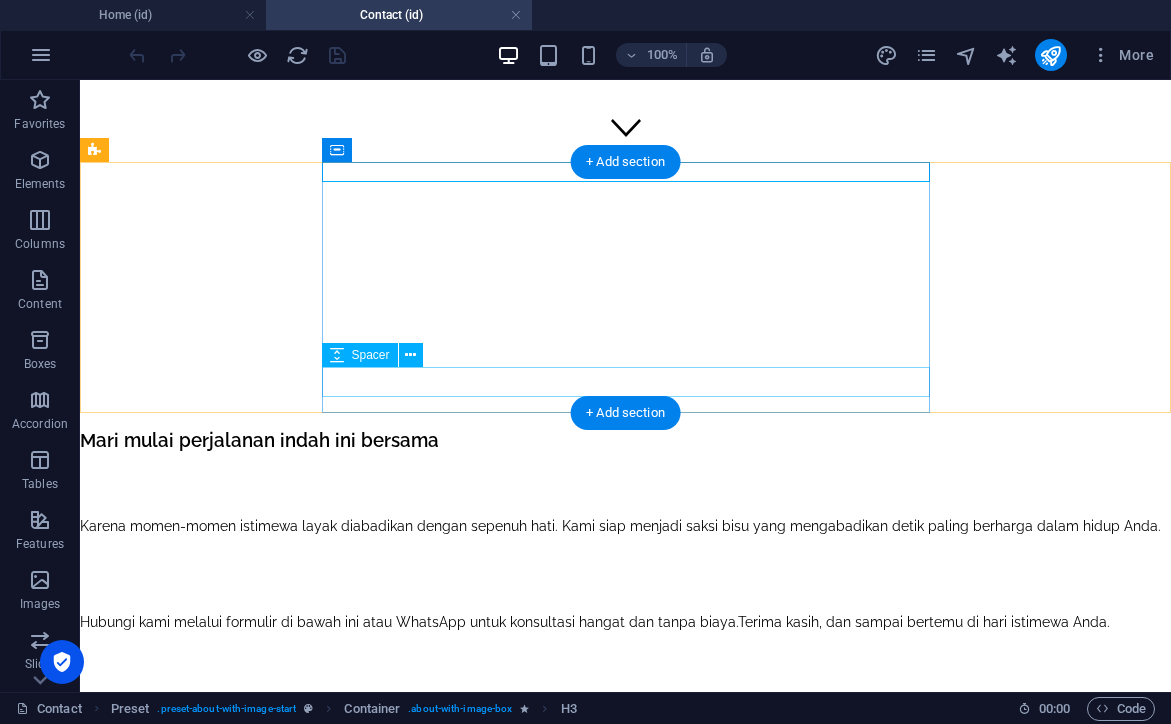 click at bounding box center [625, 692] 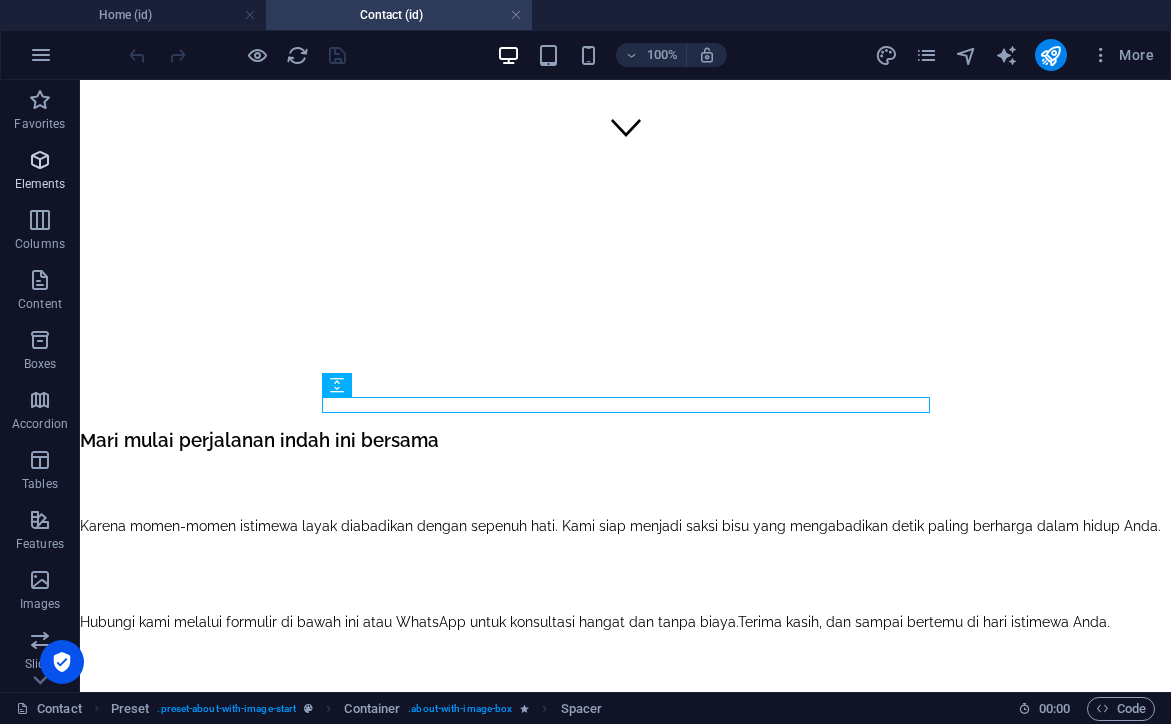 click on "Elements" at bounding box center [40, 172] 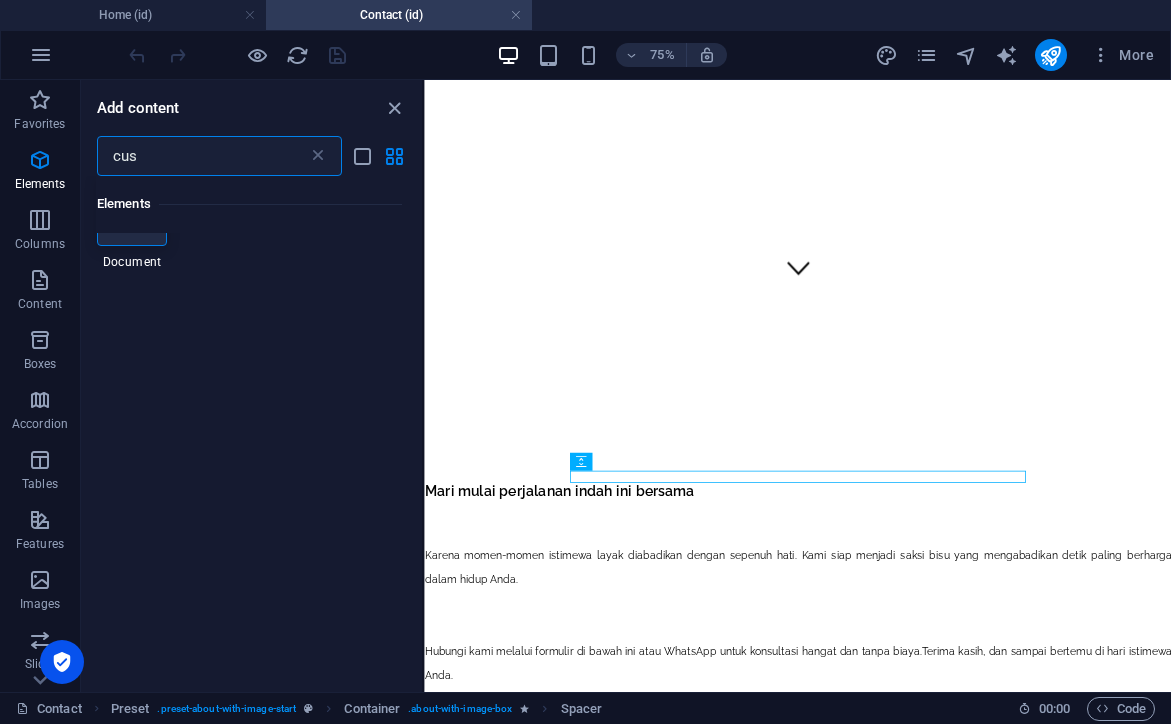 scroll, scrollTop: 0, scrollLeft: 0, axis: both 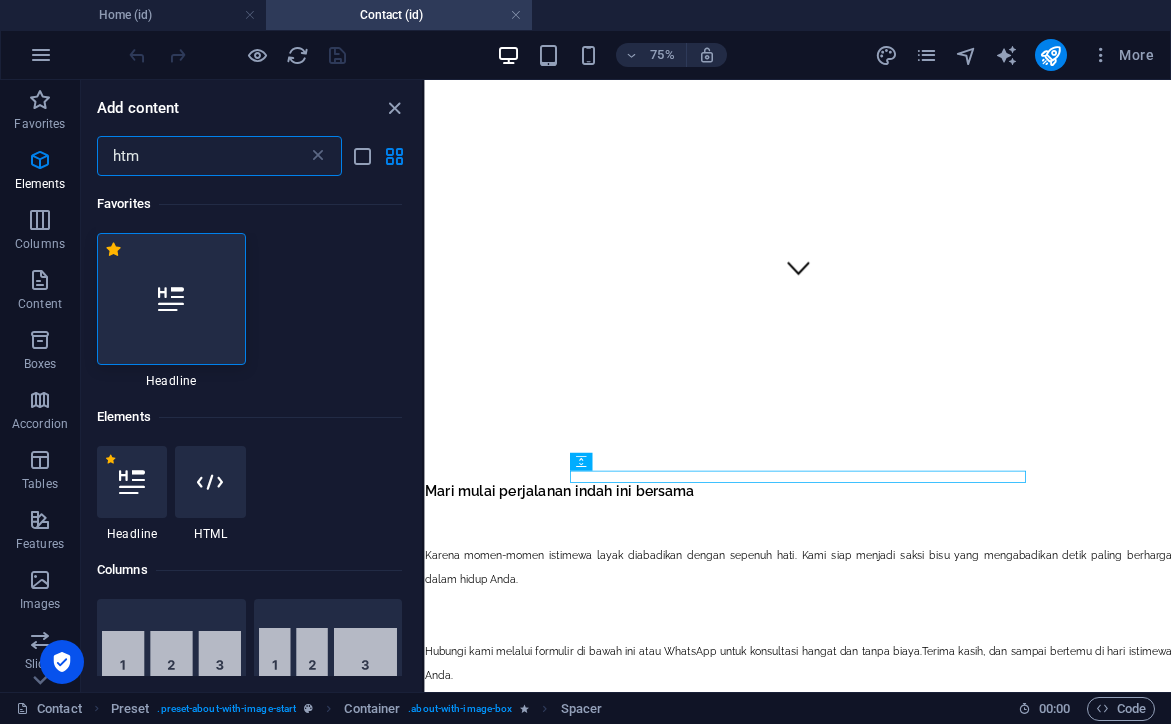 type on "html" 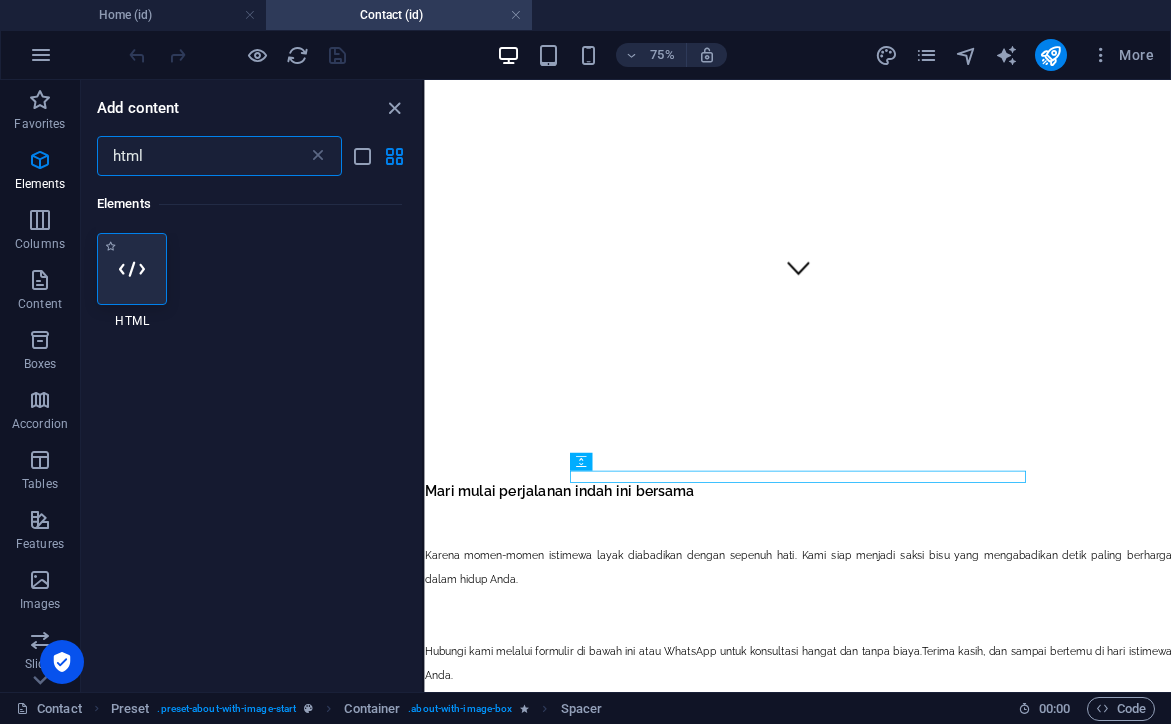 click at bounding box center (132, 269) 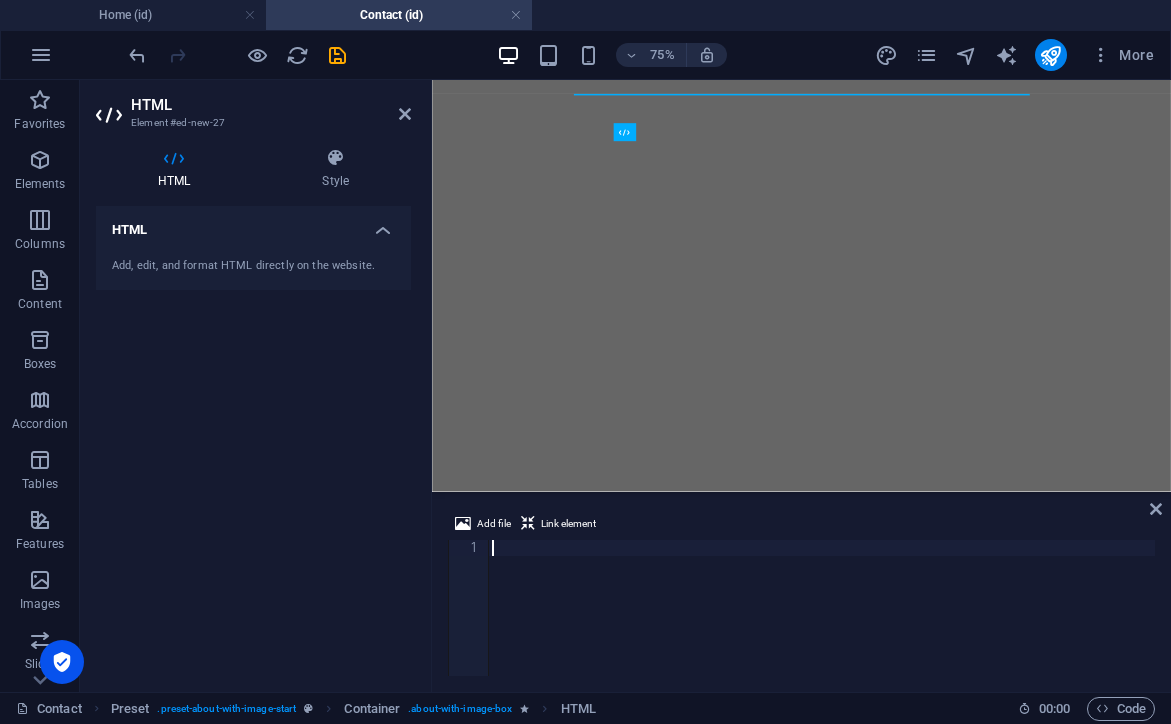 scroll, scrollTop: 1880, scrollLeft: 0, axis: vertical 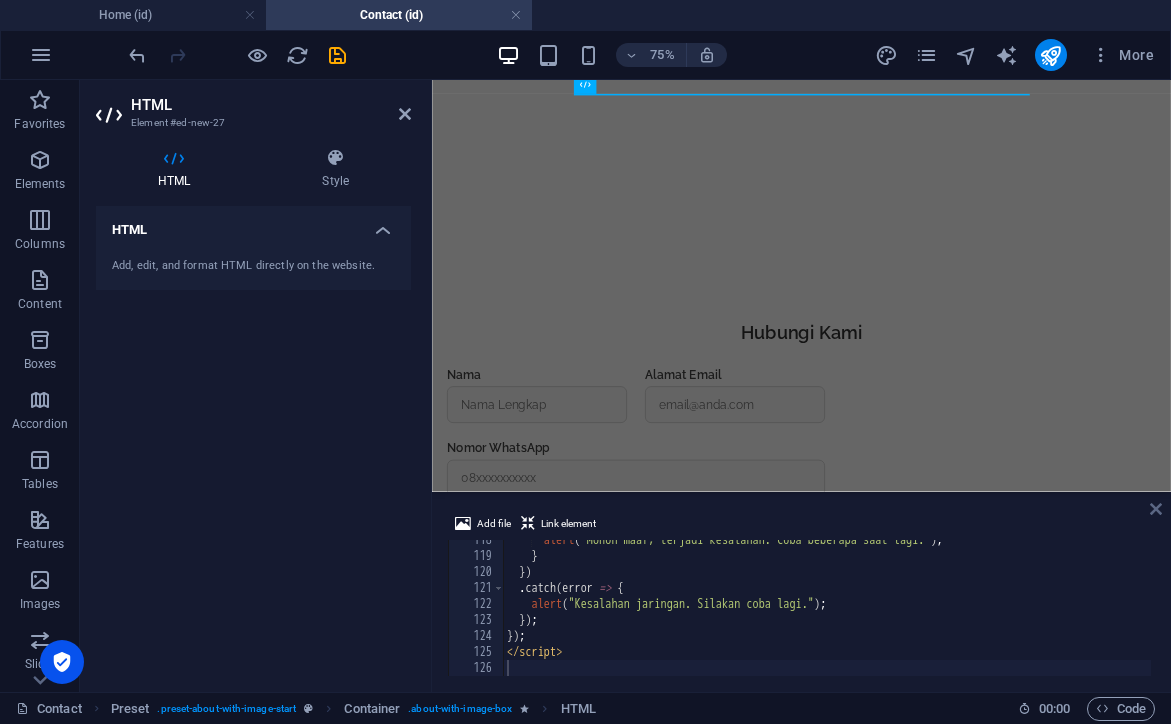 click at bounding box center [1156, 509] 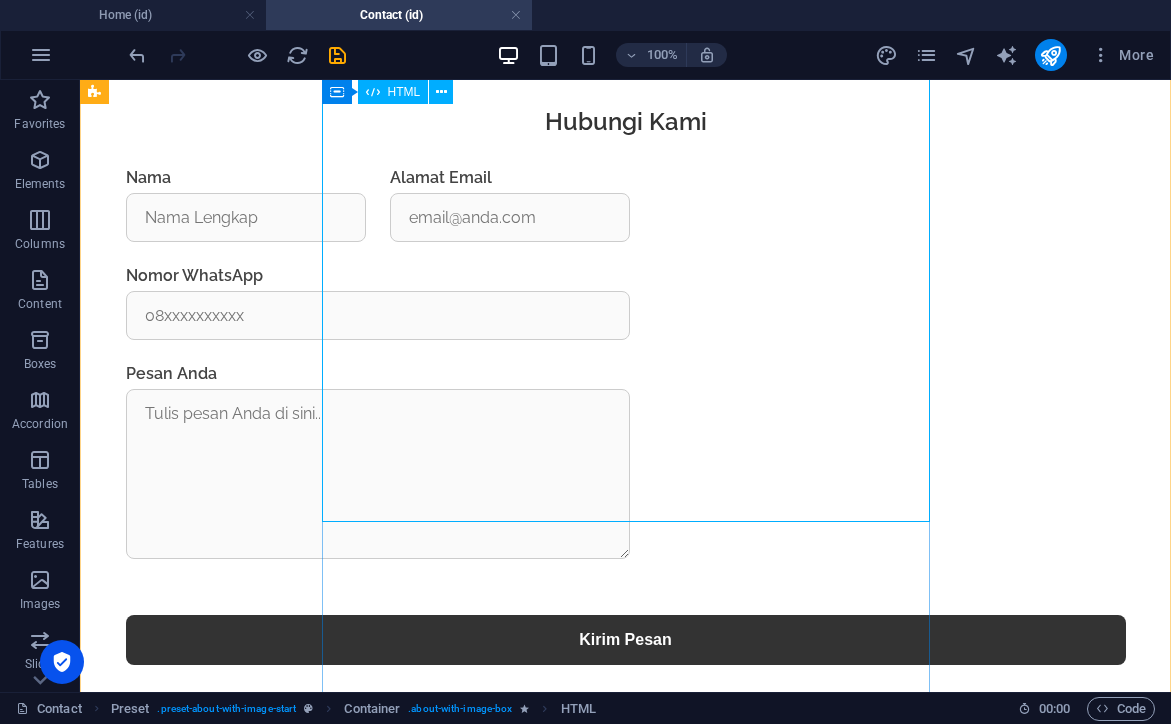 scroll, scrollTop: 1013, scrollLeft: 0, axis: vertical 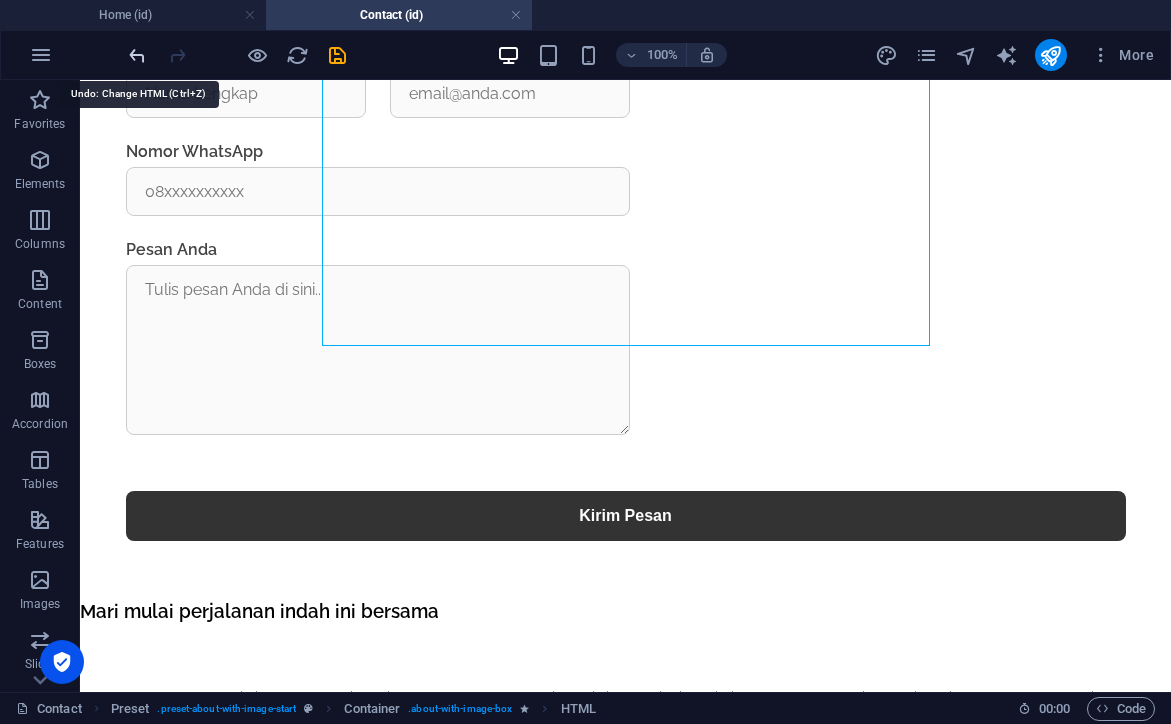 click at bounding box center (137, 55) 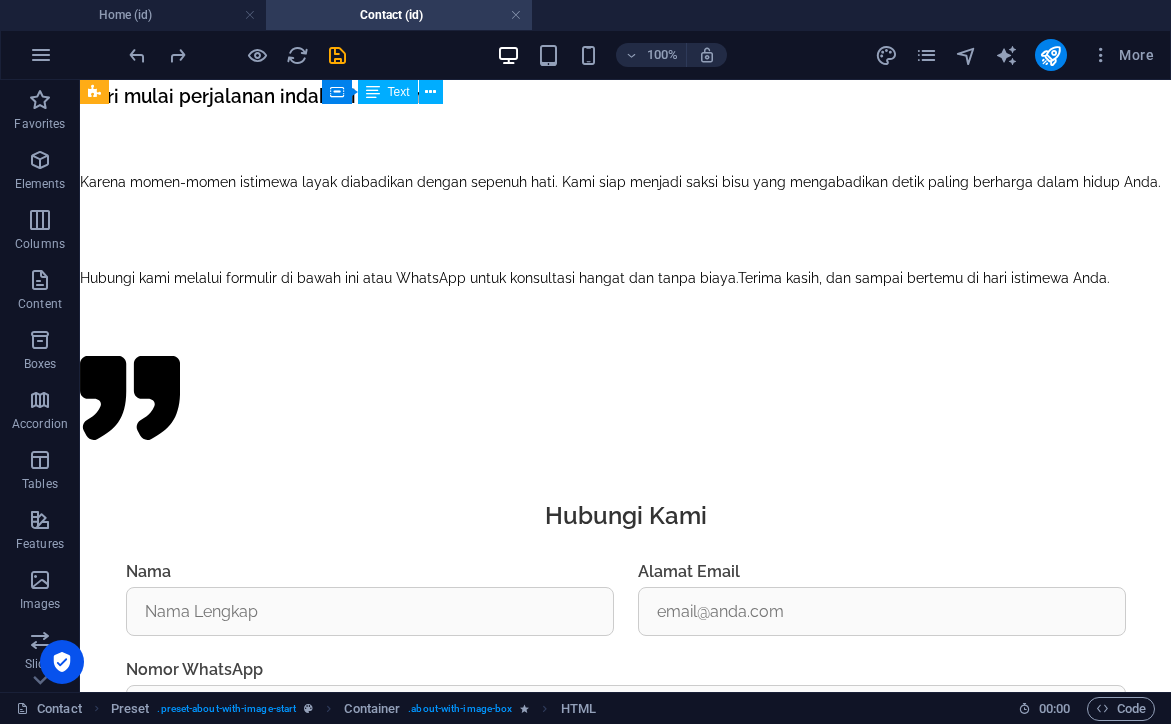 scroll, scrollTop: 895, scrollLeft: 0, axis: vertical 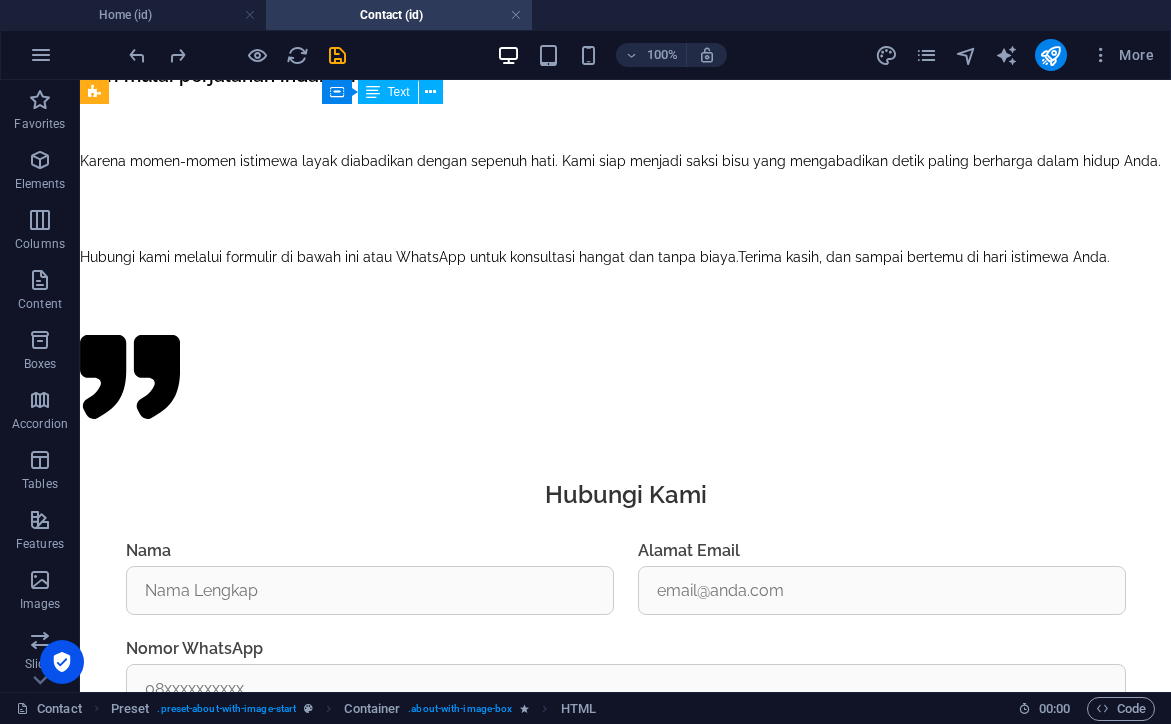 click on "Hubungi Kami
Nama
Alamat Email
Nomor WhatsApp
Pesan Anda
Kirim Pesan" at bounding box center (625, 734) 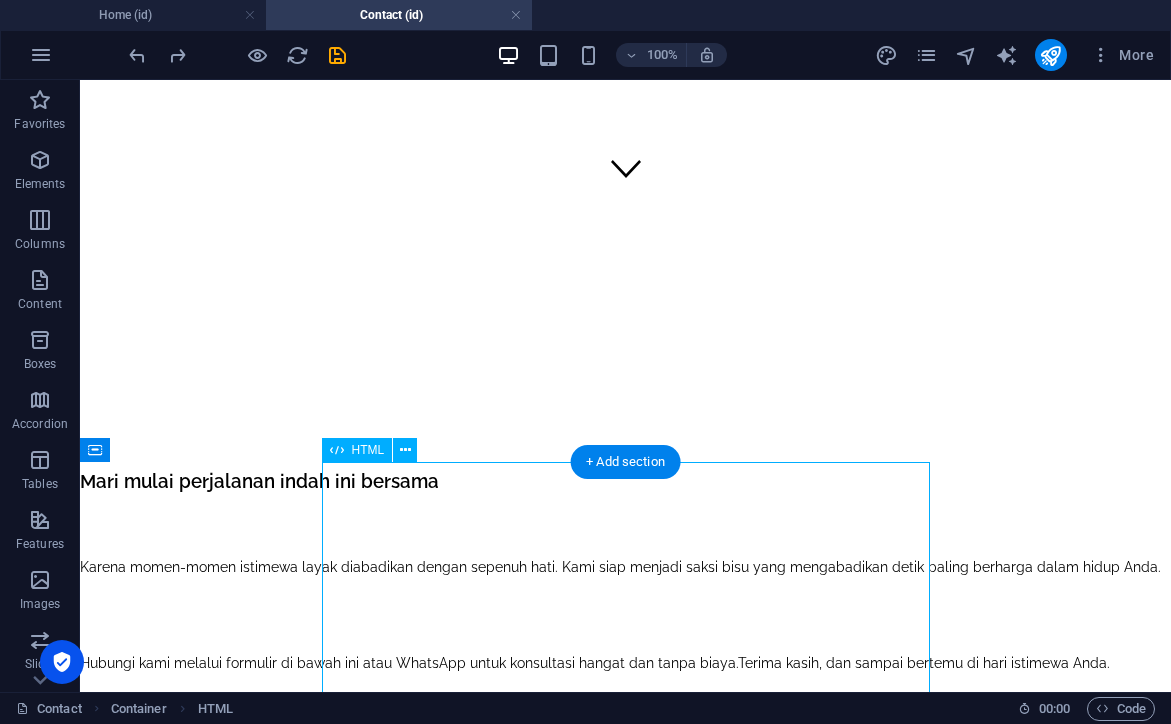 scroll, scrollTop: 480, scrollLeft: 0, axis: vertical 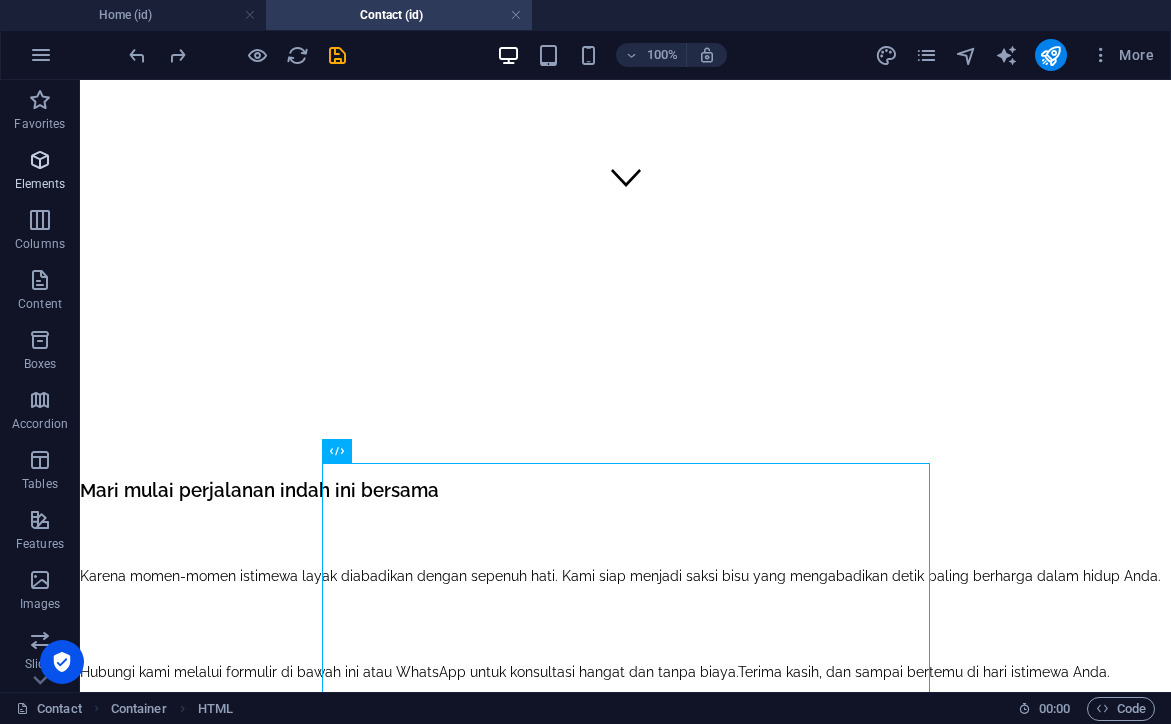 click at bounding box center (40, 160) 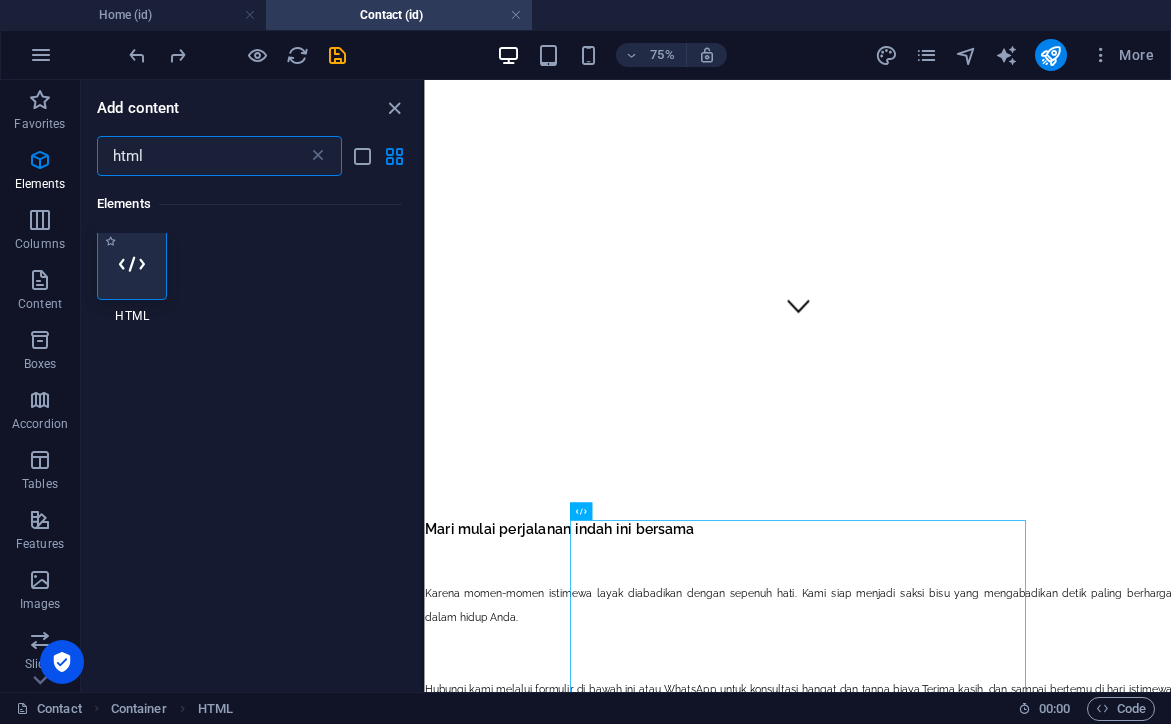 scroll, scrollTop: 1, scrollLeft: 0, axis: vertical 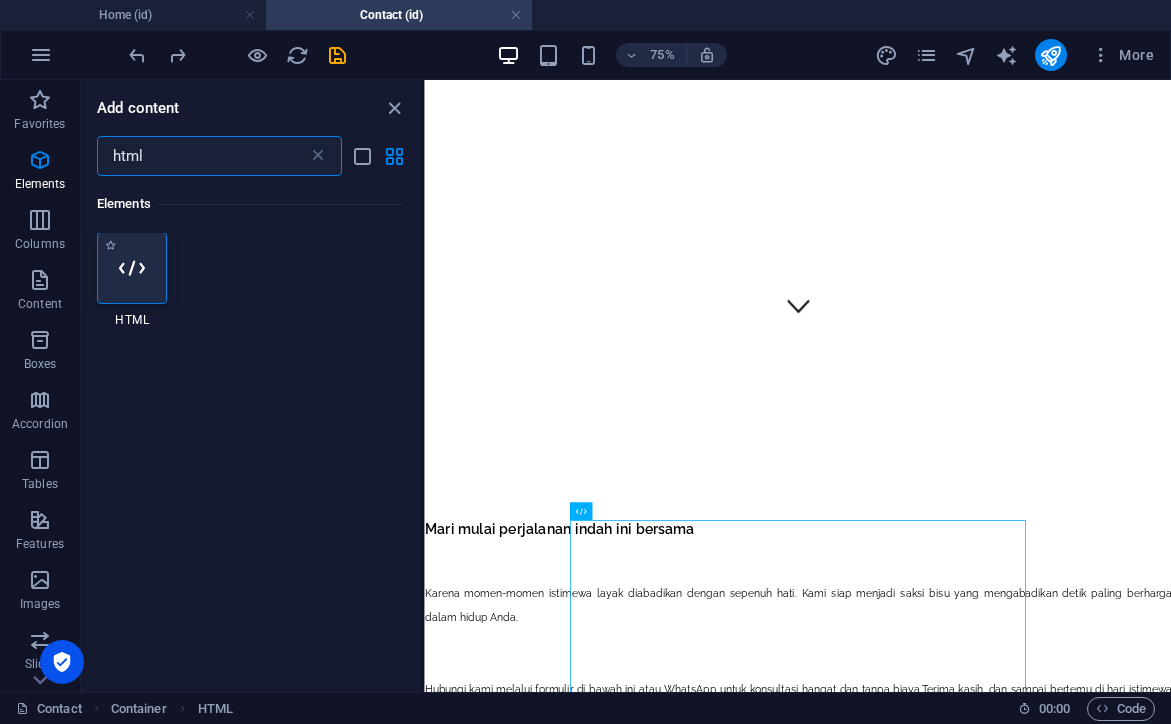type on "html" 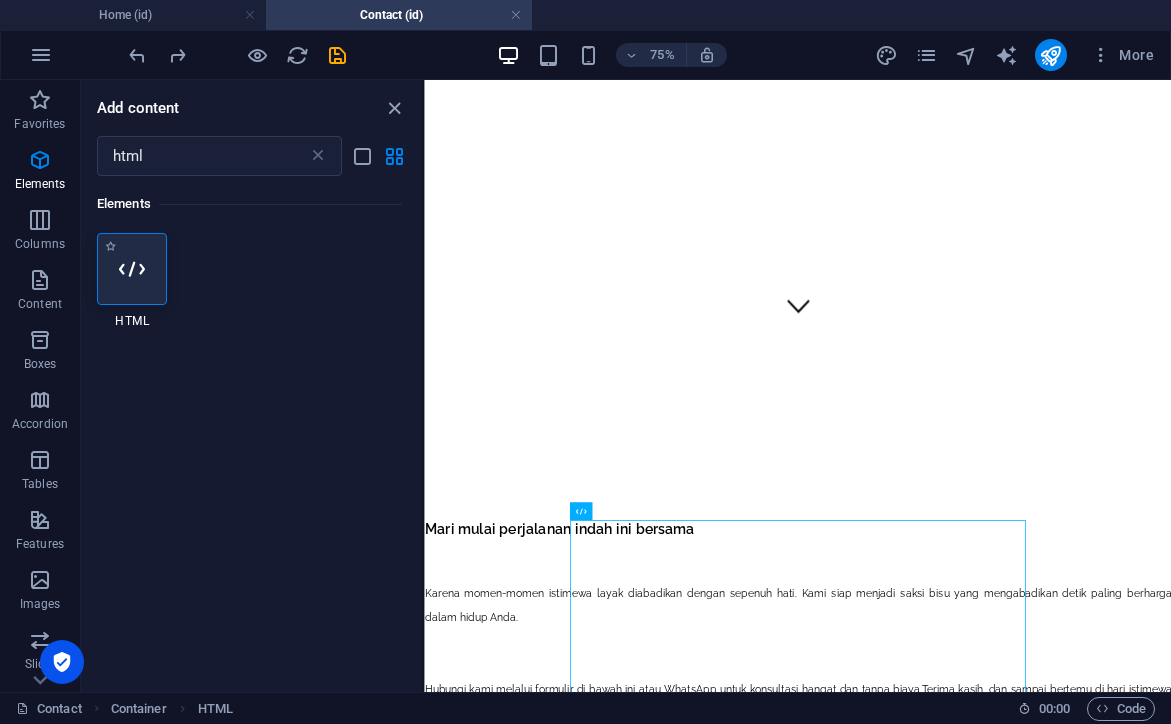 click at bounding box center (132, 269) 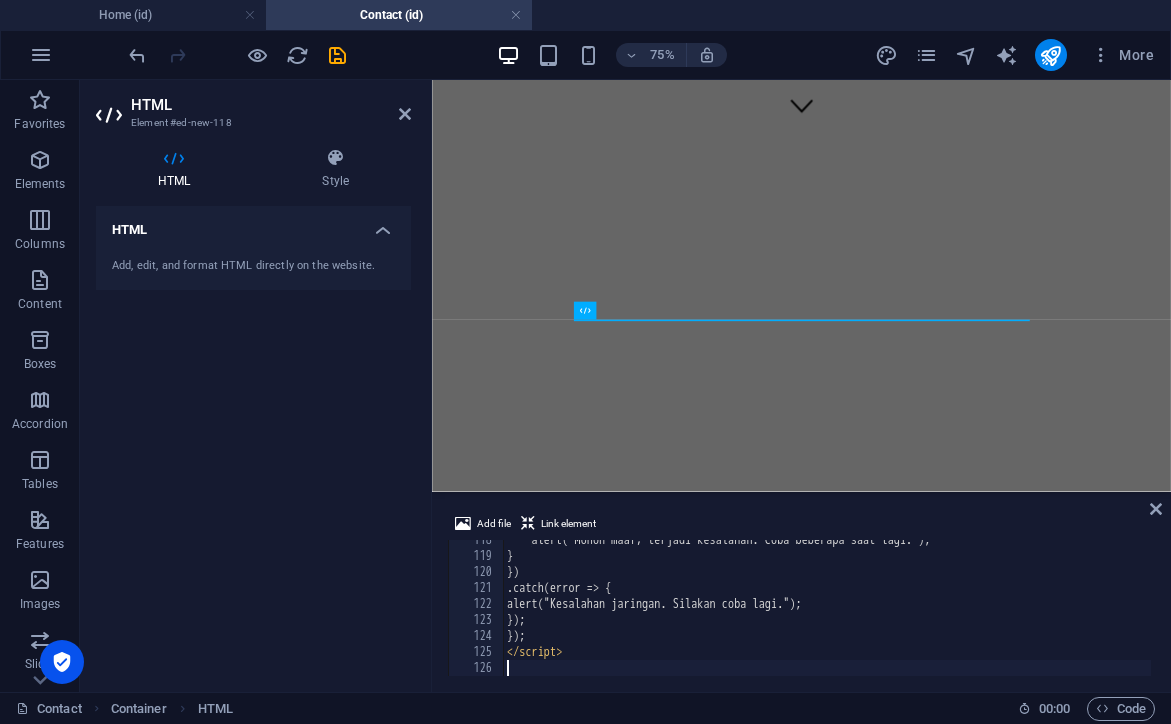 scroll, scrollTop: 1880, scrollLeft: 0, axis: vertical 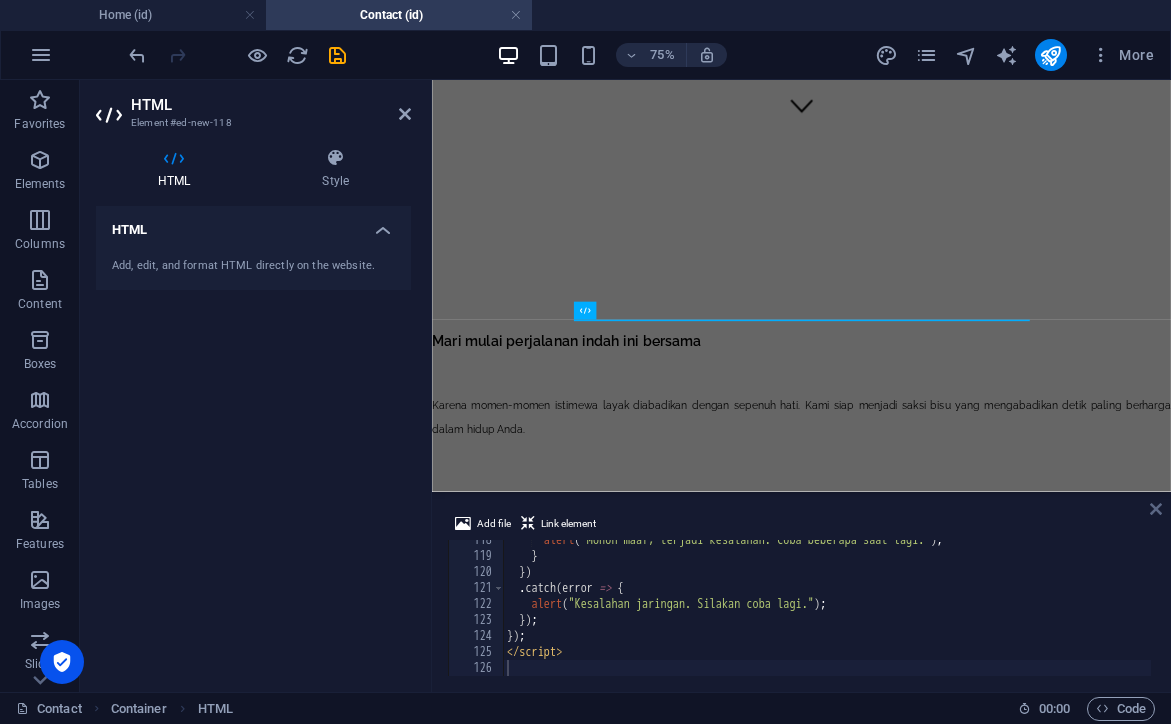 click at bounding box center [1156, 509] 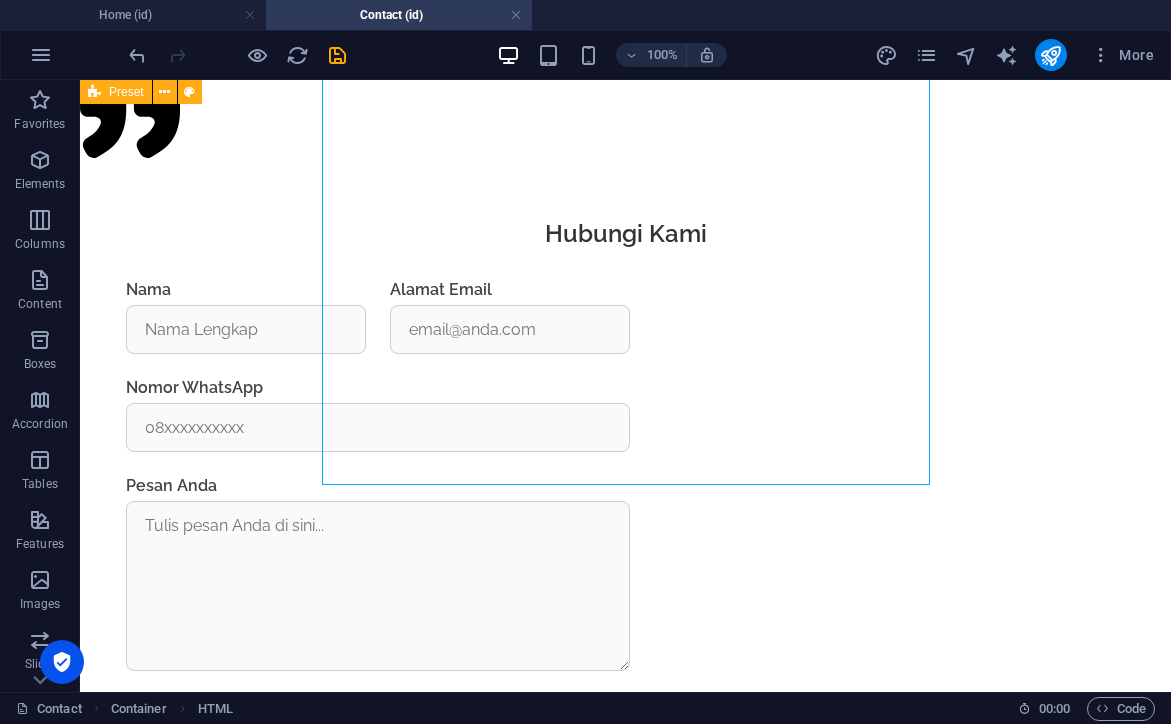 scroll, scrollTop: 1185, scrollLeft: 0, axis: vertical 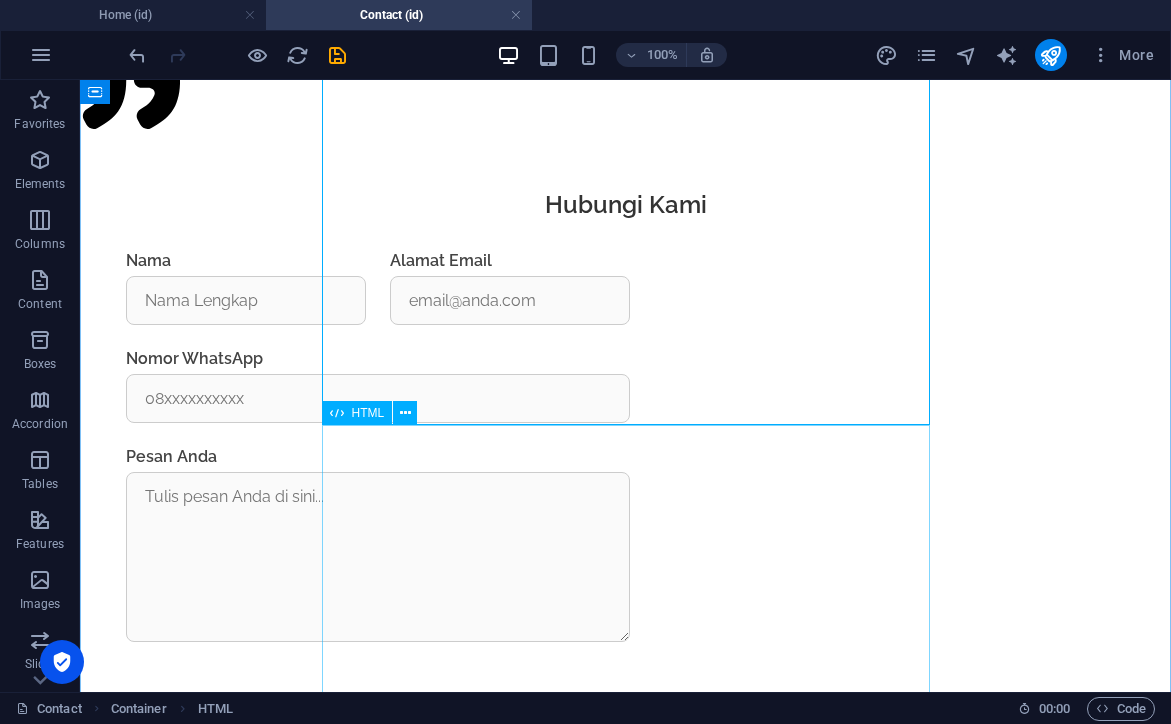 click on "Hubungi Kami
Nama
Alamat Email
Nomor WhatsApp
Pesan Anda
Kirim Pesan" at bounding box center (625, 1115) 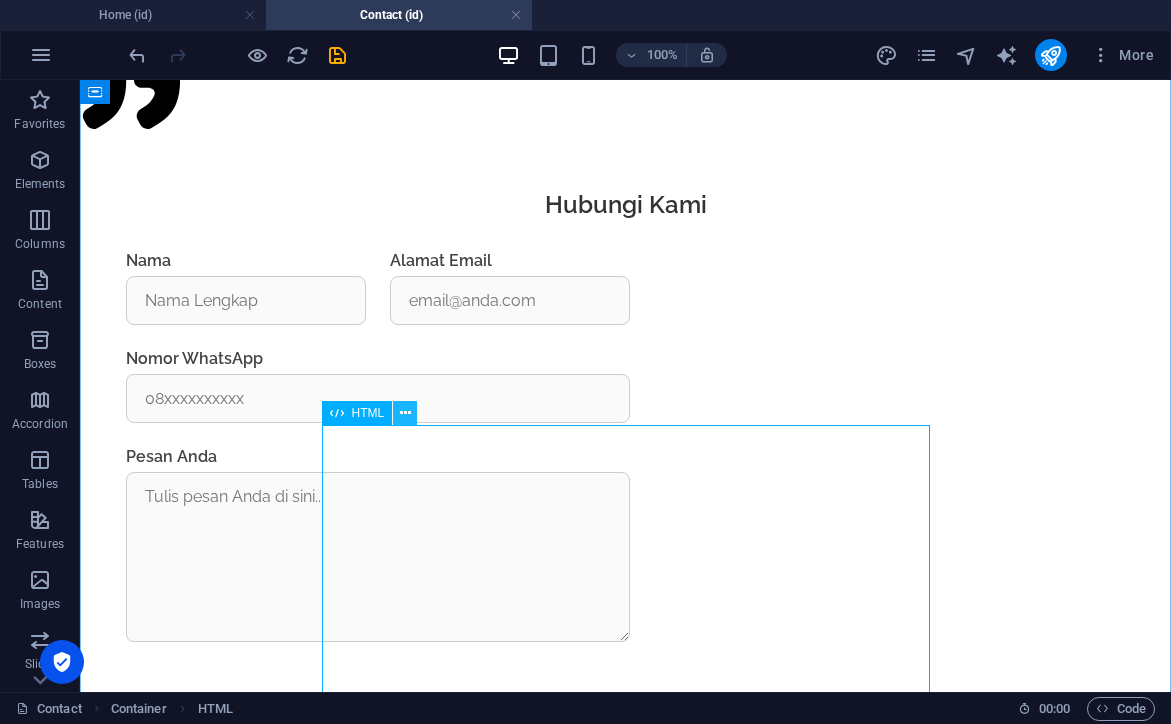click at bounding box center (405, 413) 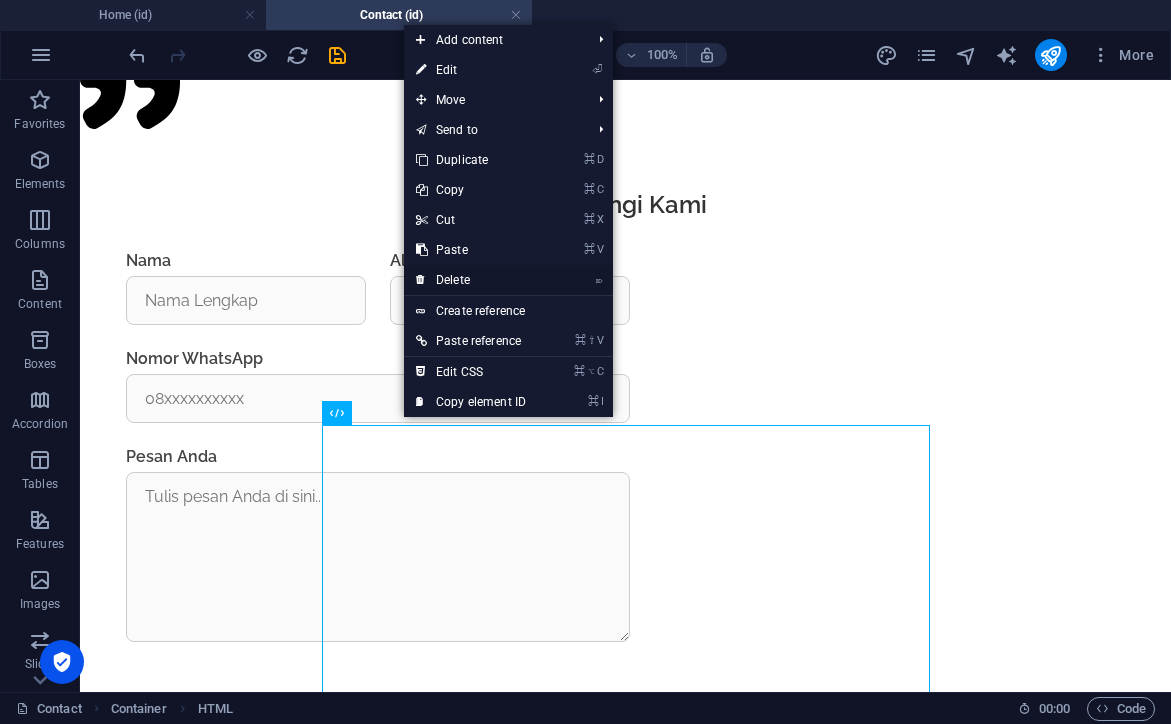 click on "⌦  Delete" at bounding box center (471, 280) 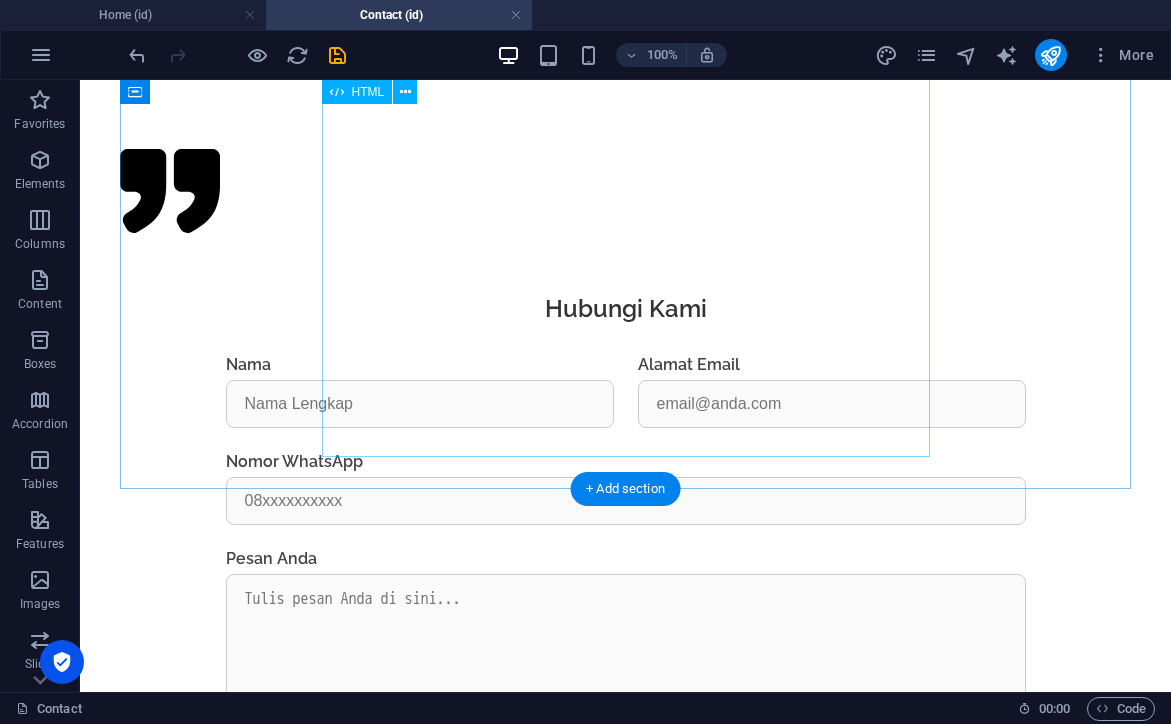 scroll, scrollTop: 1125, scrollLeft: 0, axis: vertical 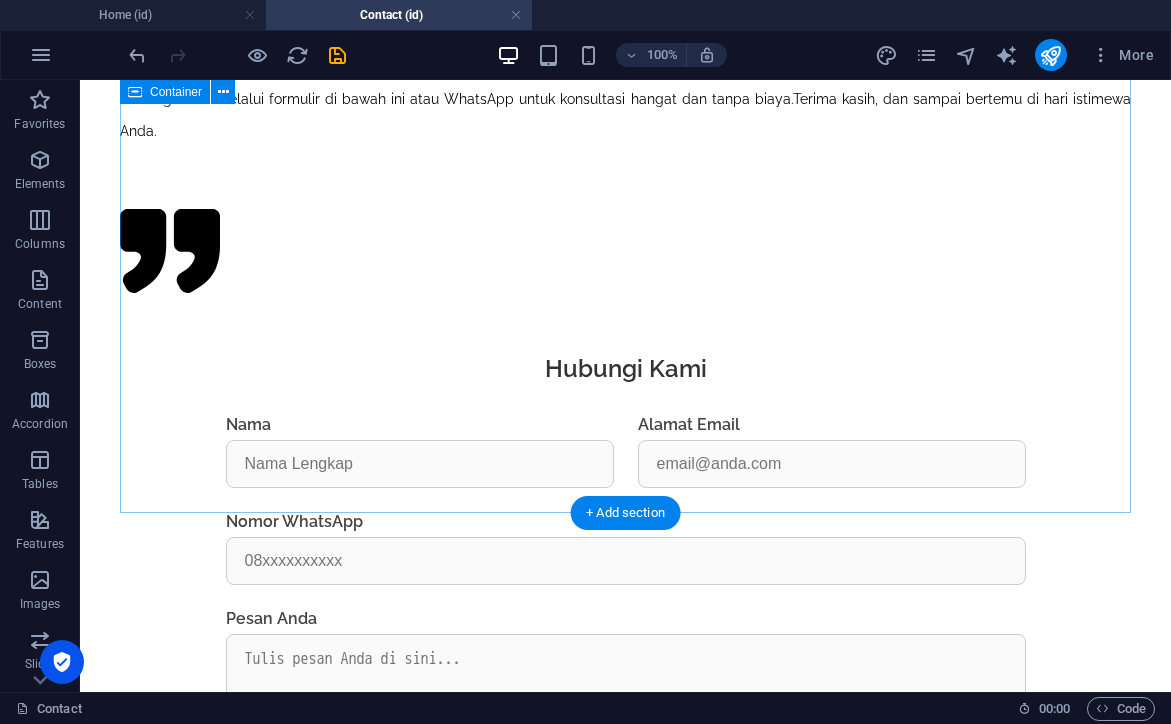 click on "Hubungi Kami
Nama
Alamat Email
Nomor WhatsApp
Pesan Anda
Kirim Pesan
Terima kasih. Pesanmu telah sampai seperti angin yang berbisik pelan." at bounding box center [625, 617] 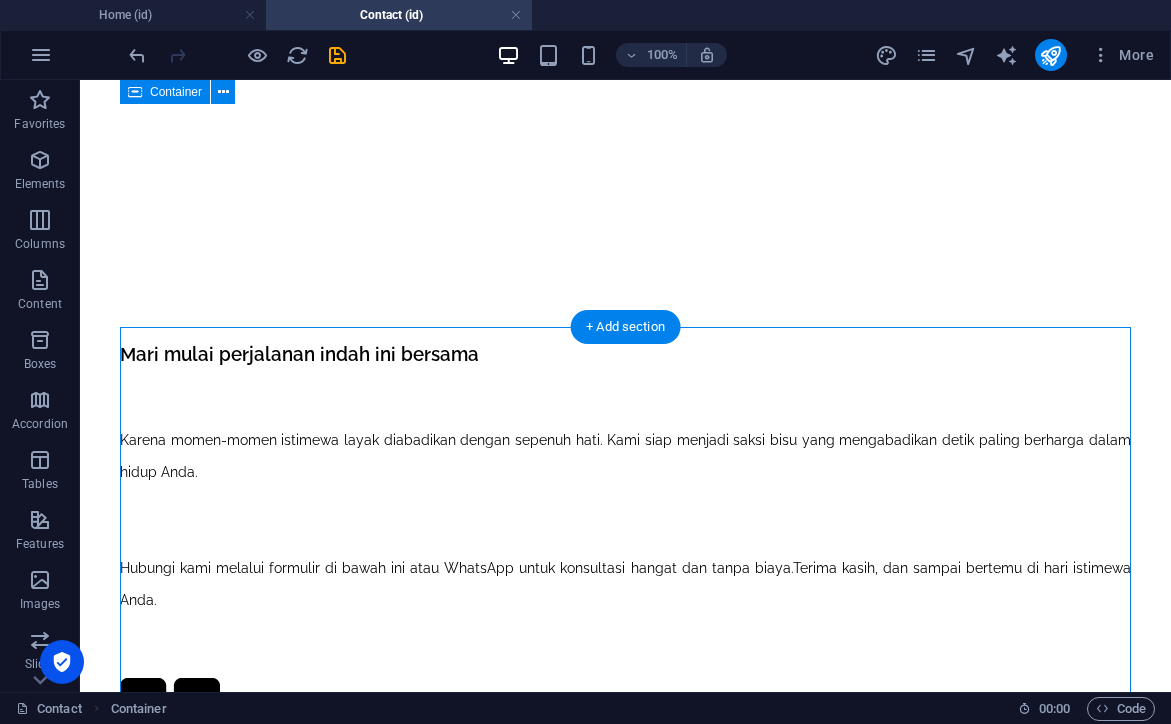 scroll, scrollTop: 641, scrollLeft: 0, axis: vertical 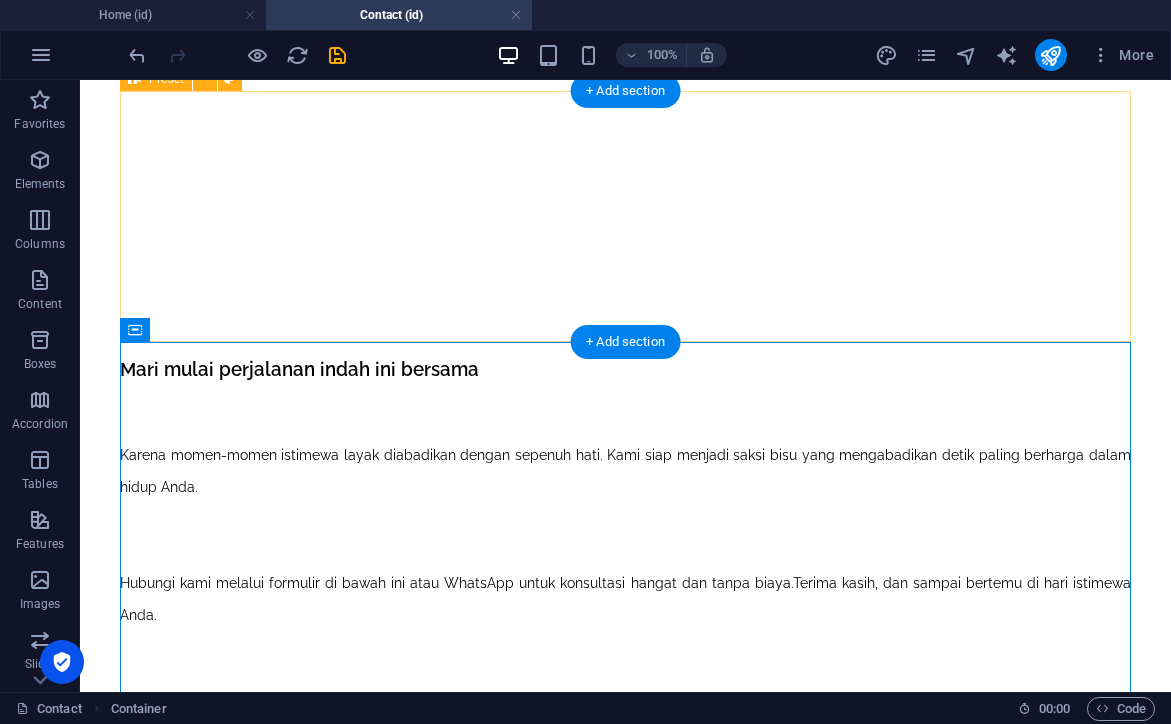 click on "Mari mulai perjalanan indah ini bersama Karena momen-momen istimewa layak diabadikan dengan sepenuh hati. Kami siap menjadi sa ksi bisu yang mengabadikan detik paling berharga dalam hidup Anda. Hubungi kami melalui formulir di bawah ini atau WhatsApp untuk konsultasi hangat dan tanpa biaya.  Terima kasih, dan sampai bertemu di hari istimewa Anda." at bounding box center [625, 570] 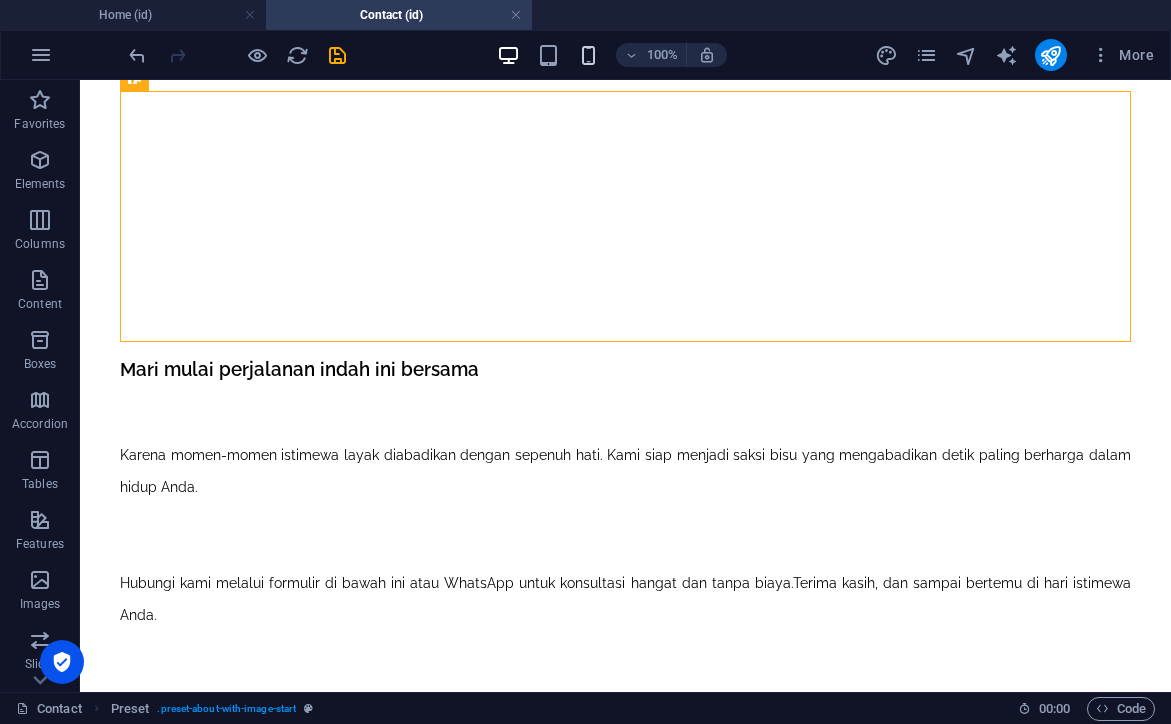 click at bounding box center [588, 55] 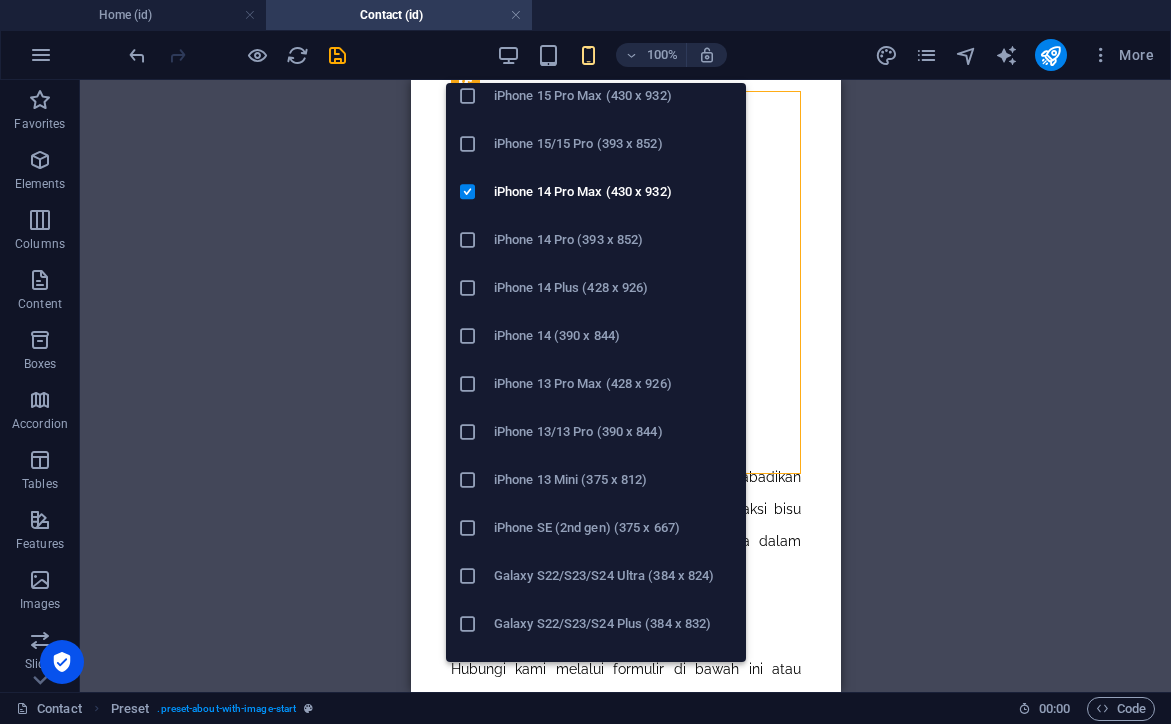 scroll, scrollTop: 474, scrollLeft: 0, axis: vertical 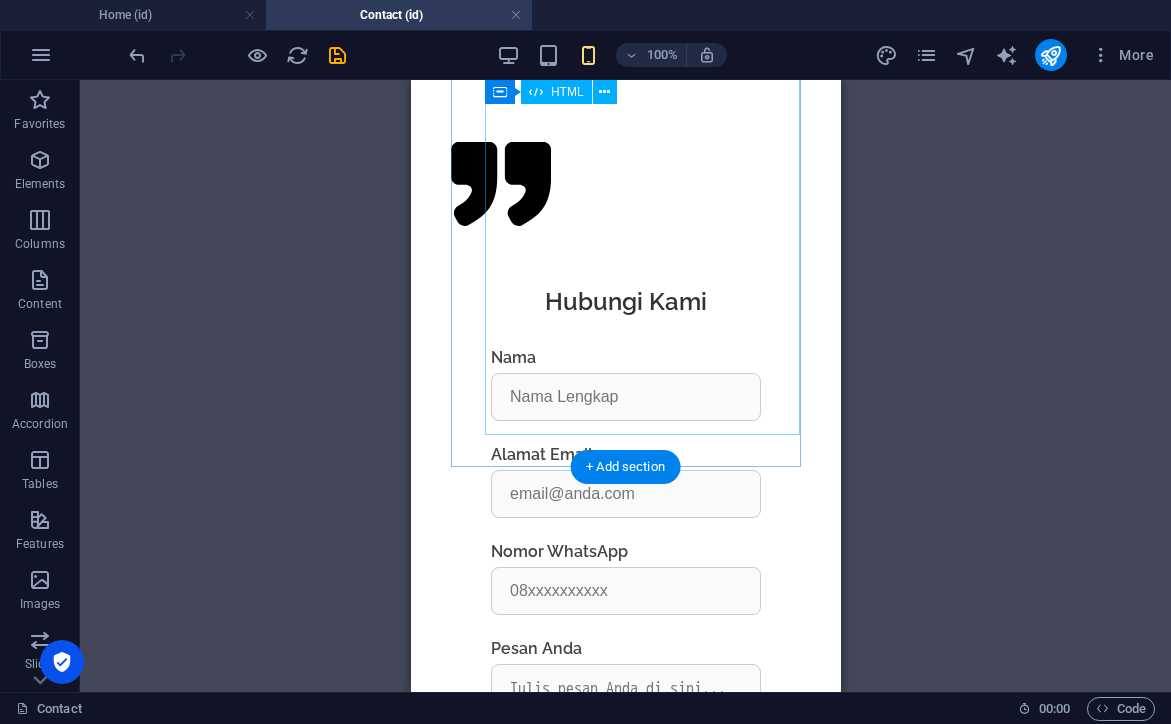 click on "Hubungi Kami
Nama
Alamat Email
Nomor WhatsApp
Pesan Anda
Kirim Pesan
Terima kasih. Pesanmu telah sampai seperti angin yang berbisik pelan." at bounding box center (625, 582) 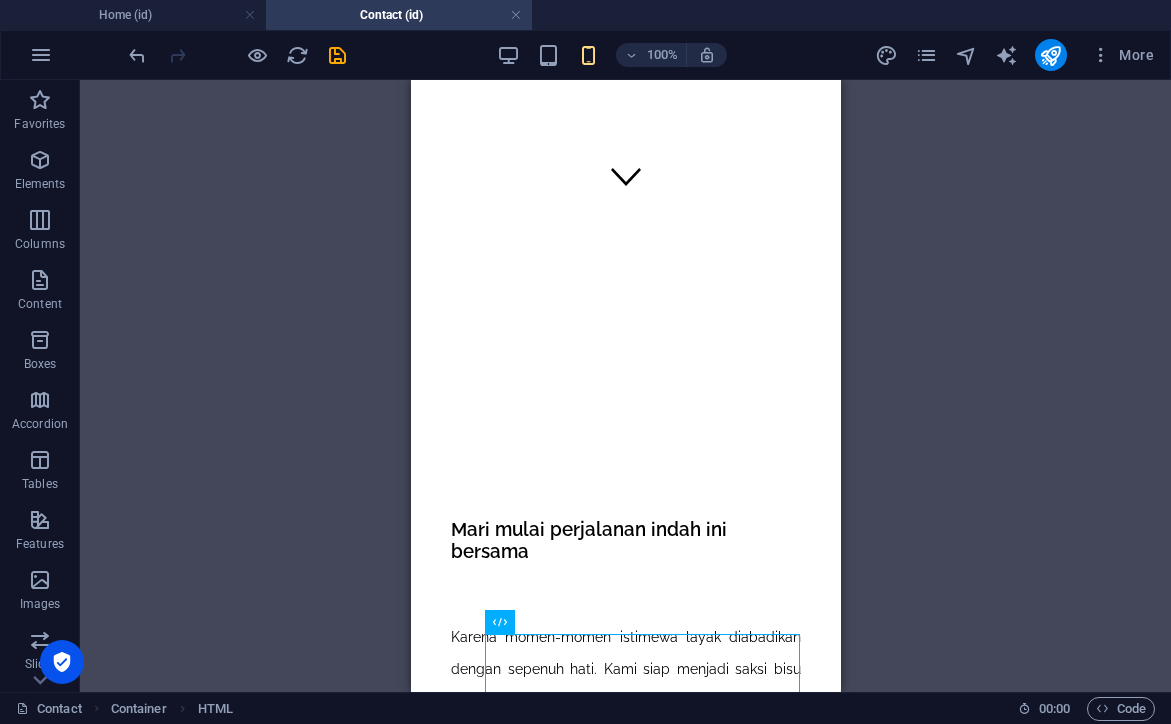 scroll, scrollTop: 480, scrollLeft: 0, axis: vertical 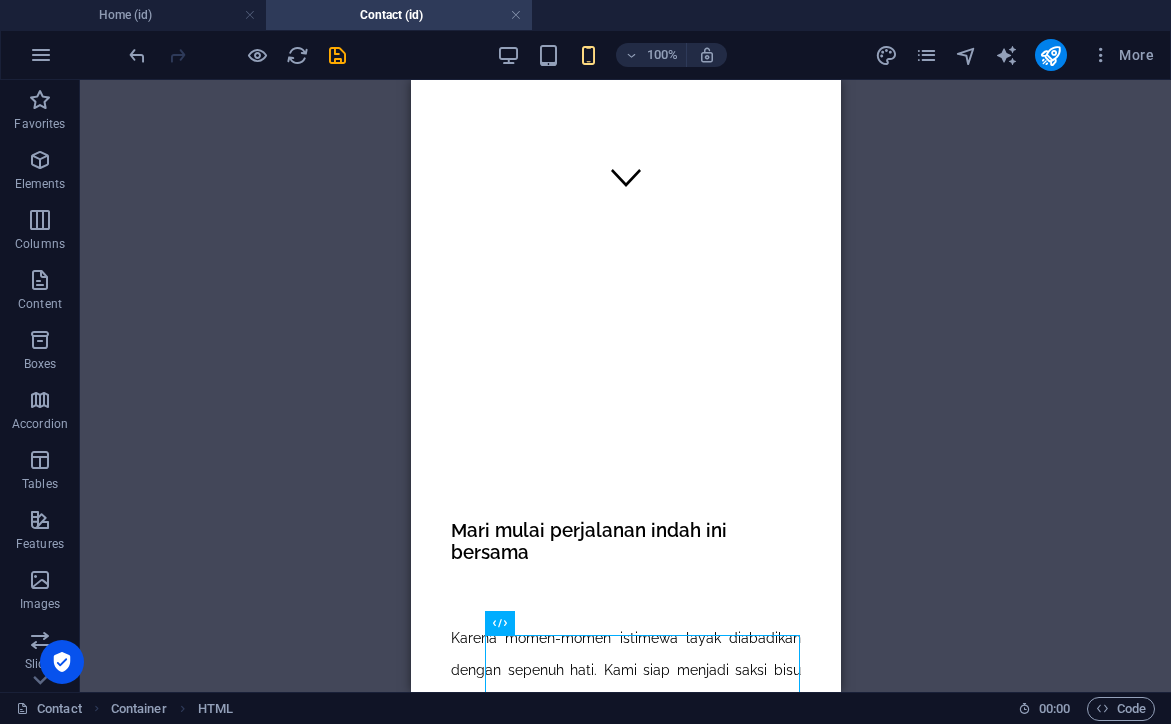 click on "Home About Us Our Works Contact .fa-secondary{opacity:.4} Mari mulai perjalanan indah ini bersama Karena momen-momen istimewa layak diabadikan dengan sepenuh hati. Kami siap menjadi sa ksi bisu yang mengabadikan detik paling berharga dalam hidup Anda. Hubungi kami melalui formulir di bawah ini atau WhatsApp untuk konsultasi hangat dan tanpa biaya.  Terima kasih, dan sampai bertemu di hari istimewa Anda.
Hubungi Kami
Nama
Alamat Email
Nomor WhatsApp
Pesan Anda
Kirim Pesan
Terima kasih. Pesanmu telah sampai seperti angin yang berbisik pelan.
WhatsApp Copyright Senandung Imaji 2025 © All rights reserved" at bounding box center [625, 1585] 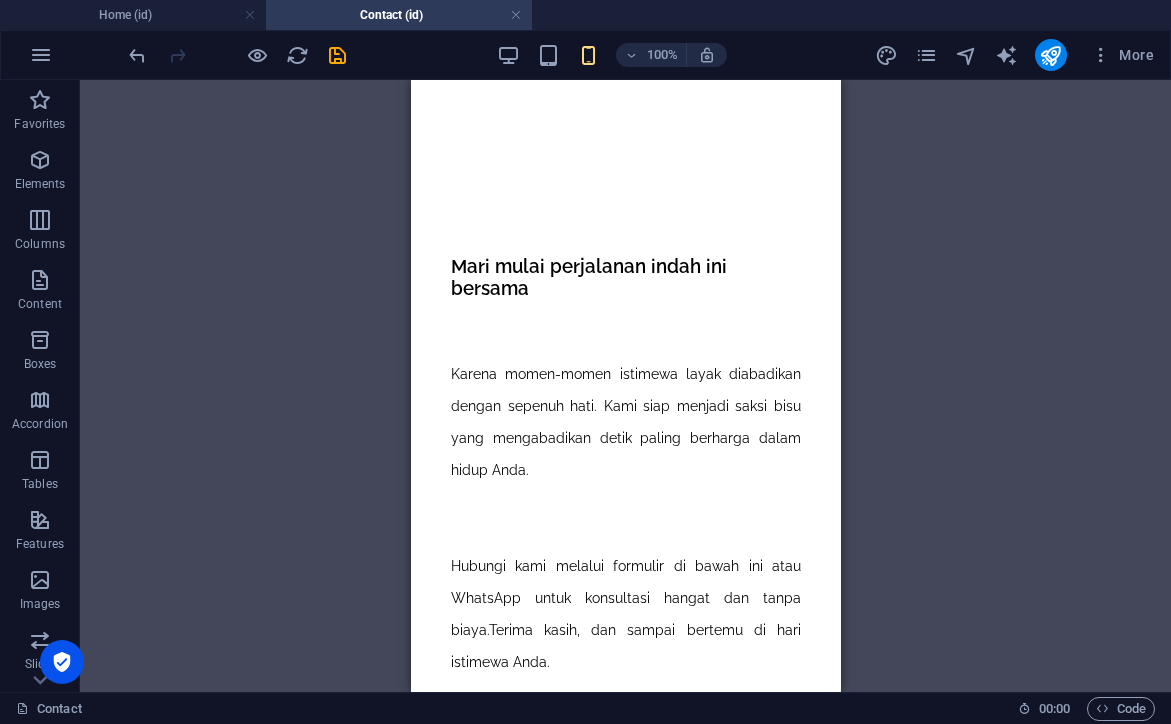 scroll, scrollTop: 803, scrollLeft: 0, axis: vertical 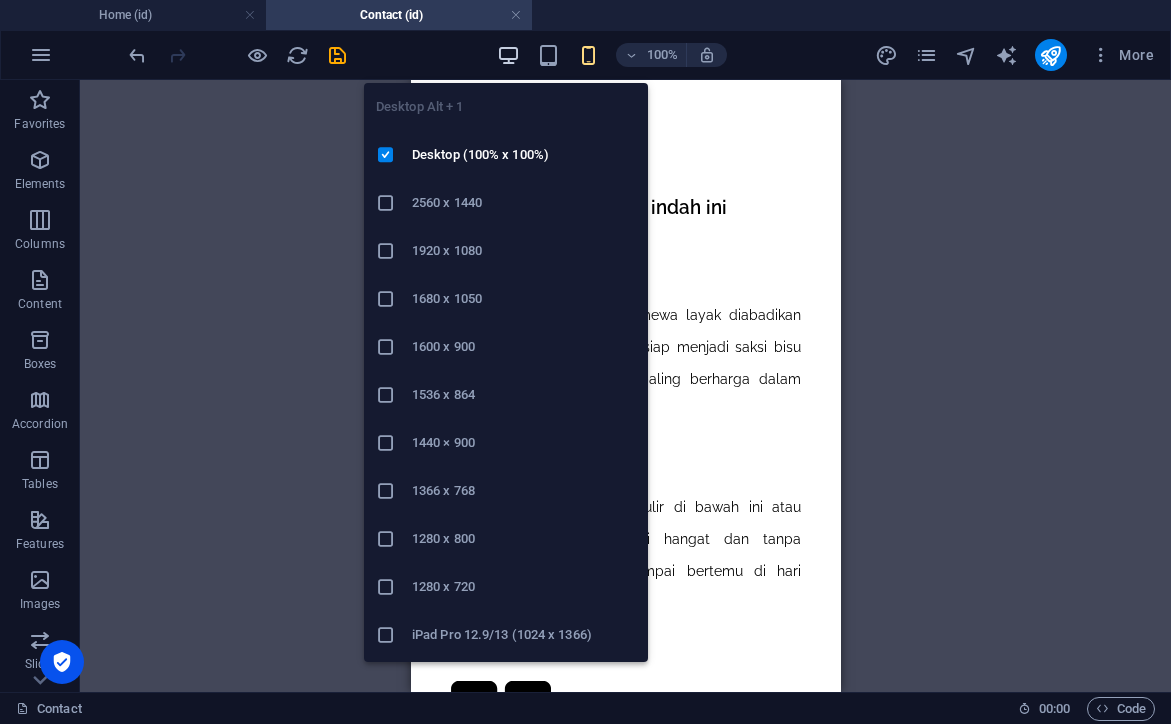 click at bounding box center (508, 55) 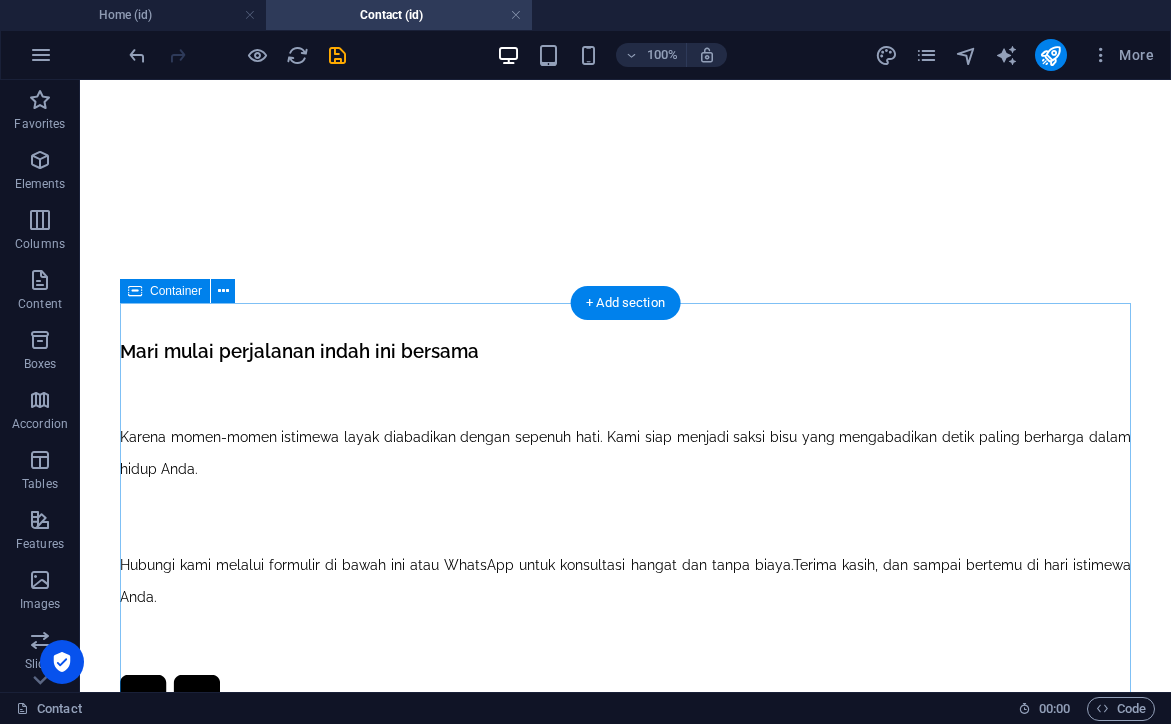 scroll, scrollTop: 641, scrollLeft: 0, axis: vertical 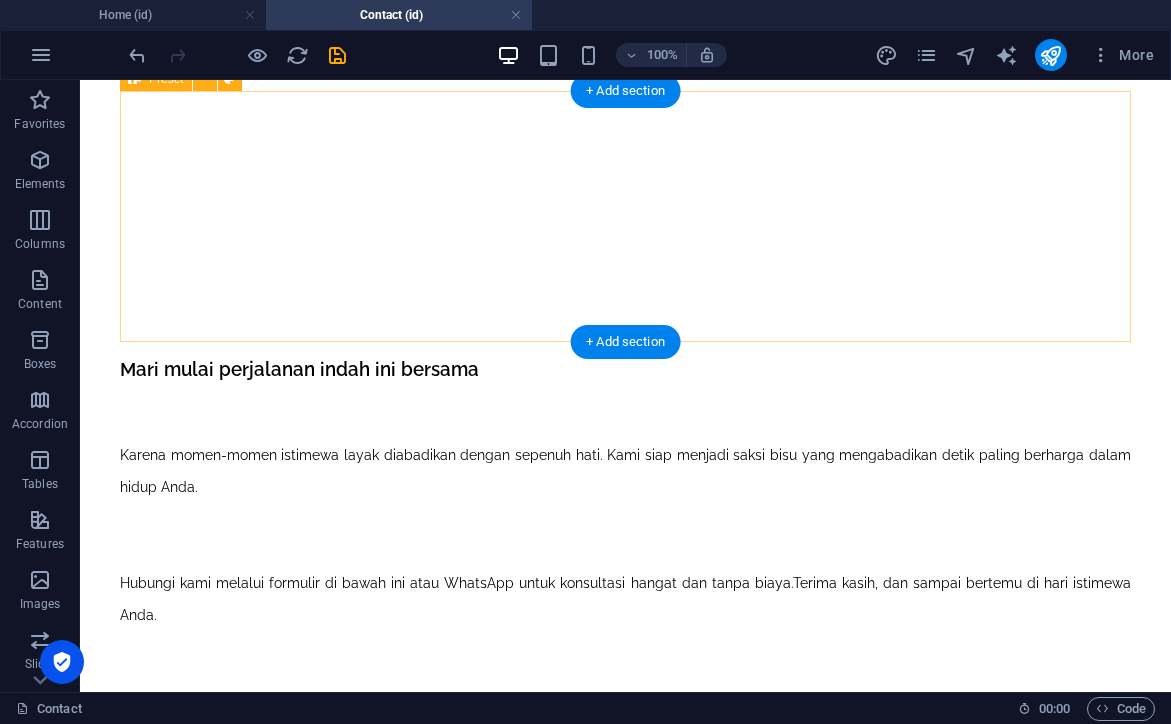 click on "Mari mulai perjalanan indah ini bersama Karena momen-momen istimewa layak diabadikan dengan sepenuh hati. Kami siap menjadi sa ksi bisu yang mengabadikan detik paling berharga dalam hidup Anda. Hubungi kami melalui formulir di bawah ini atau WhatsApp untuk konsultasi hangat dan tanpa biaya.  Terima kasih, dan sampai bertemu di hari istimewa Anda." at bounding box center (625, 570) 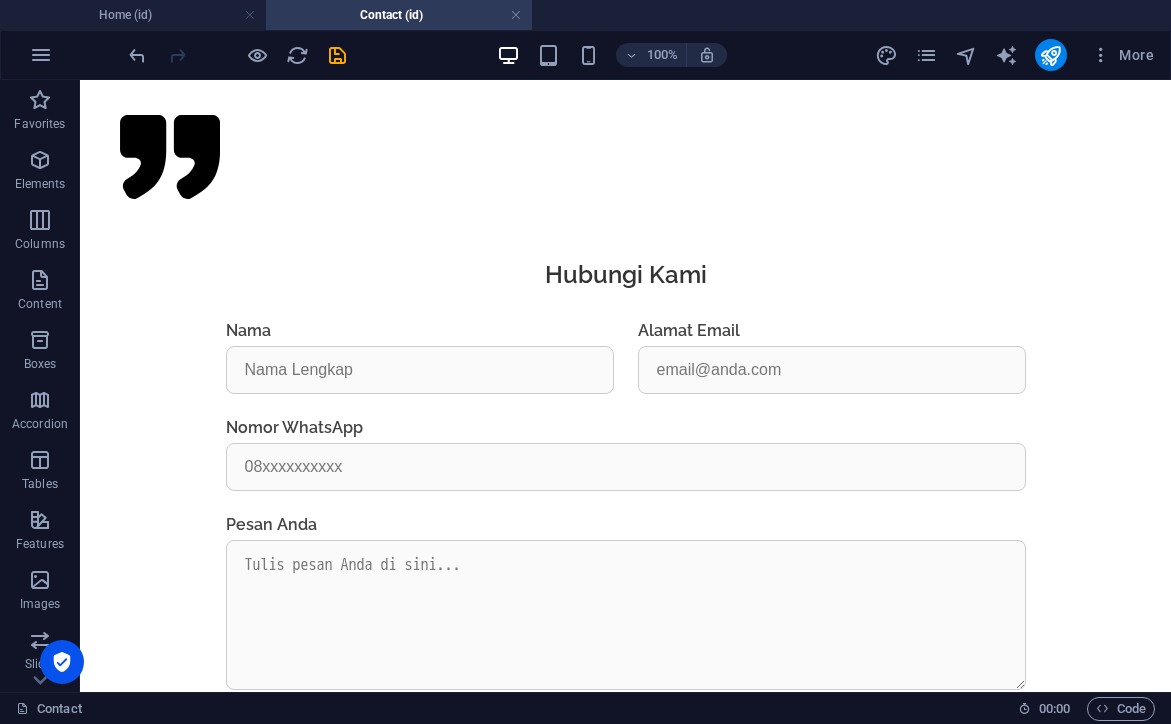 scroll, scrollTop: 1218, scrollLeft: 0, axis: vertical 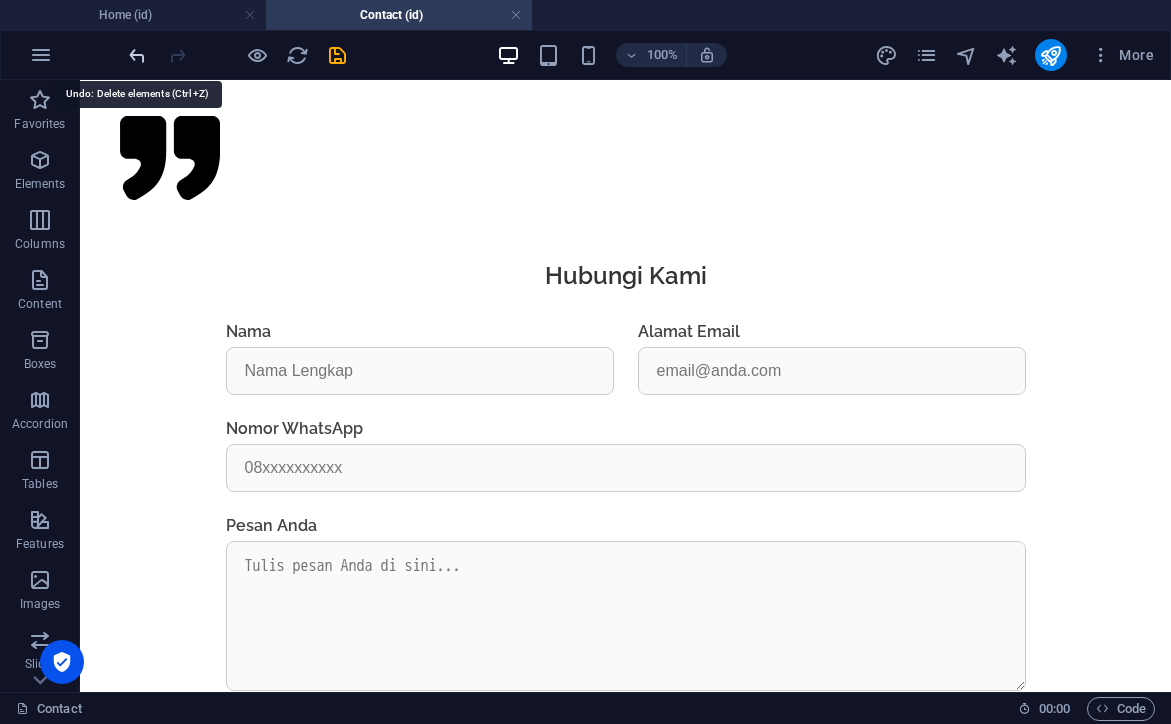 click at bounding box center [137, 55] 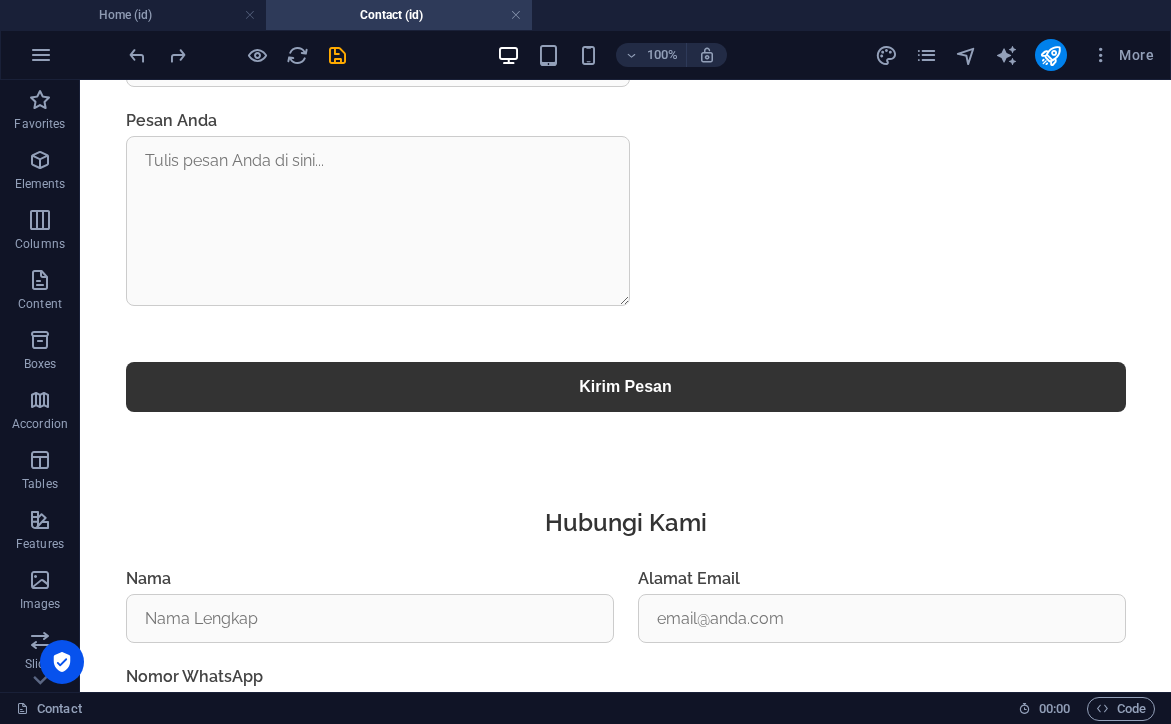 scroll, scrollTop: 1498, scrollLeft: 0, axis: vertical 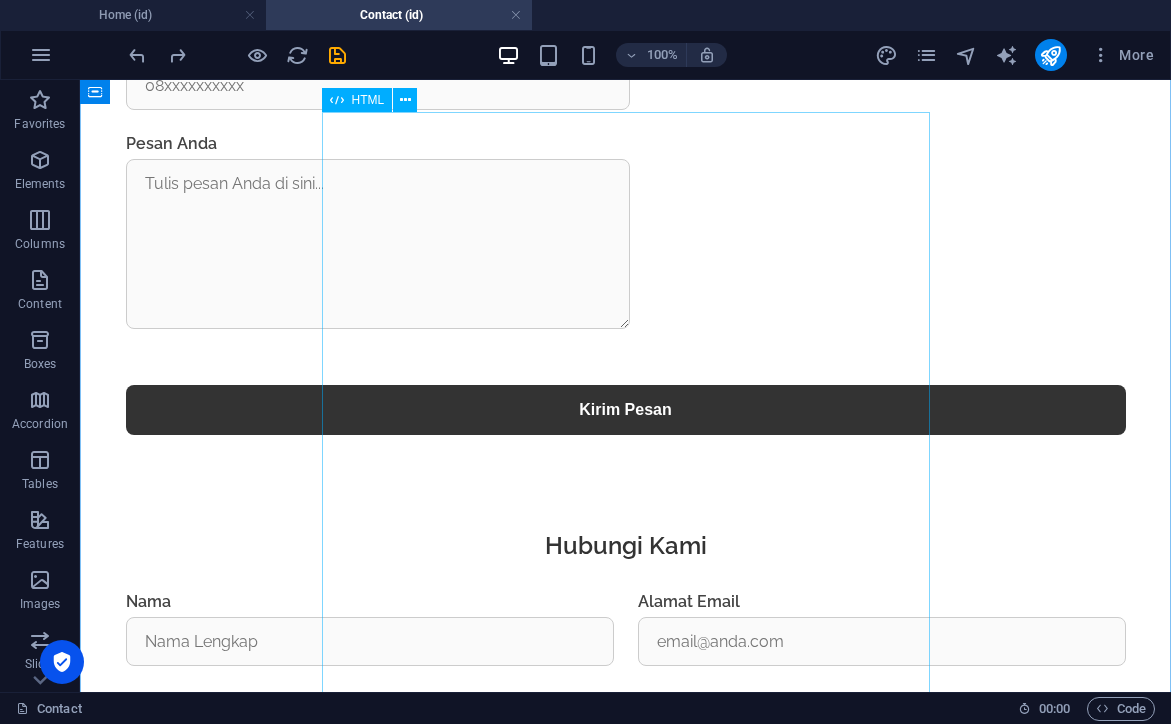 click on "Hubungi Kami
Nama
Alamat Email
Nomor WhatsApp
Pesan Anda
Kirim Pesan" at bounding box center [625, 802] 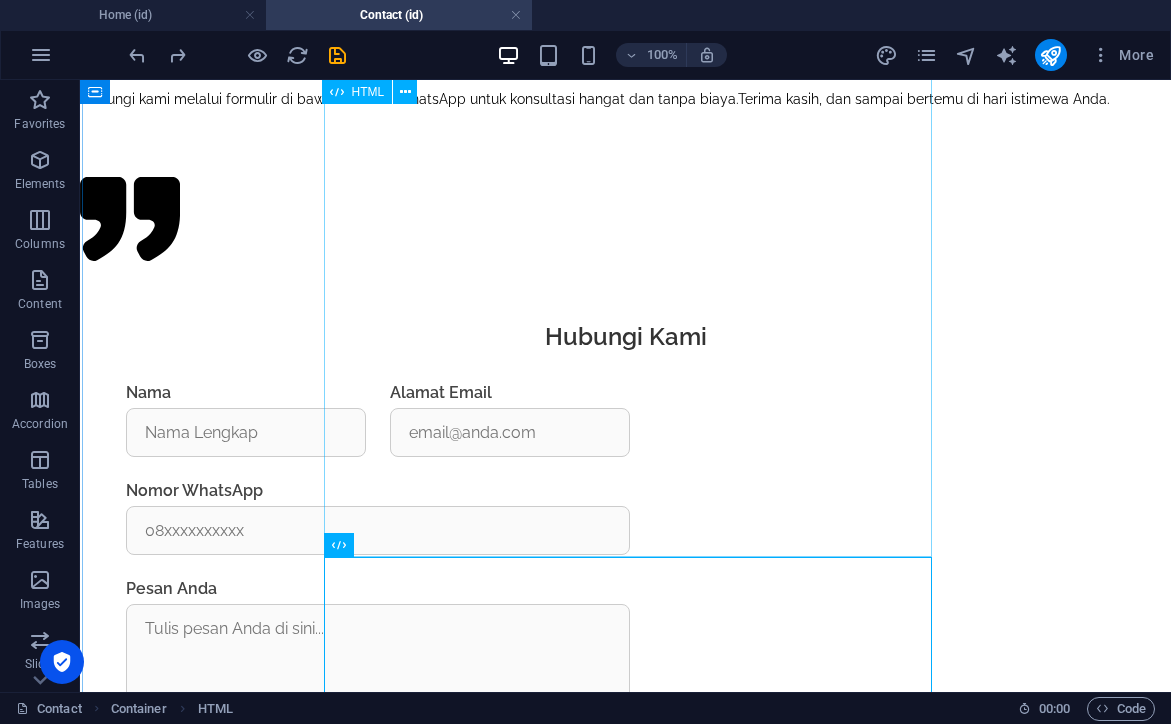 scroll, scrollTop: 1053, scrollLeft: 0, axis: vertical 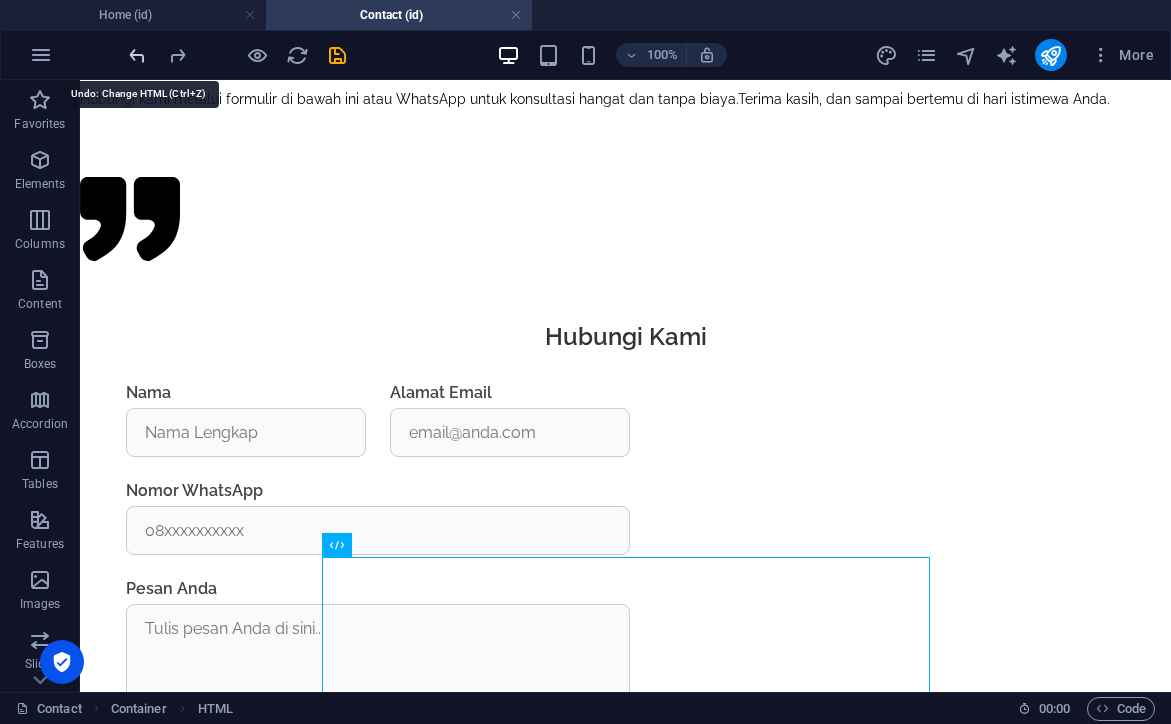 click at bounding box center (137, 55) 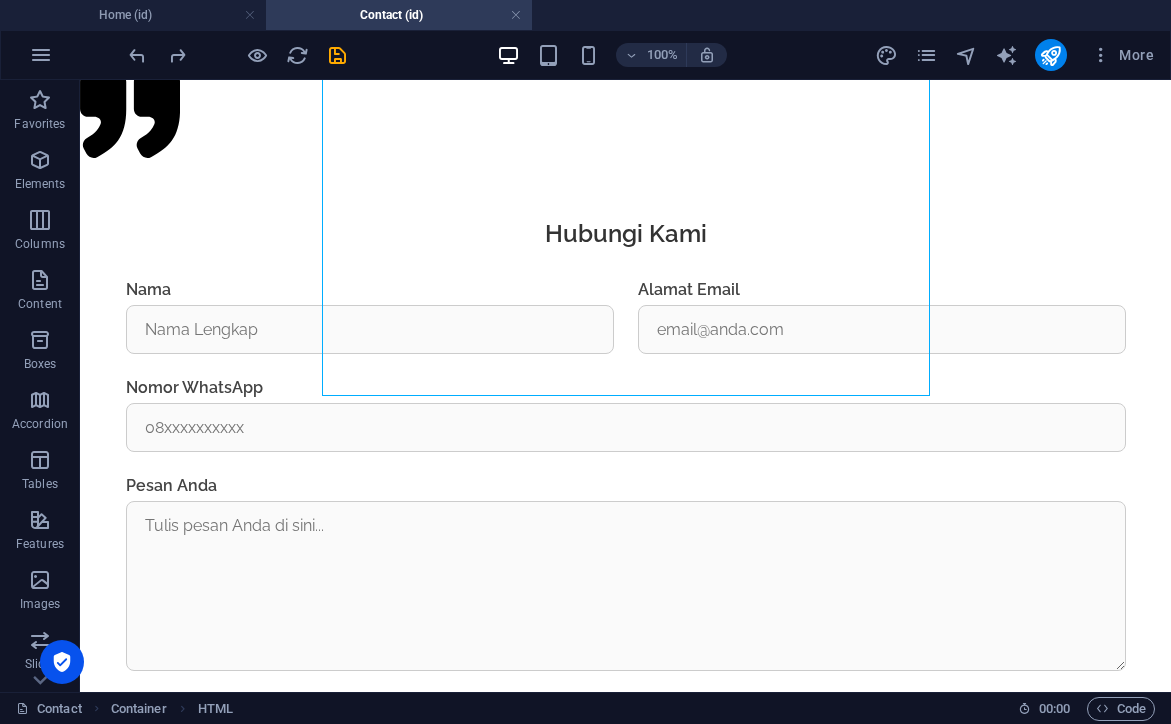 scroll, scrollTop: 1178, scrollLeft: 0, axis: vertical 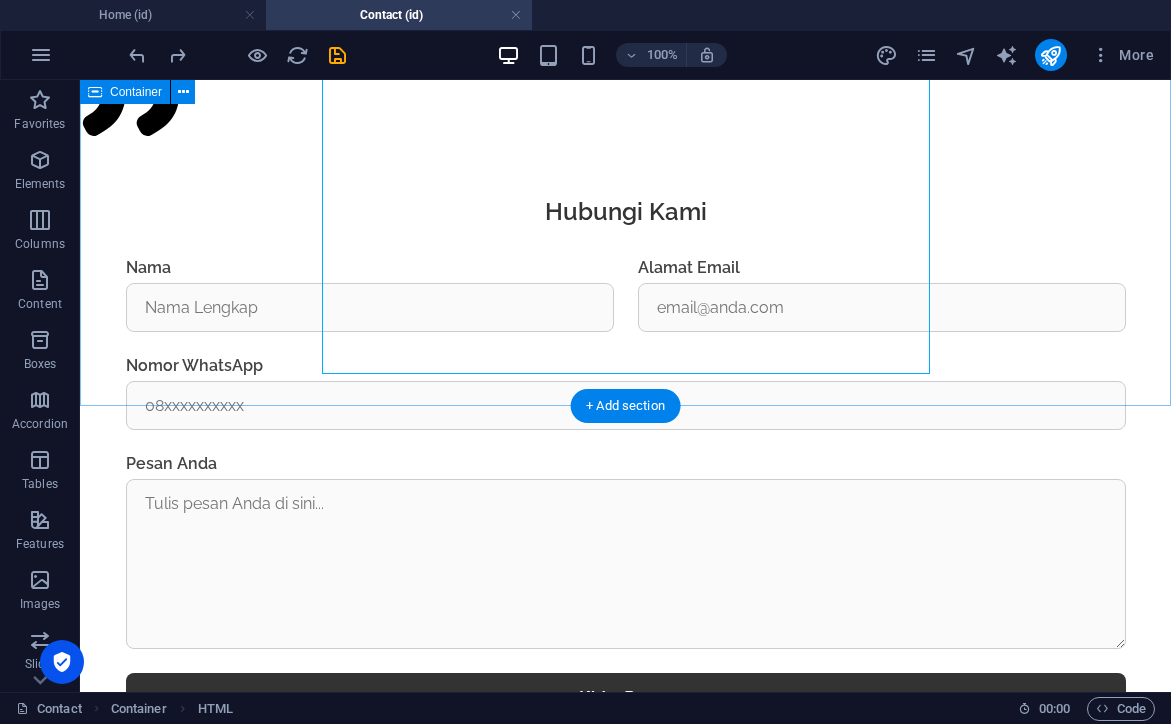 click on "Hubungi Kami
Nama
Alamat Email
Nomor WhatsApp
Pesan Anda
Kirim Pesan" at bounding box center [625, 467] 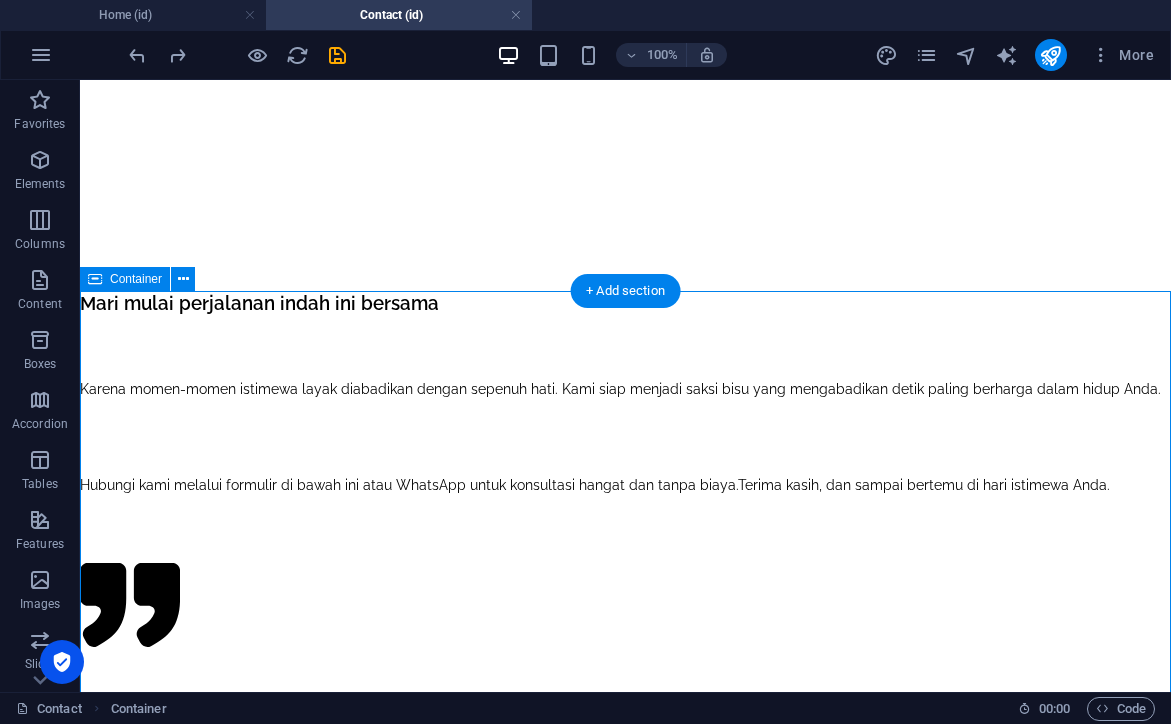 scroll, scrollTop: 649, scrollLeft: 0, axis: vertical 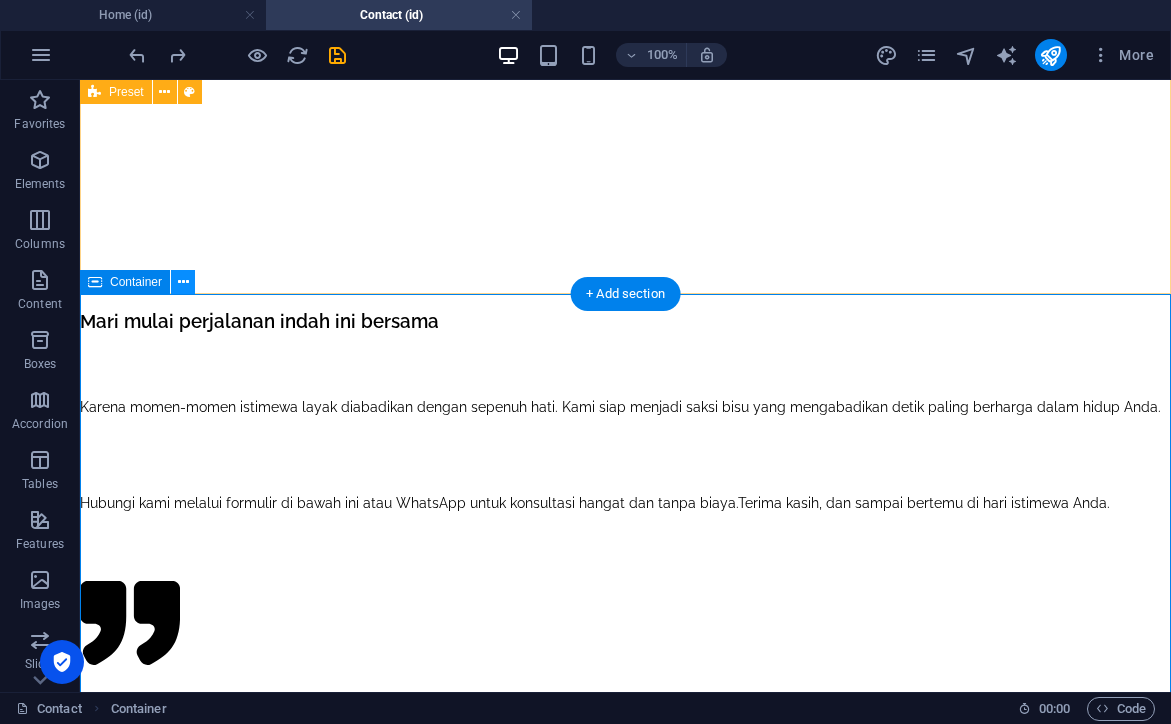 click at bounding box center [183, 282] 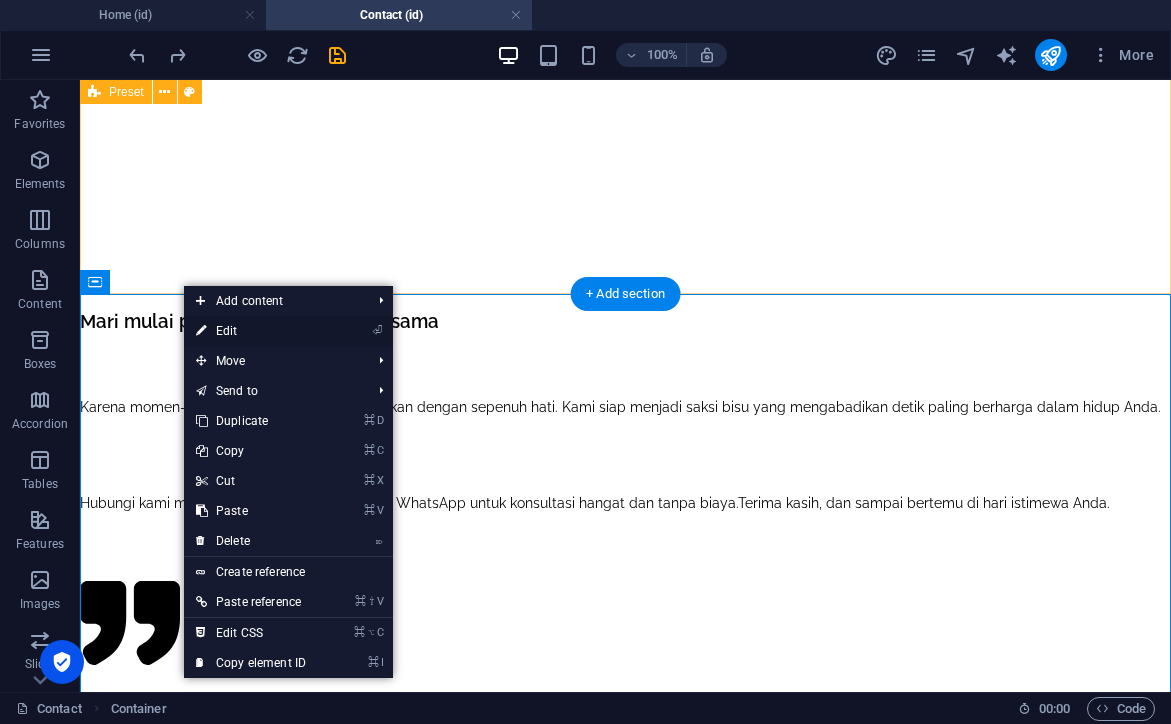 click on "⏎  Edit" at bounding box center (251, 331) 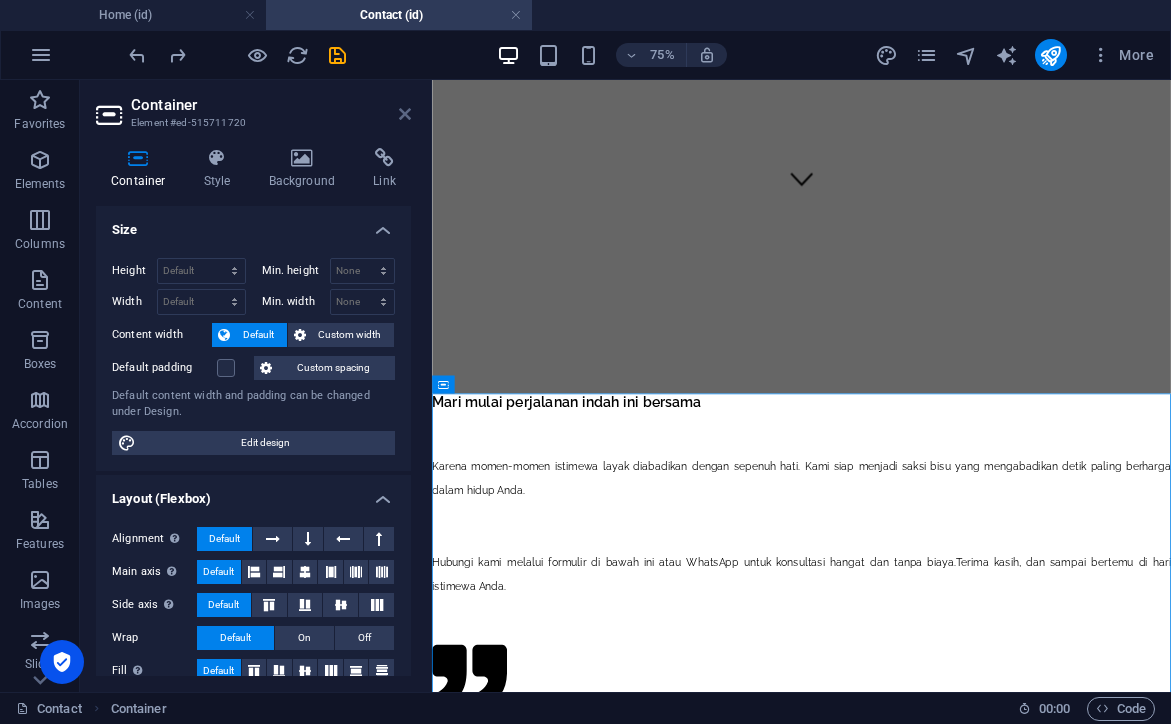 click at bounding box center (405, 114) 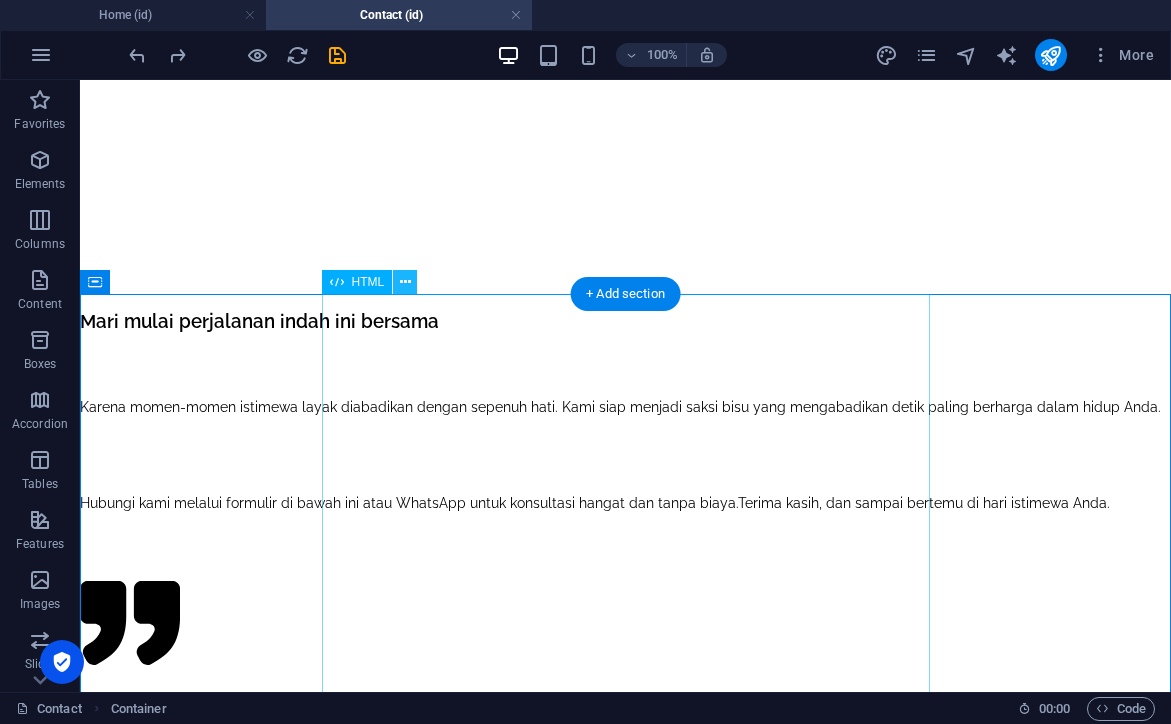 click at bounding box center [405, 282] 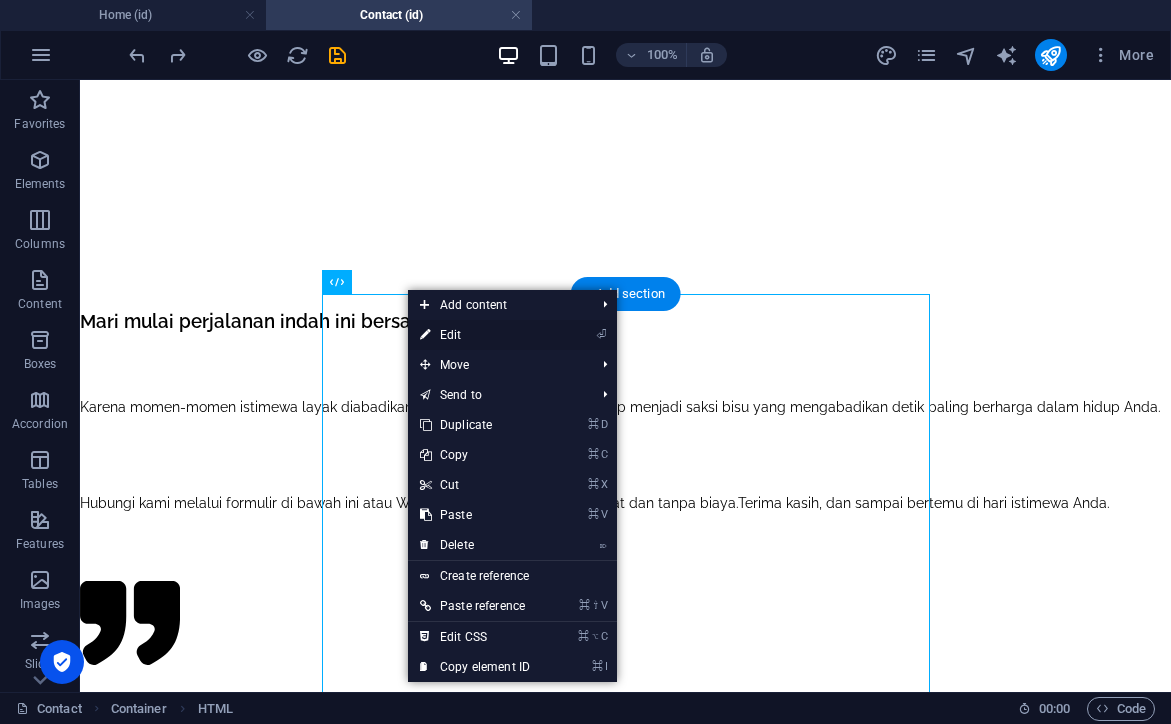 click on "⏎  Edit" at bounding box center [475, 335] 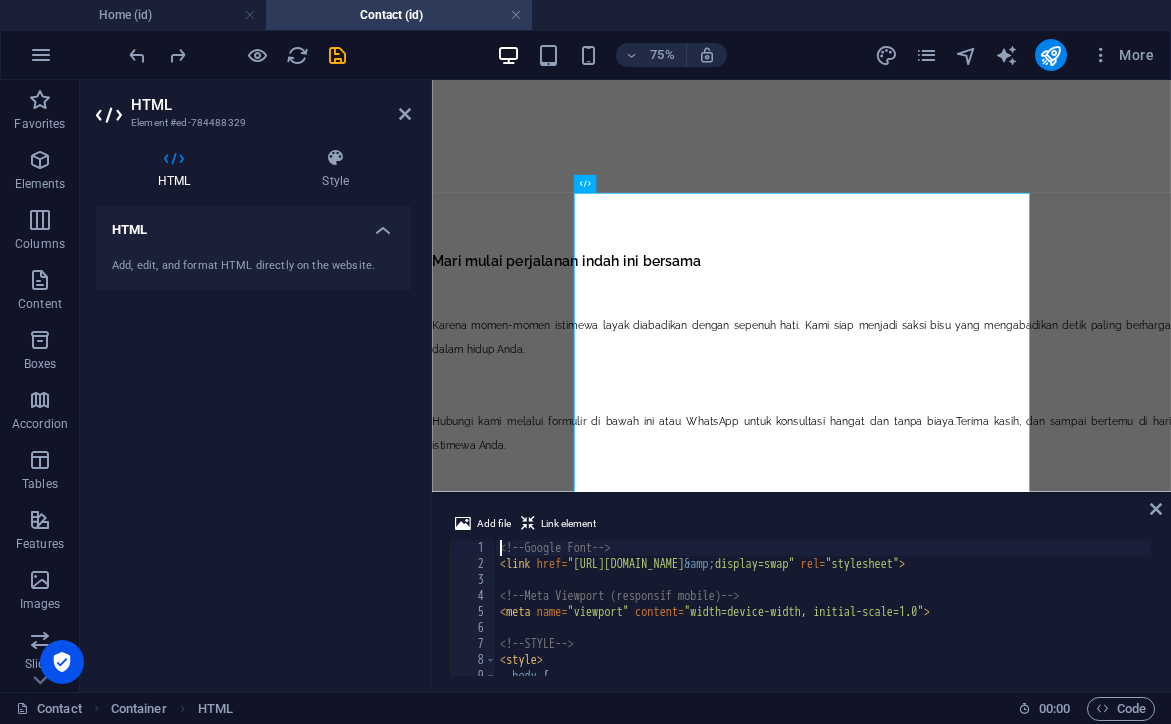 type on "</div>" 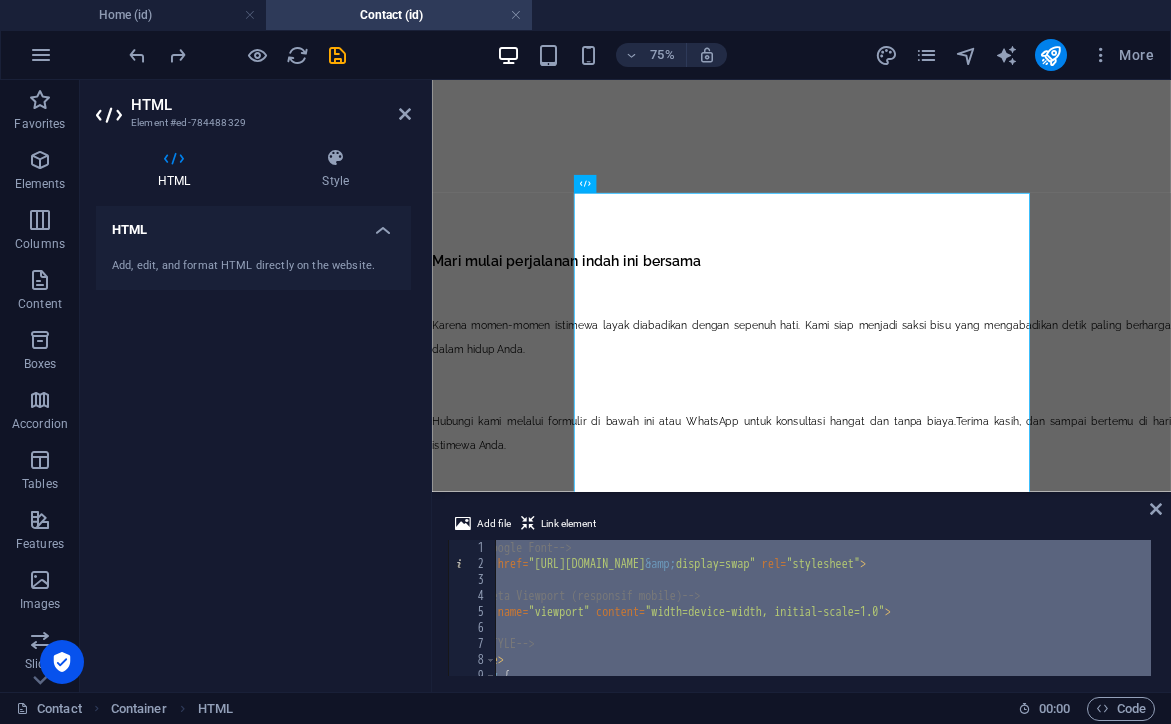 scroll, scrollTop: 0, scrollLeft: 152, axis: horizontal 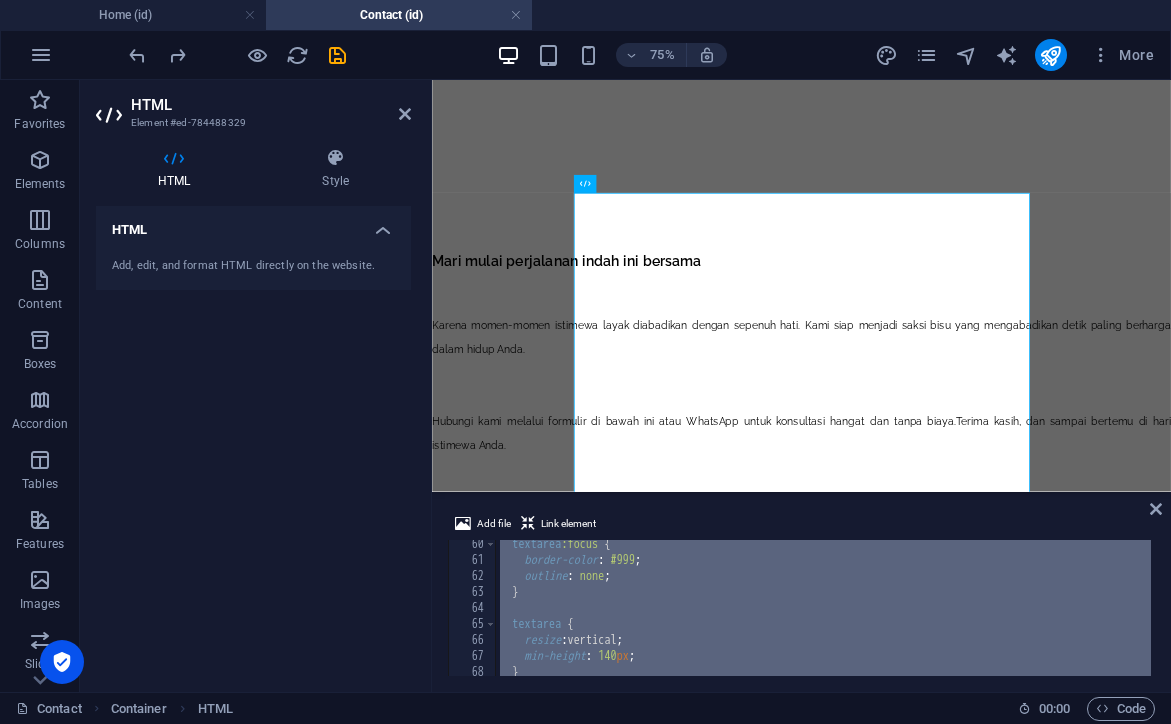 type 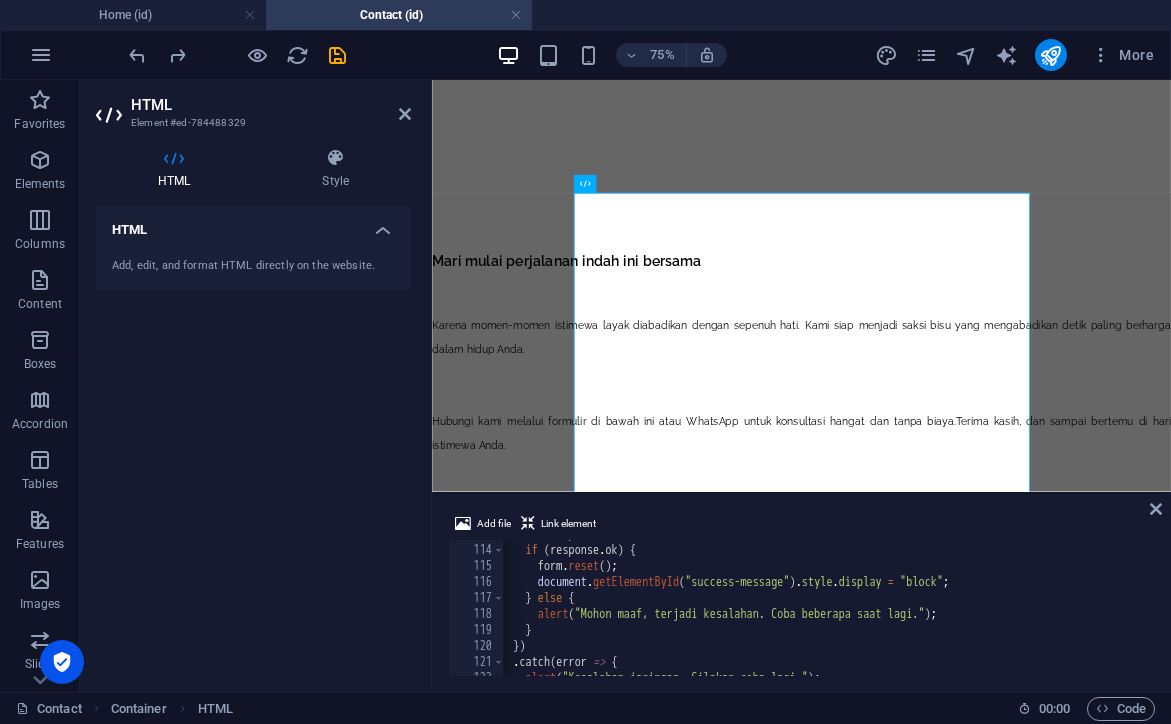 scroll, scrollTop: 1759, scrollLeft: 0, axis: vertical 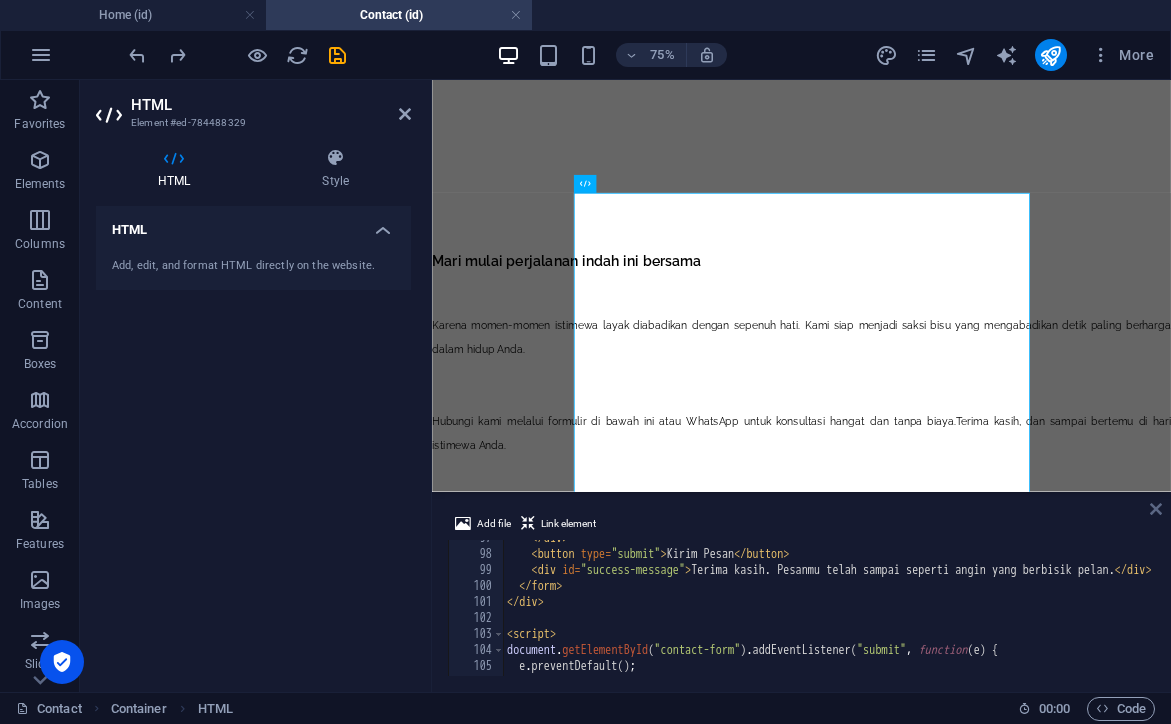 click at bounding box center [1156, 509] 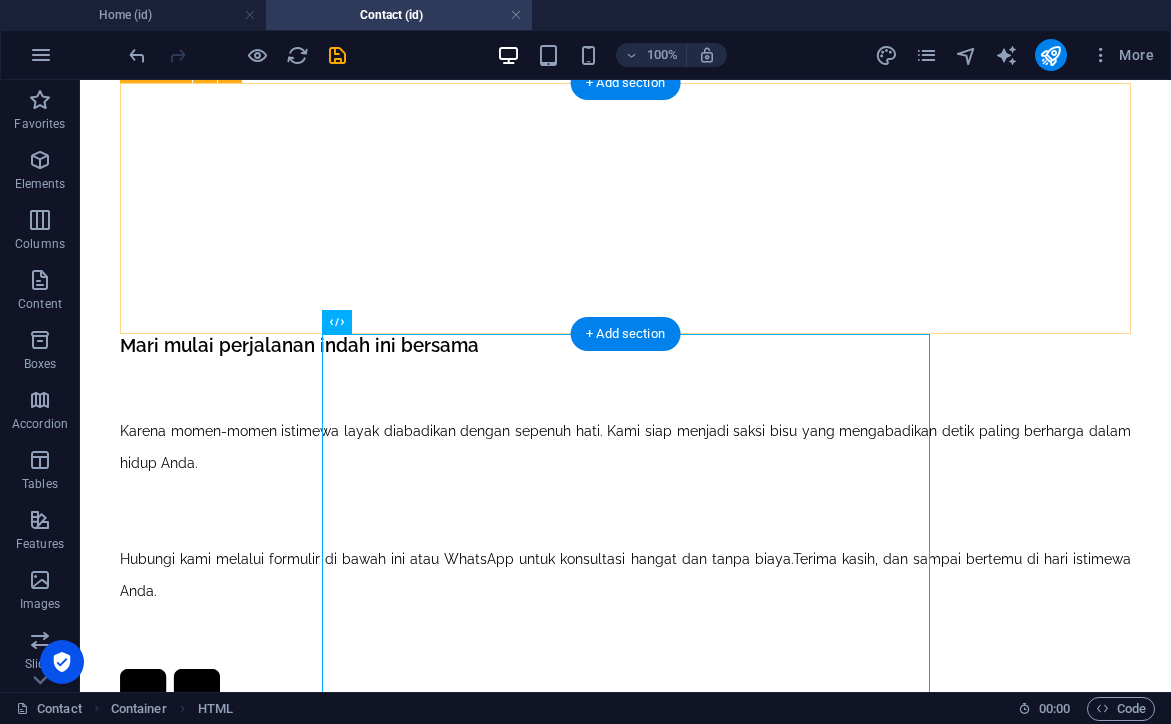 click on "Mari mulai perjalanan indah ini bersama Karena momen-momen istimewa layak diabadikan dengan sepenuh hati. Kami siap menjadi sa ksi bisu yang mengabadikan detik paling berharga dalam hidup Anda. Hubungi kami melalui formulir di bawah ini atau WhatsApp untuk konsultasi hangat dan tanpa biaya.  Terima kasih, dan sampai bertemu di hari istimewa Anda." at bounding box center (625, 546) 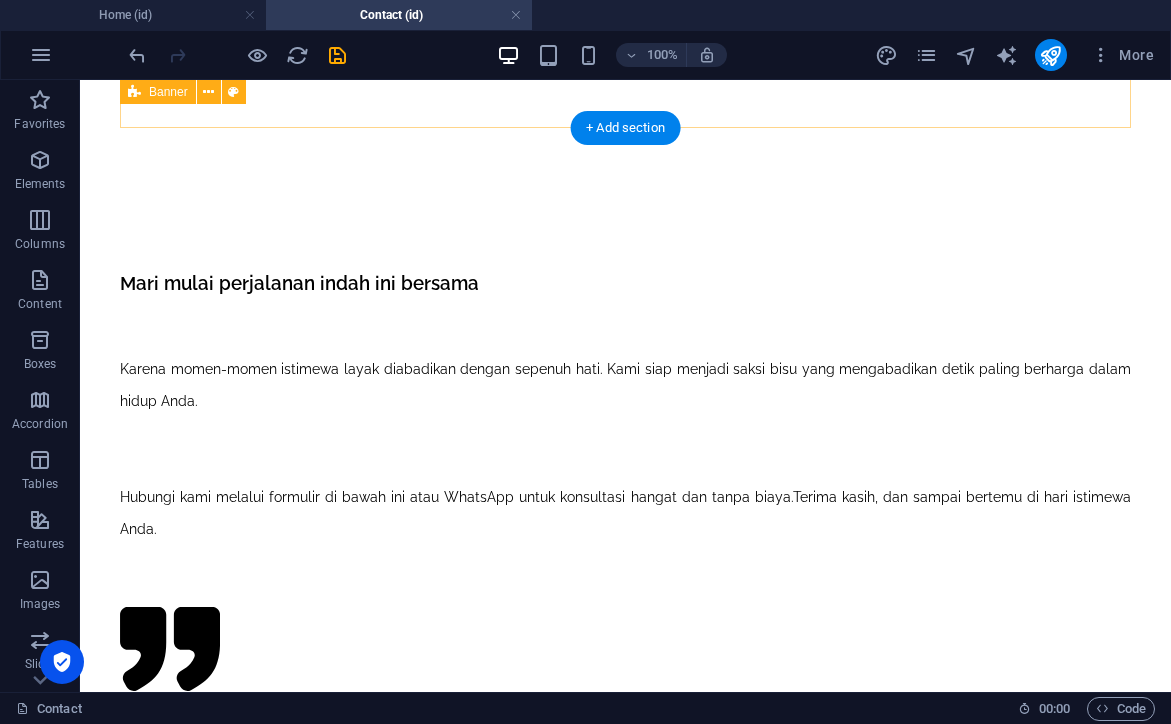 scroll, scrollTop: 757, scrollLeft: 0, axis: vertical 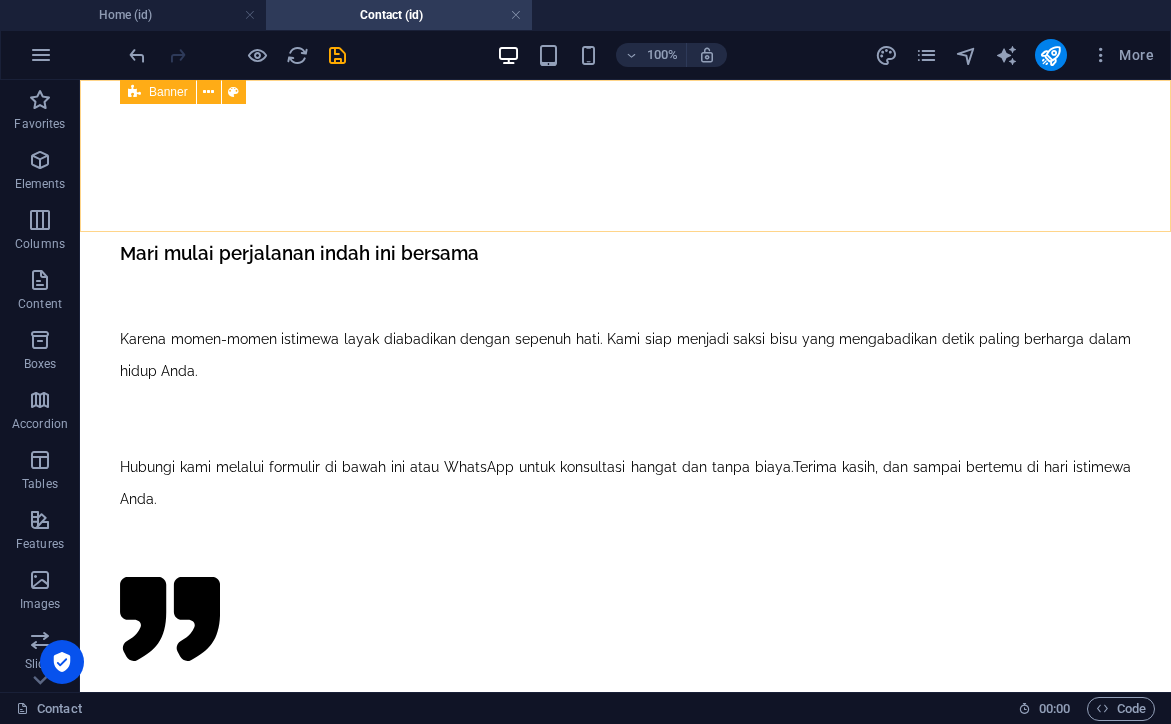 click on "Home About Us Our Works Contact" at bounding box center [625, -521] 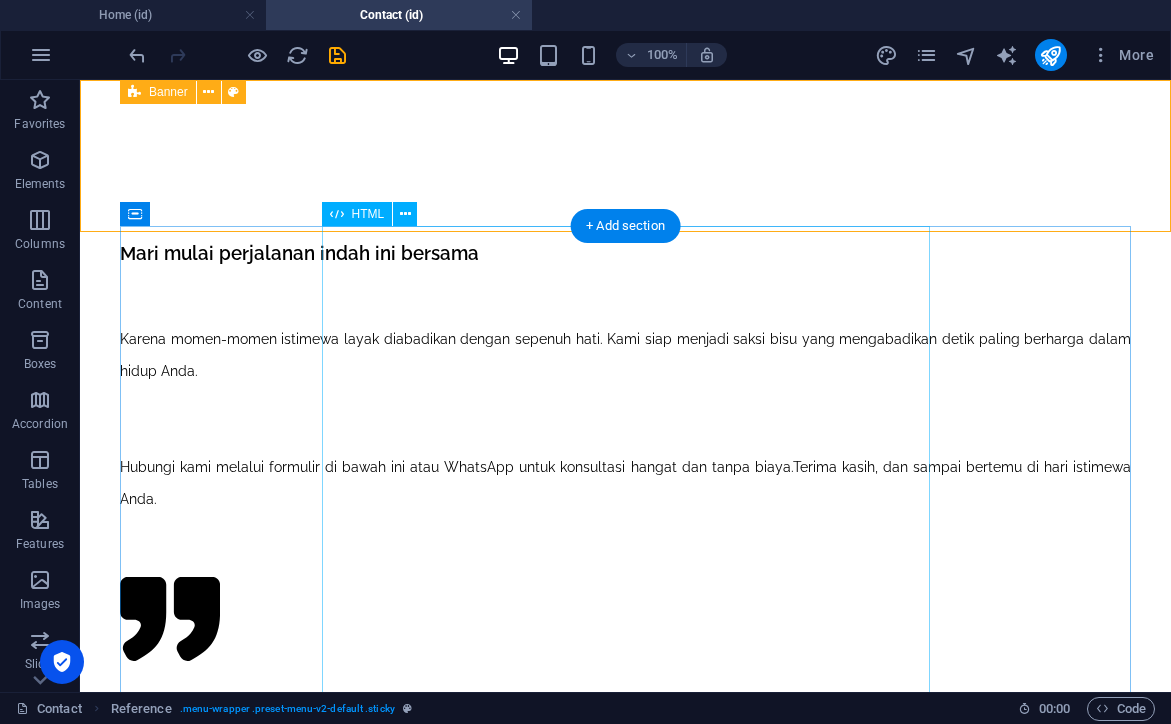 click on "Hubungi Kami
Nama
Alamat Email
Nomor WhatsApp
Pesan Anda
Kirim Pesan
Terima kasih. Pesanmu telah sampai seperti angin yang berbisik pelan." at bounding box center (625, 969) 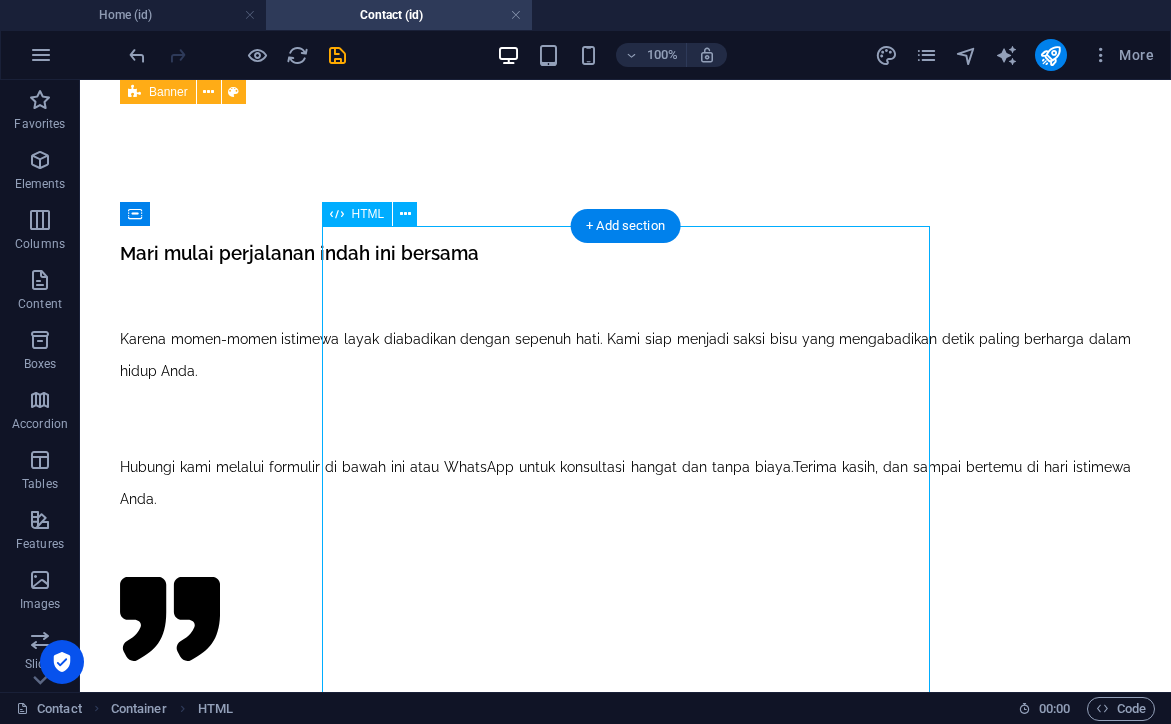 click on "Hubungi Kami
Nama
Alamat Email
Nomor WhatsApp
Pesan Anda
Kirim Pesan
Terima kasih. Pesanmu telah sampai seperti angin yang berbisik pelan." at bounding box center [625, 969] 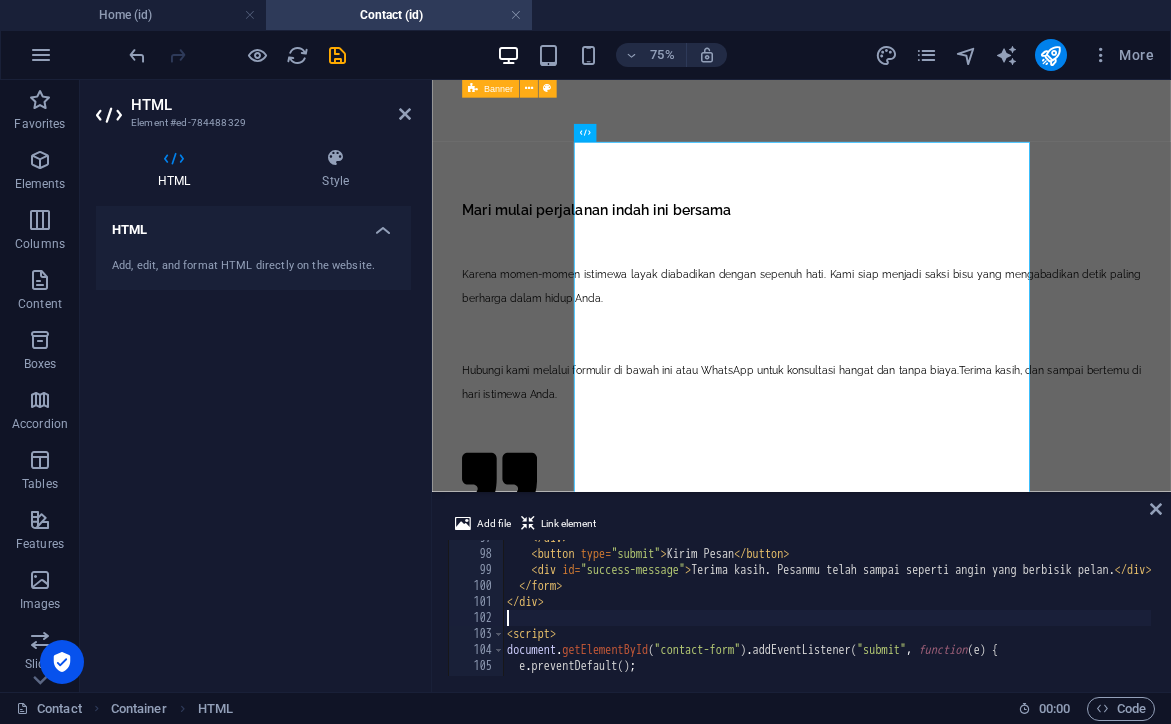 click on "</ div >      < button   type = "submit" > Kirim Pesan </ button >      < div   id = "success-message" > Terima kasih. Pesanmu telah sampai seperti angin yang berbisik pelan. </ div >    </ form > </ div > < script > document . getElementById ( "contact-form" ) . addEventListener ( "submit" ,   function ( e )   {    e . preventDefault ( ) ;    const   form   =   e . target ;" at bounding box center (903, 612) 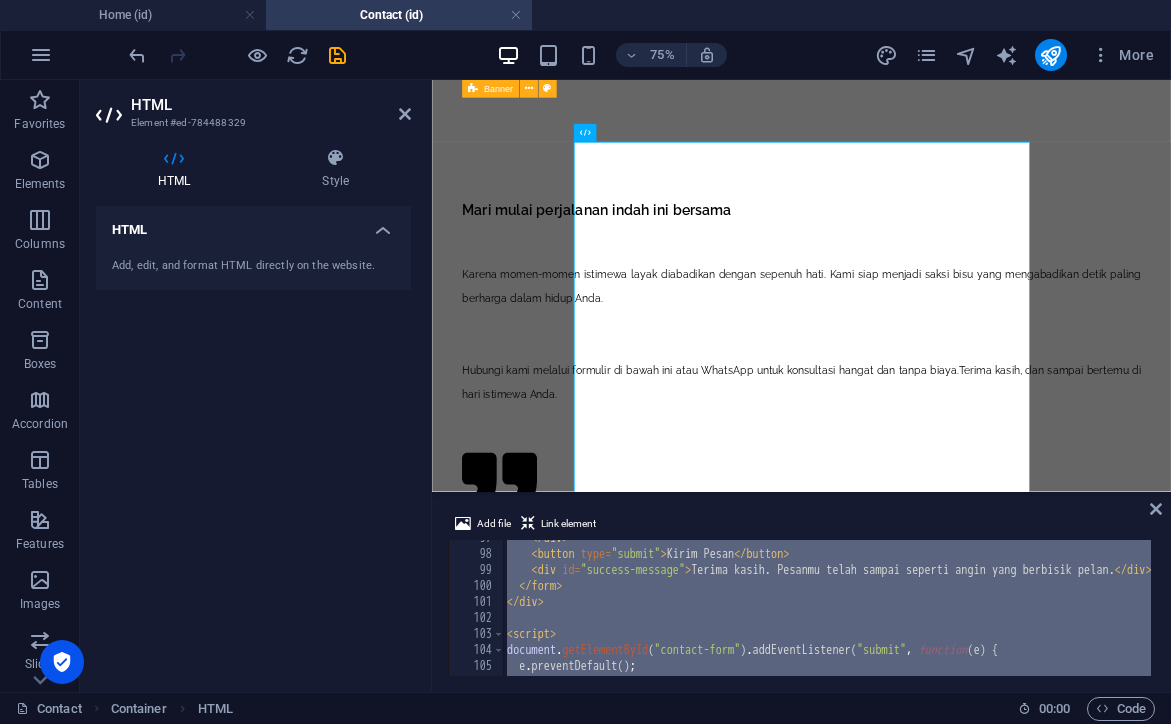 type 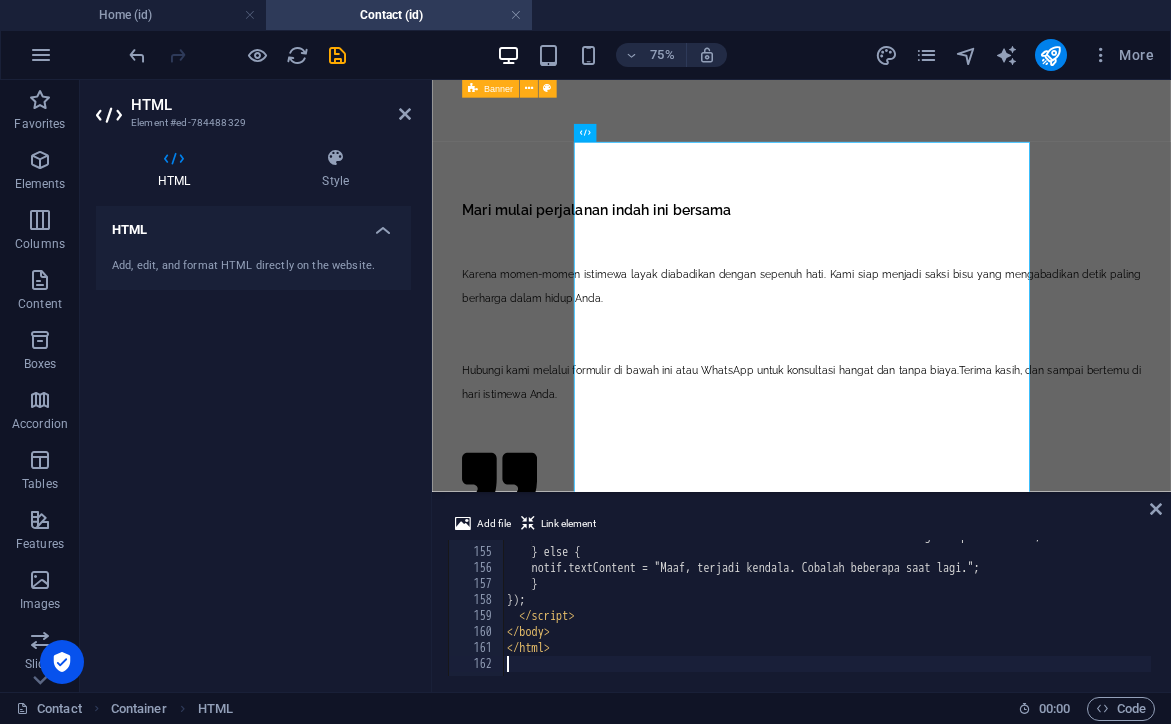 scroll, scrollTop: 2460, scrollLeft: 0, axis: vertical 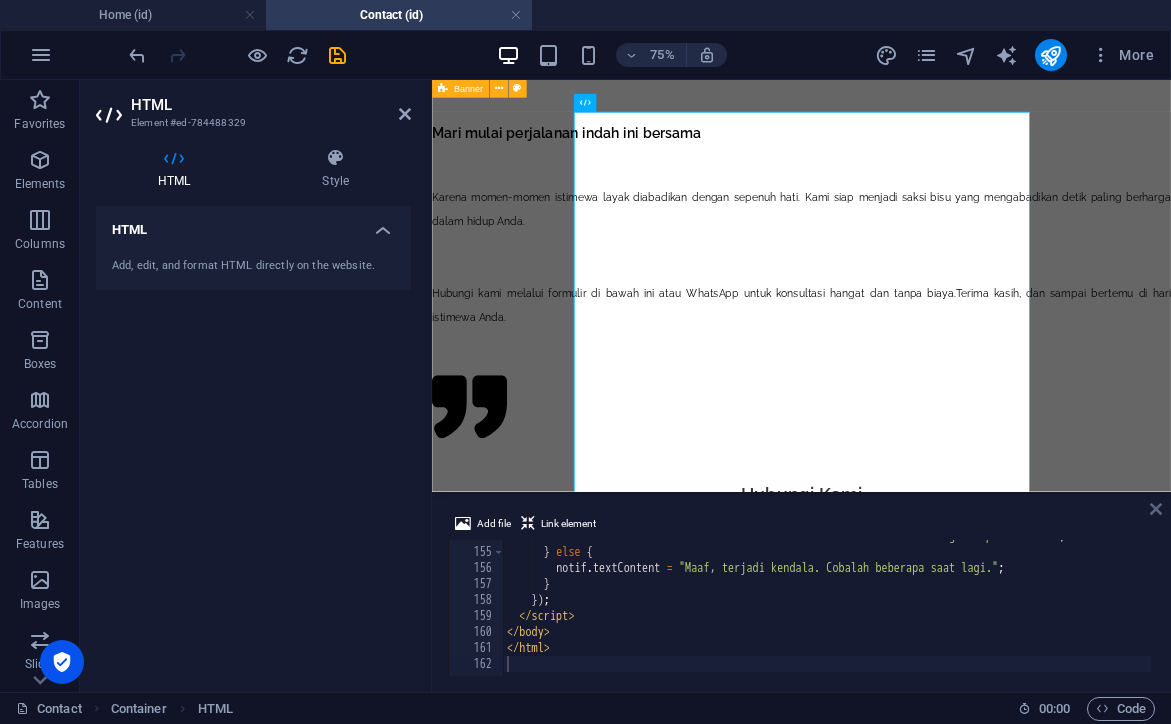 click at bounding box center (1156, 509) 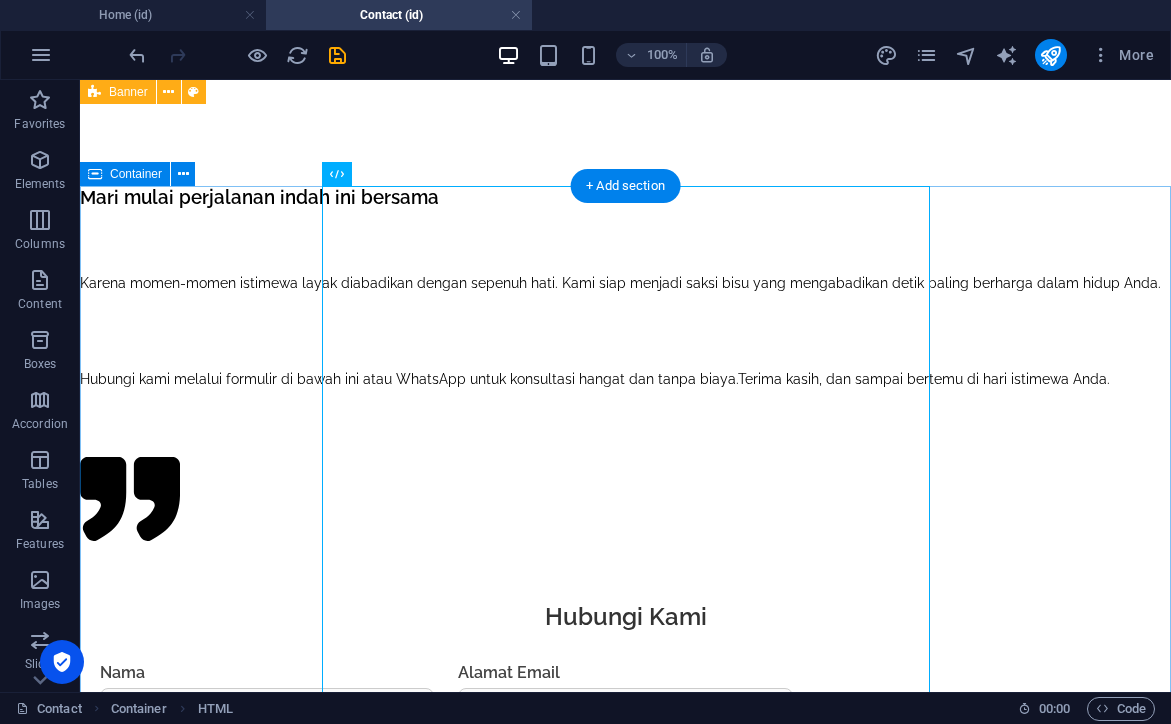 click on "Hubungi Kami
Hubungi Kami
Nama
Alamat Email
Nomor WhatsApp
Pesan Anda
Kirim Pesan" at bounding box center (625, 863) 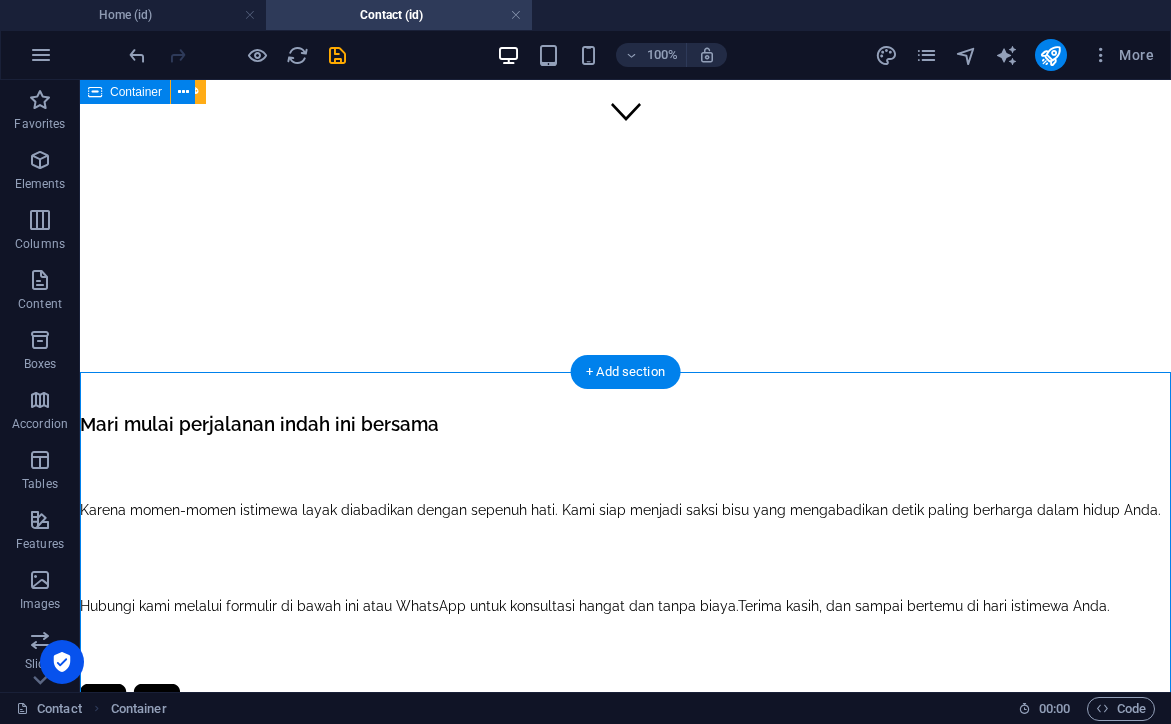 scroll, scrollTop: 530, scrollLeft: 0, axis: vertical 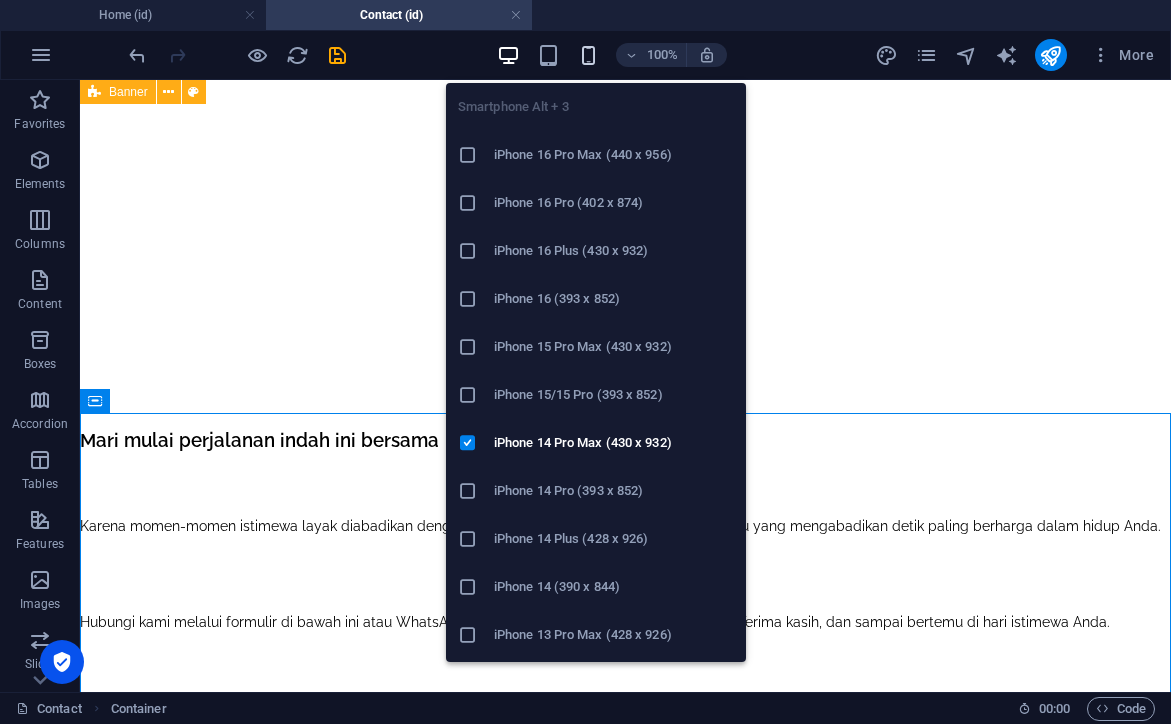 click at bounding box center (588, 55) 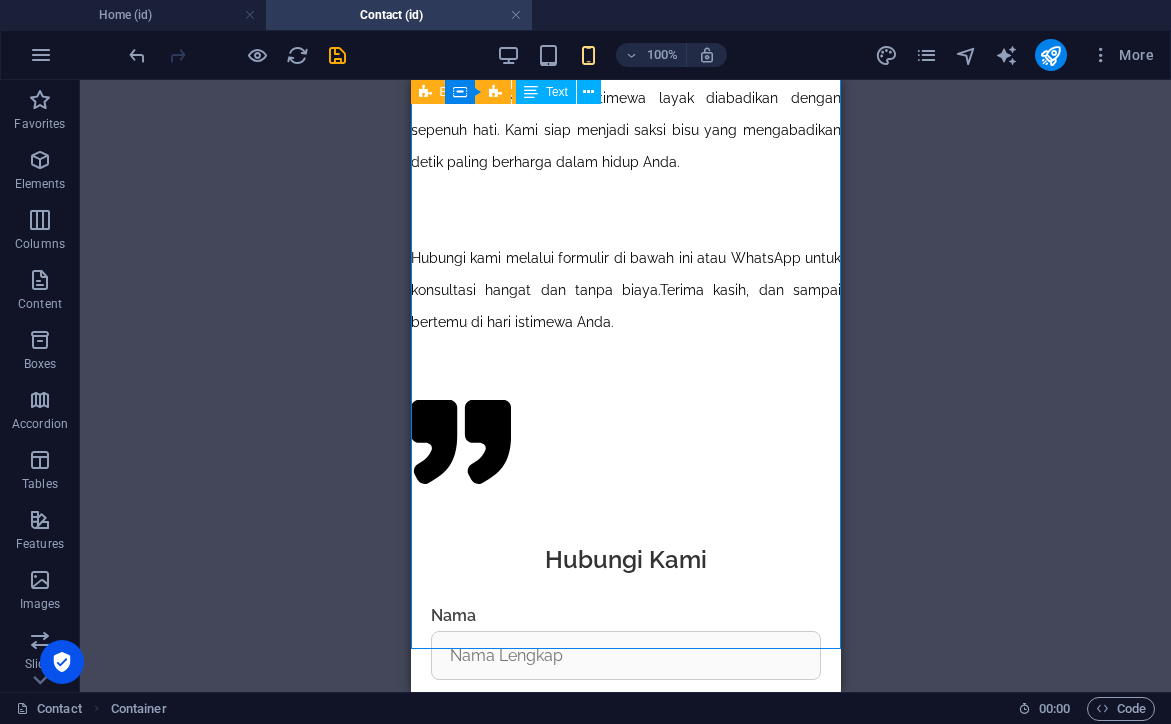 scroll, scrollTop: 935, scrollLeft: 0, axis: vertical 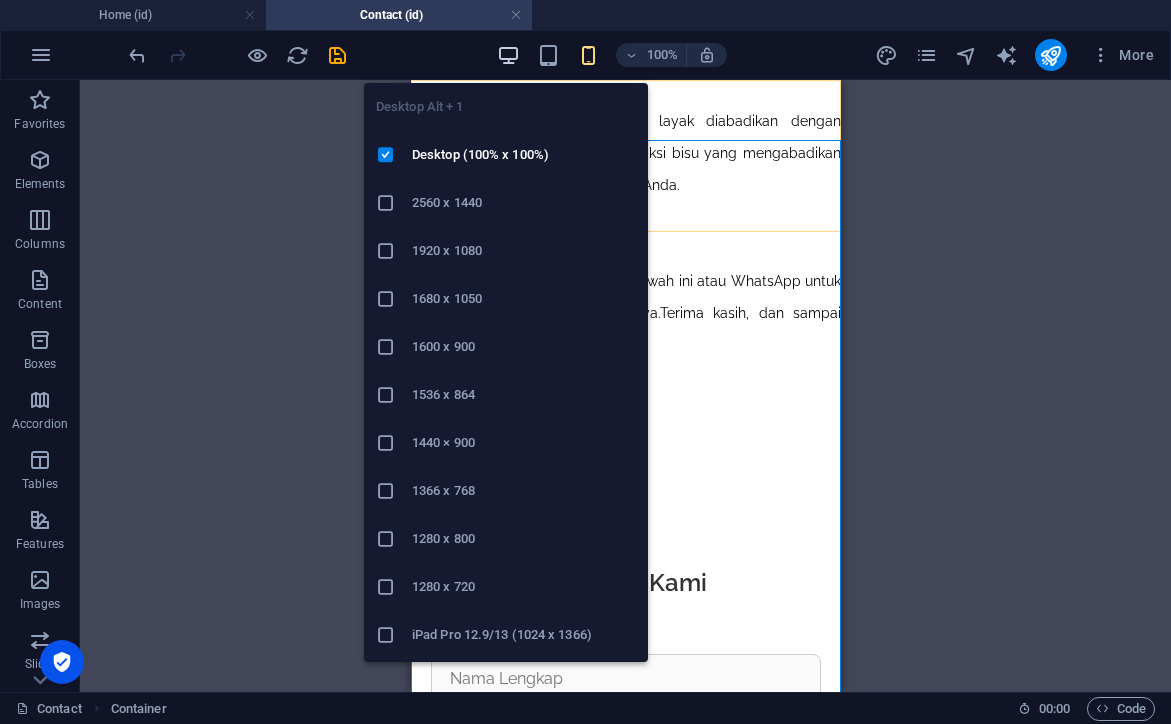 click at bounding box center (508, 55) 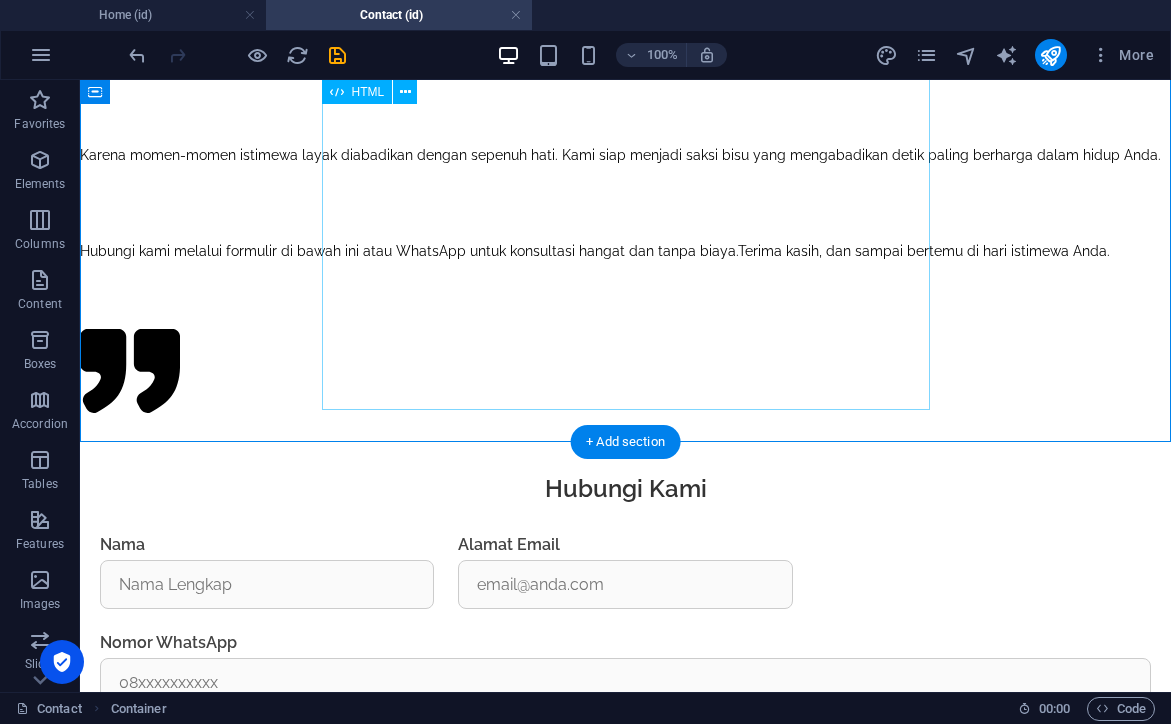 scroll, scrollTop: 699, scrollLeft: 0, axis: vertical 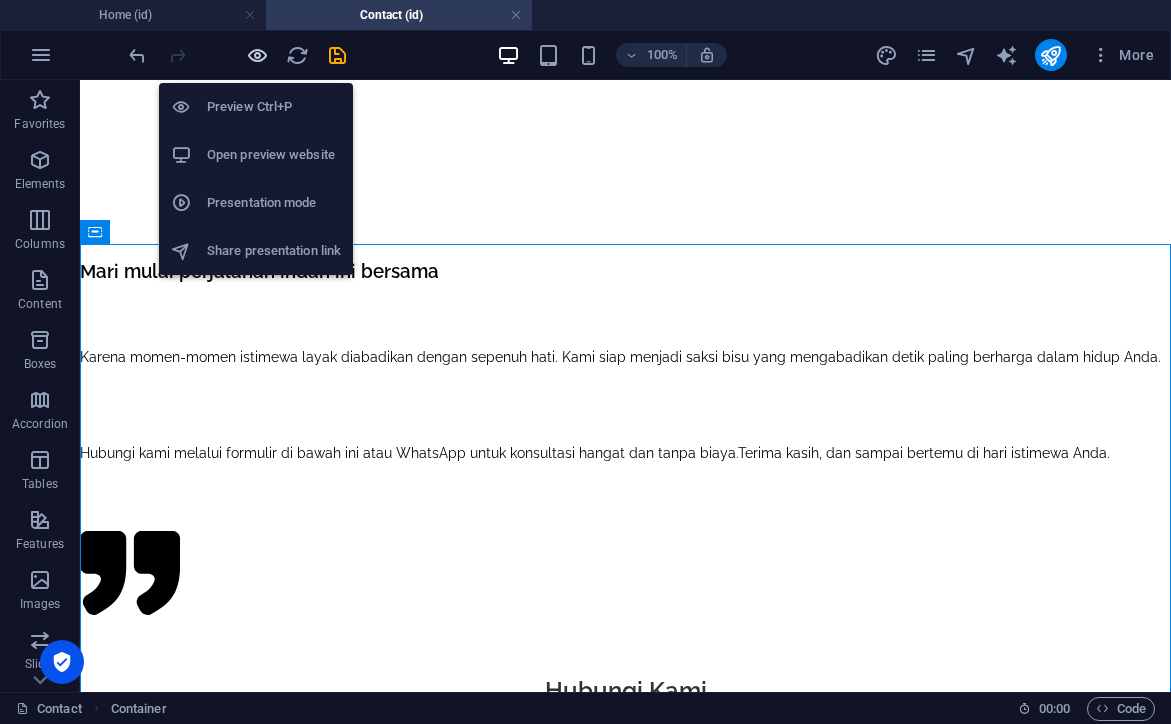 click at bounding box center [257, 55] 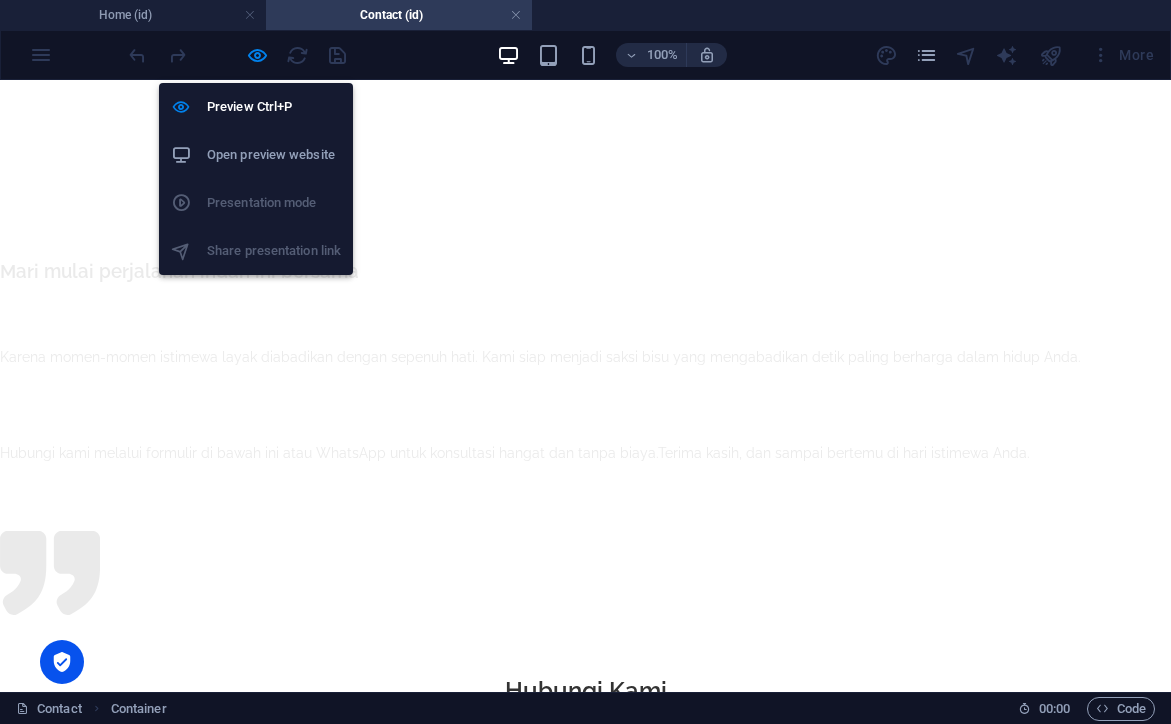 click on "Open preview website" at bounding box center (274, 155) 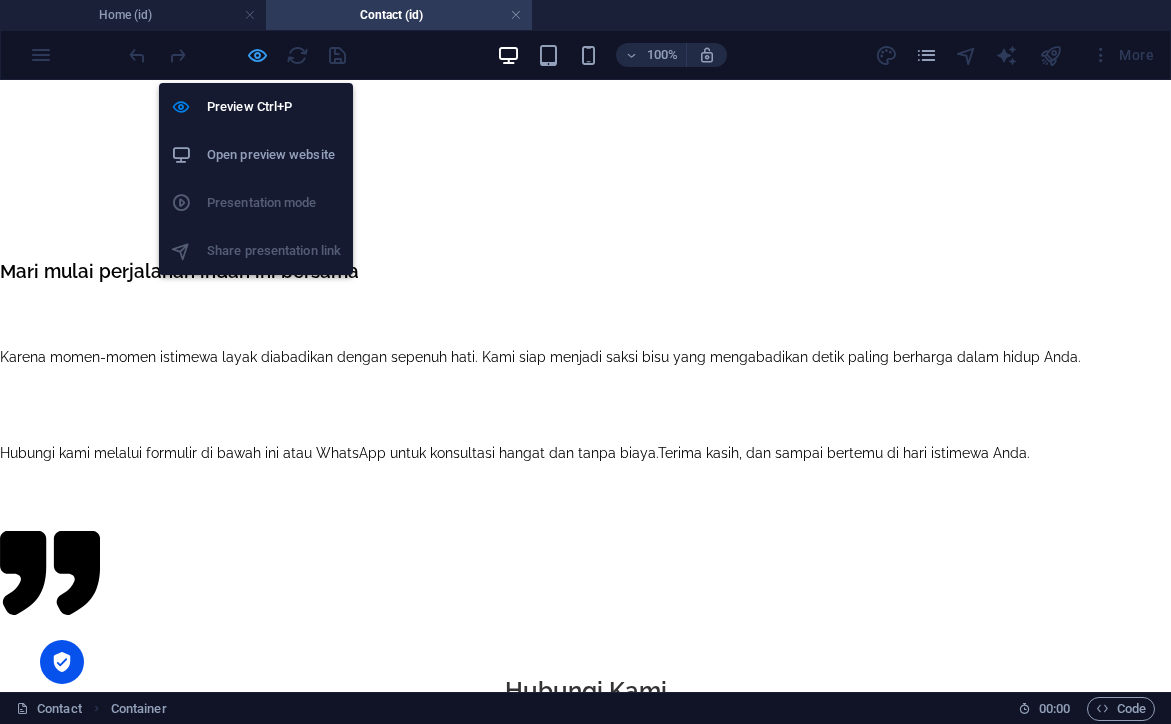 click at bounding box center (257, 55) 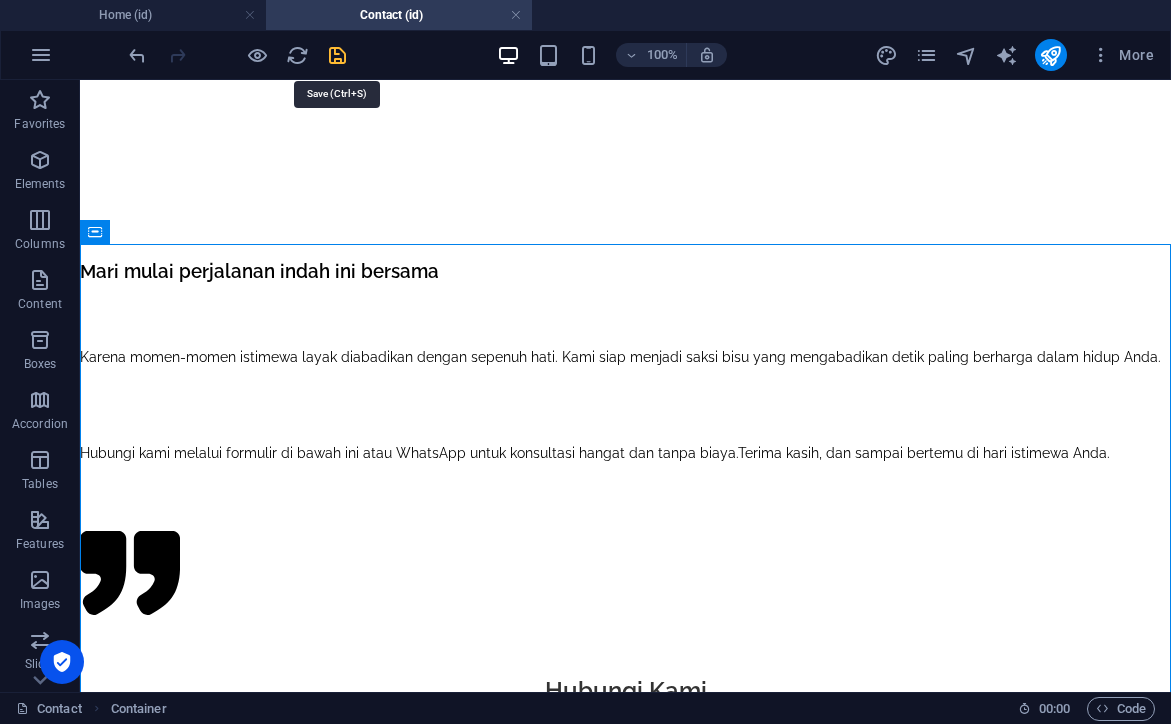click at bounding box center [337, 55] 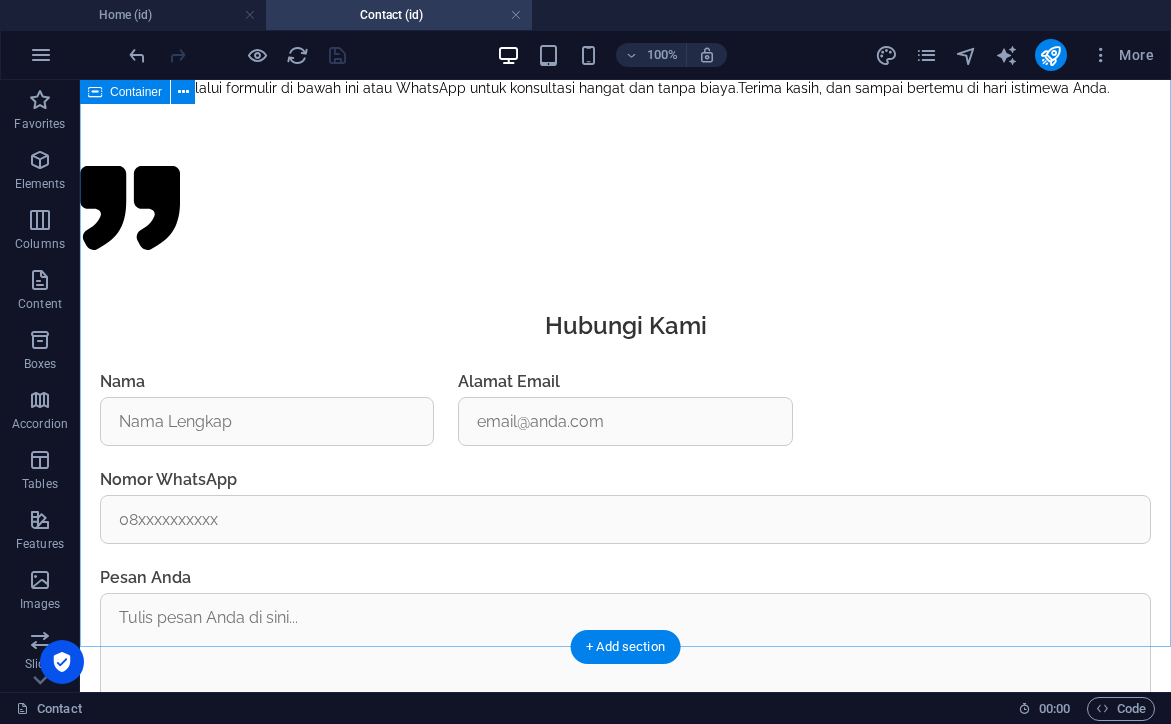 scroll, scrollTop: 1091, scrollLeft: 0, axis: vertical 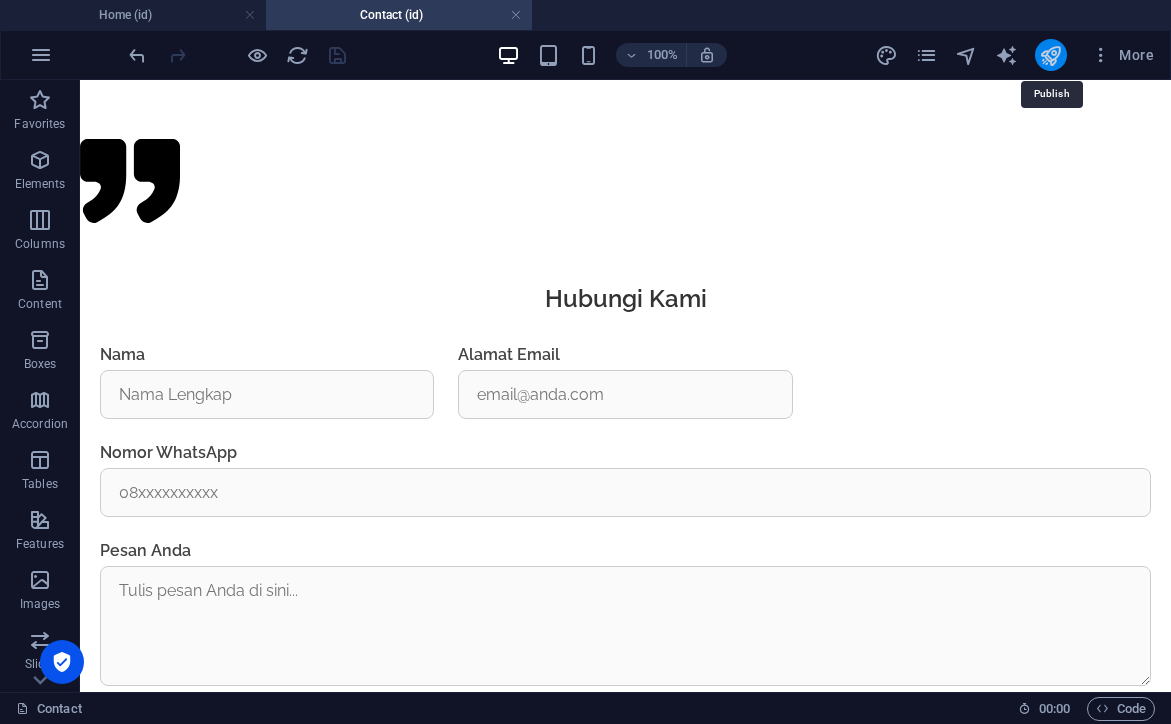 click at bounding box center [1050, 55] 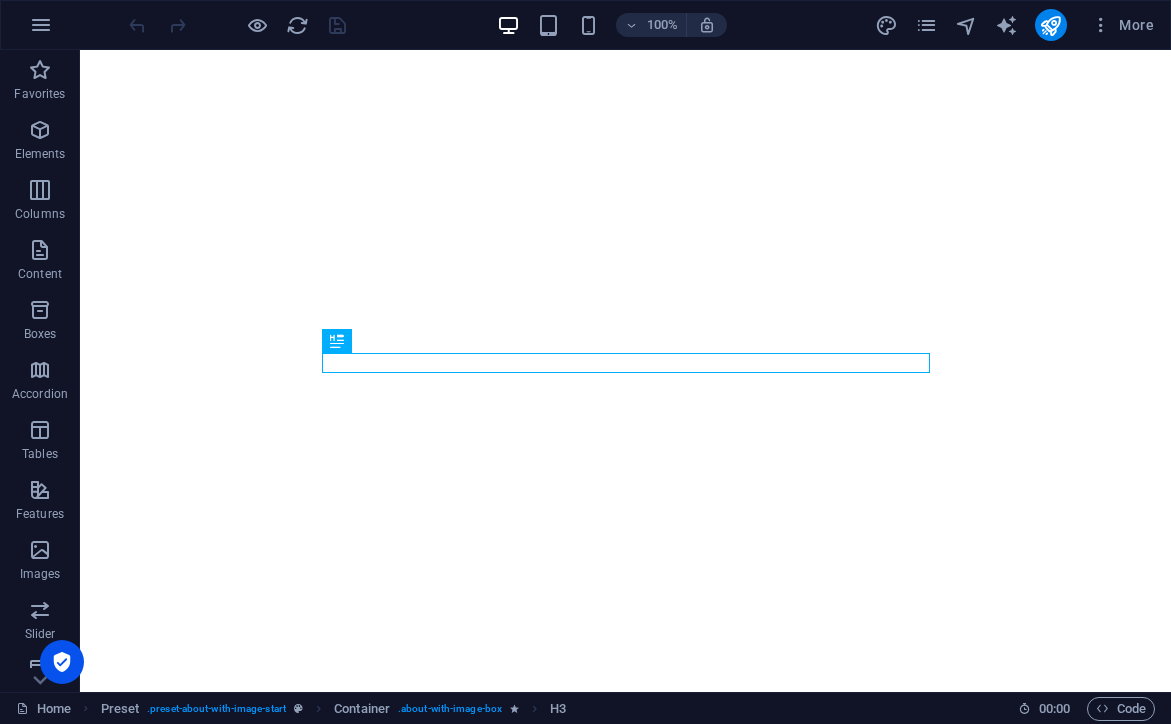 scroll, scrollTop: 0, scrollLeft: 0, axis: both 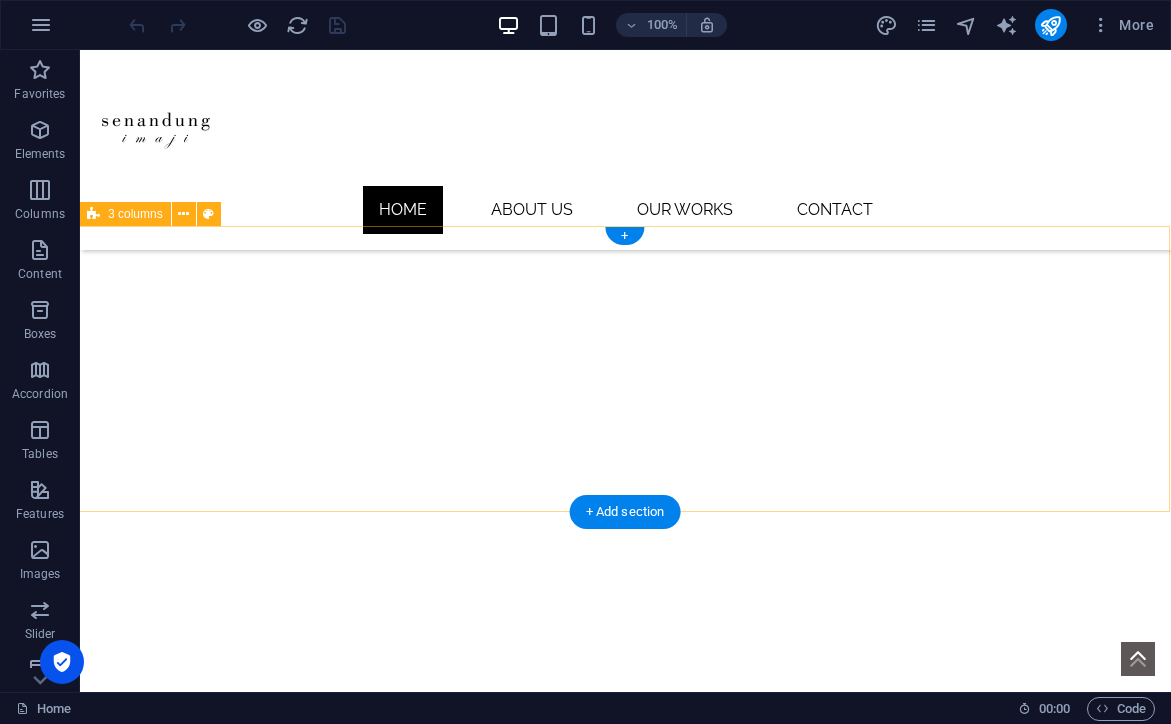 click on "Add elements" at bounding box center (340, 1265) 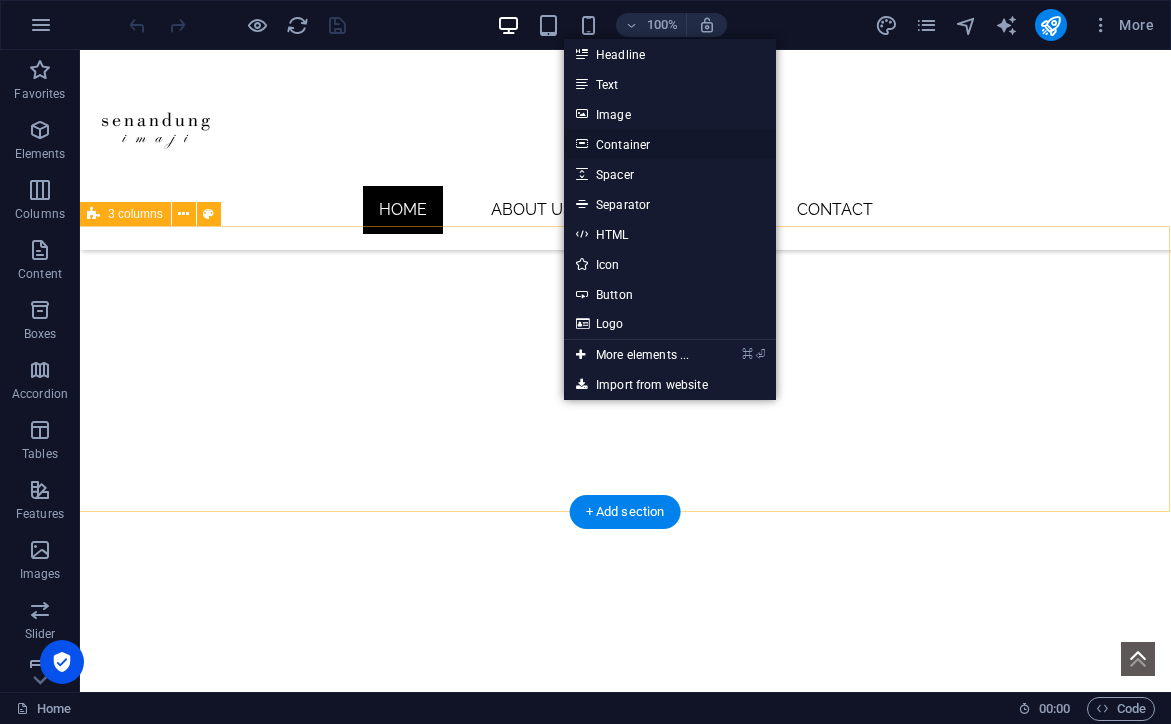 drag, startPoint x: 595, startPoint y: 141, endPoint x: 217, endPoint y: 120, distance: 378.5829 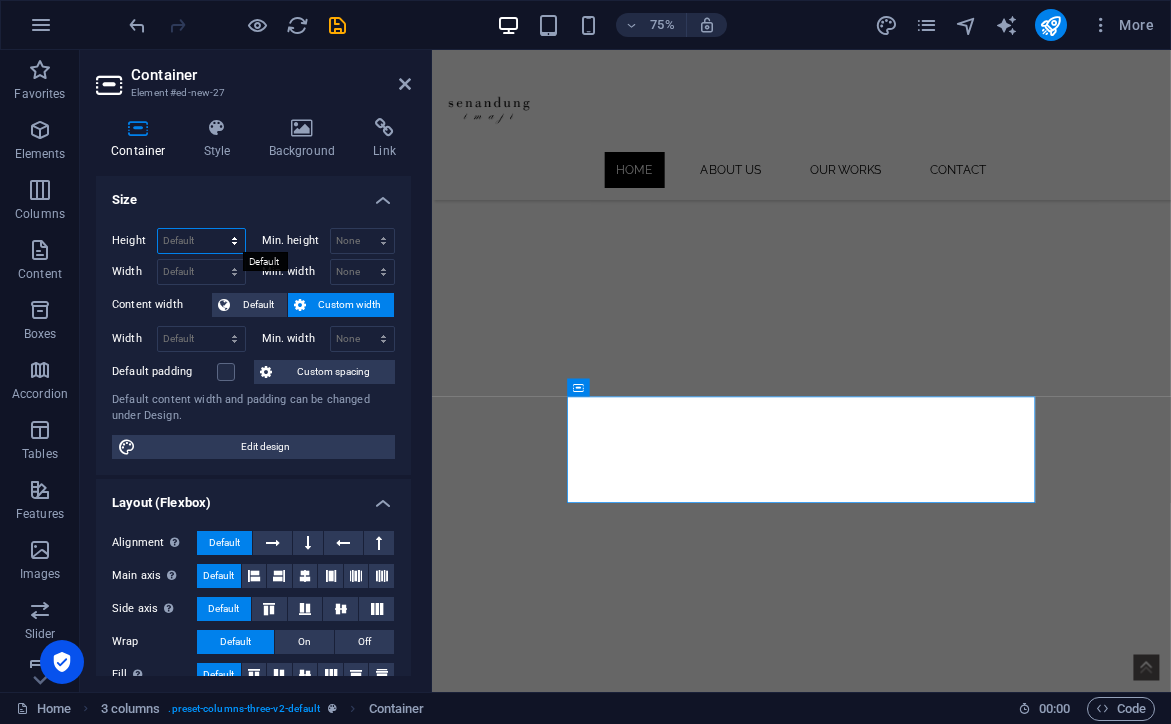 select on "px" 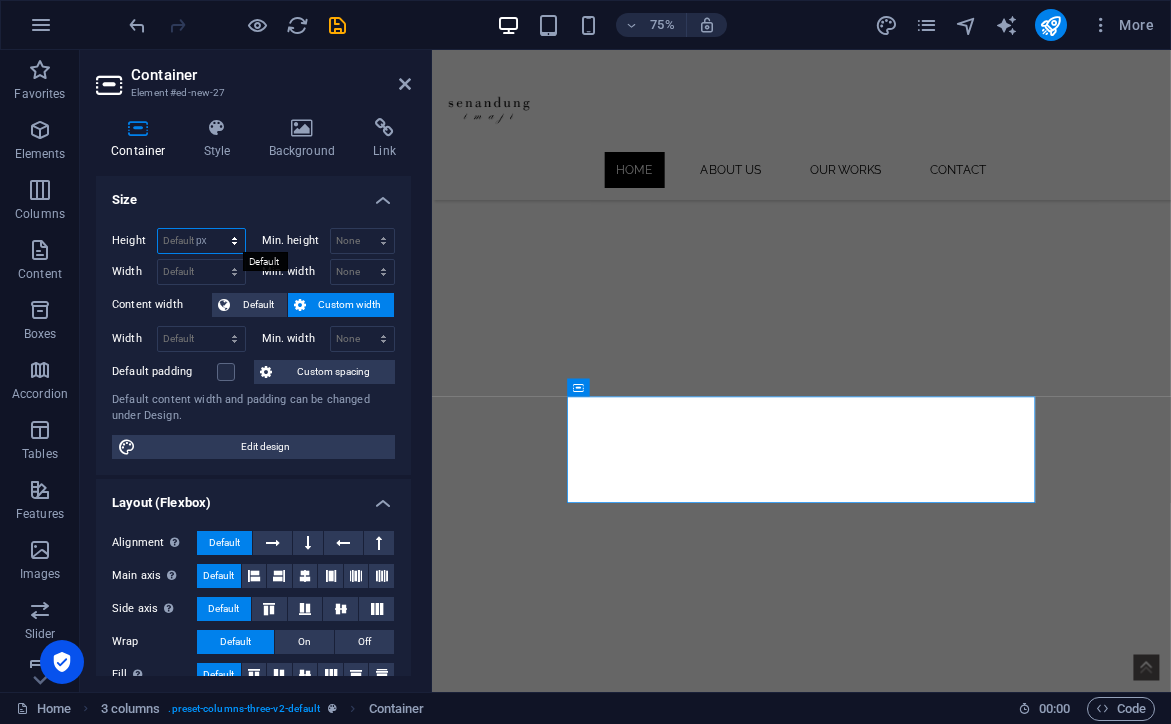 type on "142" 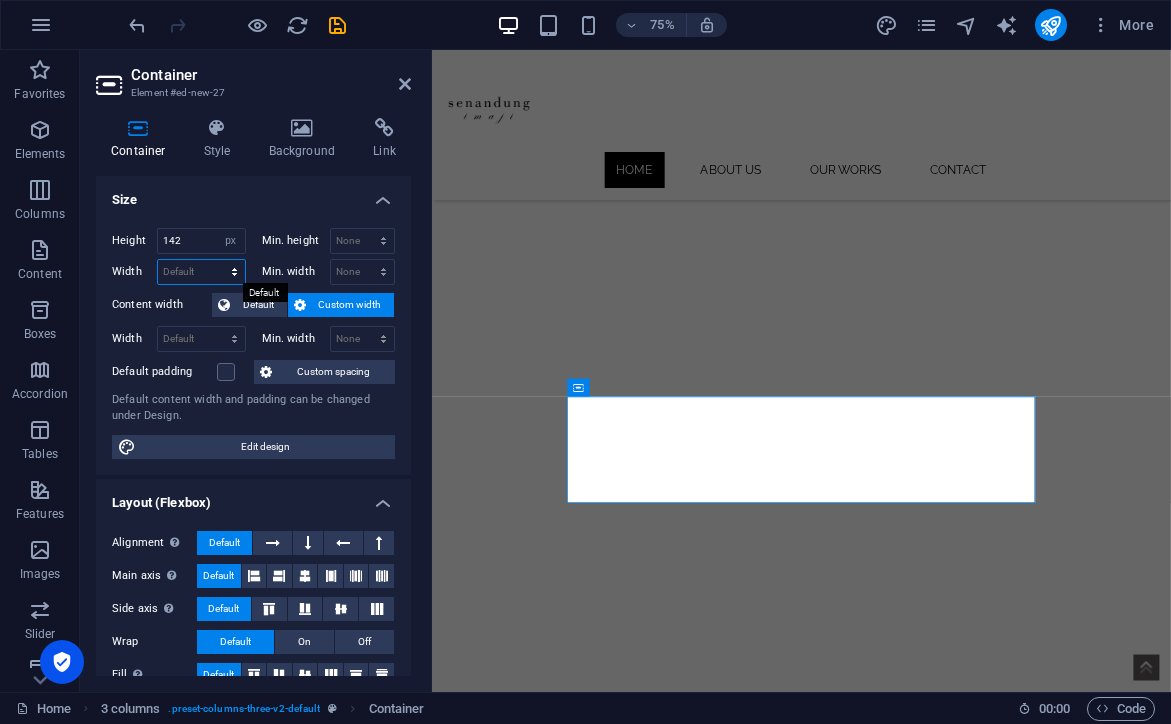 select on "px" 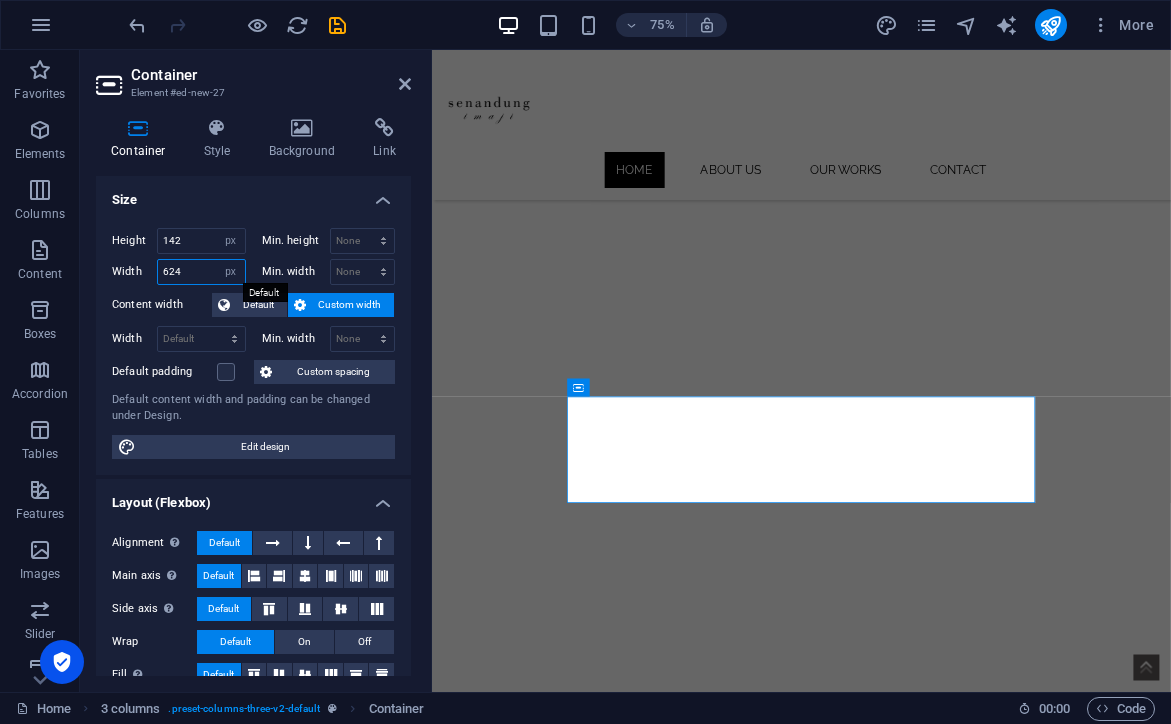 click on "624" at bounding box center (201, 272) 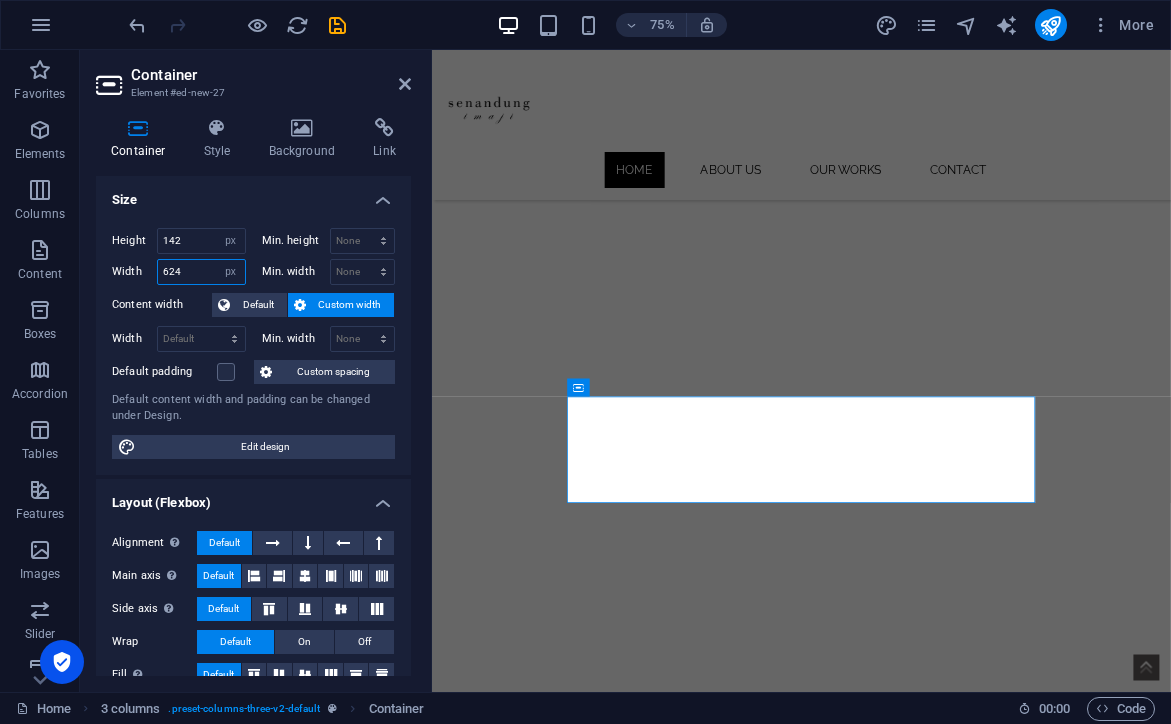 drag, startPoint x: 208, startPoint y: 270, endPoint x: 146, endPoint y: 269, distance: 62.008064 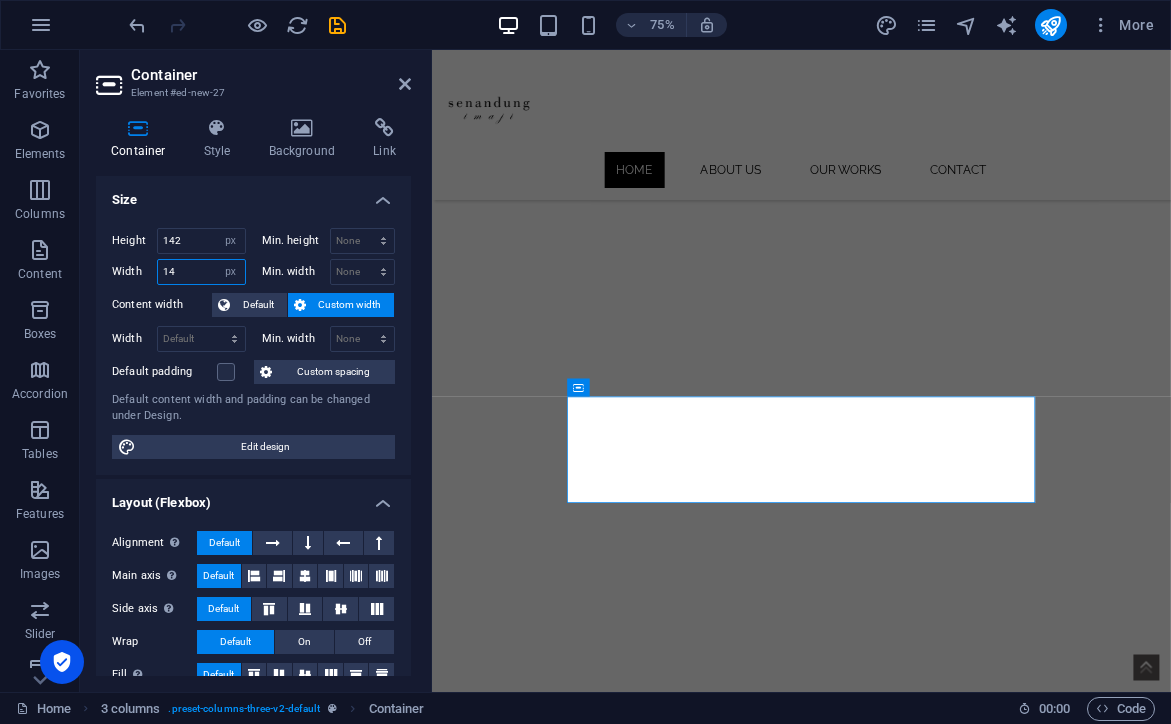 type on "145" 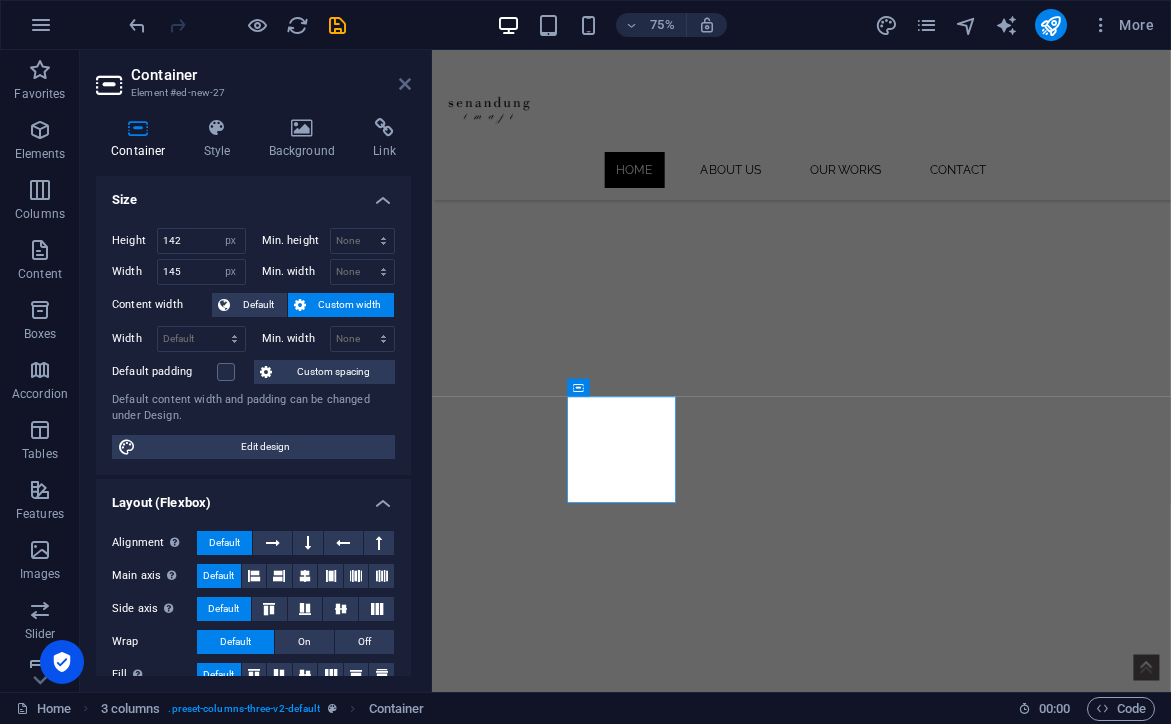 click at bounding box center [405, 84] 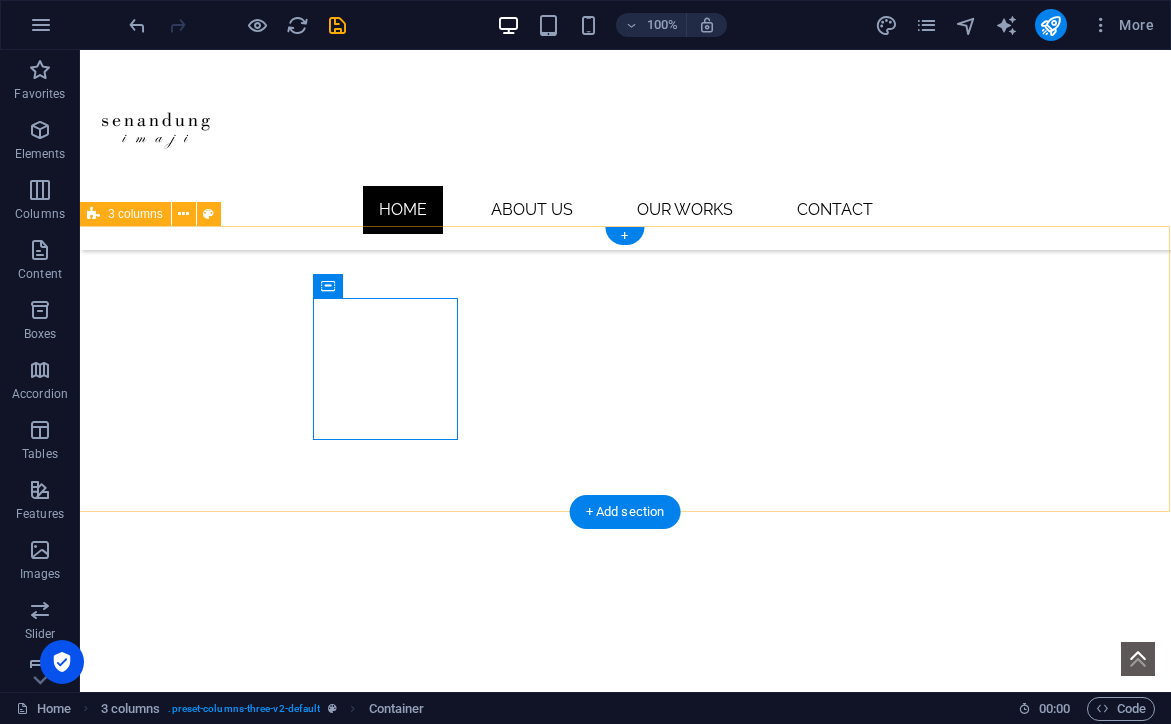 click on "Drop content here or  Add elements  Paste clipboard" at bounding box center [624, 1663] 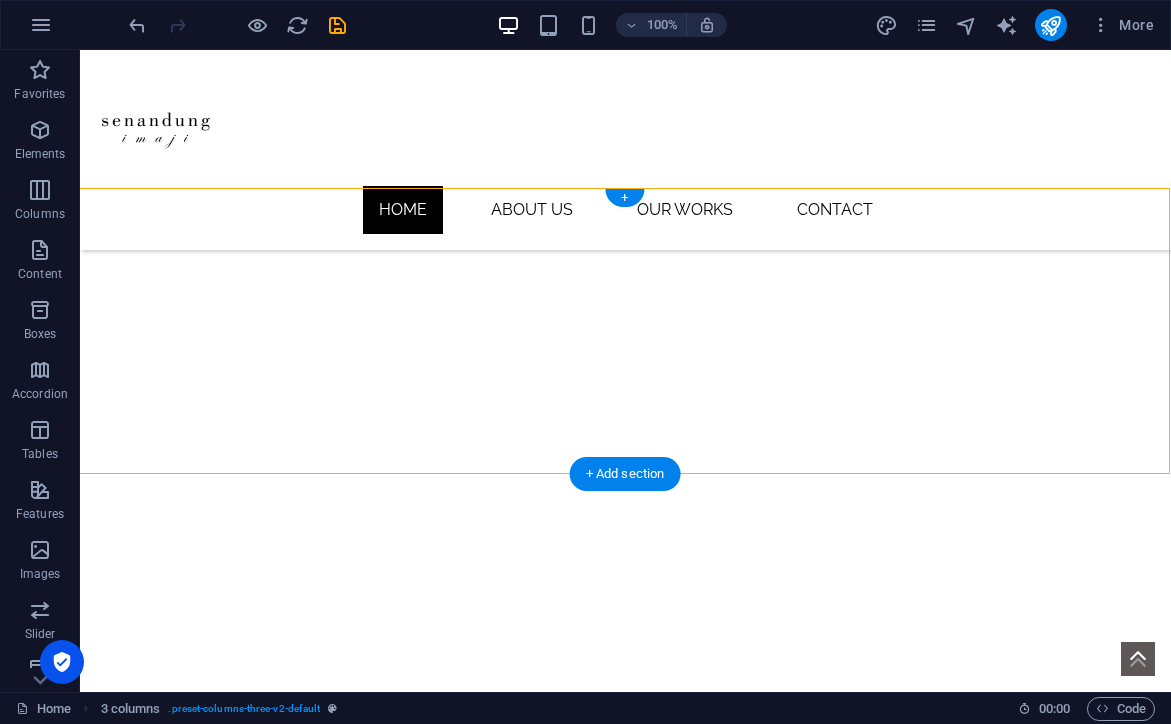 scroll, scrollTop: 755, scrollLeft: 1, axis: both 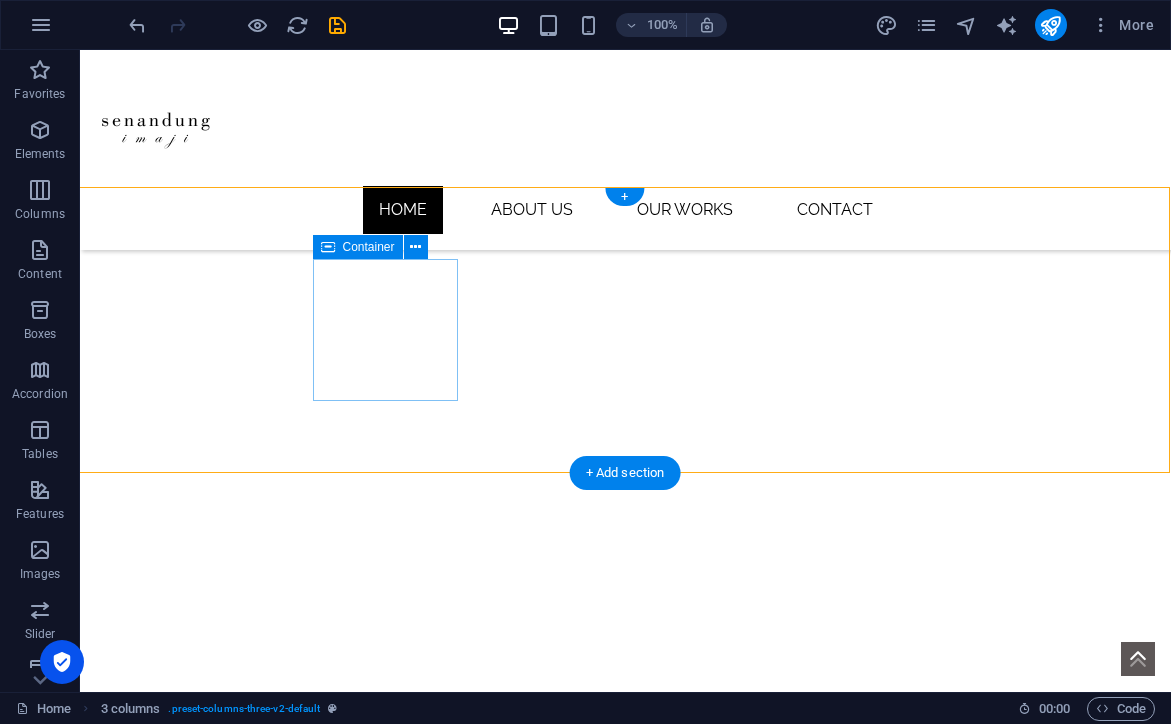 click on "Drop content here or  Add elements  Paste clipboard" at bounding box center (159, 1234) 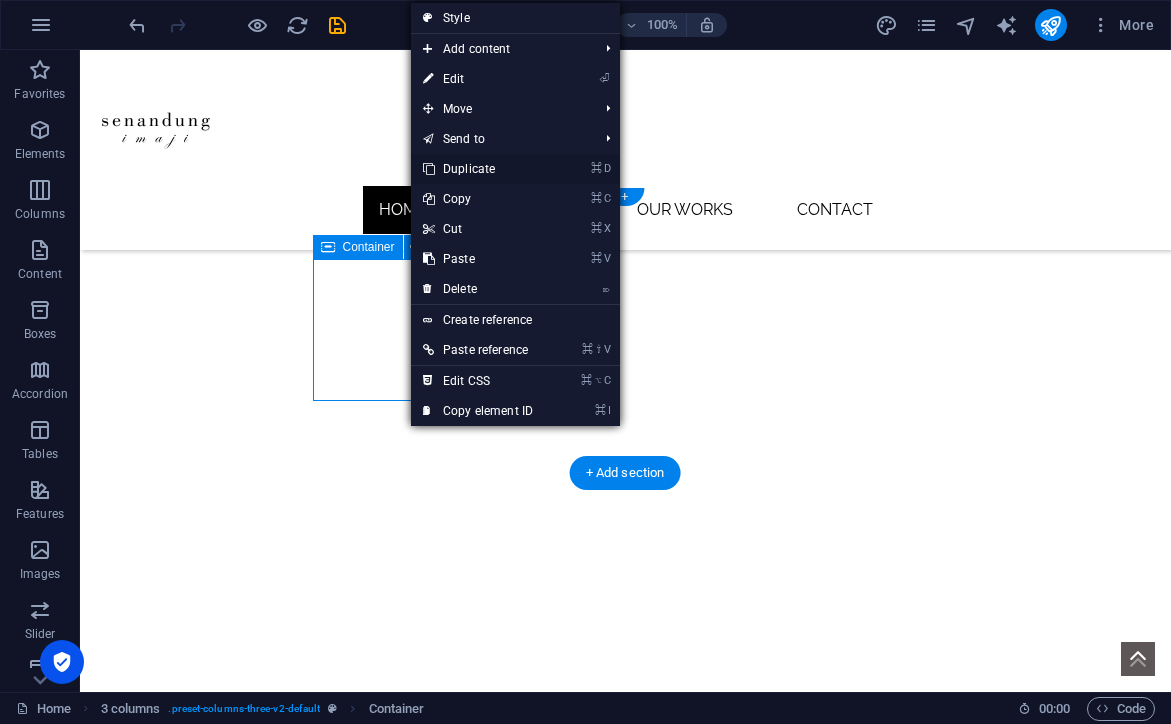 click on "⌘ D  Duplicate" at bounding box center (478, 169) 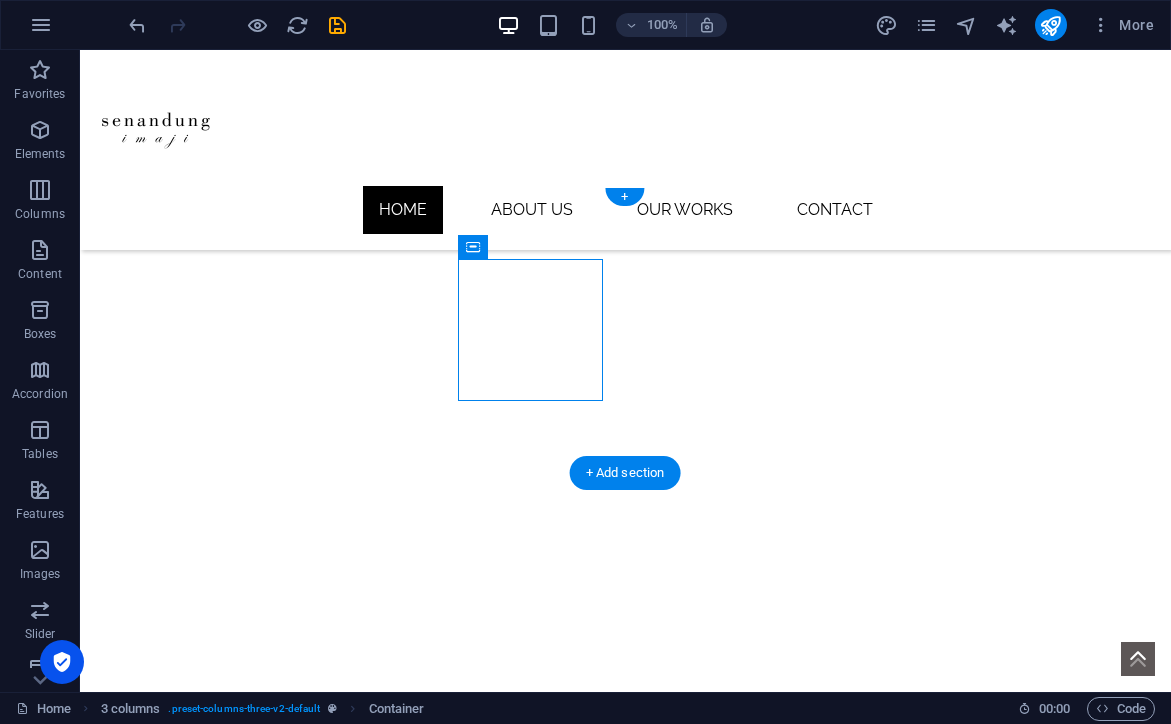 drag, startPoint x: 570, startPoint y: 296, endPoint x: 633, endPoint y: 250, distance: 78.00641 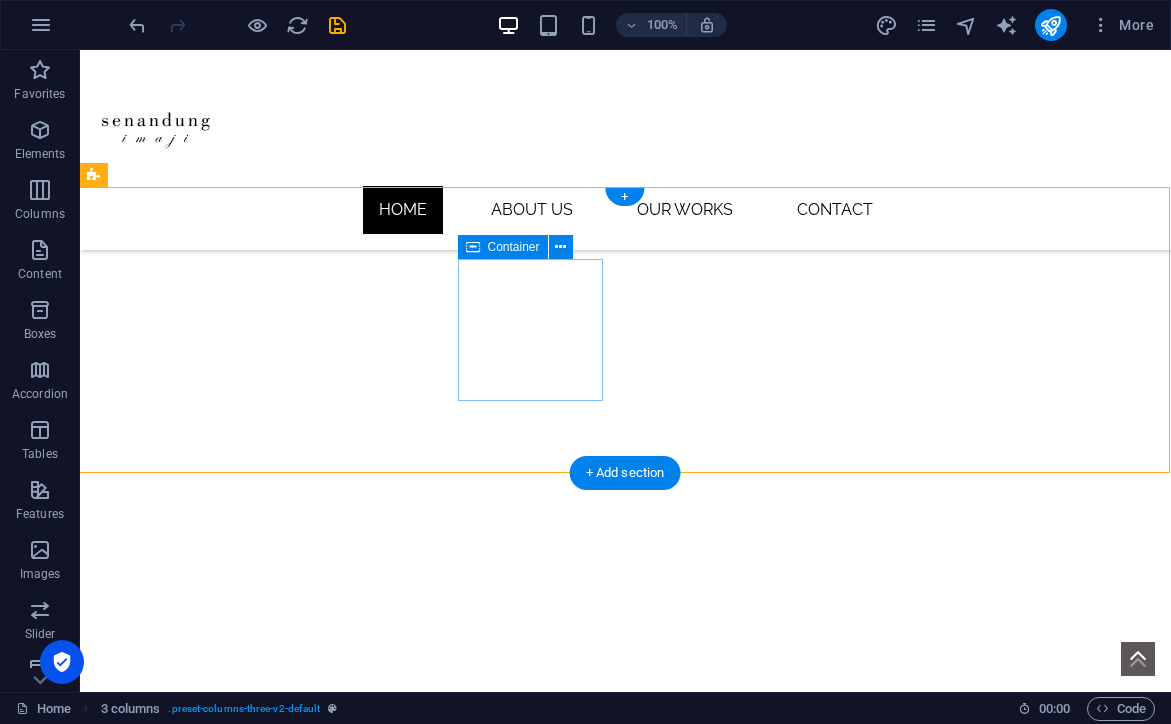 click on "Drop content here or  Add elements  Paste clipboard" at bounding box center [159, 1376] 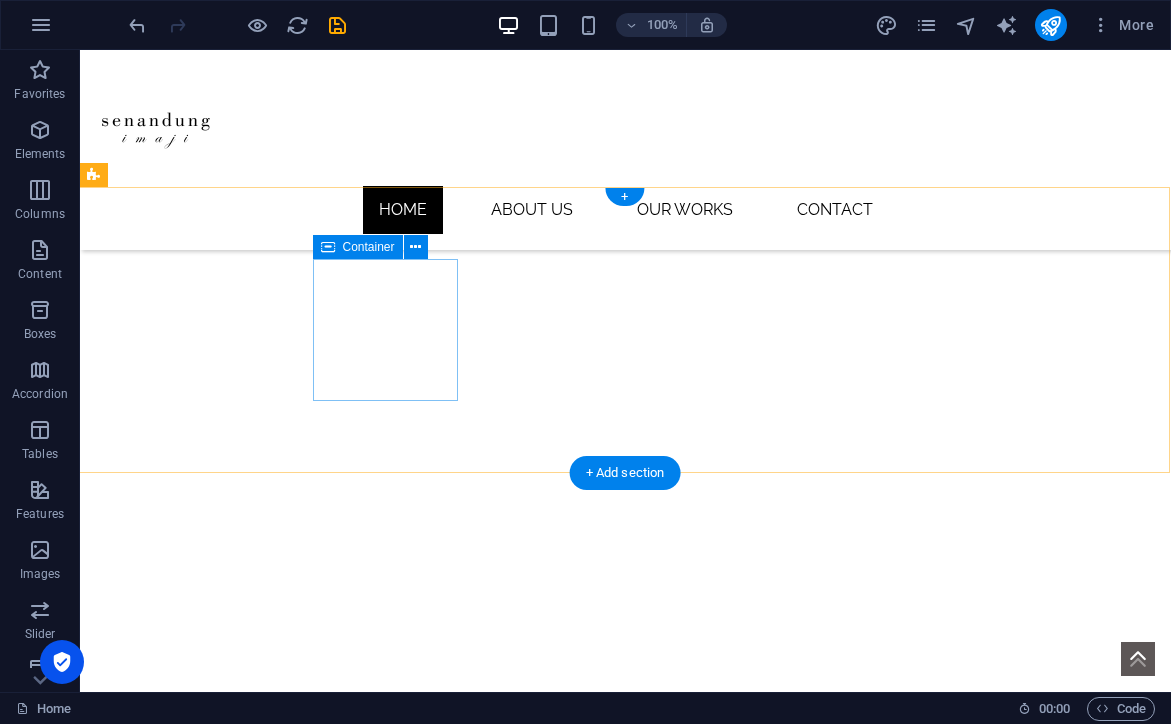 click on "Drop content here or  Add elements  Paste clipboard" at bounding box center [159, 1234] 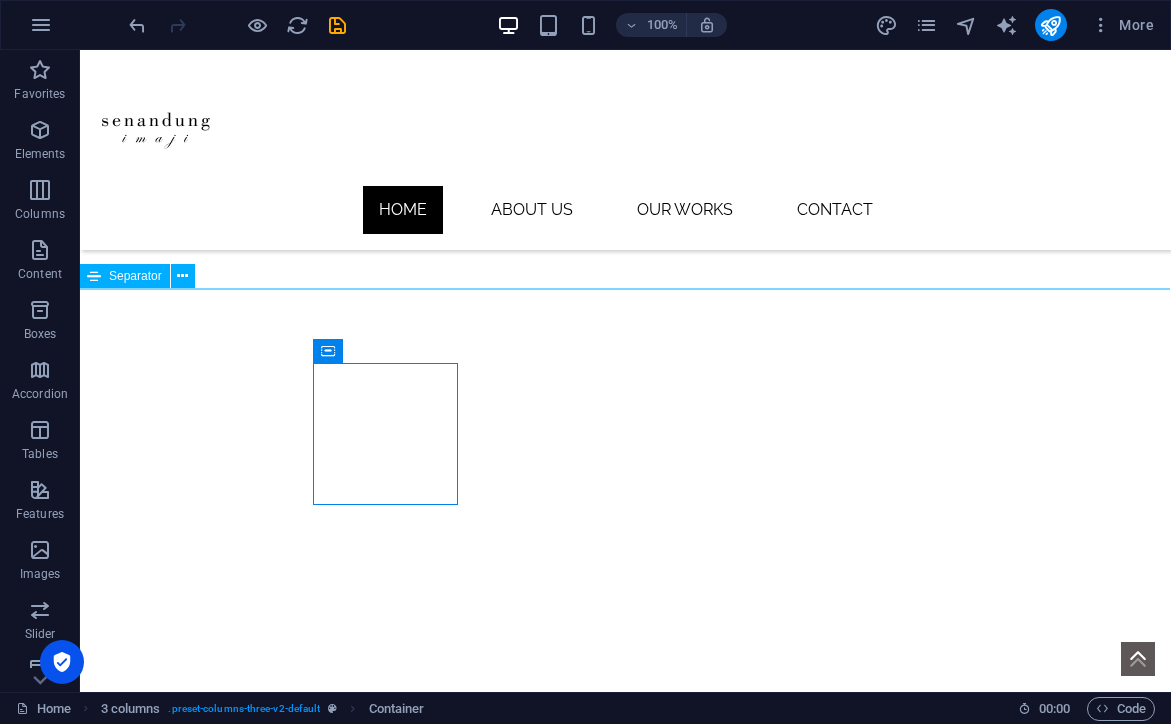 scroll, scrollTop: 651, scrollLeft: 1, axis: both 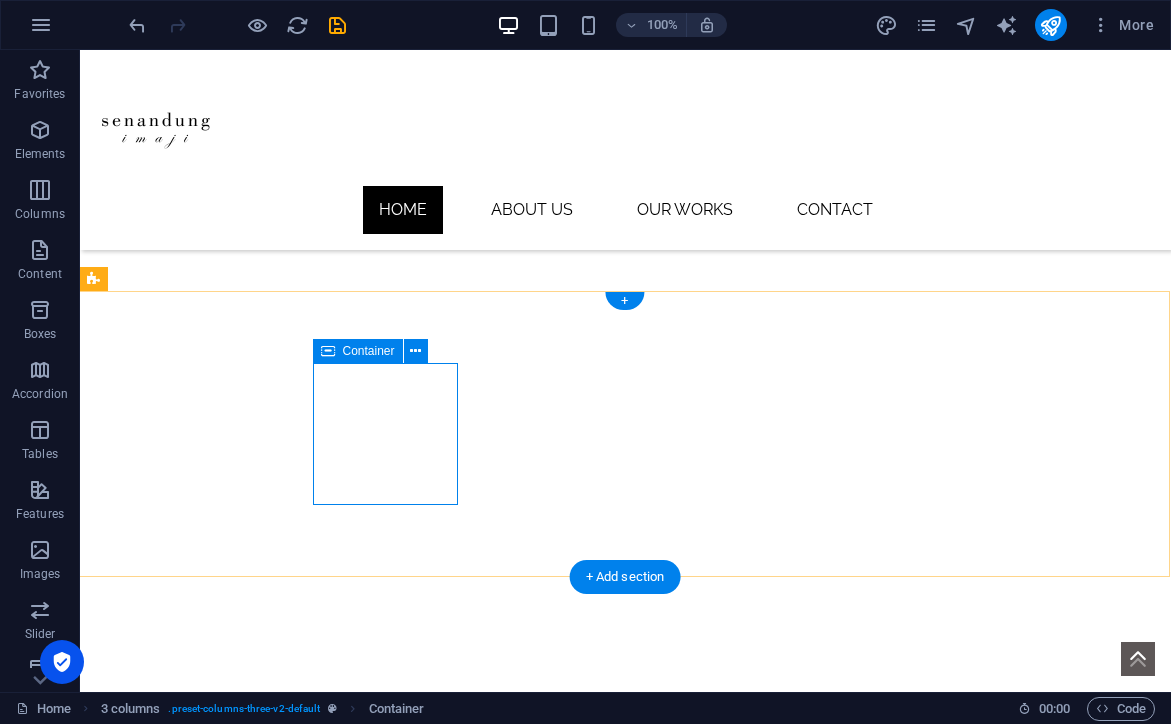 click on "Drop content here or  Add elements  Paste clipboard" at bounding box center [159, 1338] 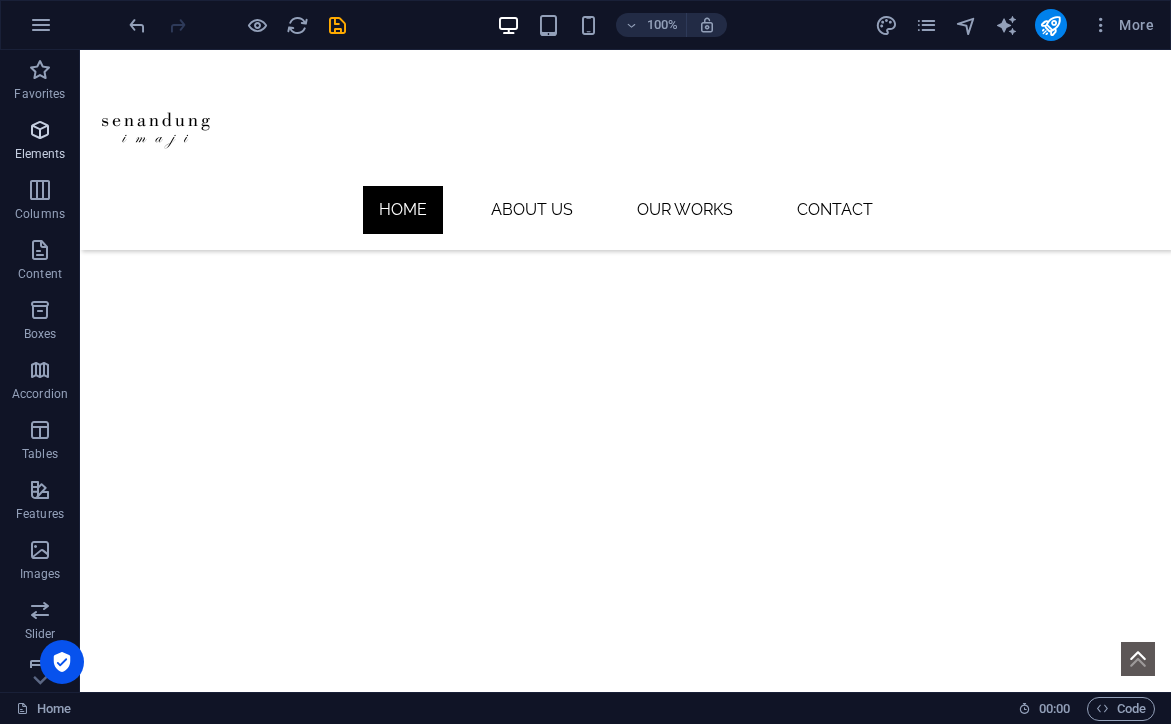 click on "Elements" at bounding box center [40, 142] 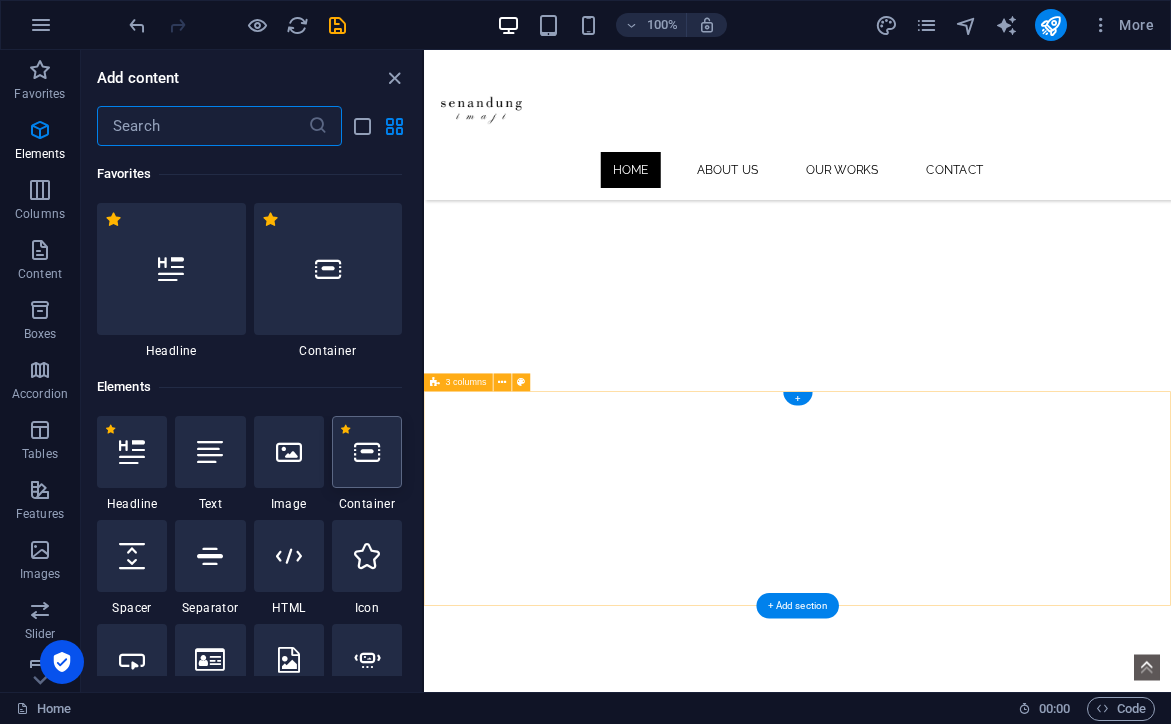 scroll, scrollTop: 213, scrollLeft: 0, axis: vertical 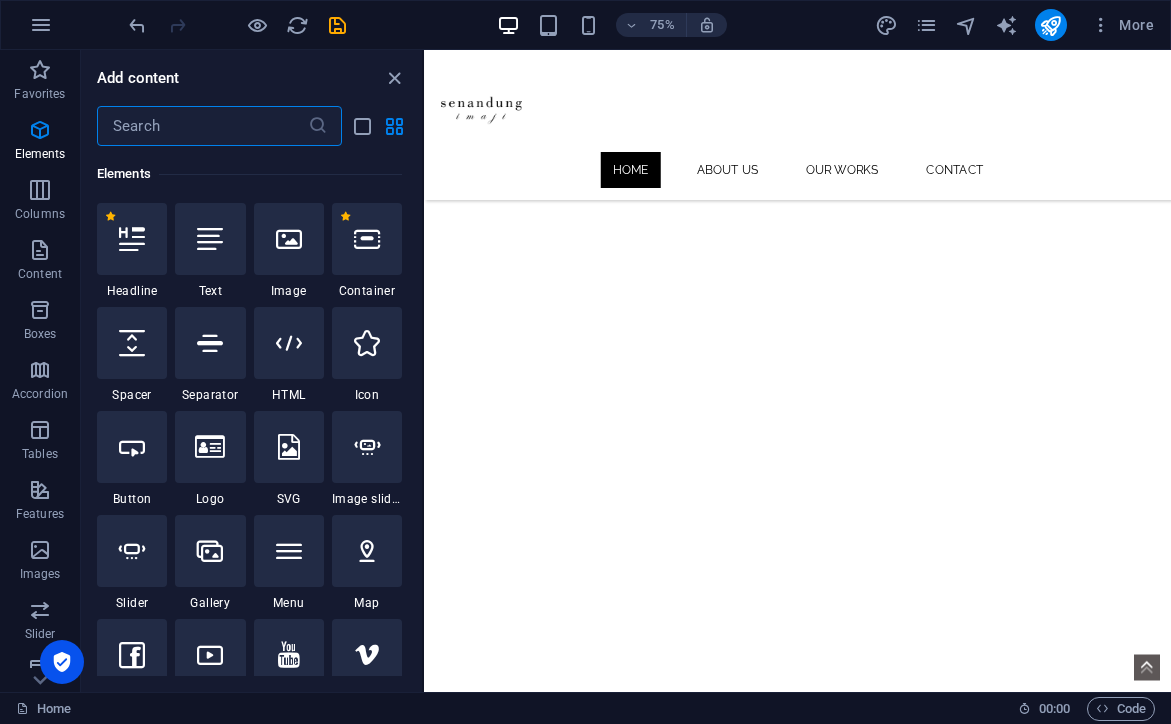 click at bounding box center [202, 126] 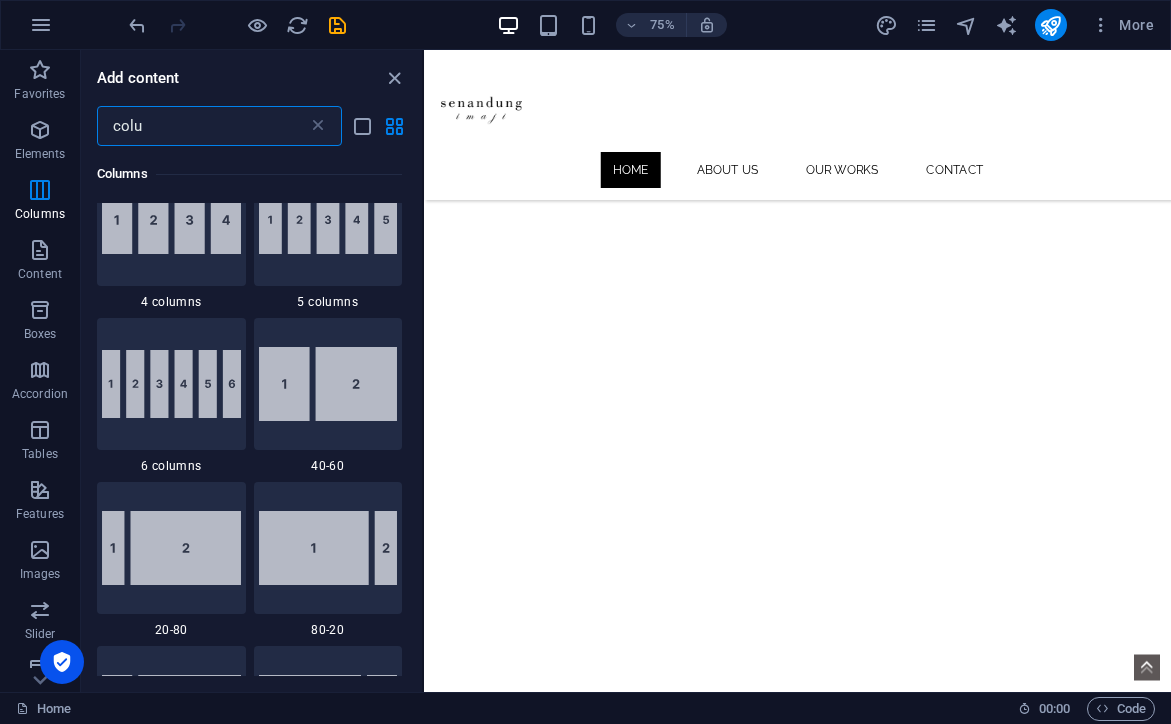 type on "colum" 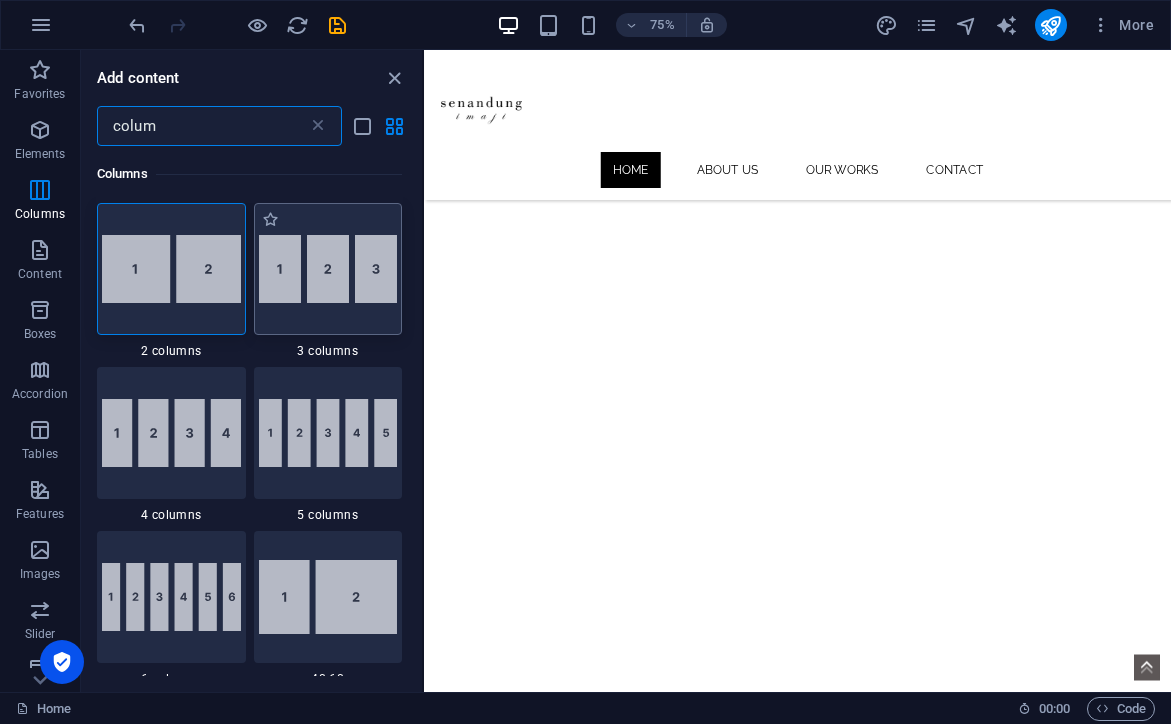 scroll, scrollTop: 0, scrollLeft: 0, axis: both 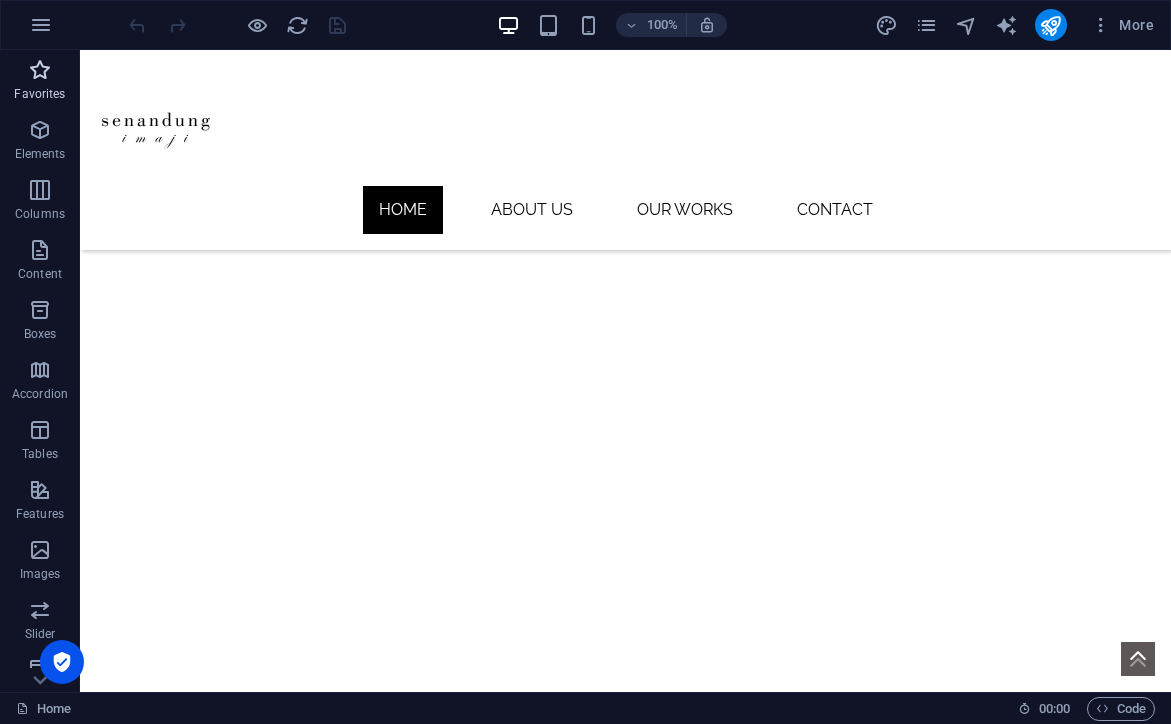 click at bounding box center [40, 70] 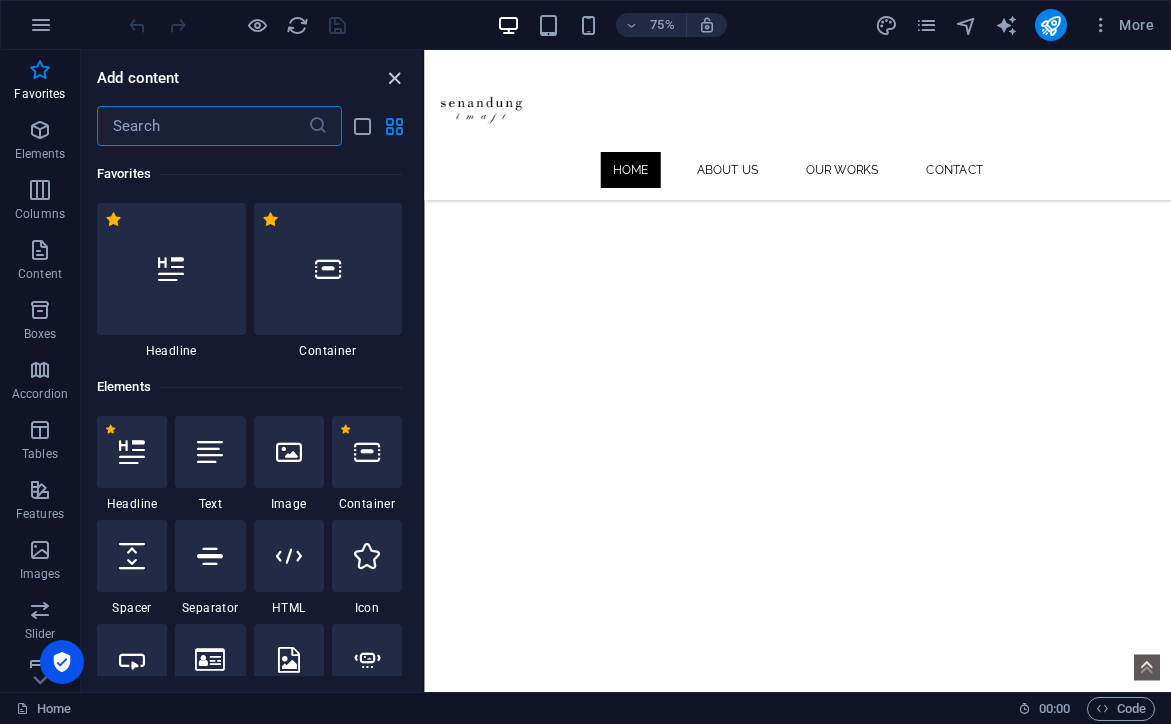 click at bounding box center (394, 78) 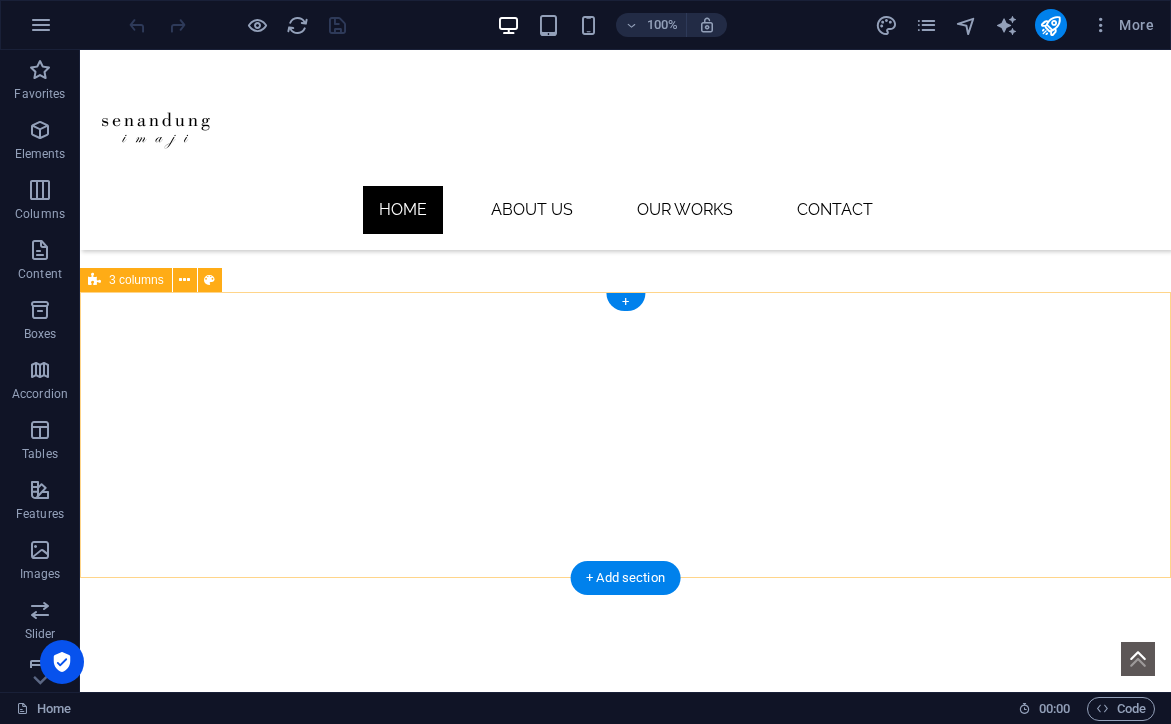 scroll, scrollTop: 685, scrollLeft: 0, axis: vertical 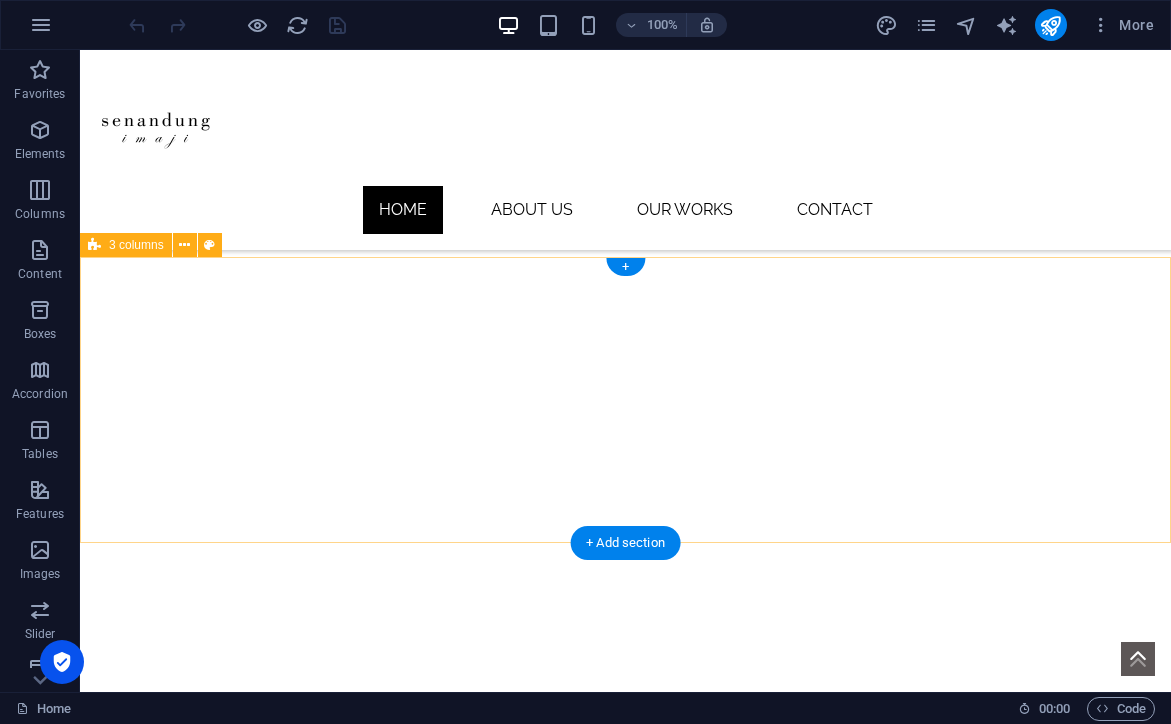 click on "Add elements" at bounding box center (341, 1296) 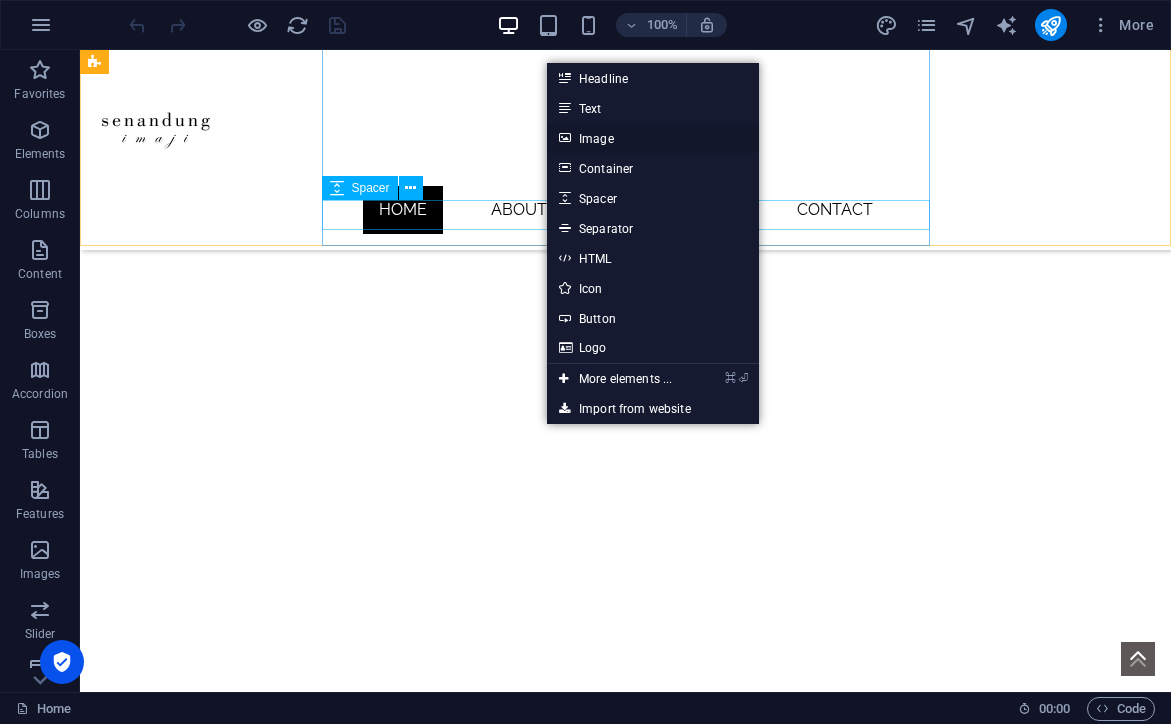 click on "Image" at bounding box center [653, 138] 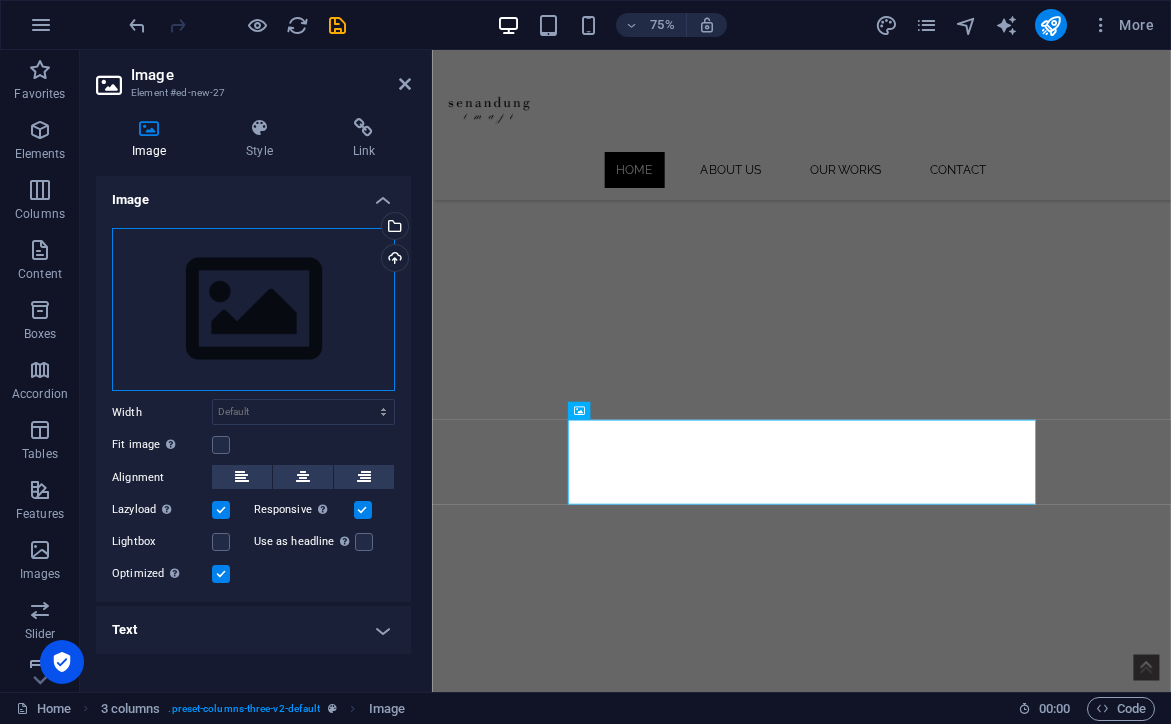 click on "Drag files here, click to choose files or select files from Files or our free stock photos & videos" at bounding box center (253, 310) 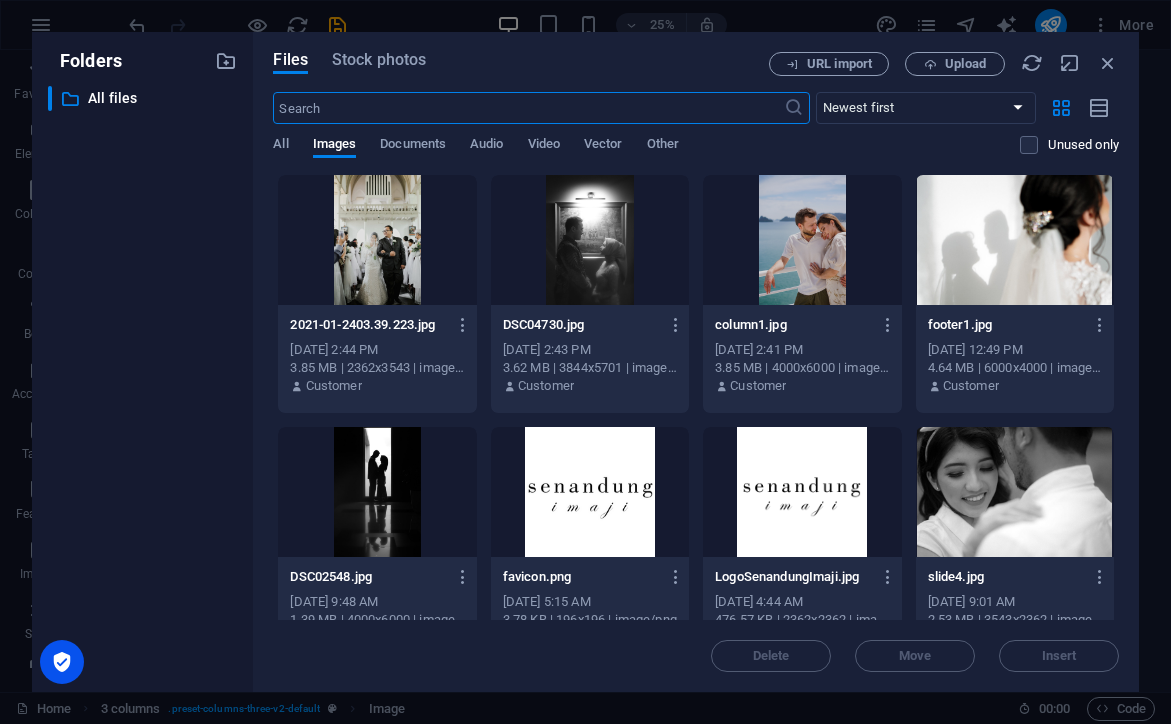 click at bounding box center (377, 240) 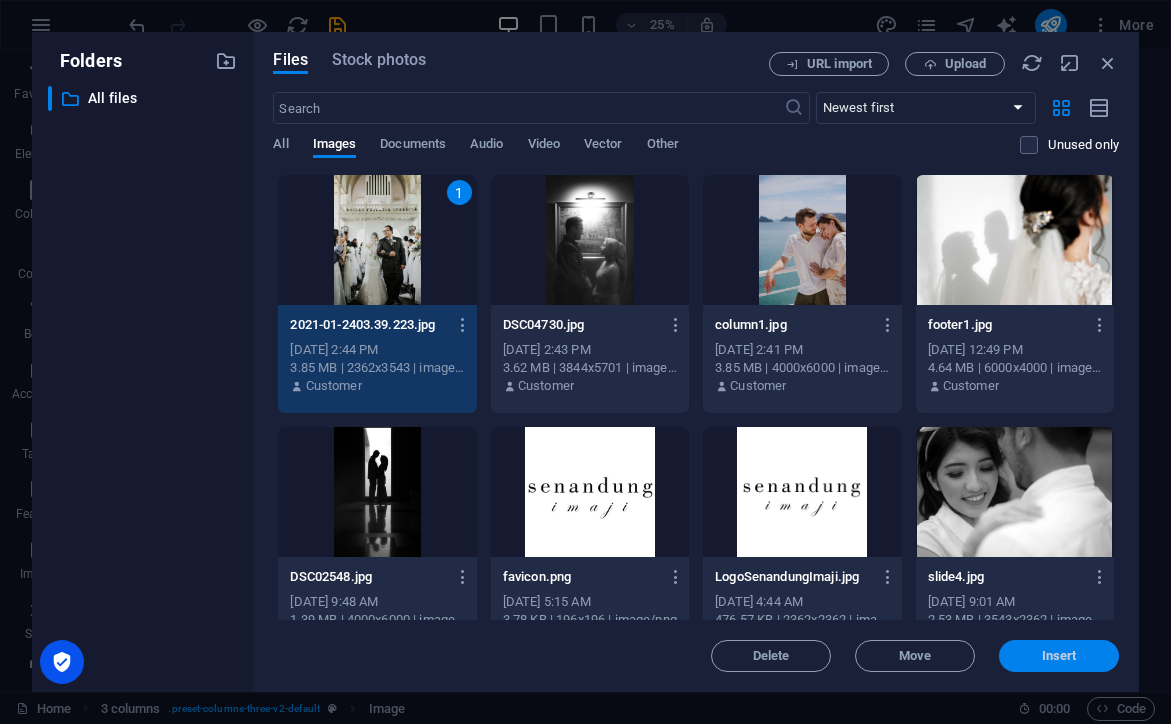 click on "Insert" at bounding box center (1059, 656) 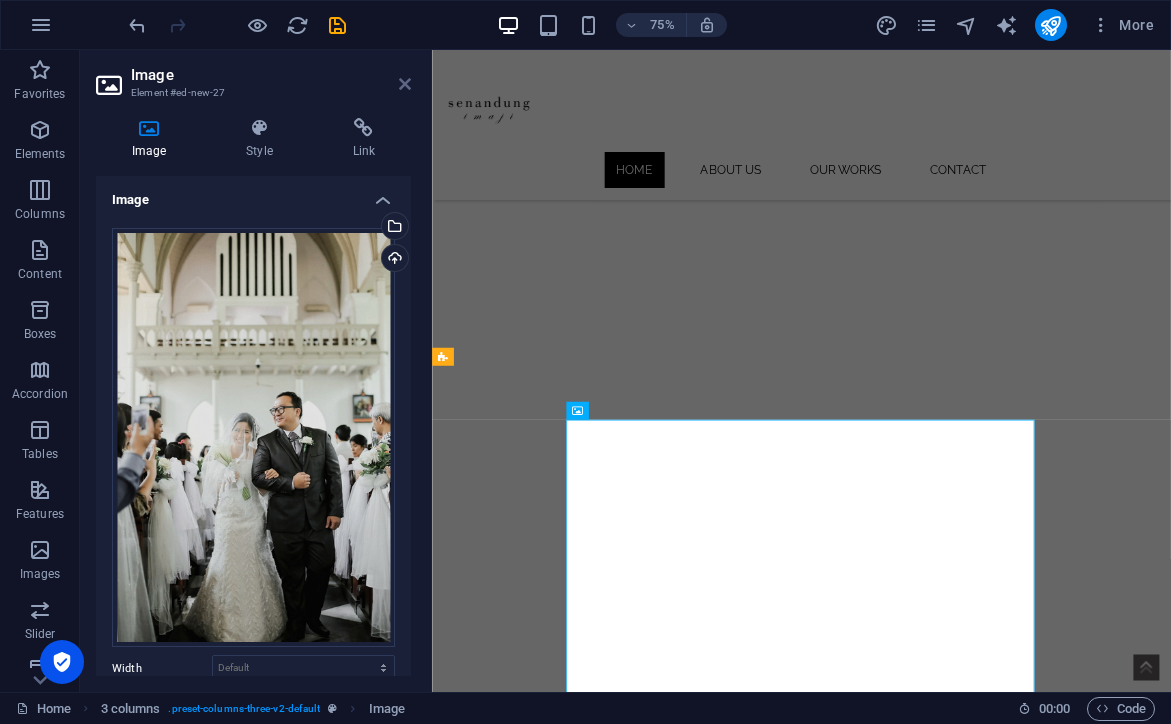 click at bounding box center (405, 84) 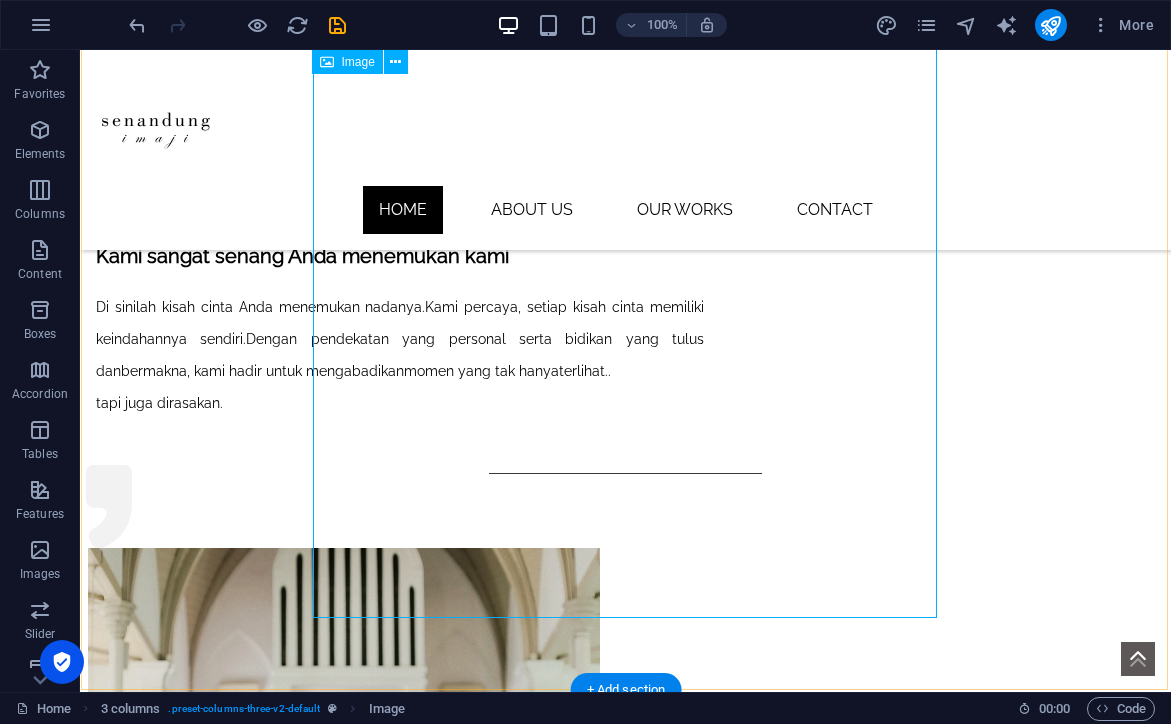 scroll, scrollTop: 1332, scrollLeft: 0, axis: vertical 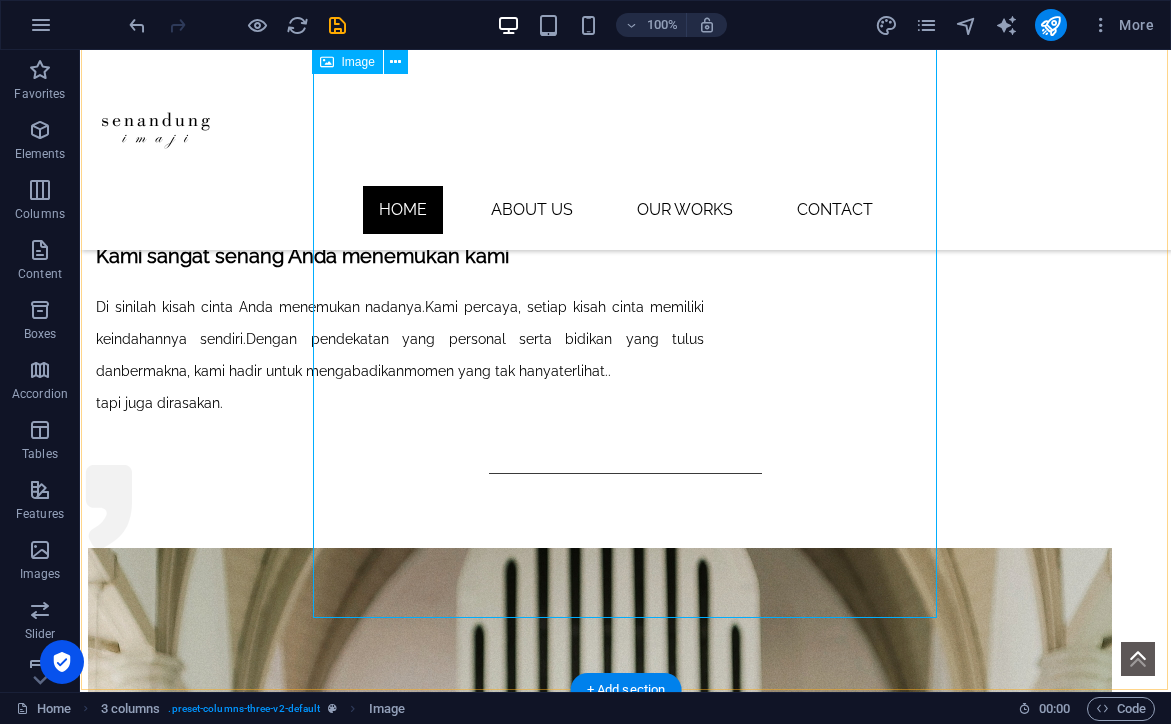 click at bounding box center [400, 1316] 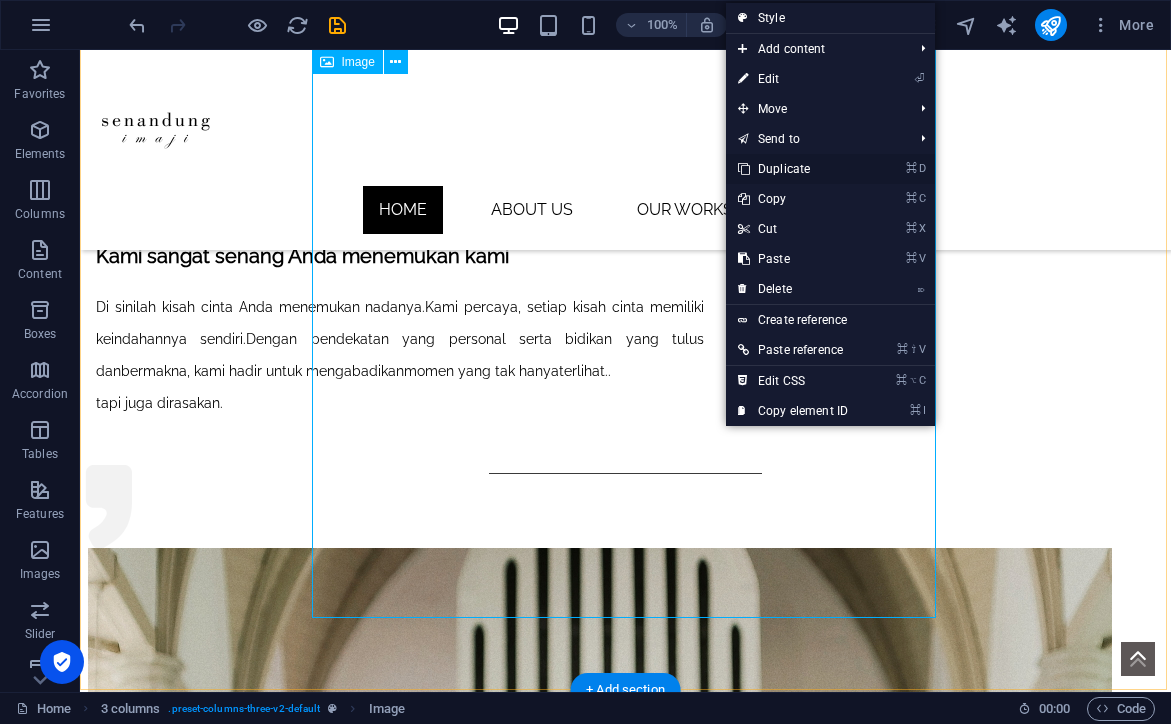 click on "⌘ D  Duplicate" at bounding box center (793, 169) 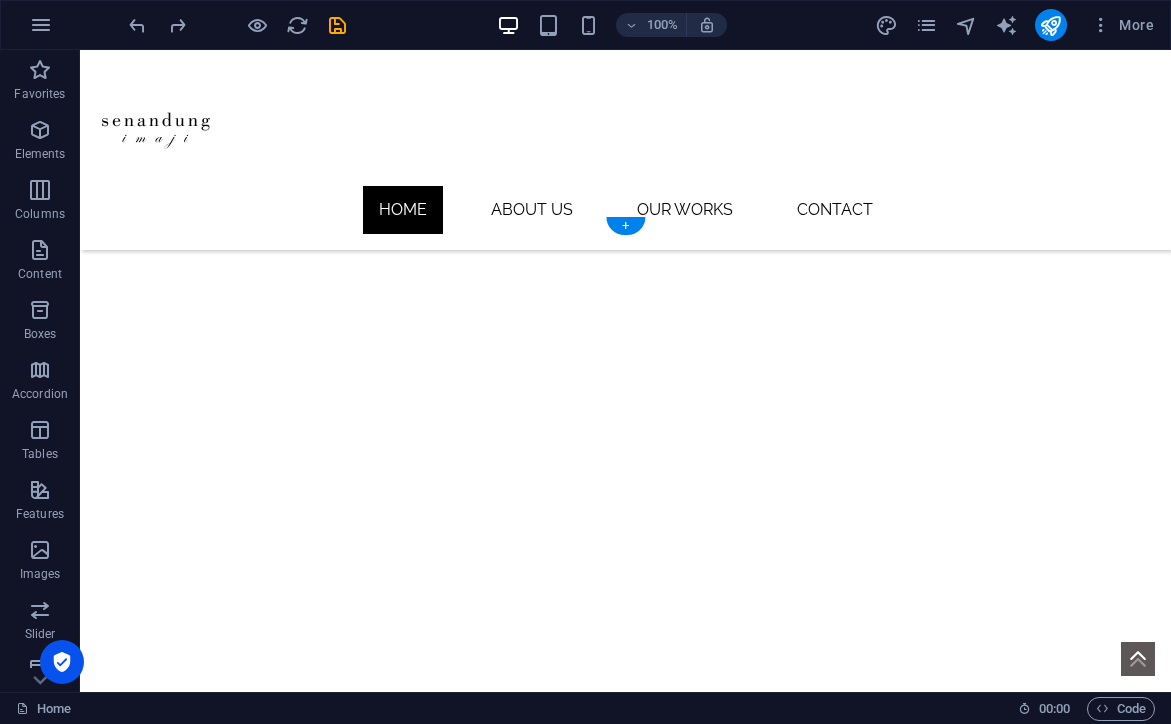 scroll, scrollTop: 691, scrollLeft: 0, axis: vertical 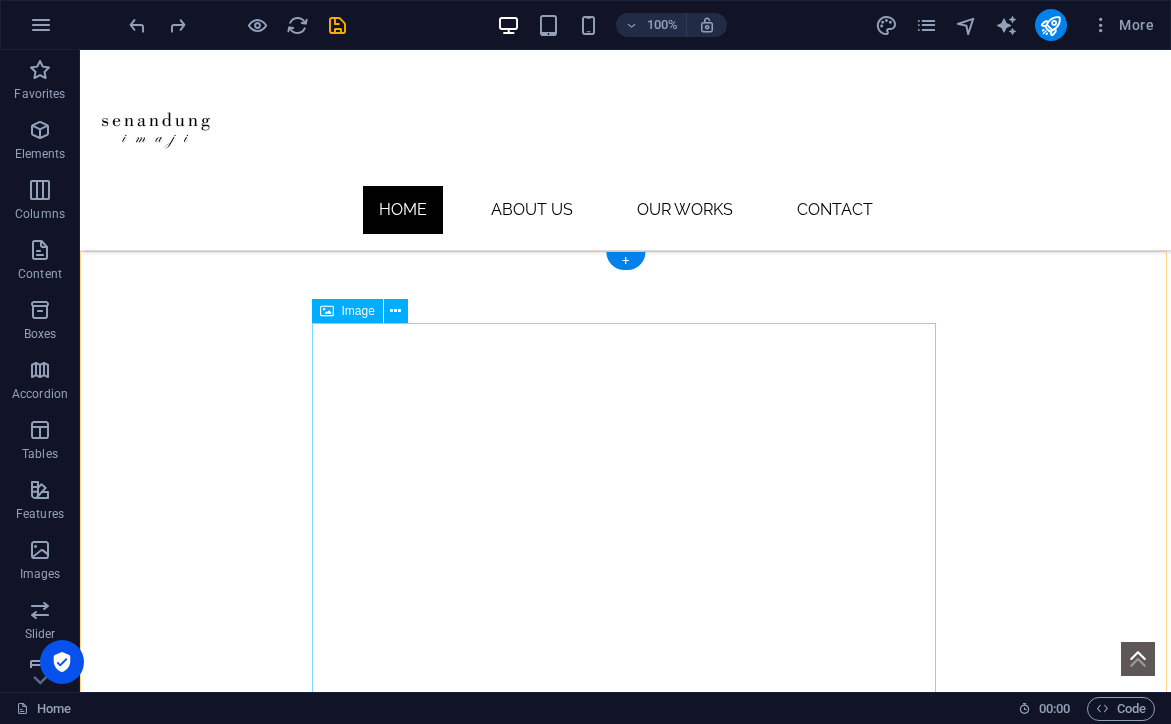 click at bounding box center [400, 1957] 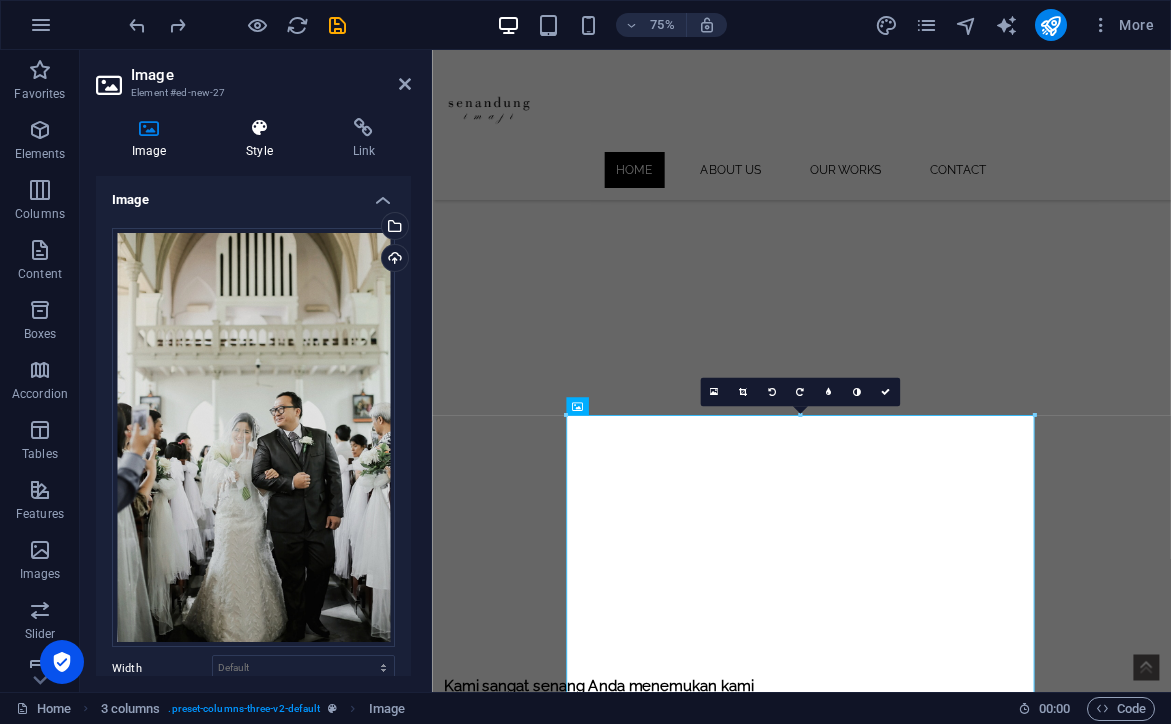 scroll, scrollTop: 0, scrollLeft: 0, axis: both 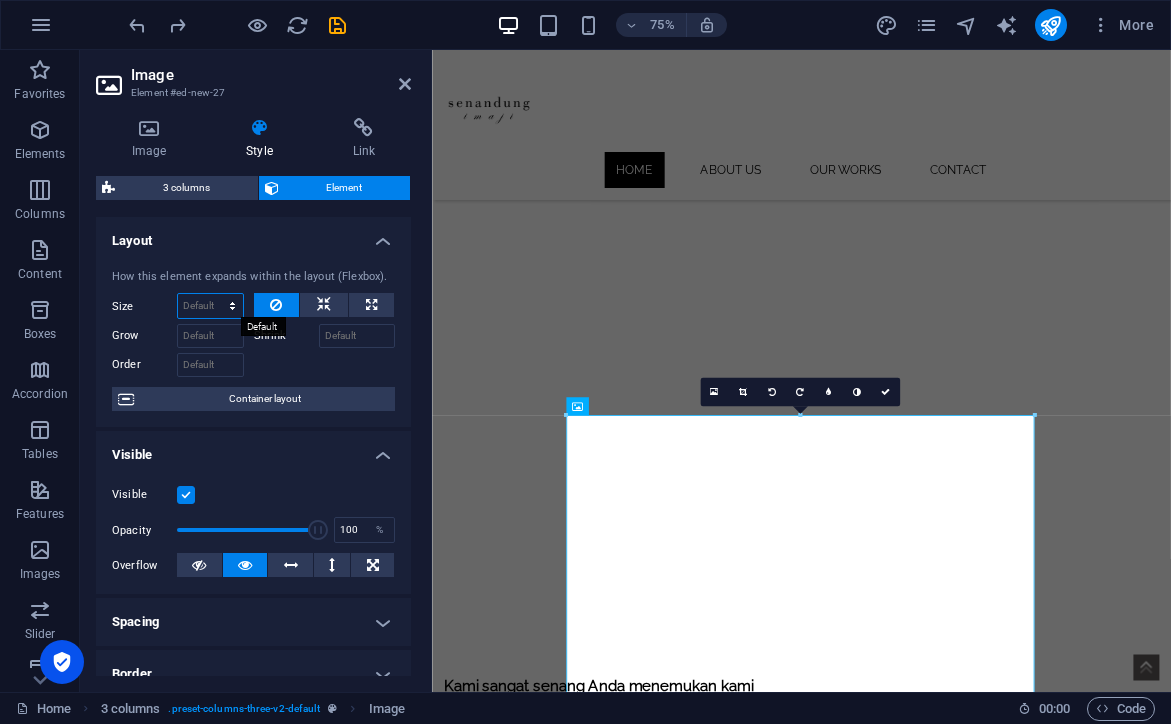 select on "1/7" 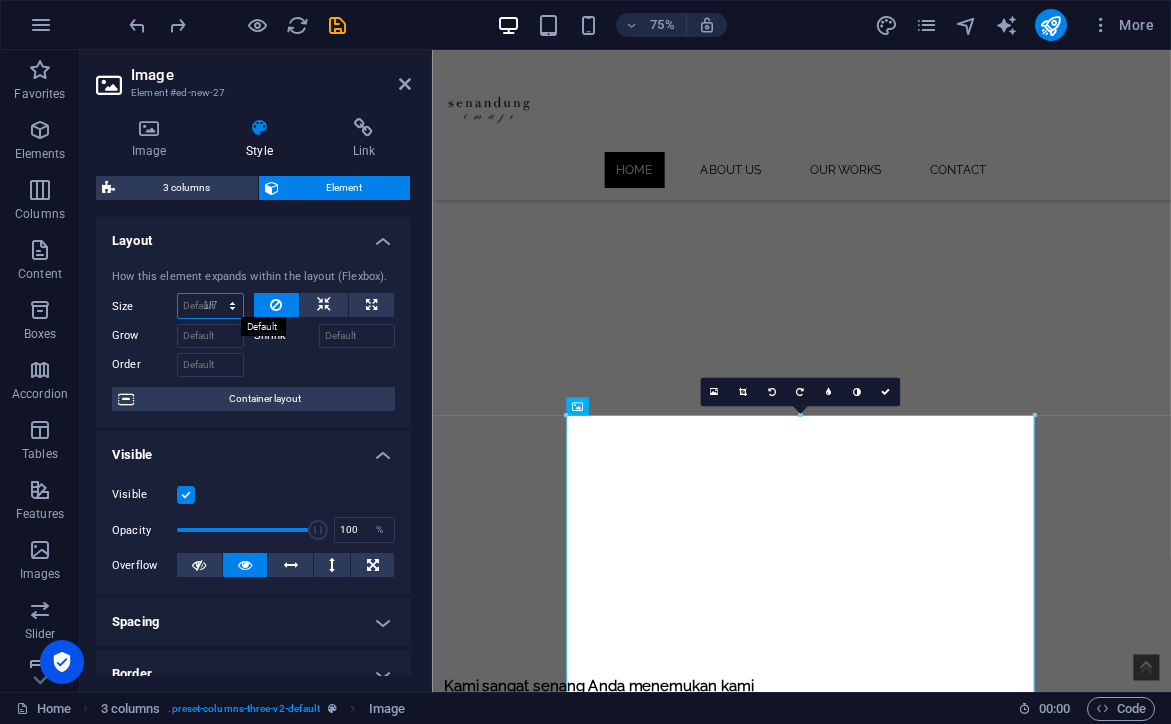 type on "14.28" 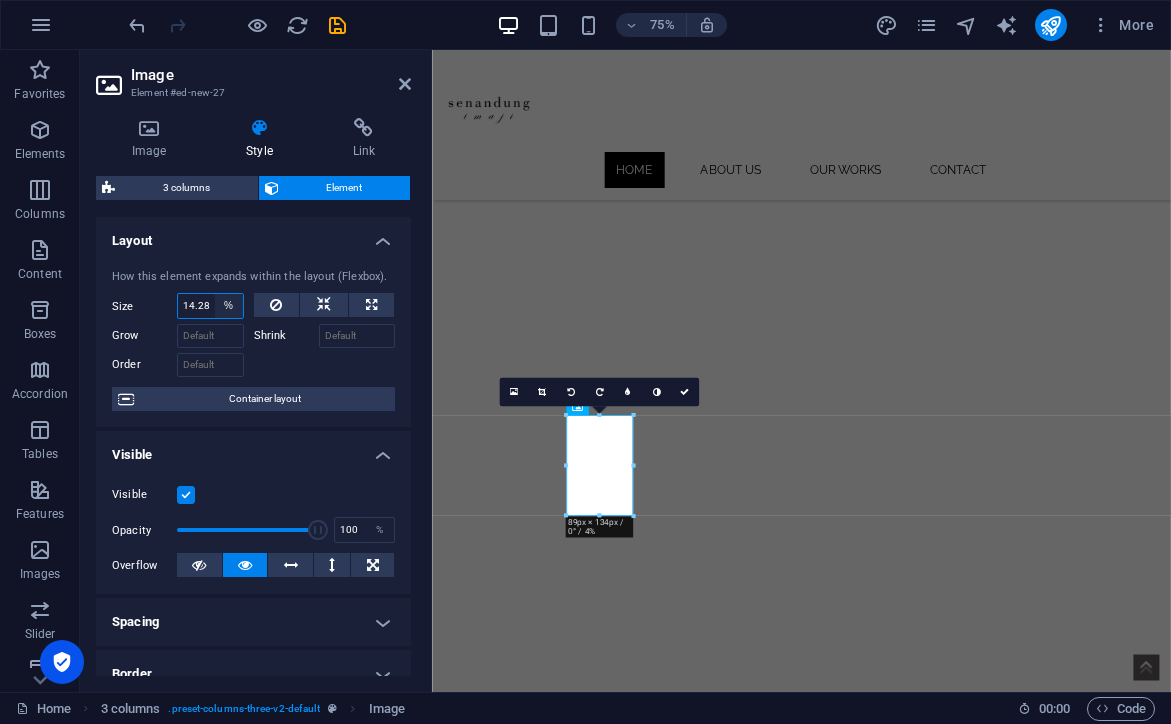 select on "px" 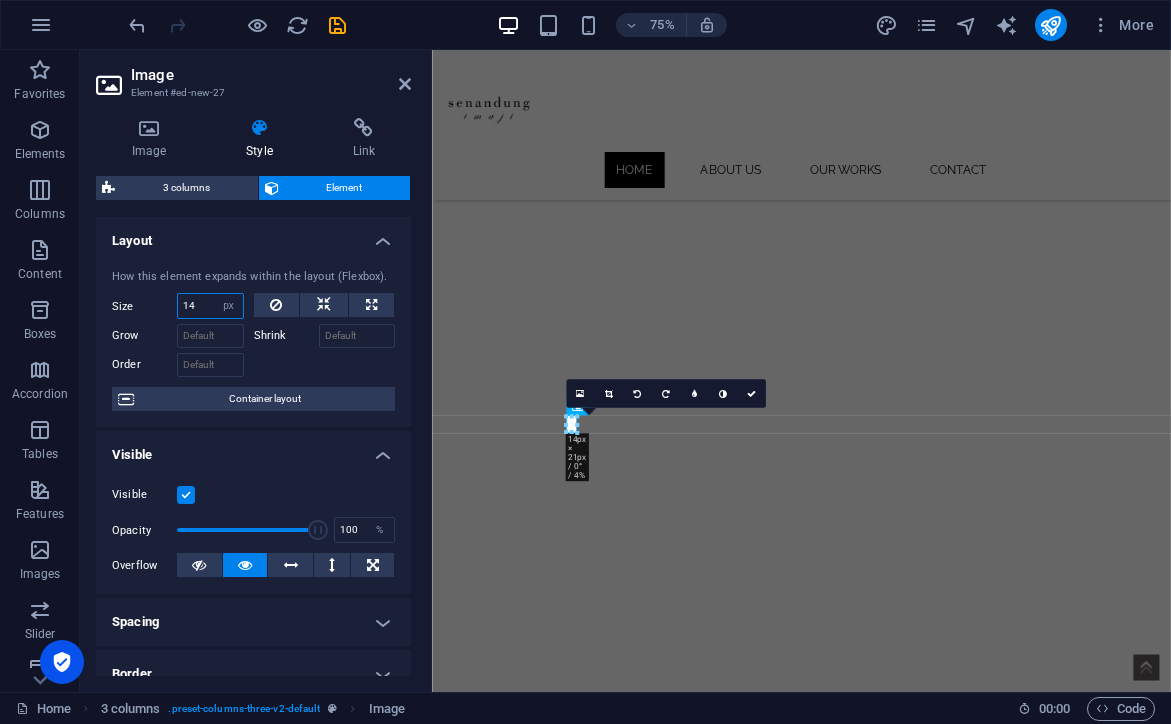click on "14" at bounding box center (210, 306) 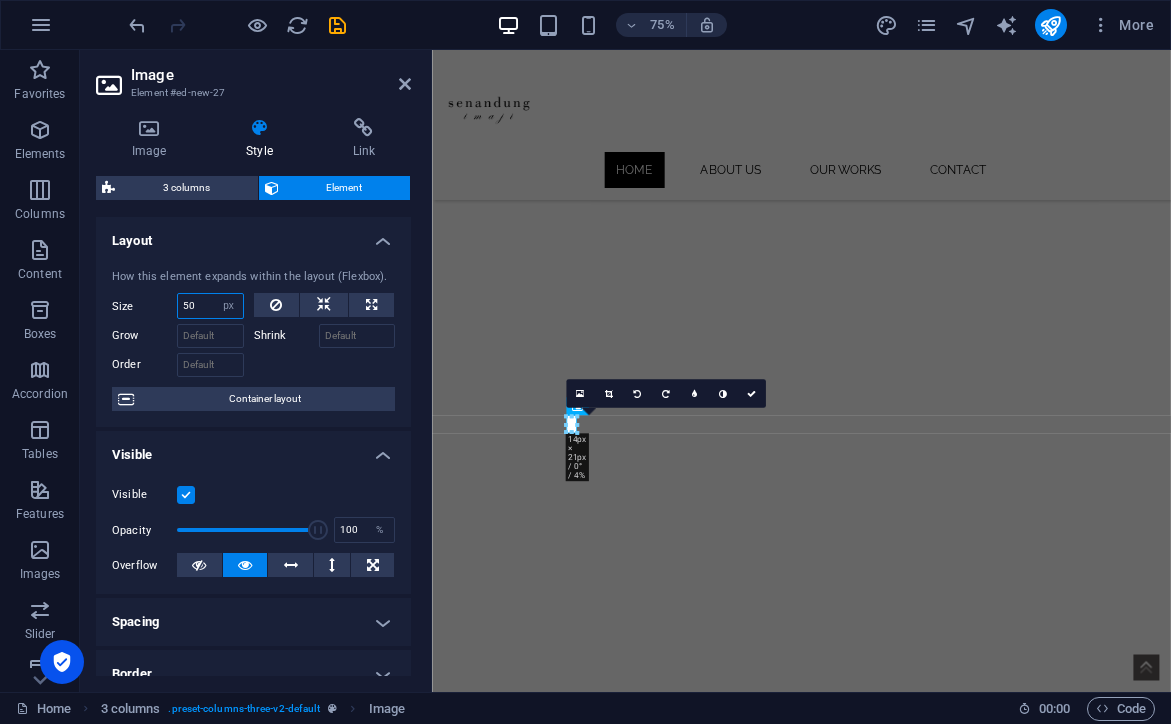 type on "50" 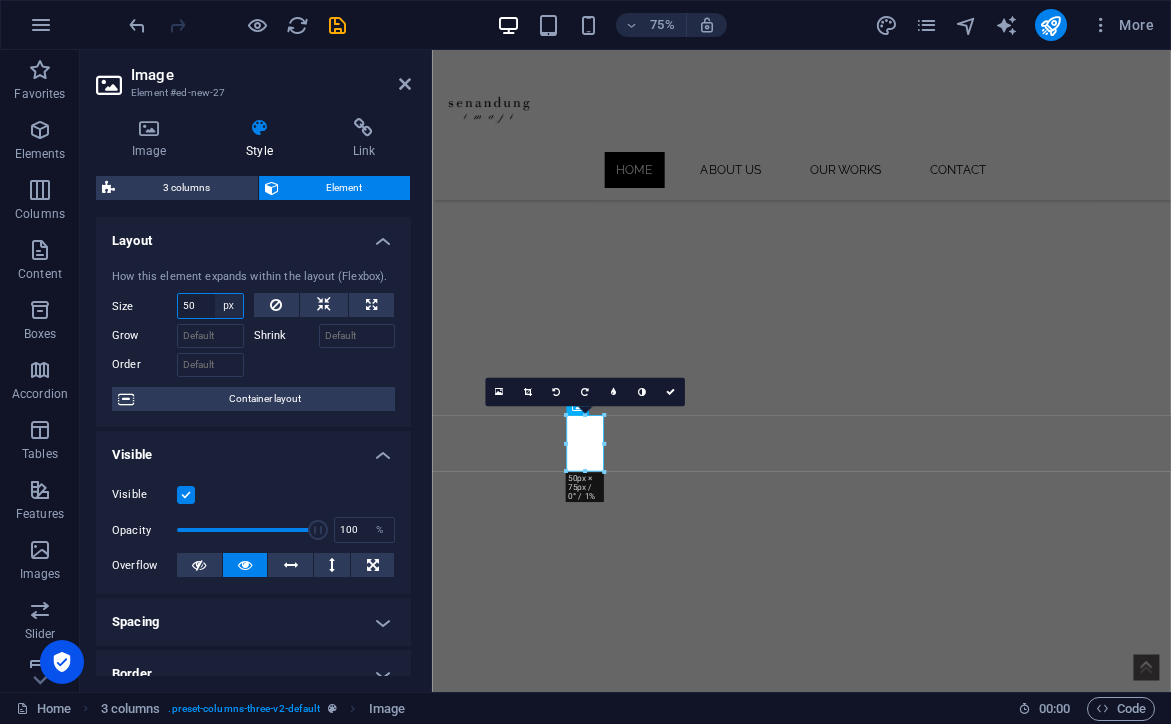 select on "%" 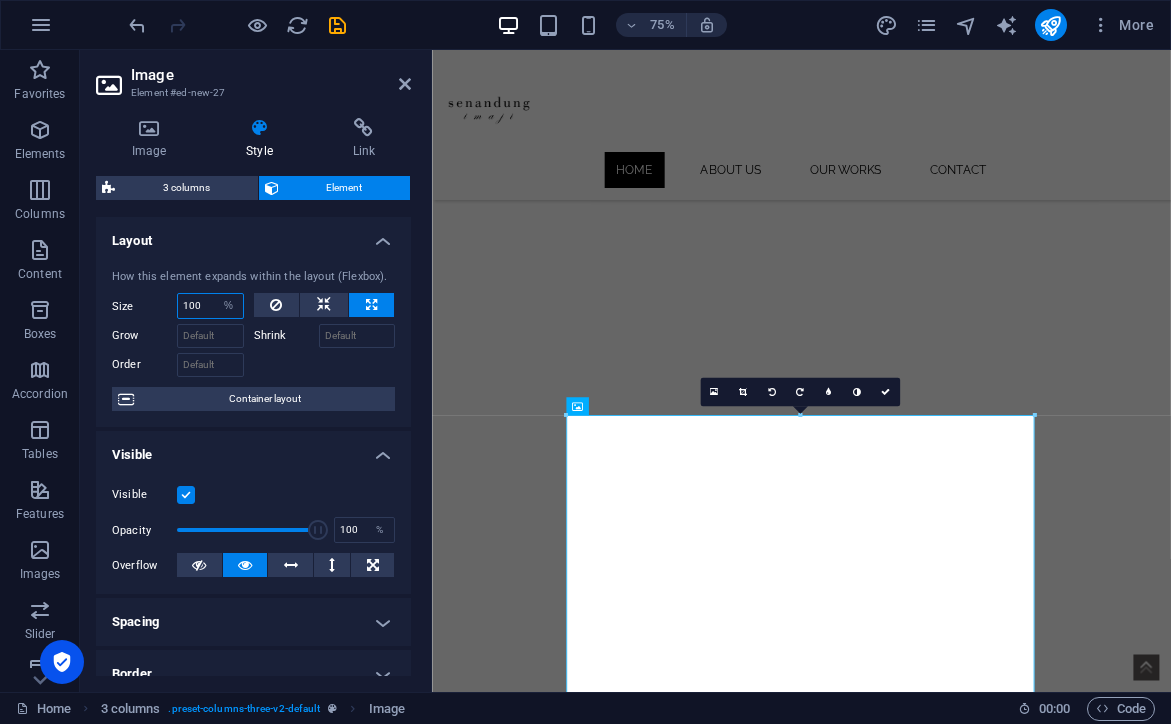 click on "100" at bounding box center (210, 306) 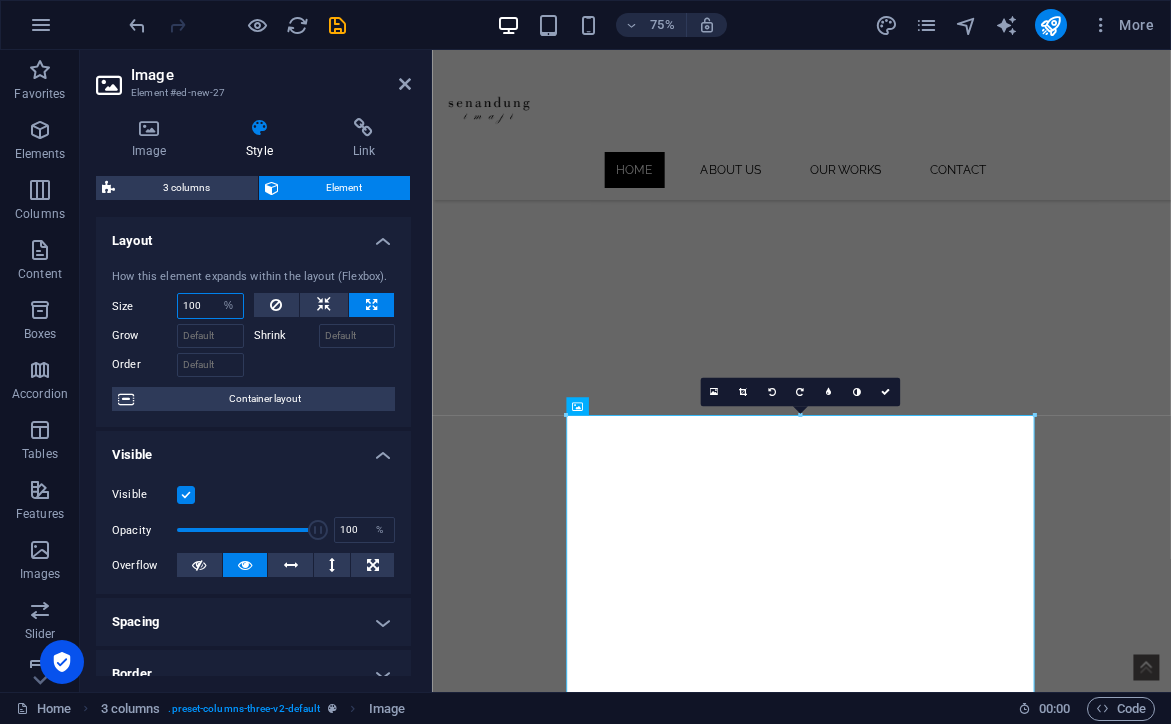 click on "100" at bounding box center (210, 306) 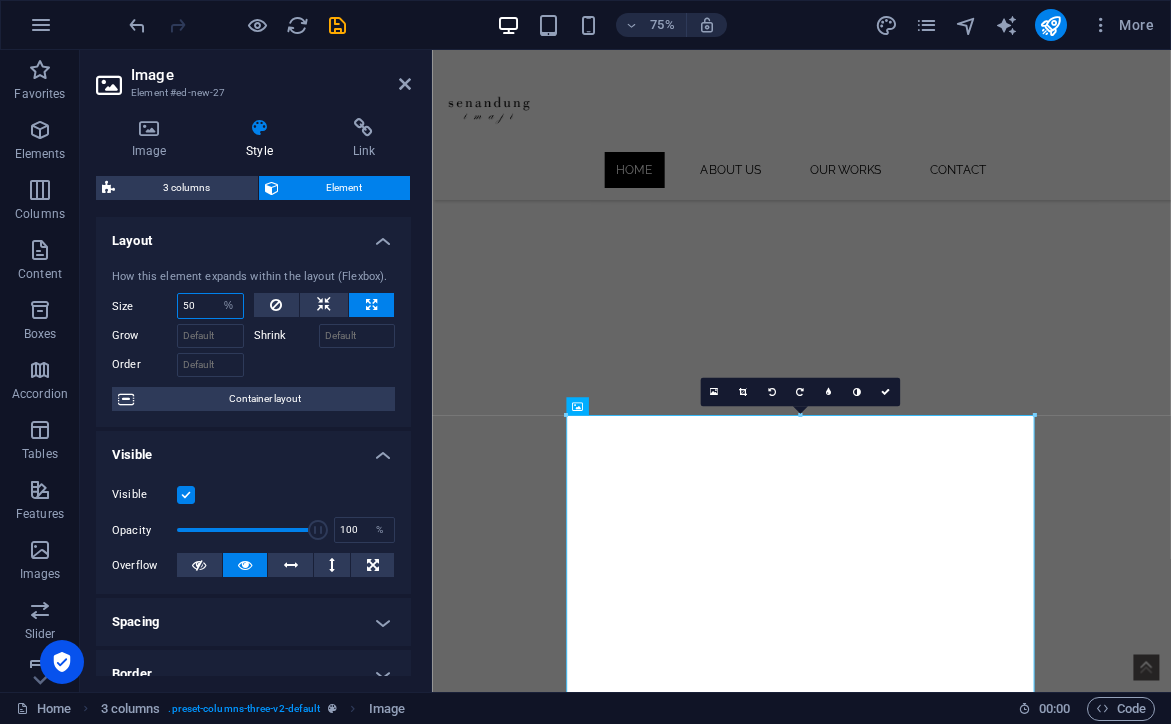 type on "50" 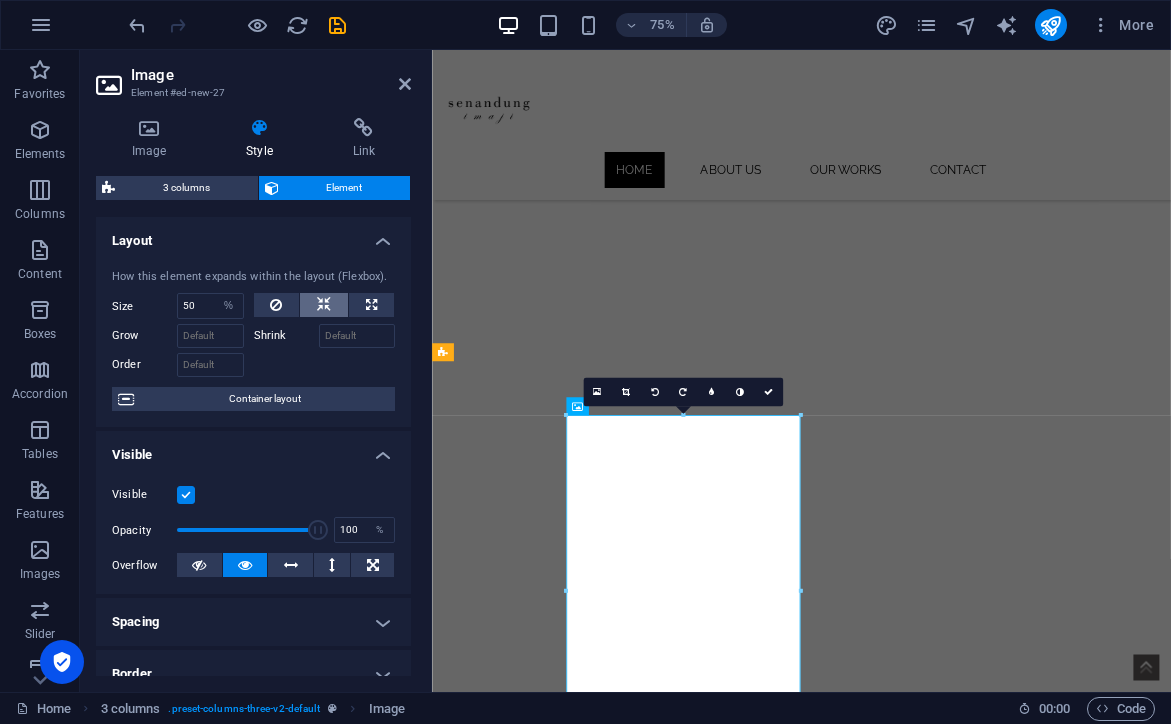 click at bounding box center [324, 305] 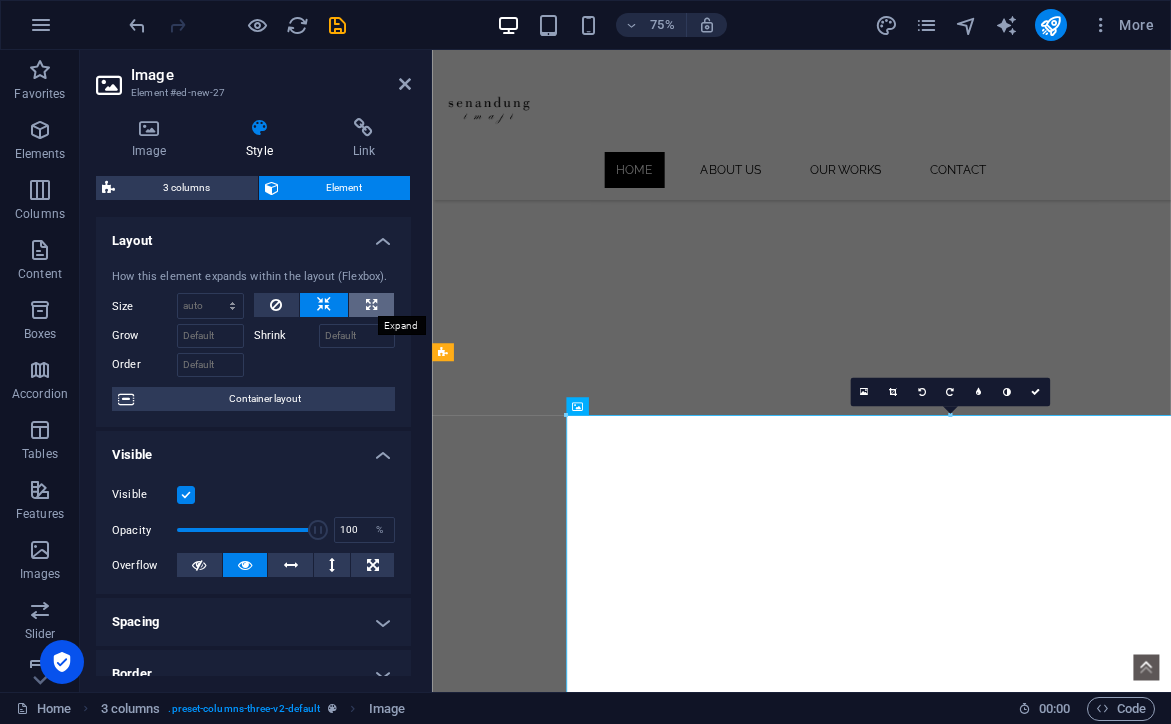 click at bounding box center (371, 305) 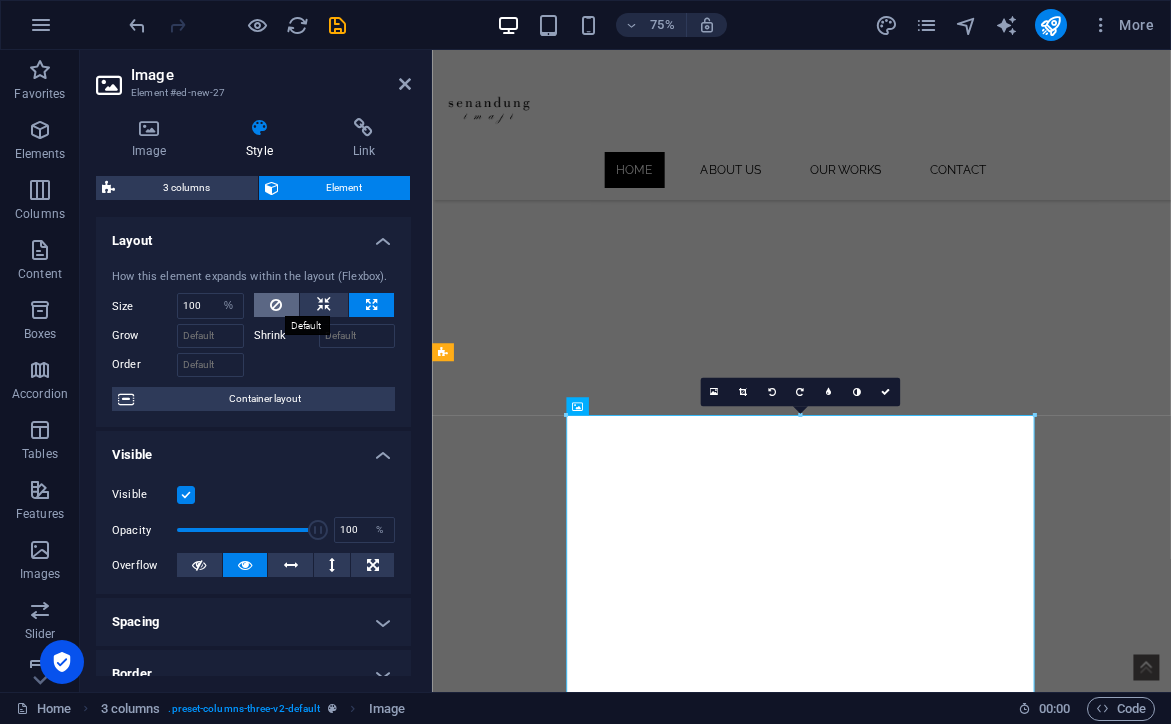 click at bounding box center (277, 305) 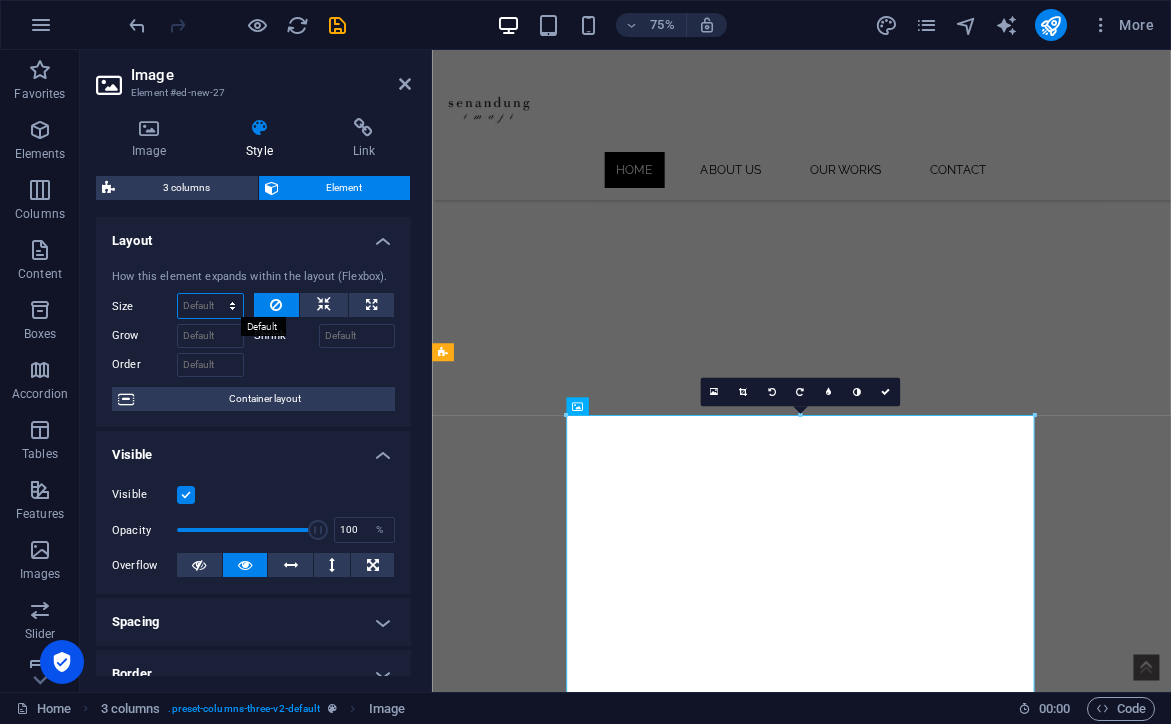 select on "px" 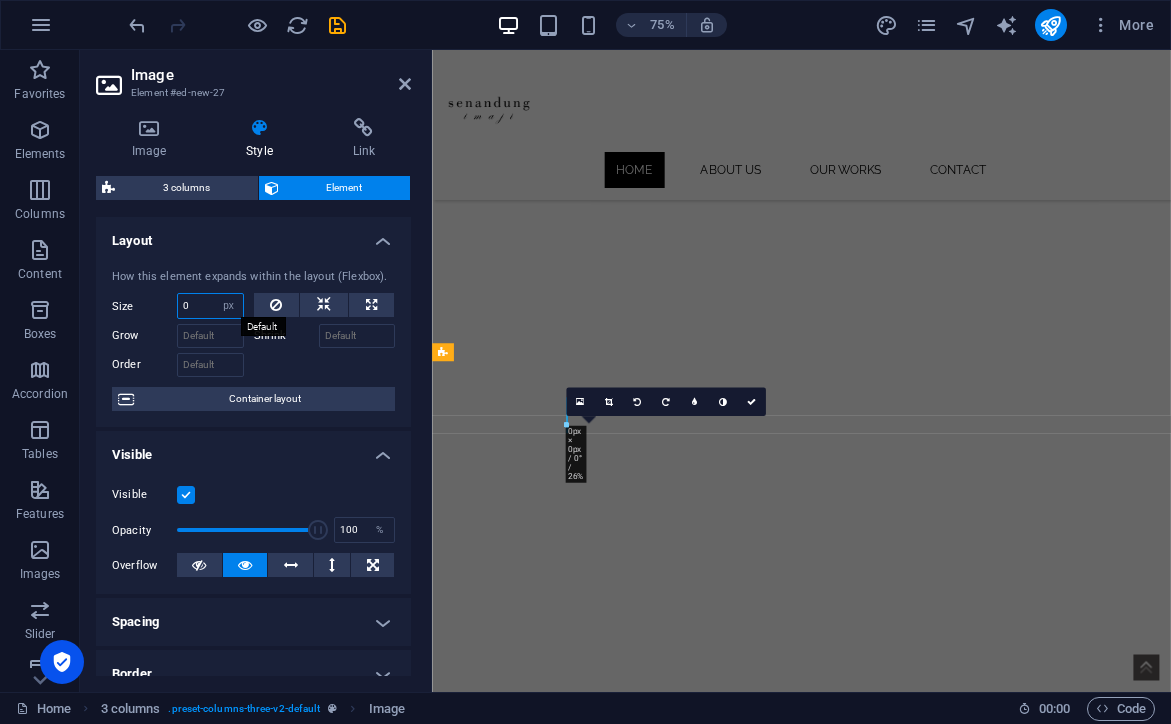 click on "0" at bounding box center (210, 306) 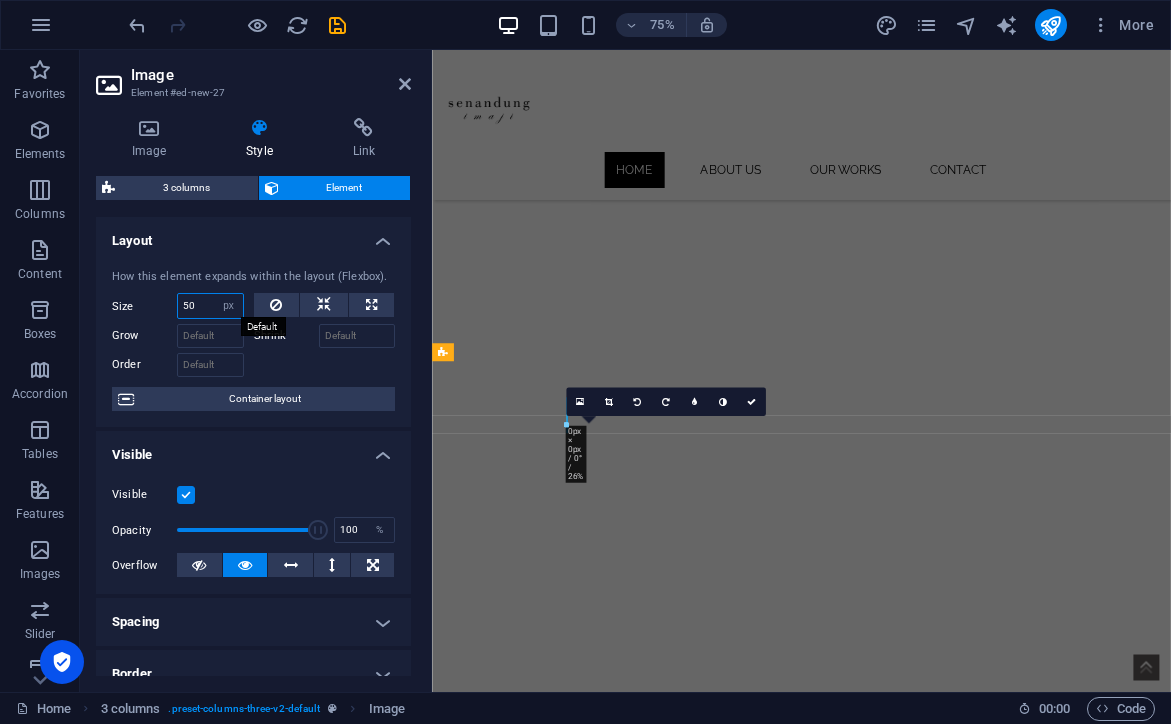 type on "50" 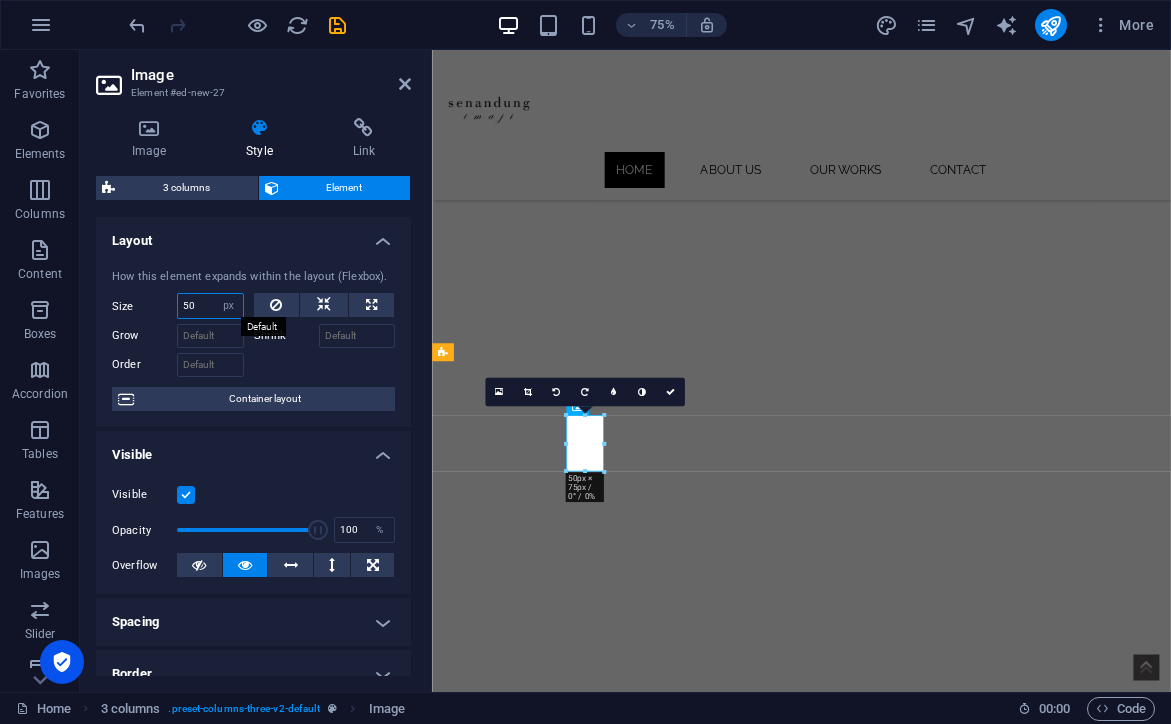 click on "50" at bounding box center (210, 306) 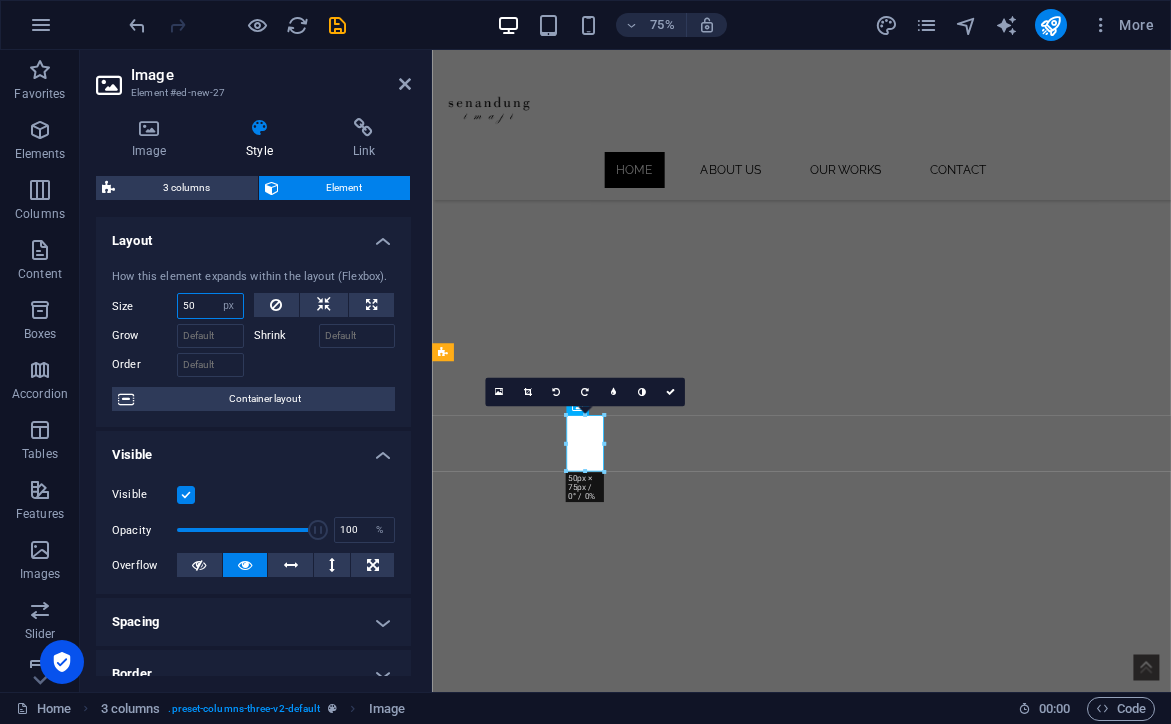 click on "50" at bounding box center [210, 306] 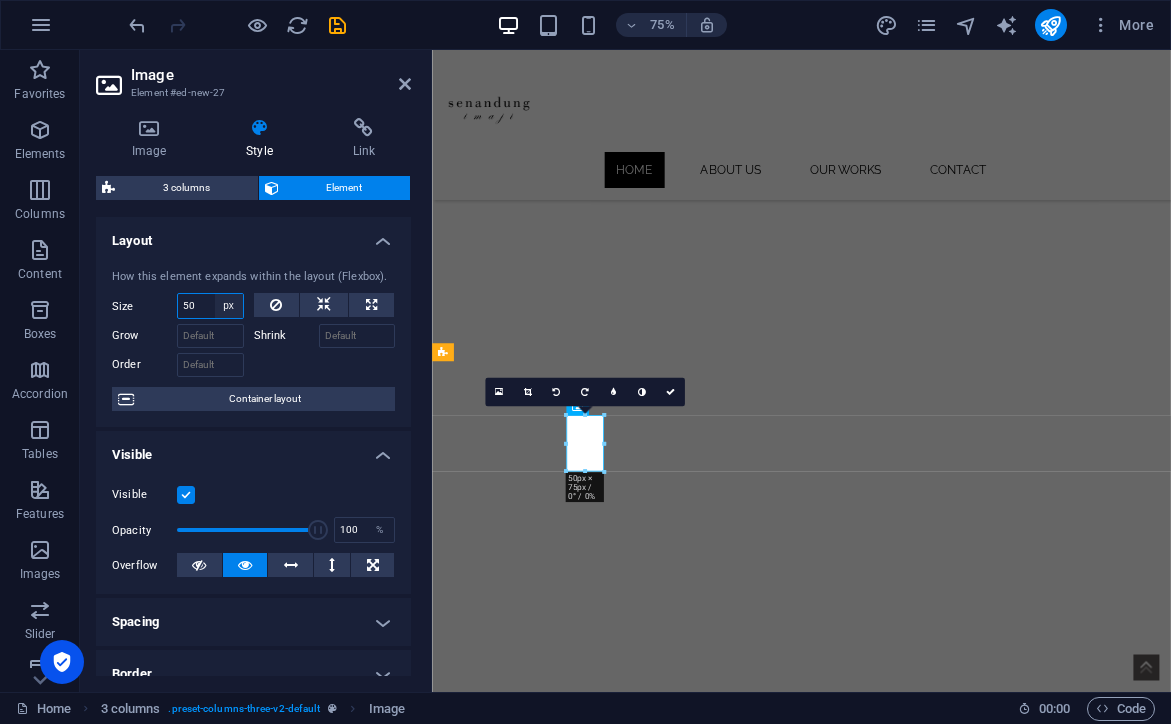select on "%" 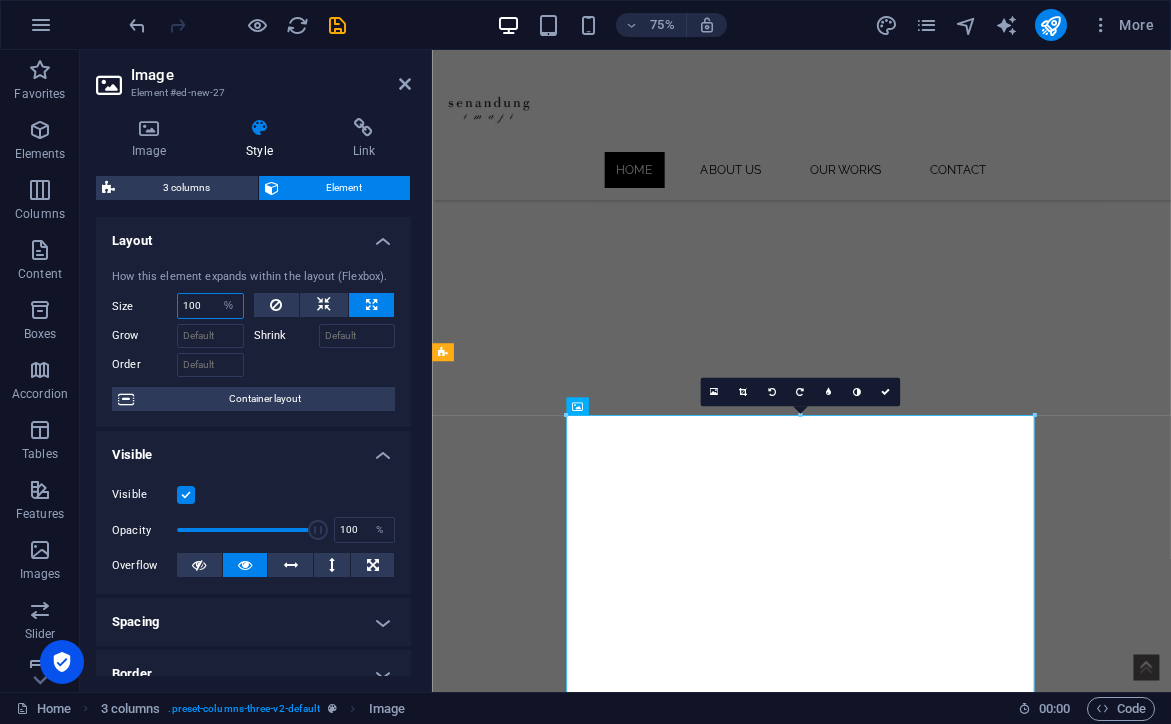 click on "100" at bounding box center (210, 306) 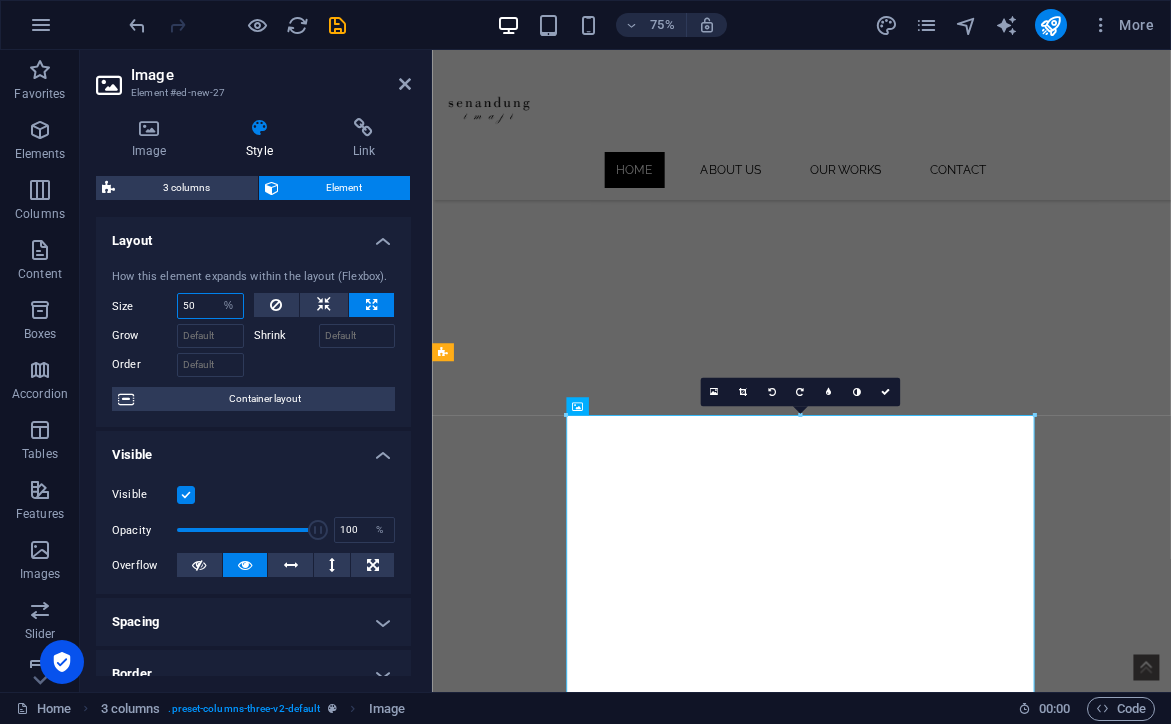 type on "50" 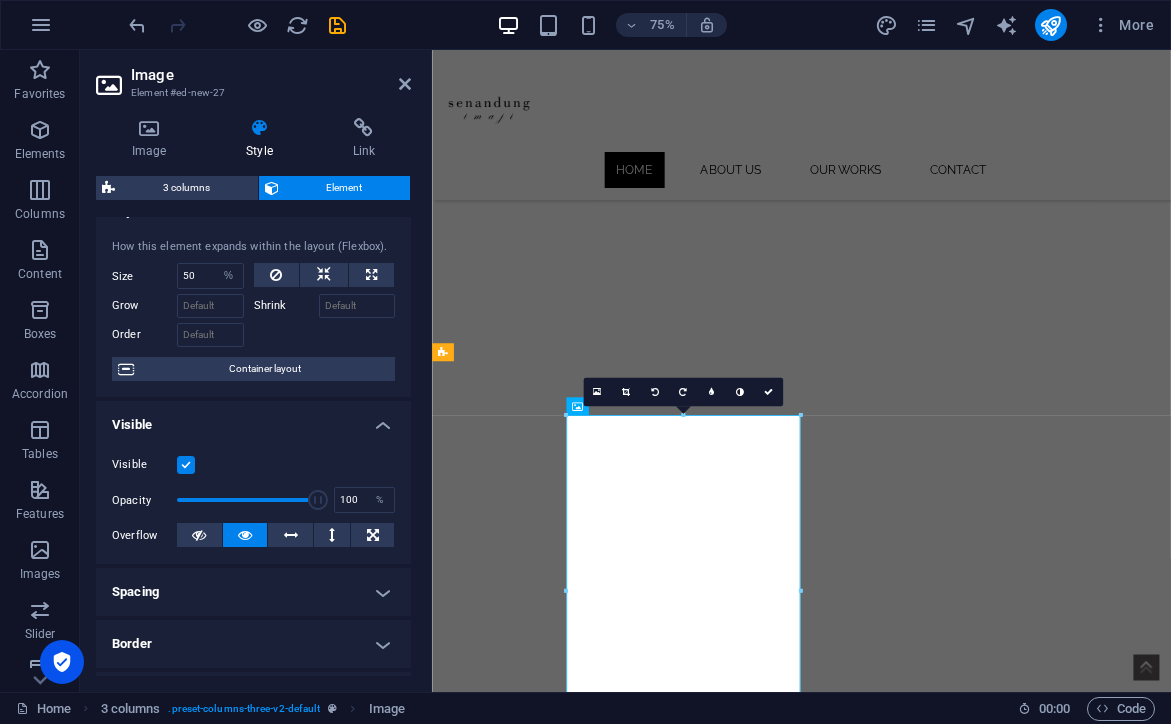 scroll, scrollTop: 32, scrollLeft: 0, axis: vertical 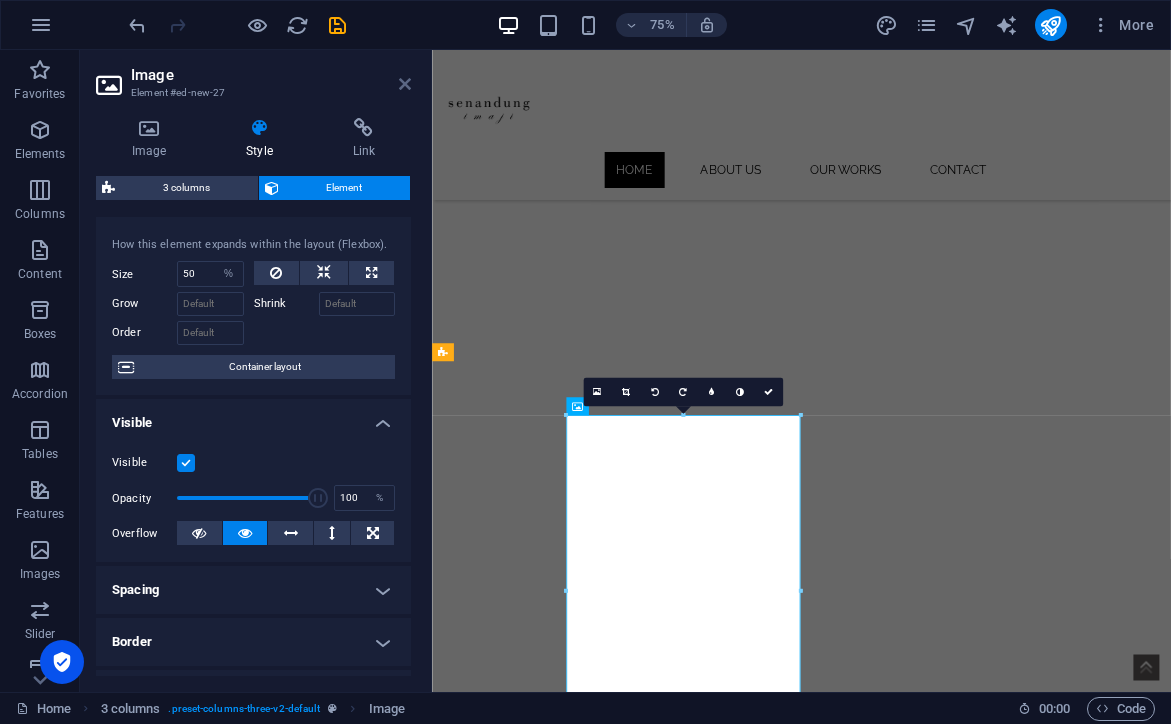 click at bounding box center (405, 84) 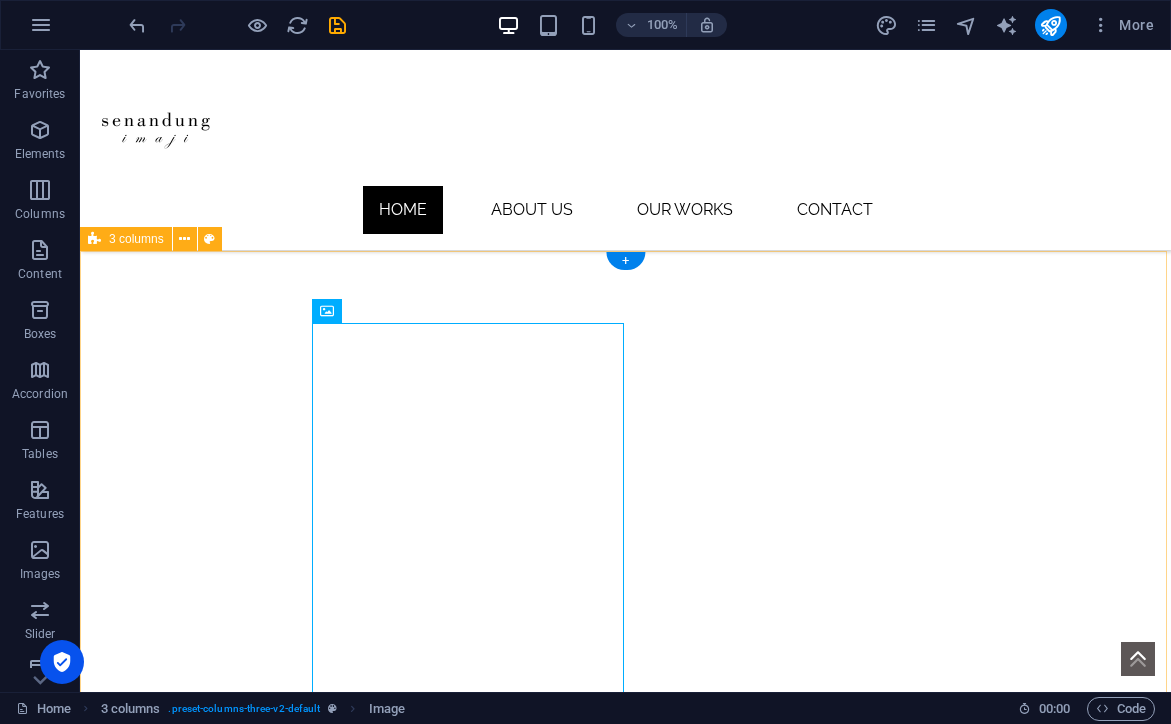 click at bounding box center [625, 2385] 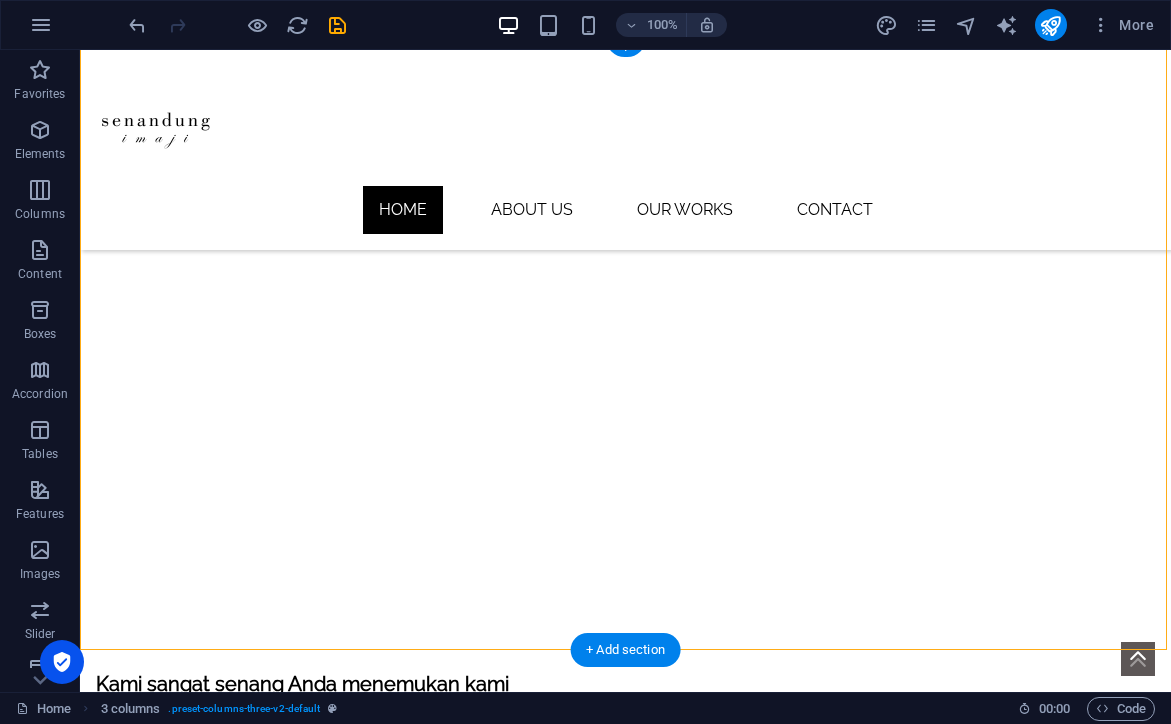 scroll, scrollTop: 900, scrollLeft: 0, axis: vertical 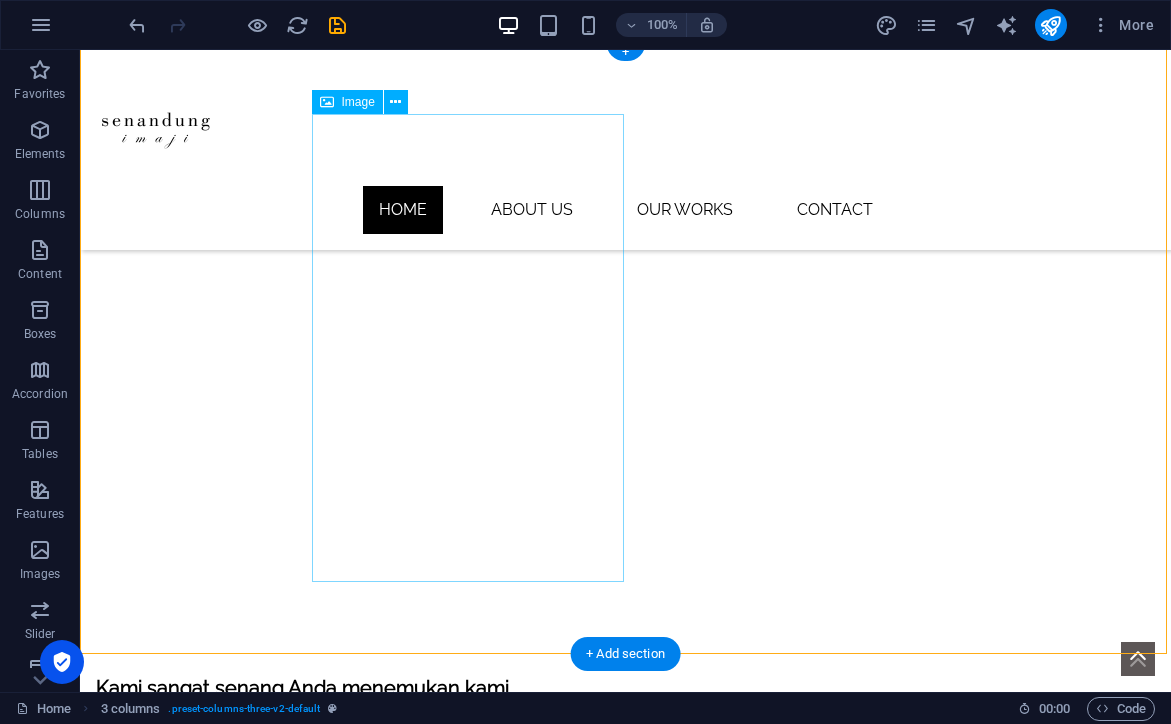 click at bounding box center (400, 1748) 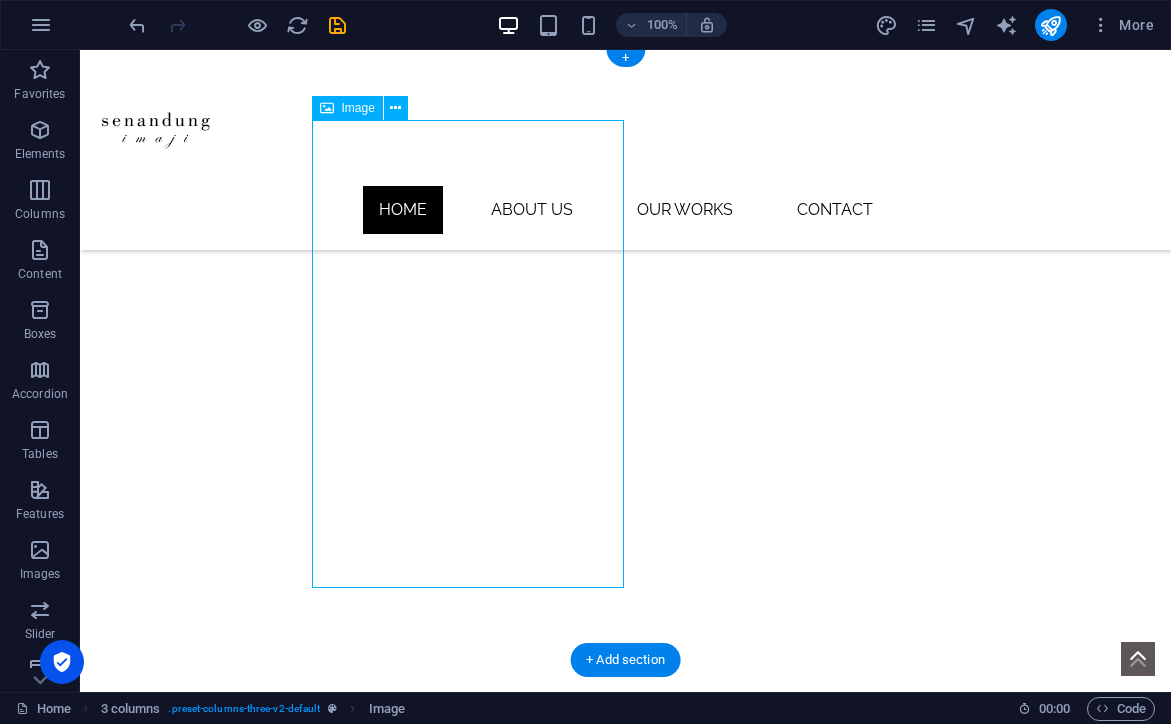 scroll, scrollTop: 796, scrollLeft: 0, axis: vertical 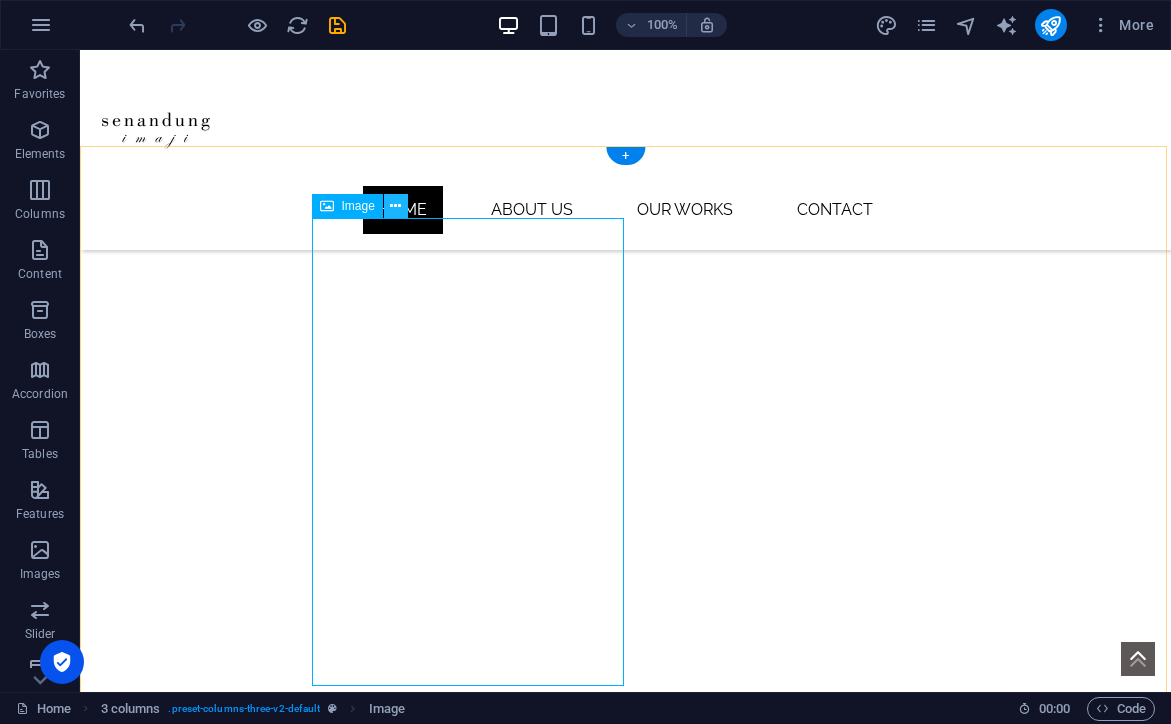click at bounding box center (395, 206) 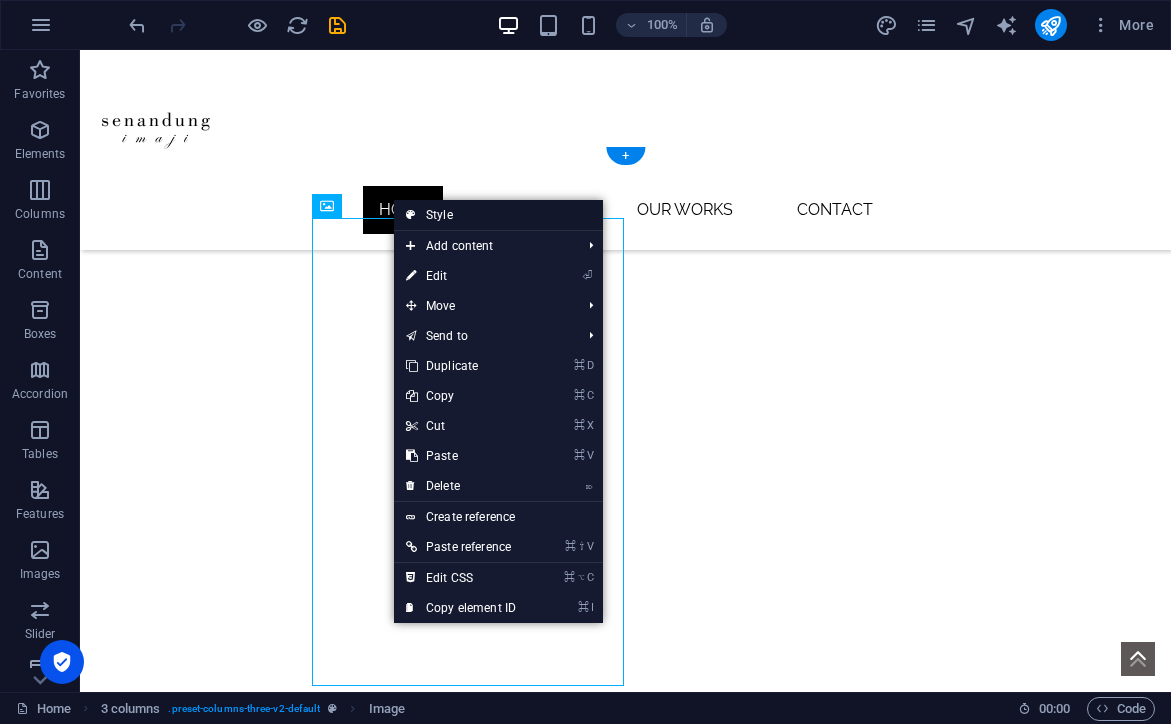 click on "Style" at bounding box center (498, 215) 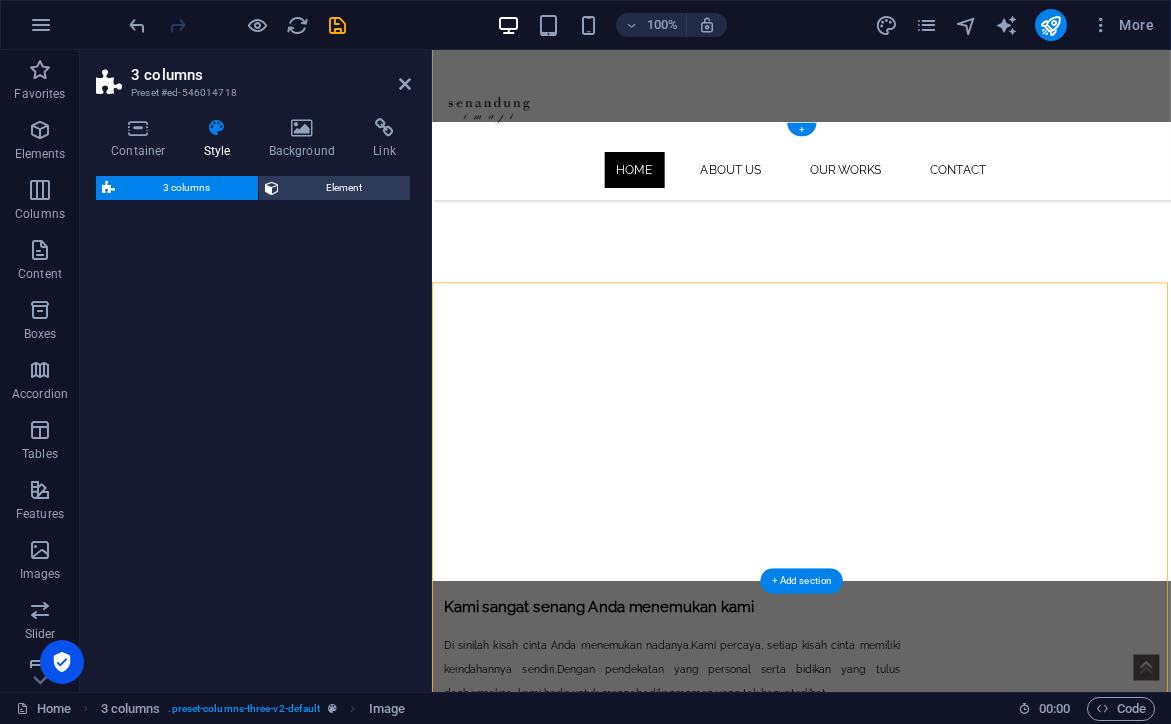 select on "rem" 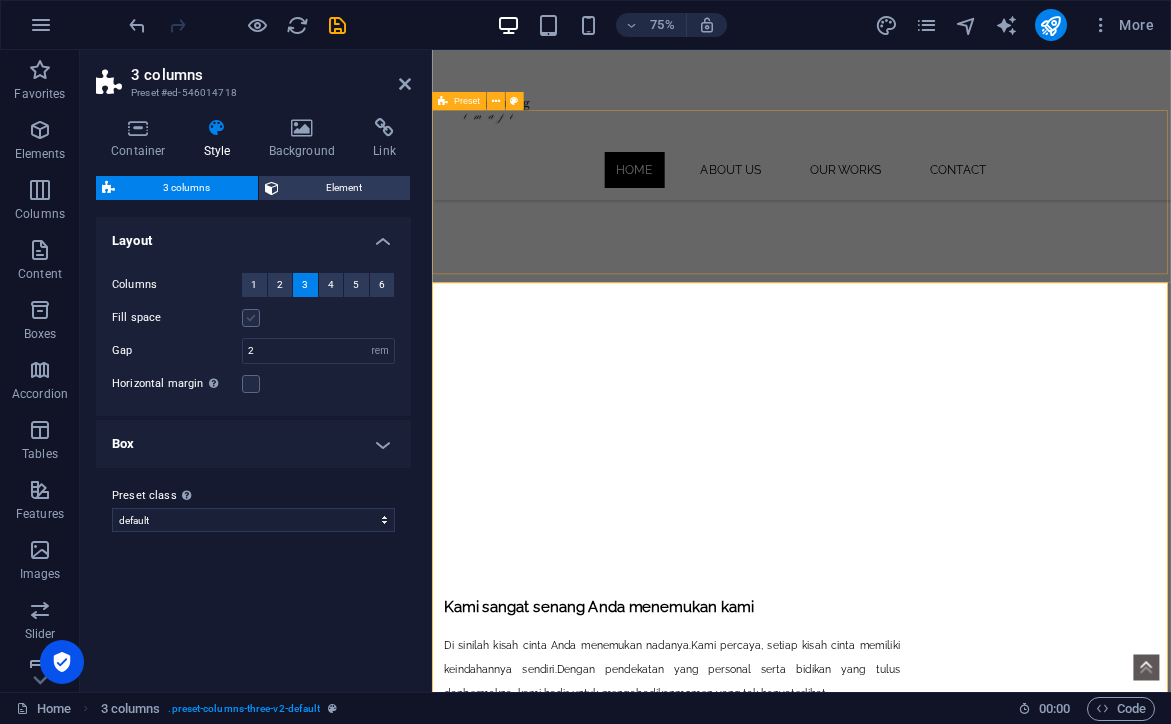 click at bounding box center (251, 318) 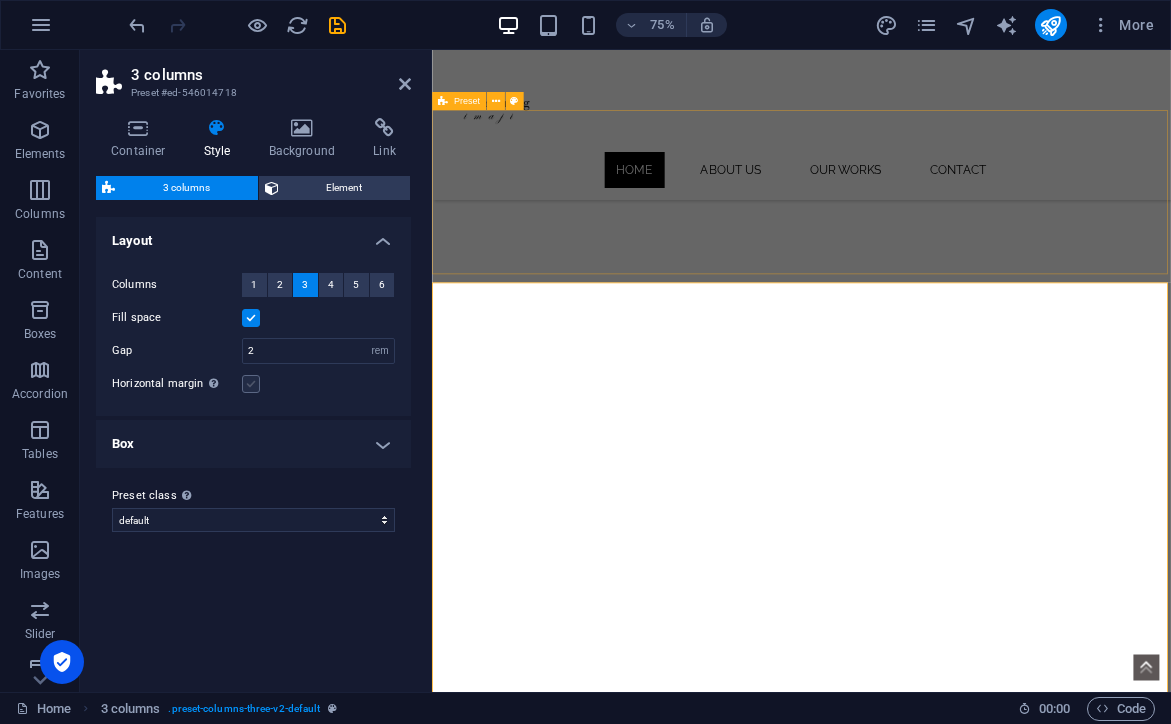 click at bounding box center [251, 384] 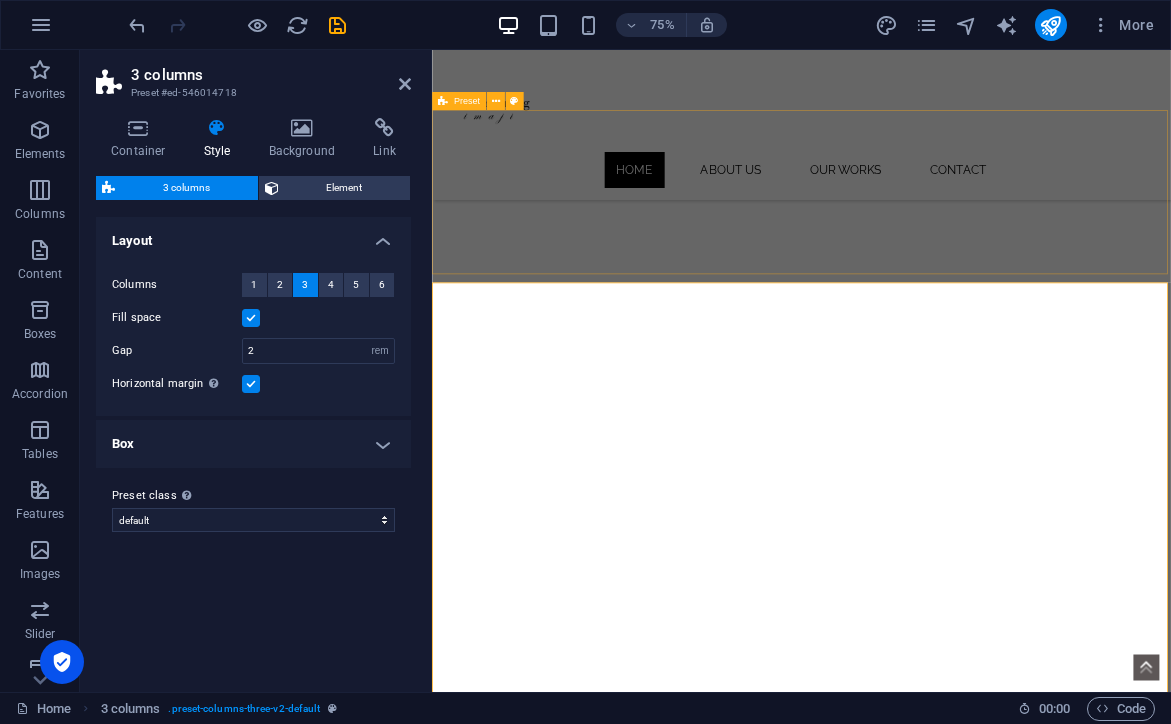 click on "Box" at bounding box center [253, 444] 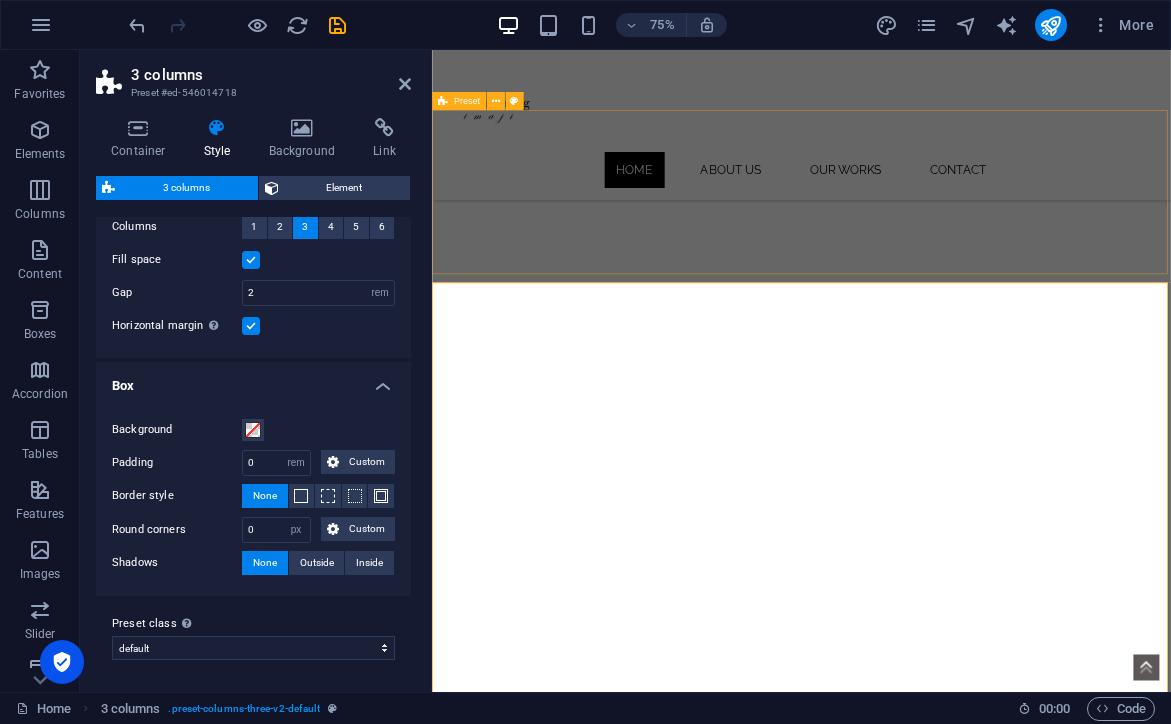 scroll, scrollTop: 57, scrollLeft: 0, axis: vertical 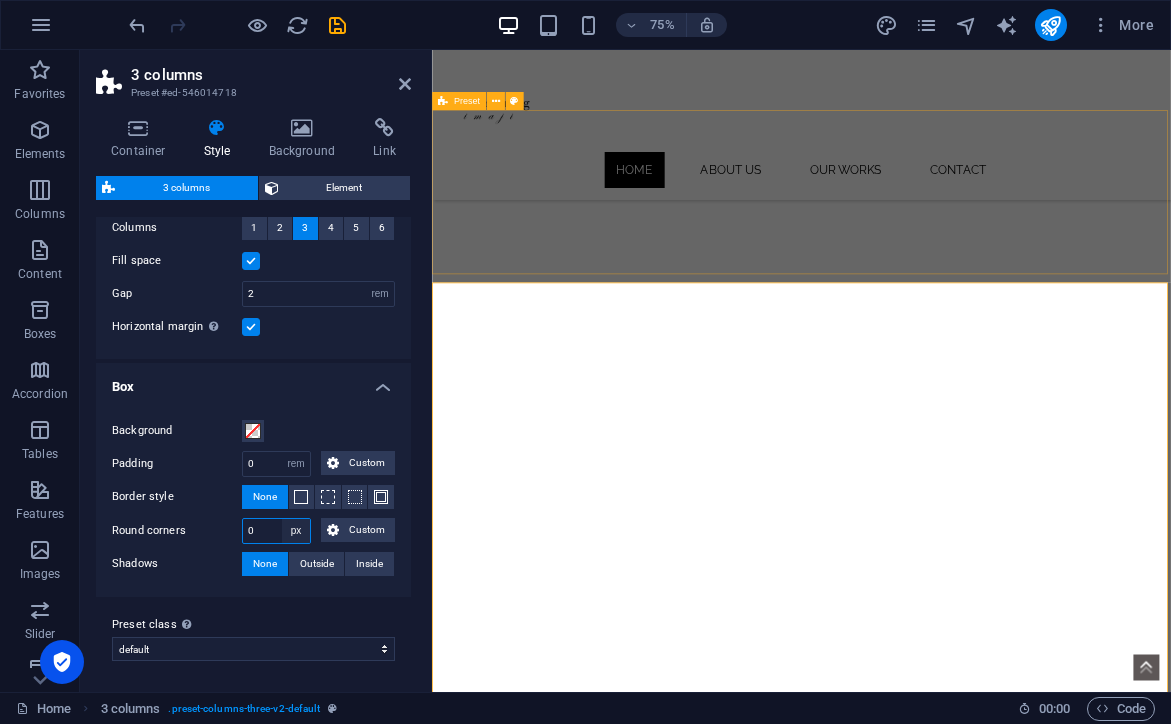 select on "rem" 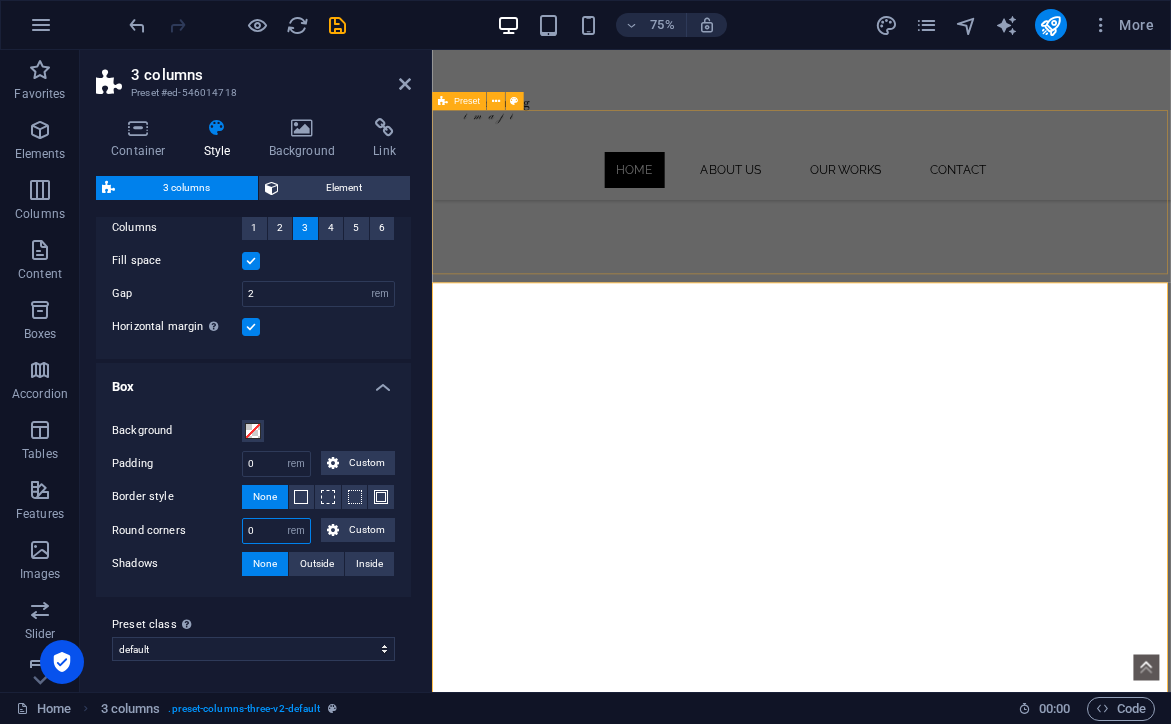 click on "0" at bounding box center [276, 531] 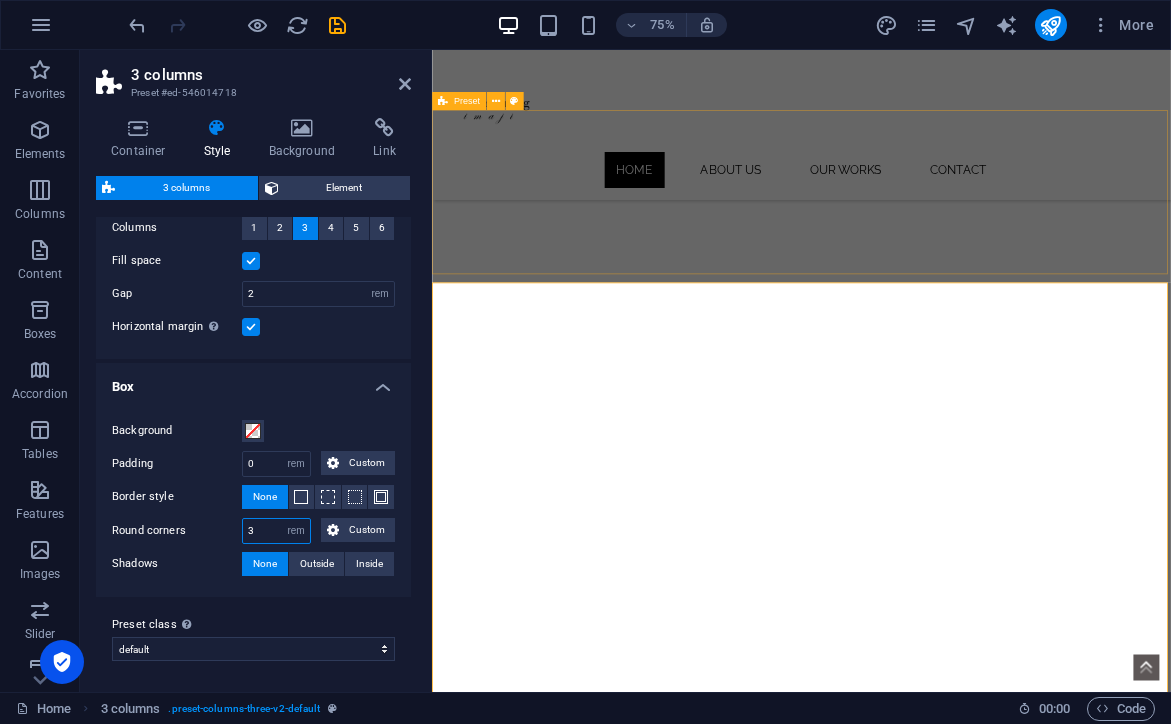 type on "3" 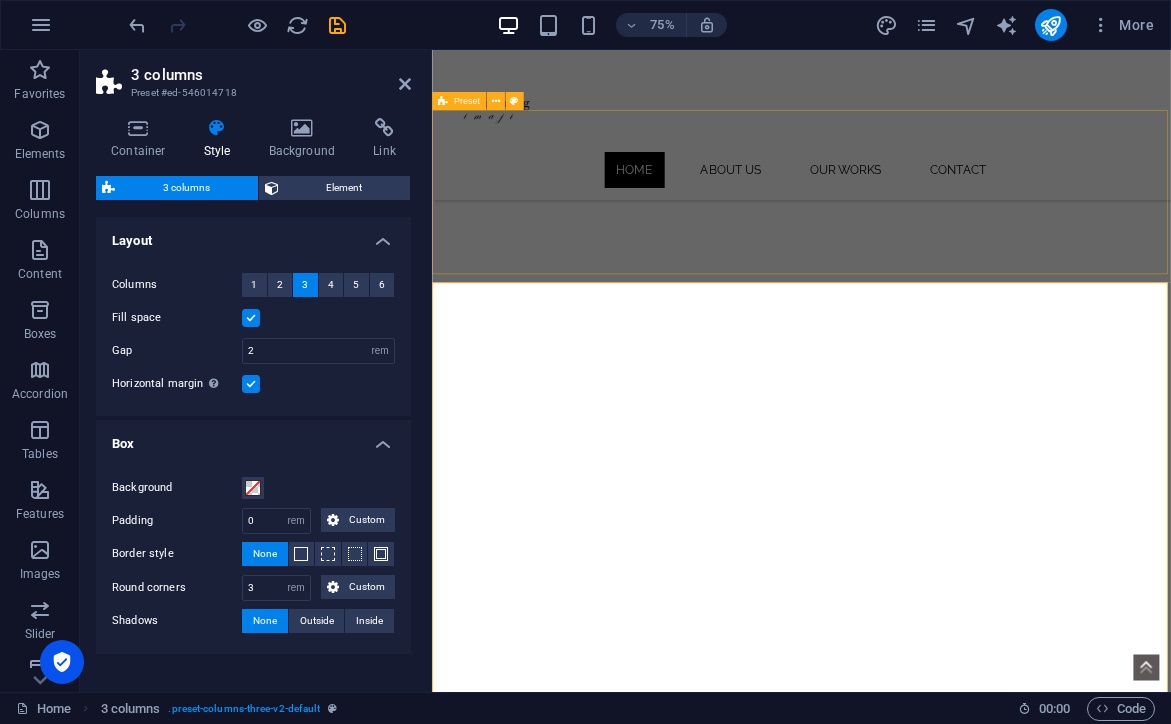 scroll, scrollTop: 0, scrollLeft: 0, axis: both 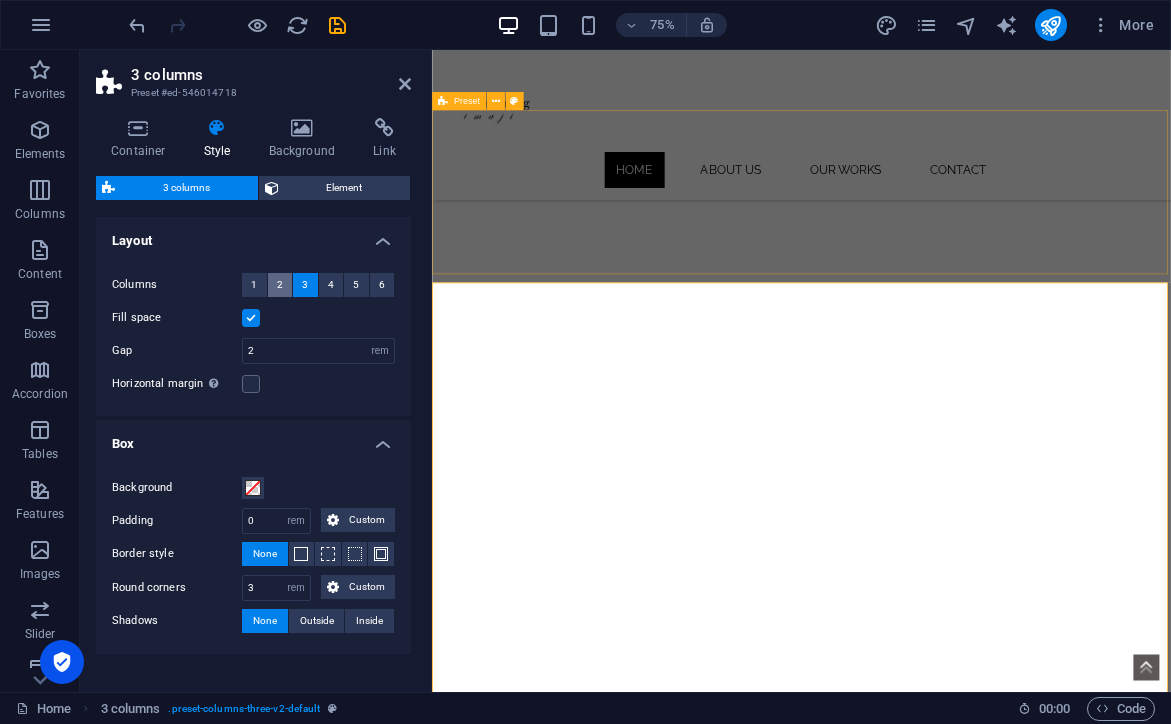 click on "2" at bounding box center [280, 285] 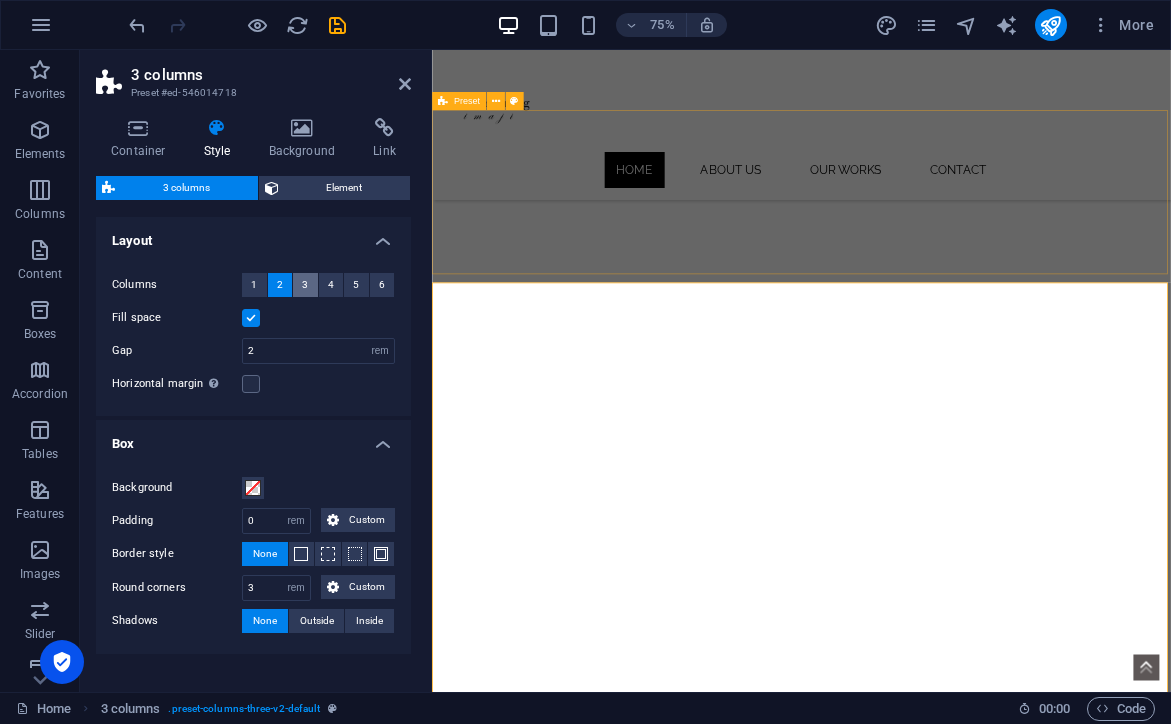 click on "3" at bounding box center (305, 285) 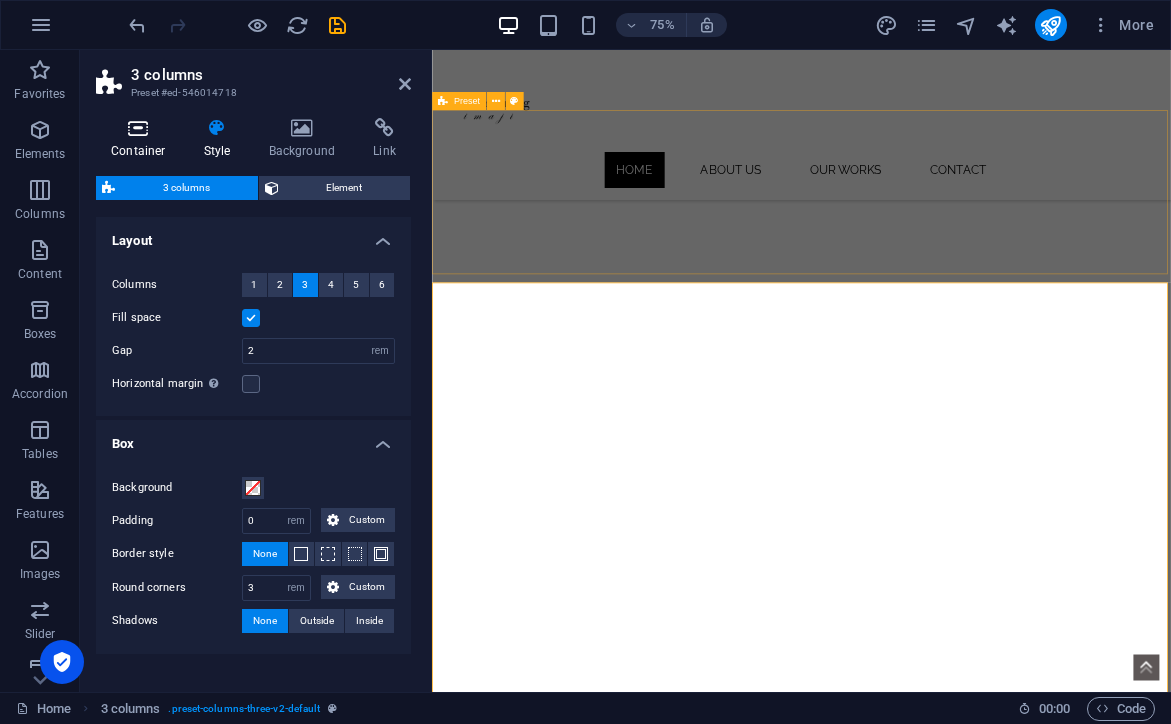 scroll, scrollTop: 0, scrollLeft: 0, axis: both 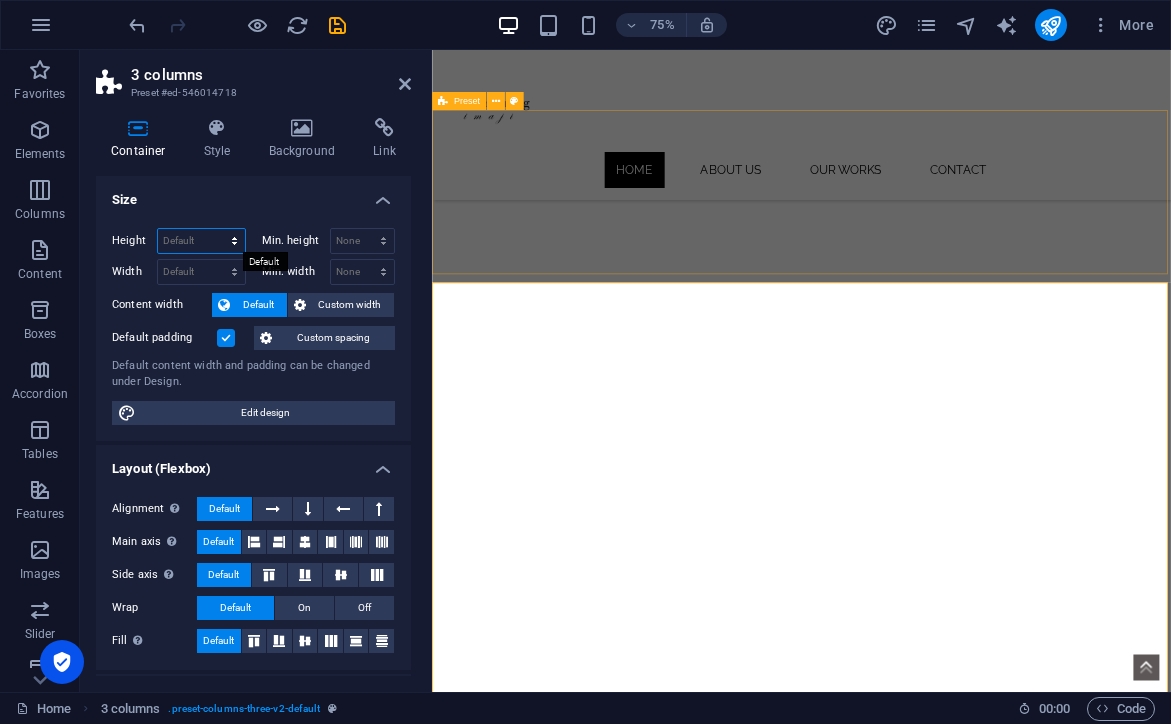 select on "rem" 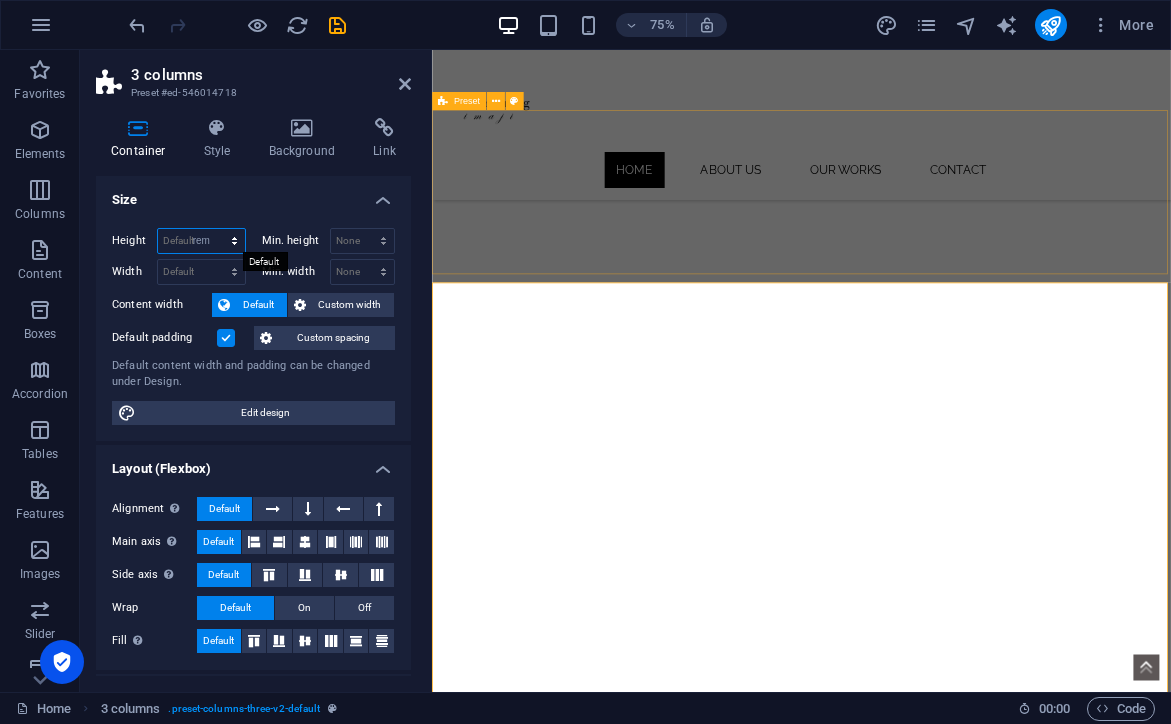type on "40" 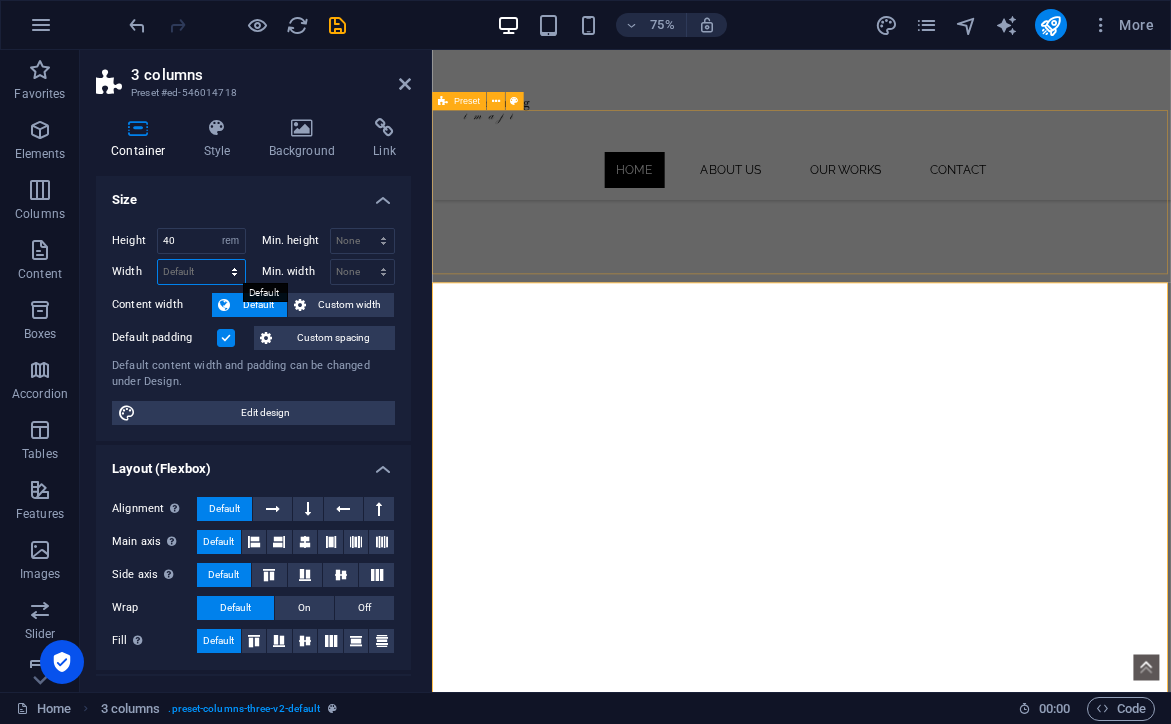select on "rem" 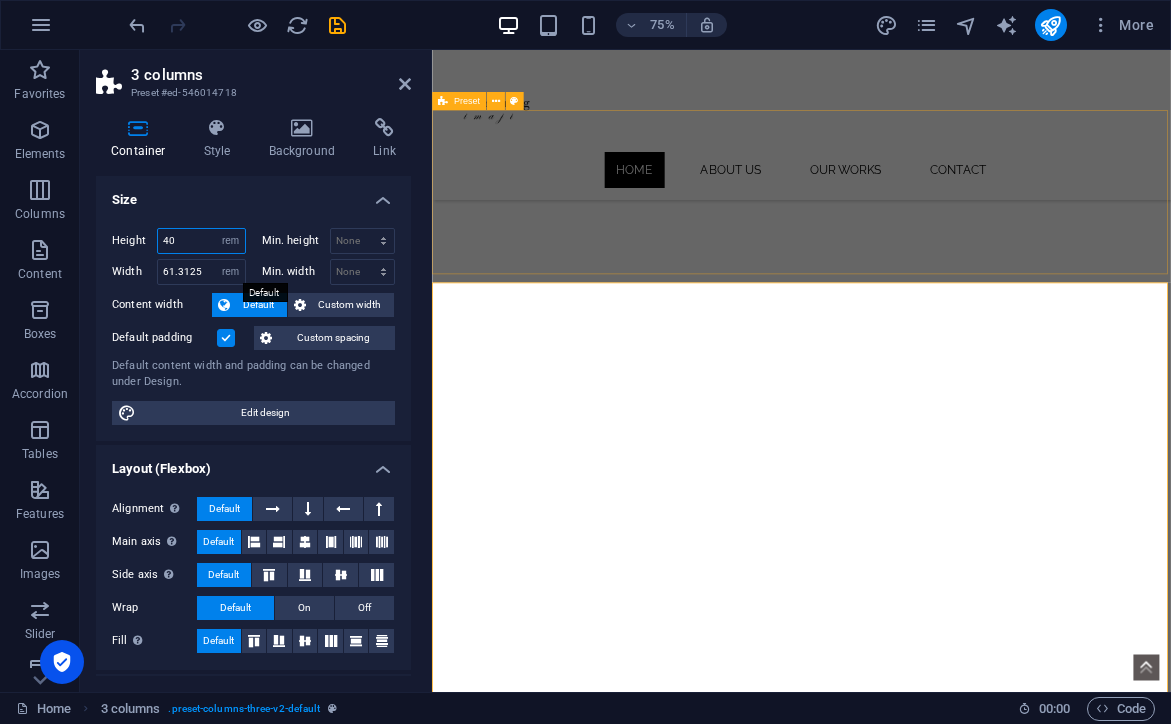 click on "40" at bounding box center (201, 241) 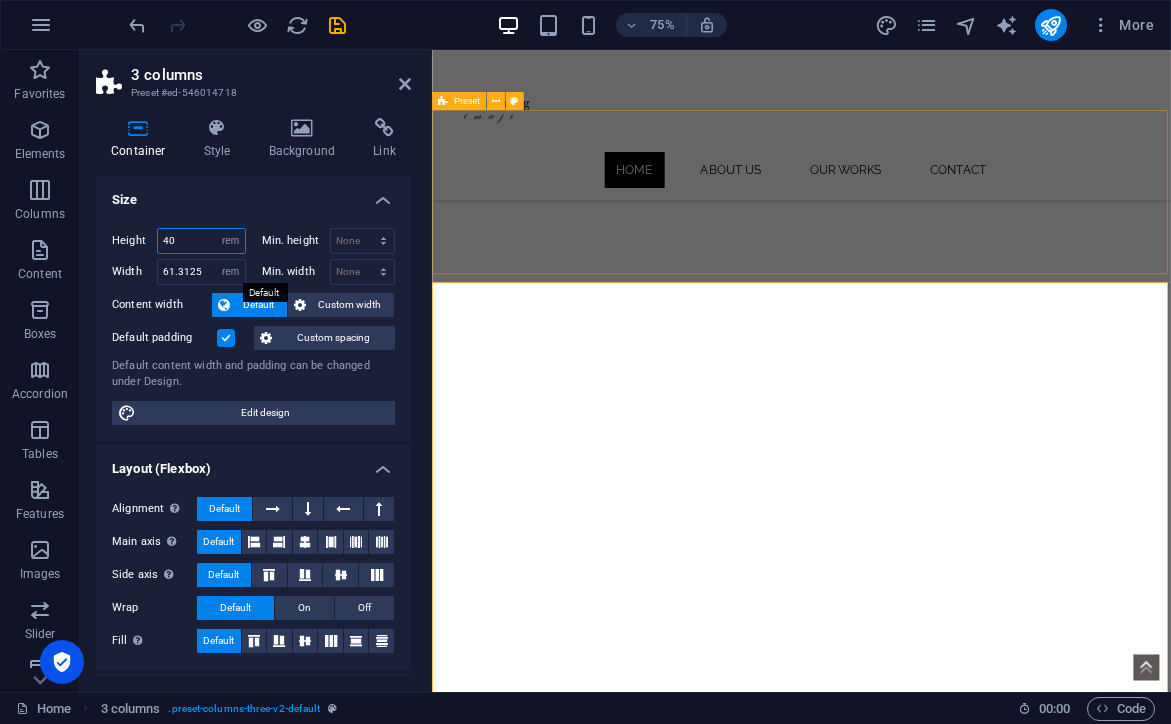 click on "40" at bounding box center [201, 241] 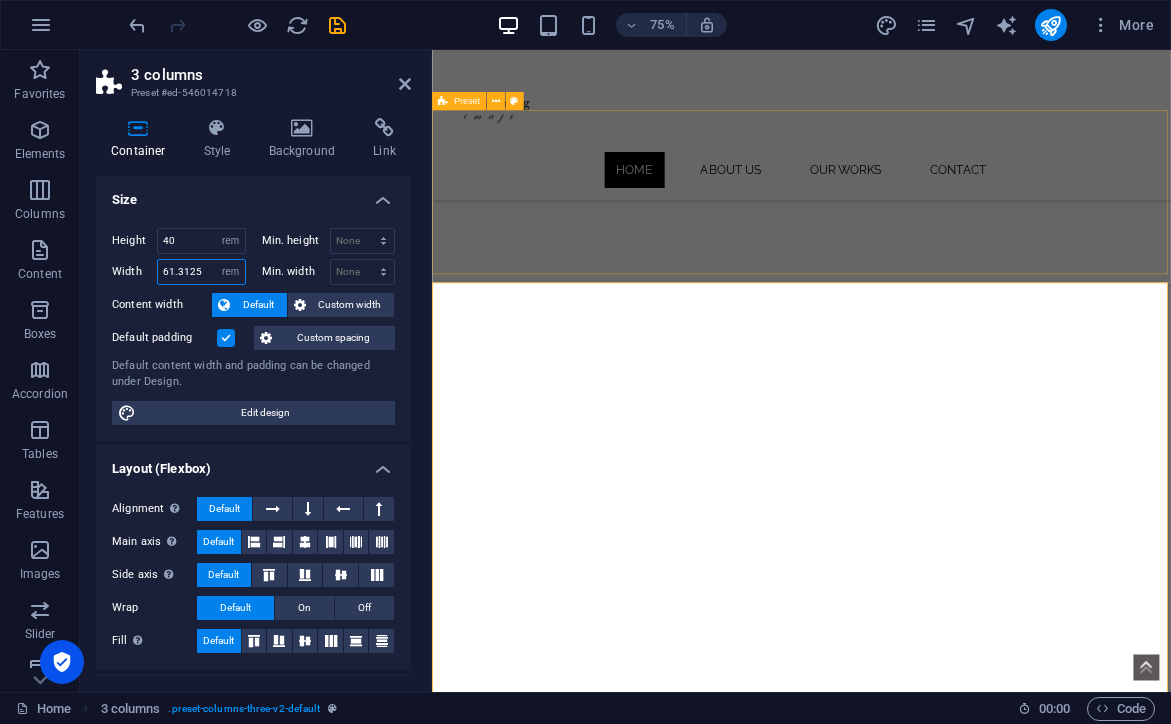click on "61.3125" at bounding box center [201, 272] 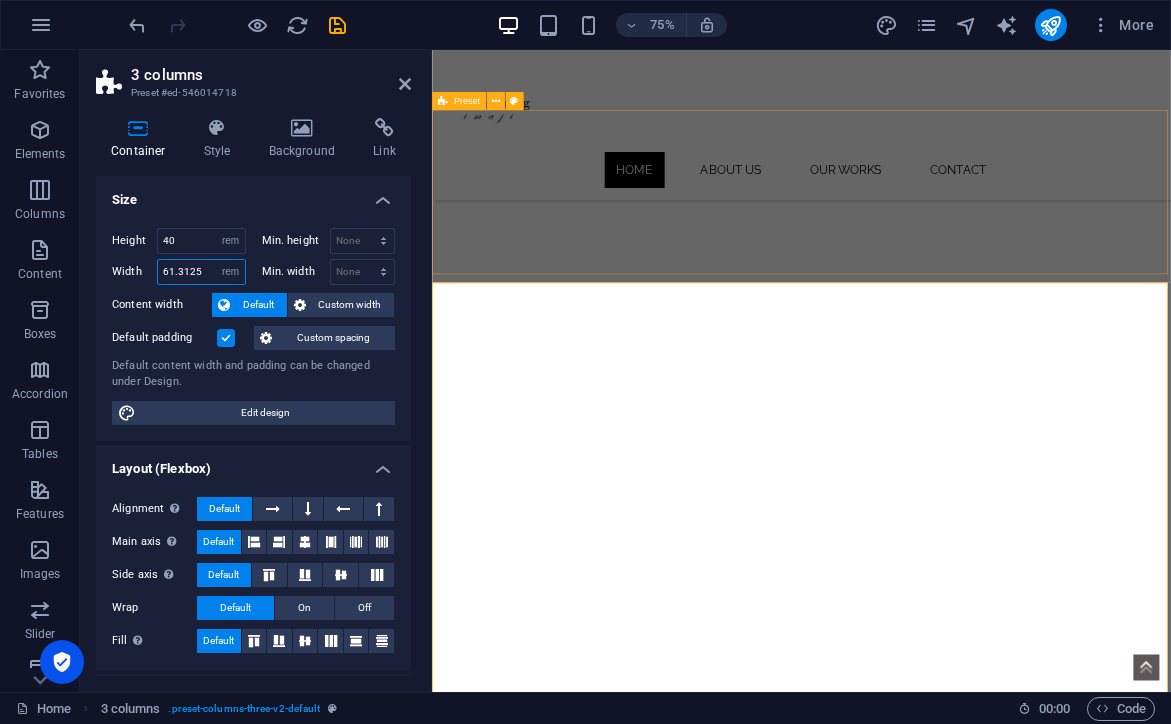 click on "61.3125" at bounding box center (201, 272) 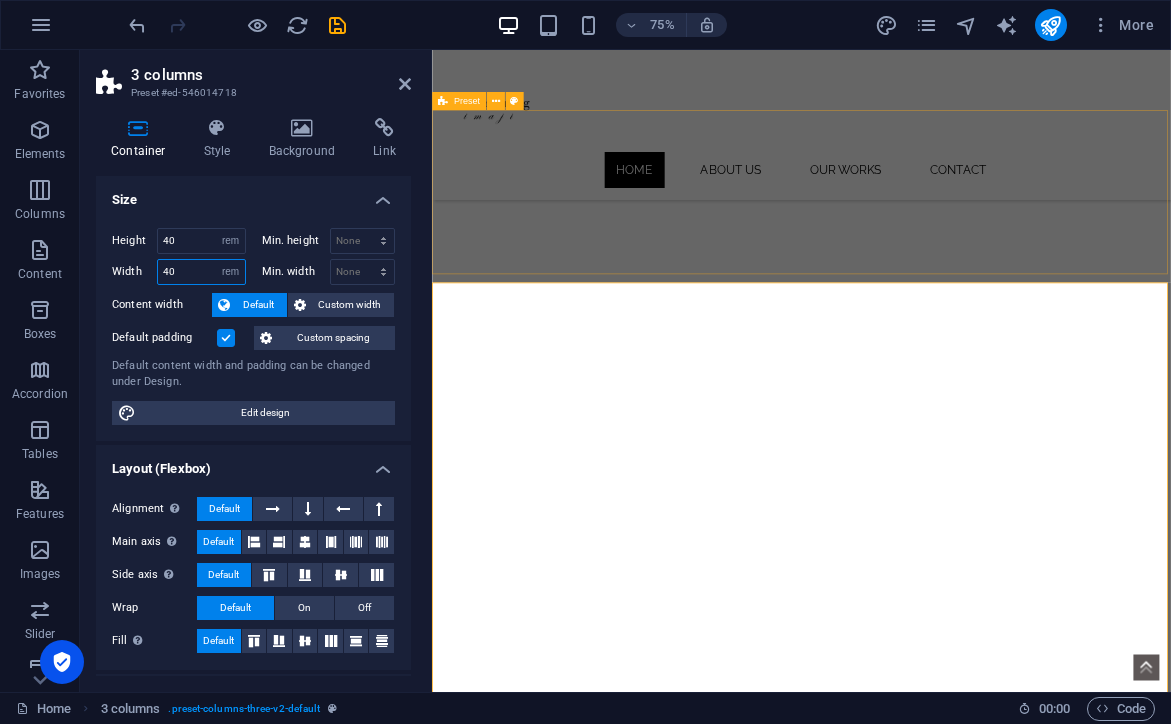 type on "40" 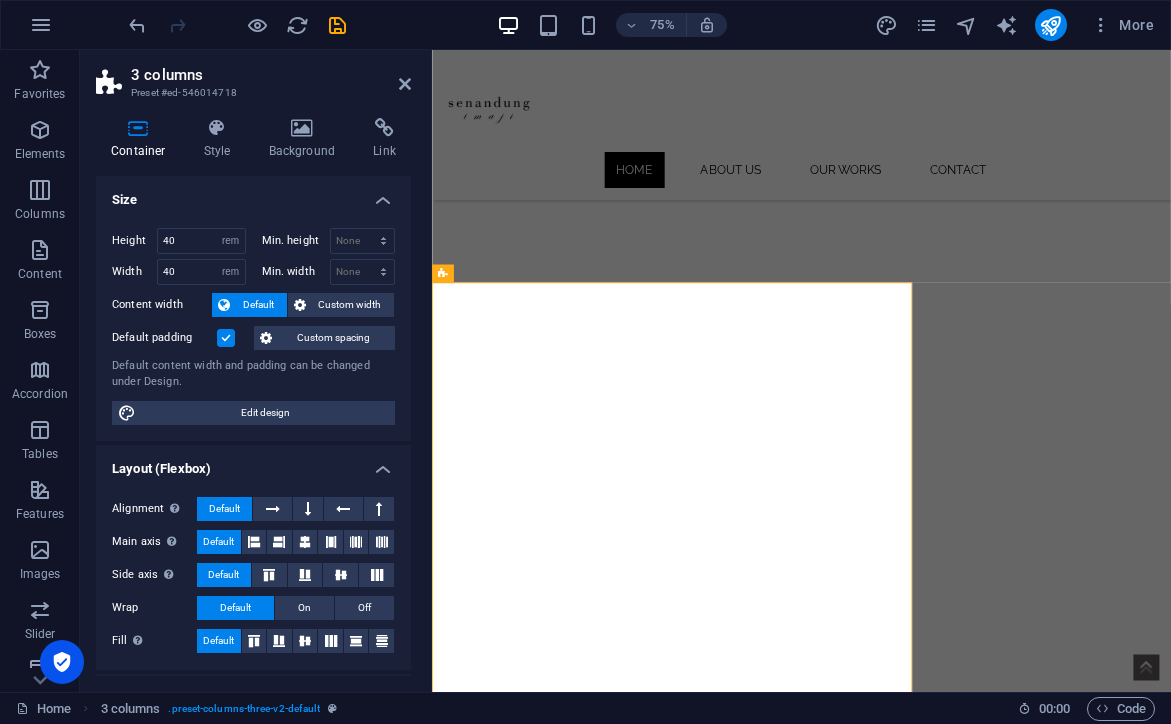 click on "3 columns Preset #ed-546014718" at bounding box center (253, 76) 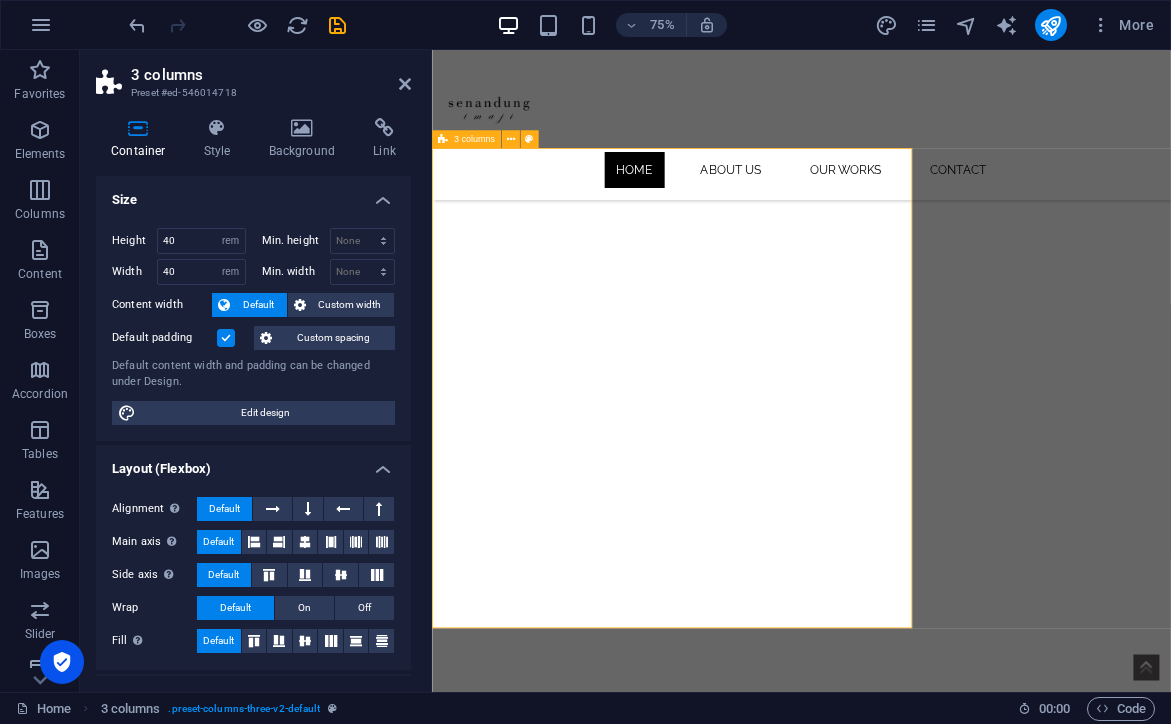 scroll, scrollTop: 915, scrollLeft: 0, axis: vertical 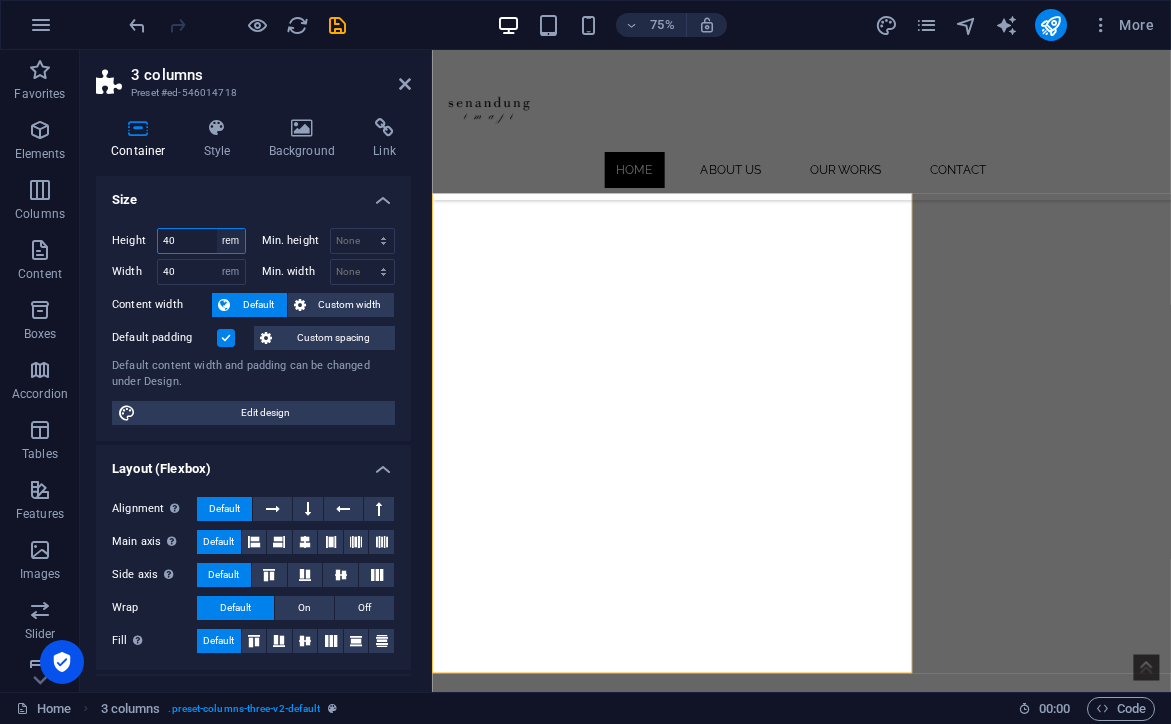 select on "default" 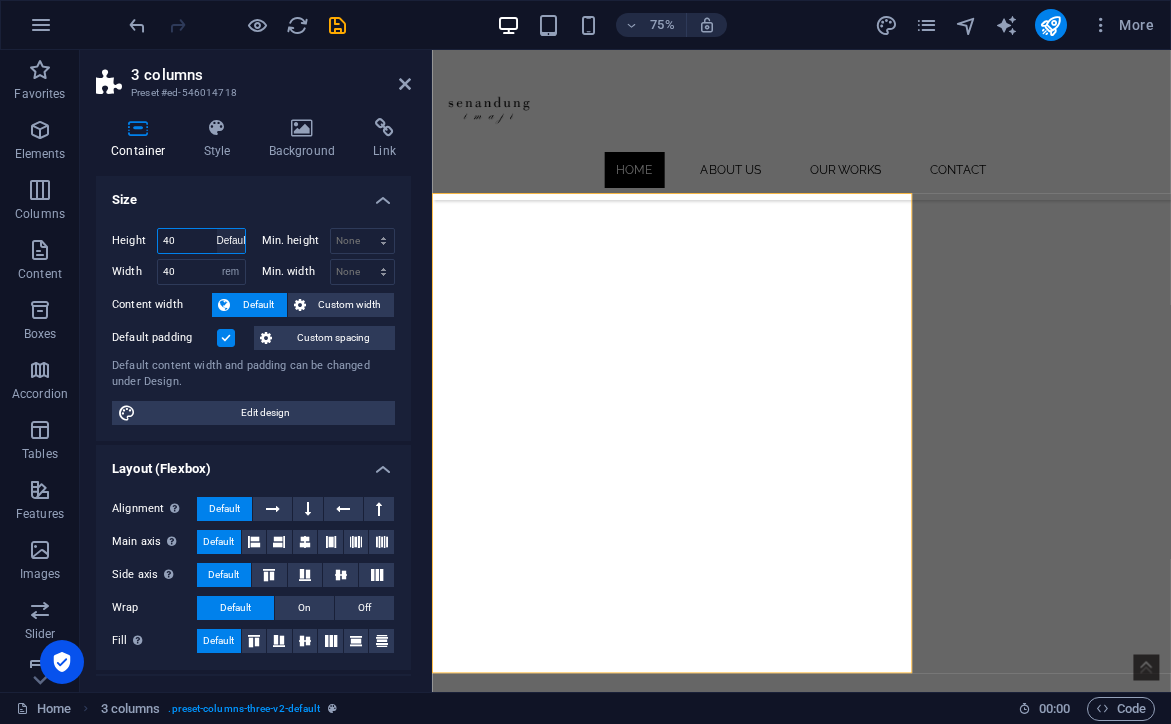 type 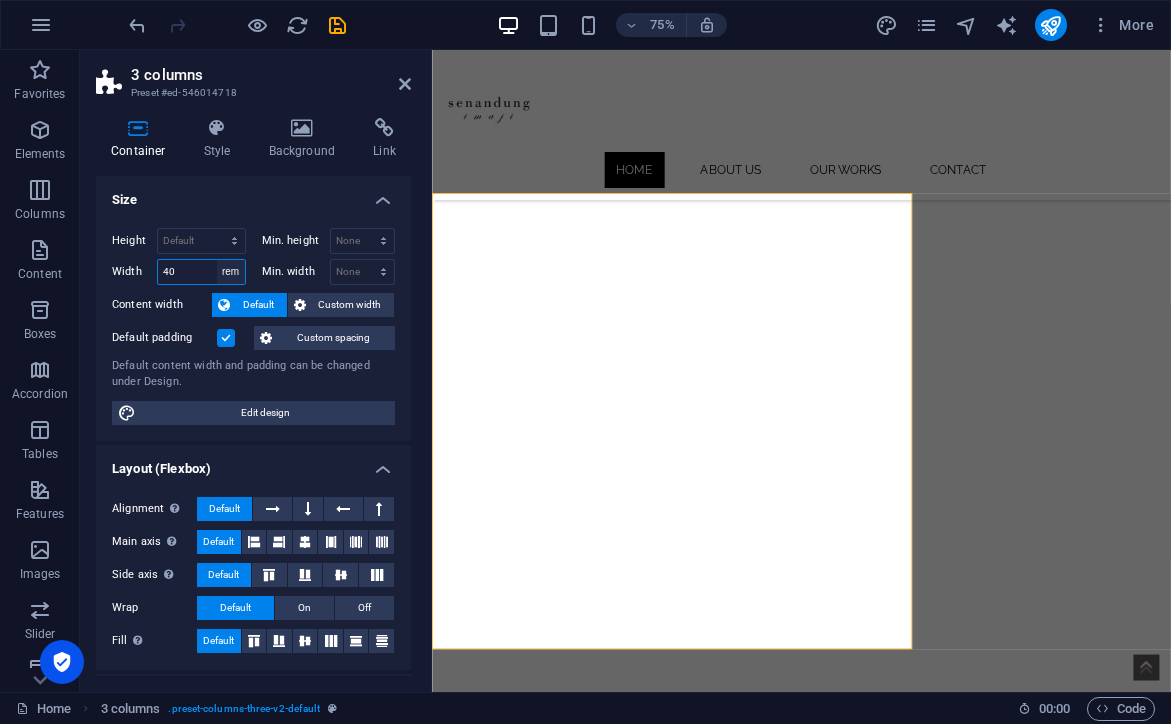 select on "default" 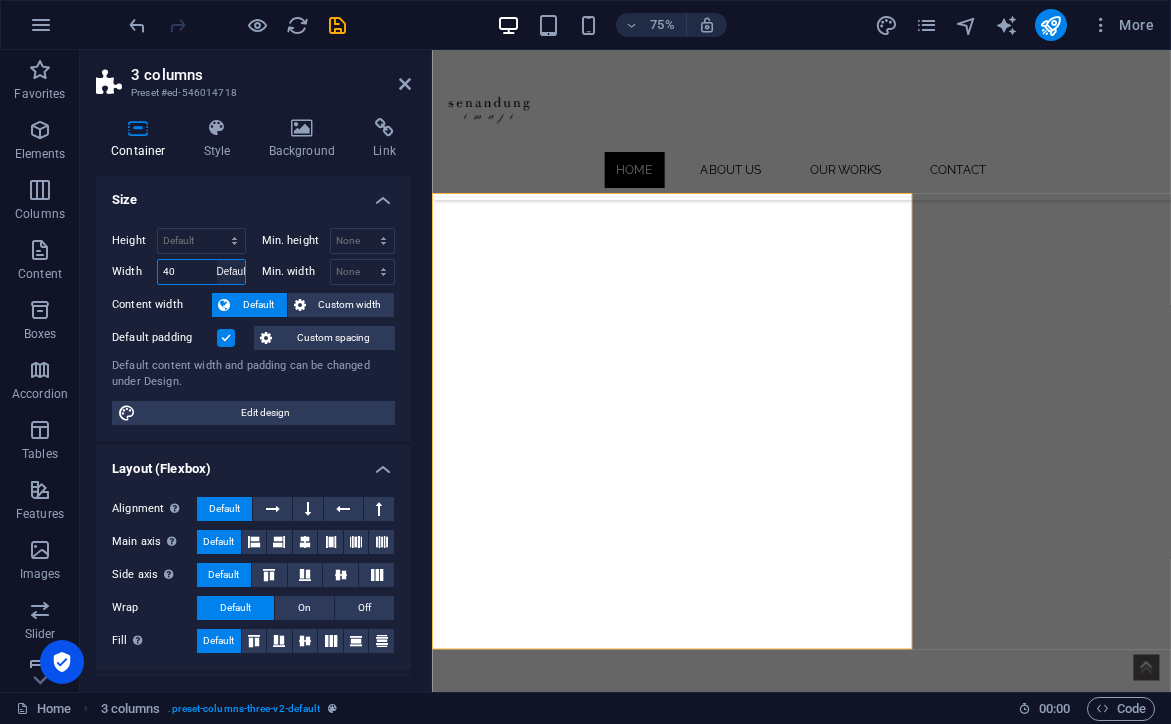type 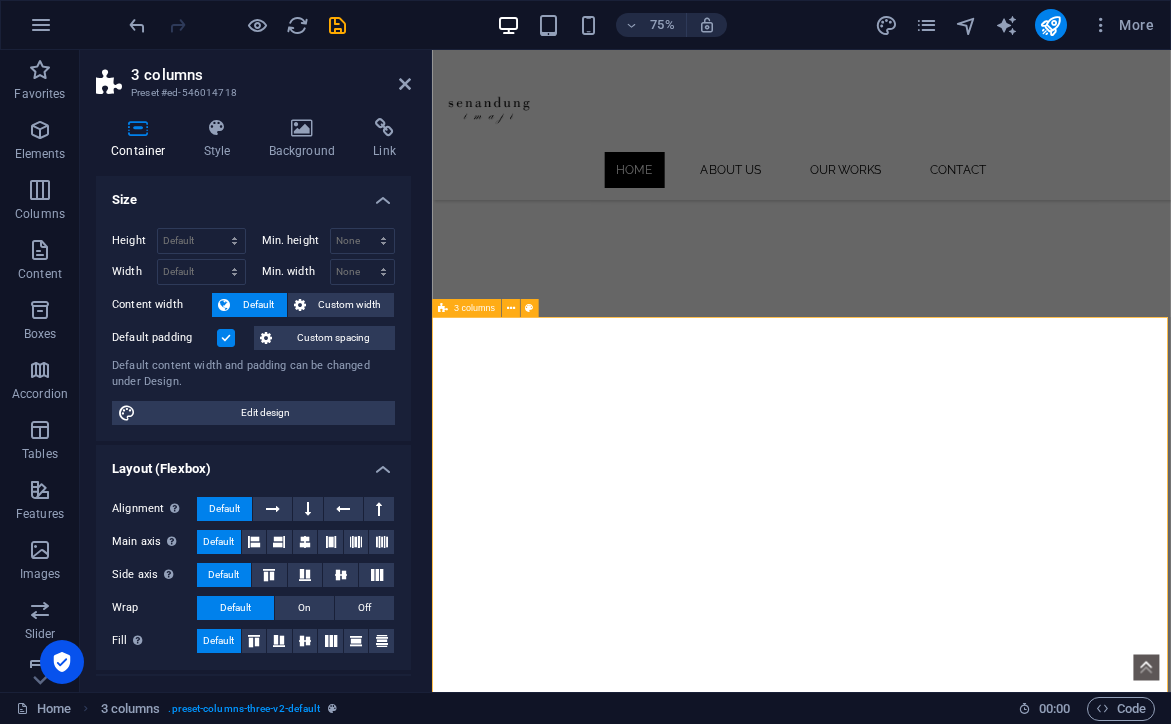 scroll, scrollTop: 750, scrollLeft: 0, axis: vertical 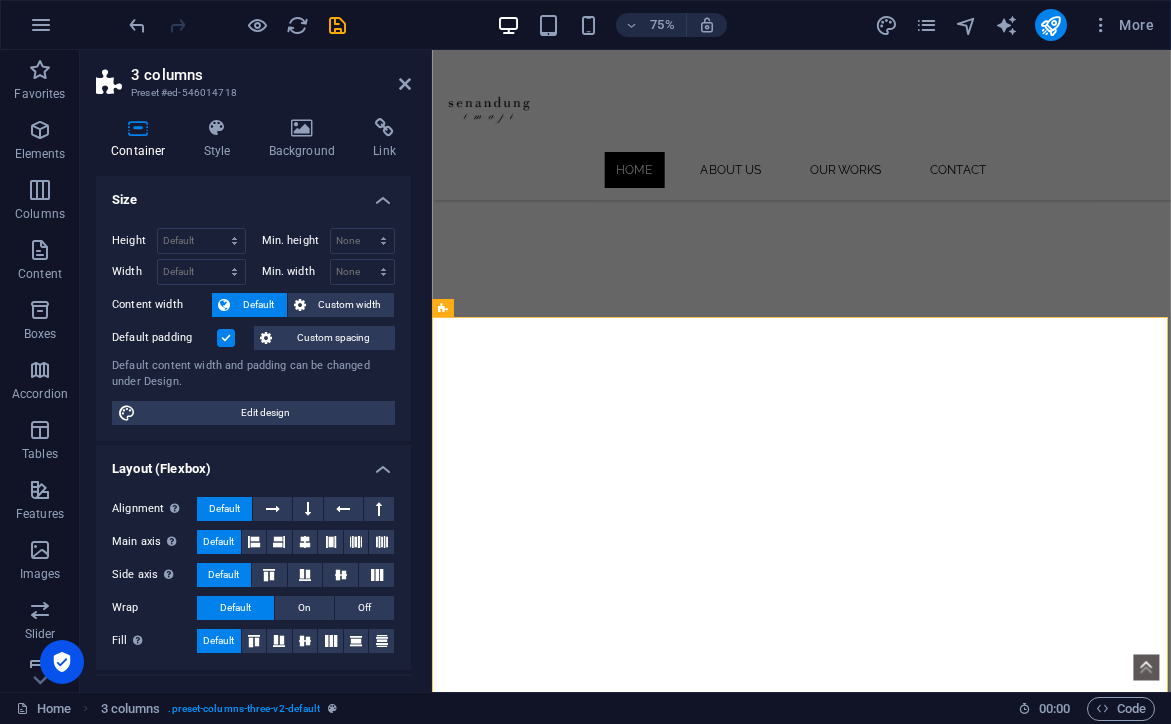 click at bounding box center [226, 338] 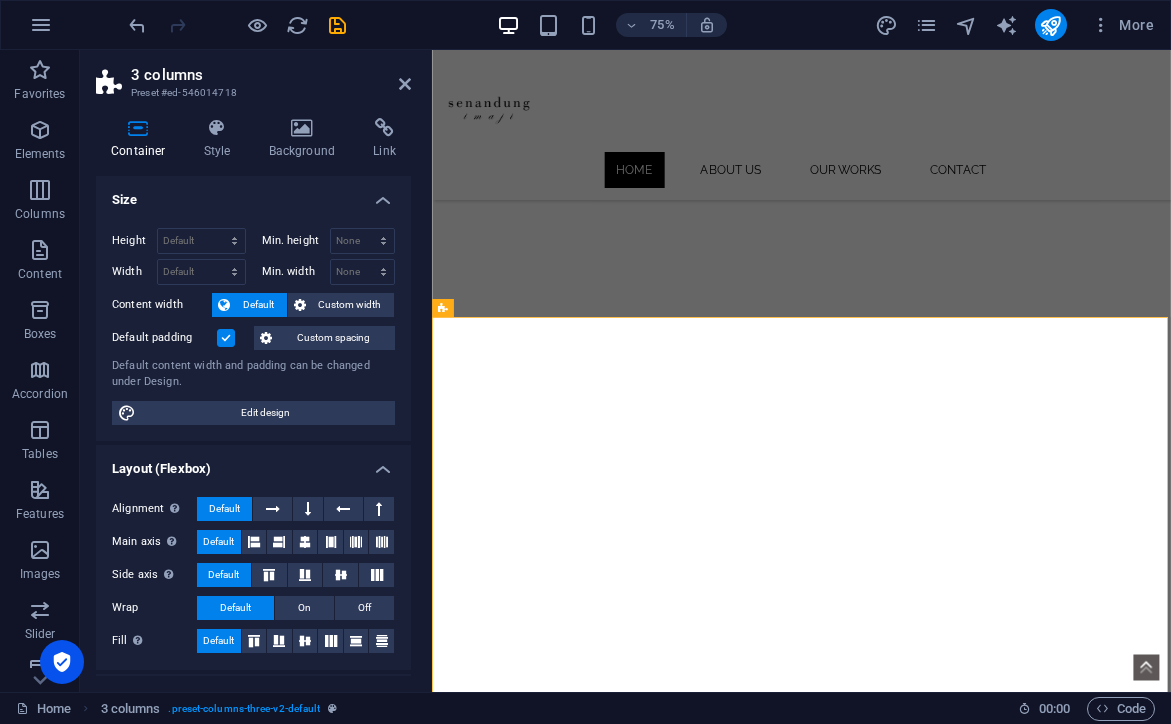 click on "Default padding" at bounding box center (0, 0) 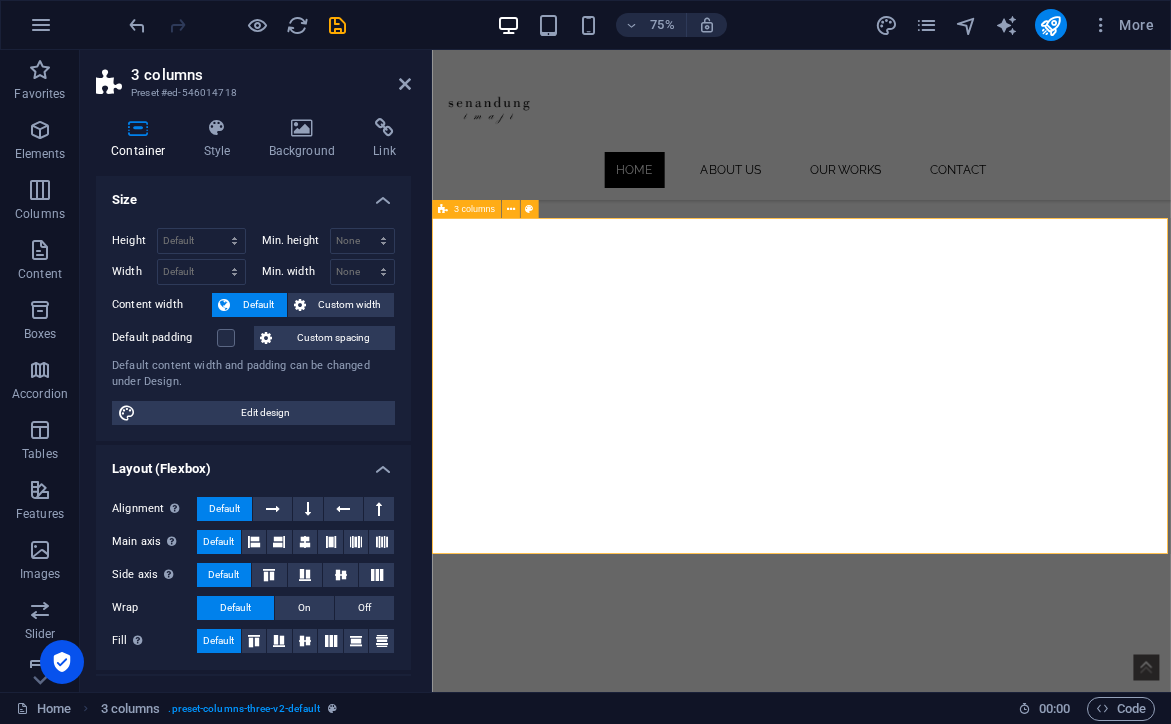 scroll, scrollTop: 933, scrollLeft: 0, axis: vertical 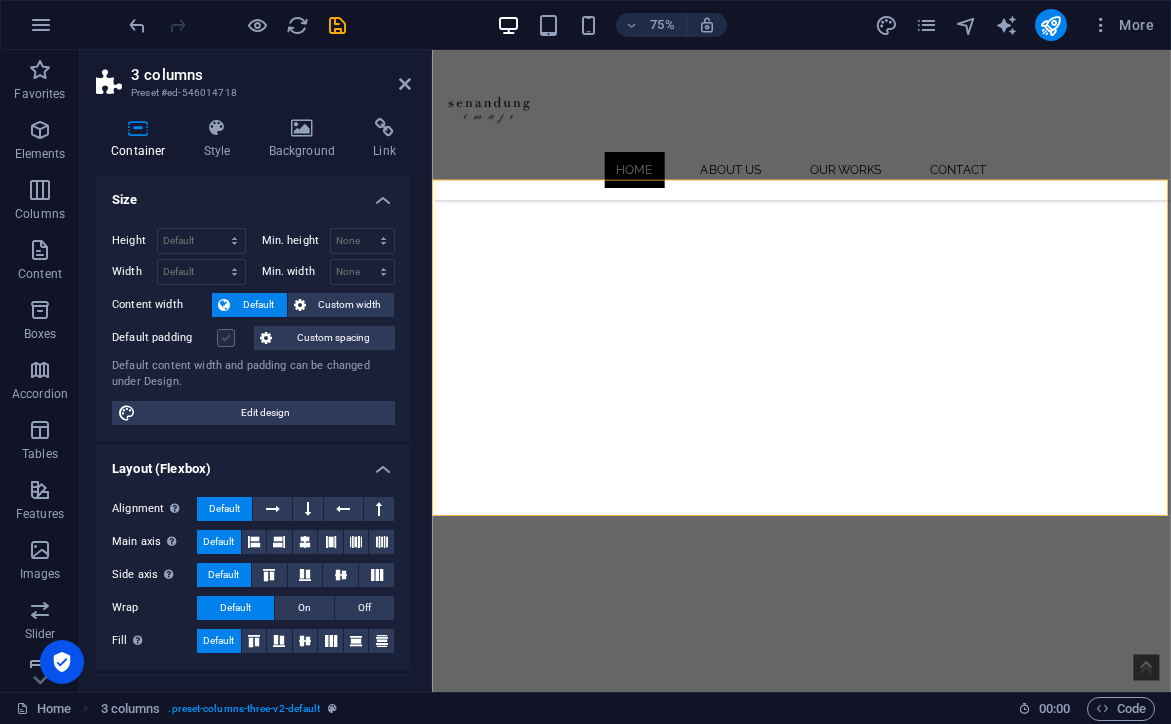 click at bounding box center [226, 338] 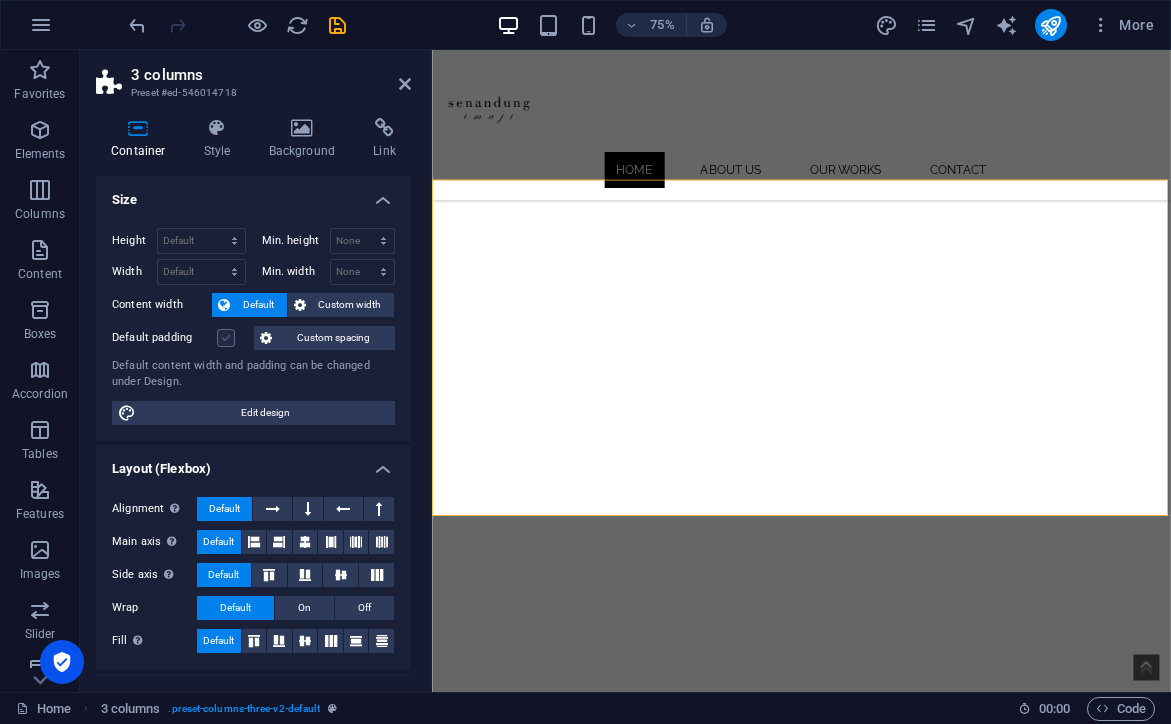 click on "Default padding" at bounding box center (0, 0) 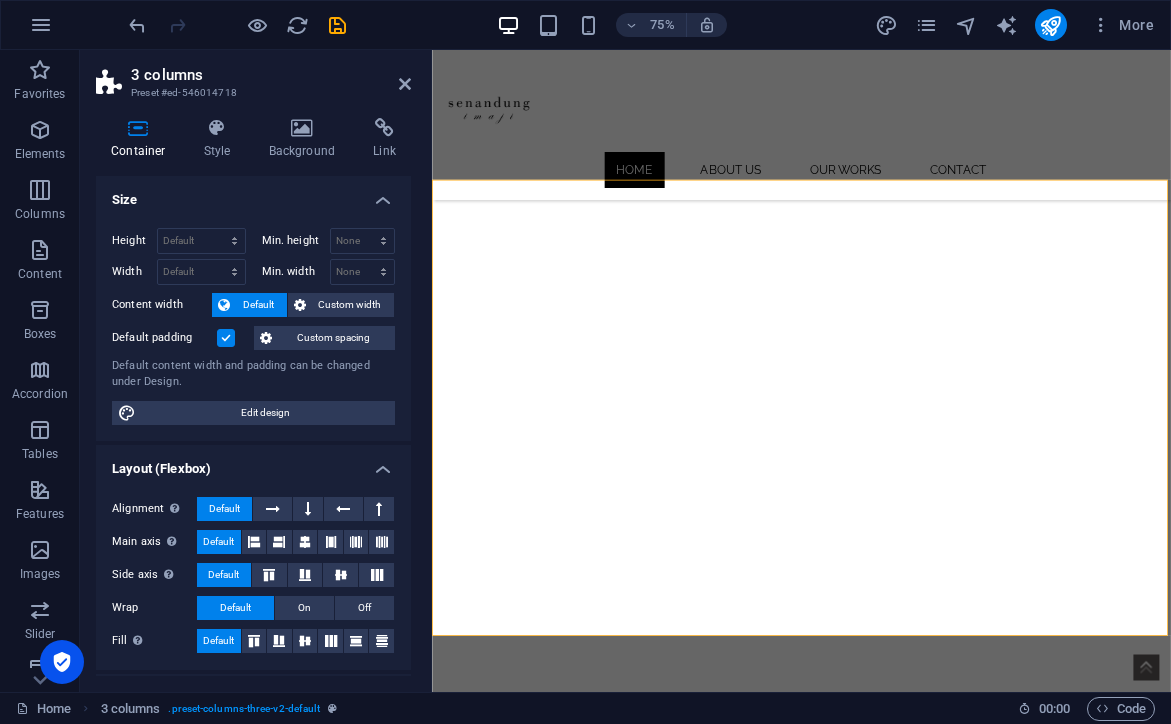 click at bounding box center (226, 338) 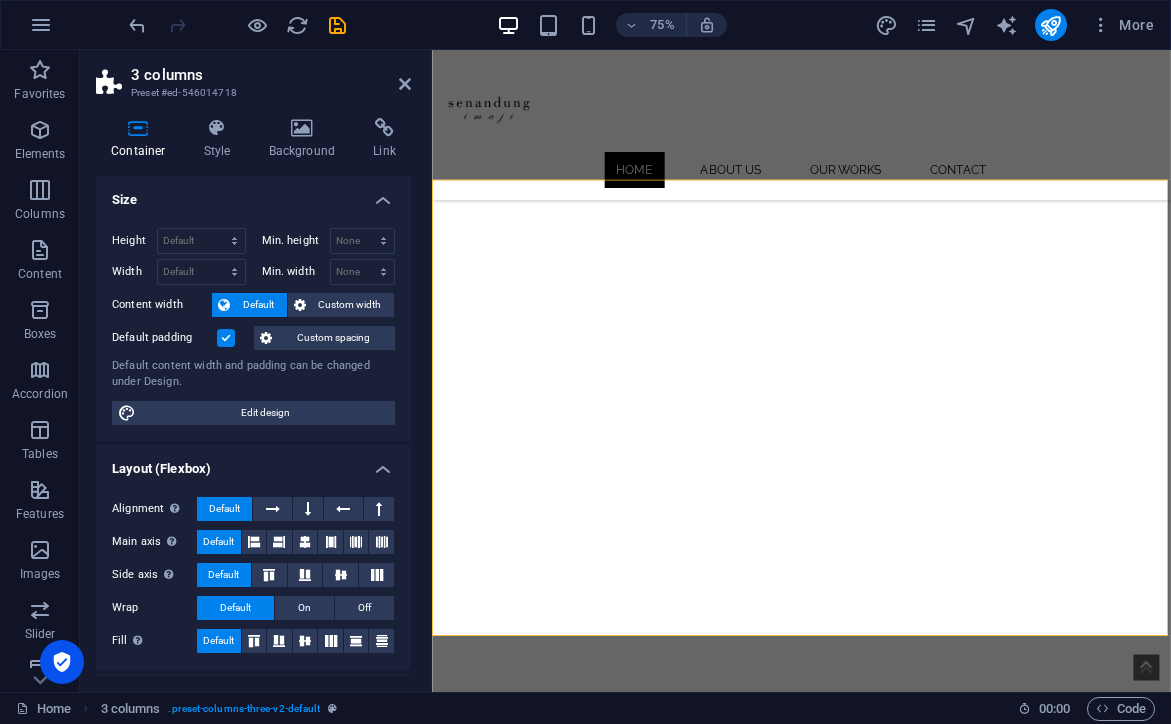 click on "Default padding" at bounding box center (0, 0) 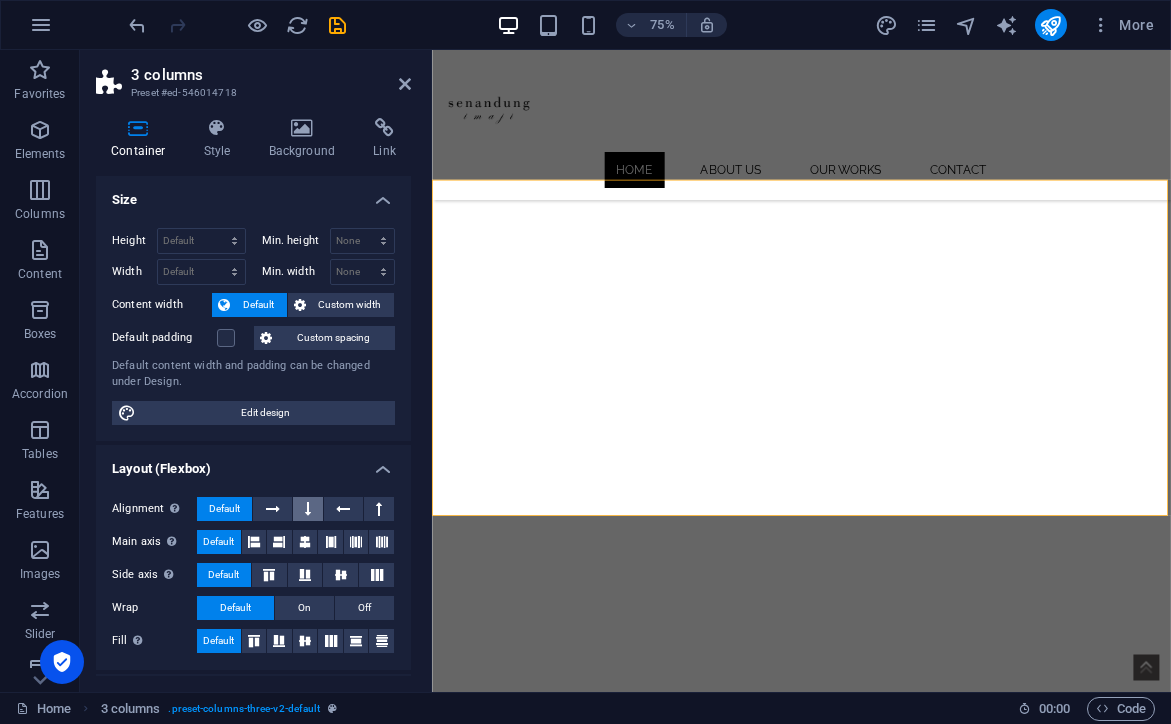 click at bounding box center [308, 509] 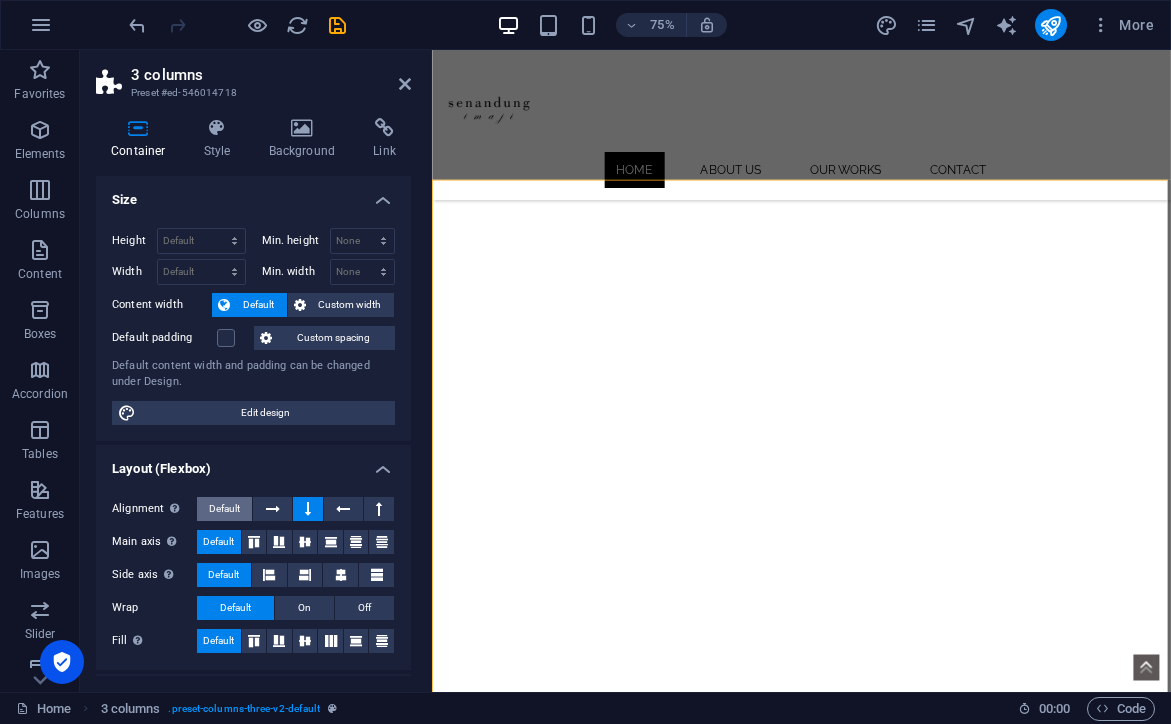 click on "Default" at bounding box center (224, 509) 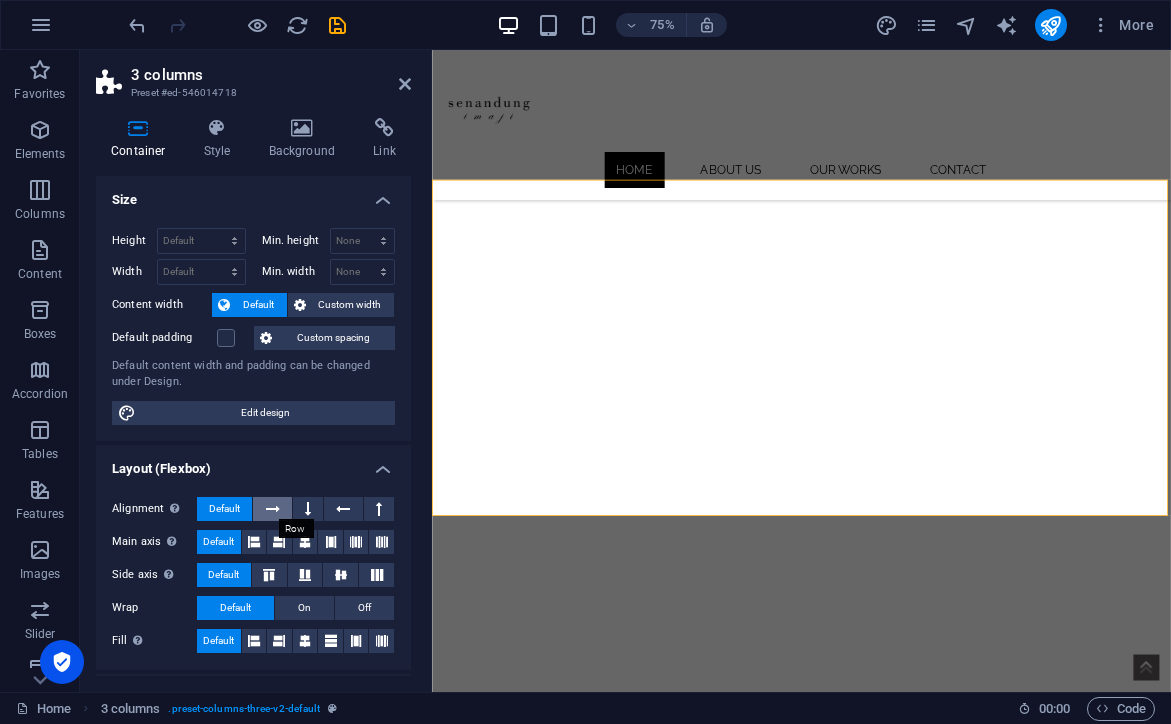 click at bounding box center [273, 509] 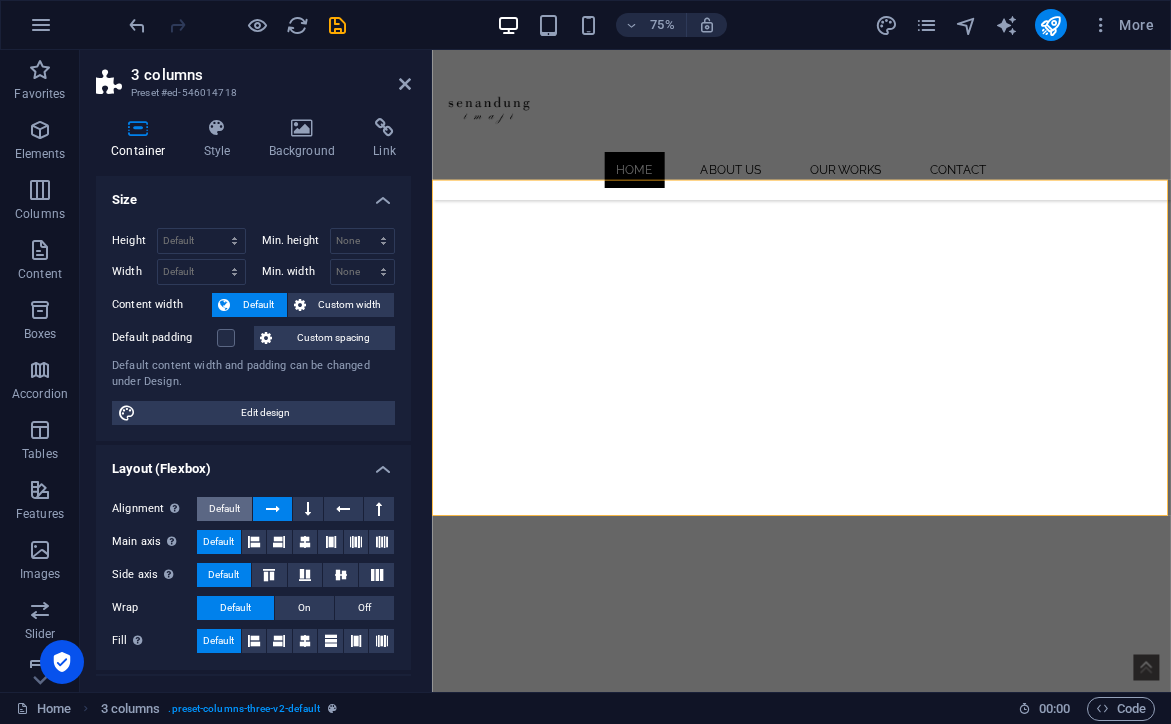 click on "Default" at bounding box center [224, 509] 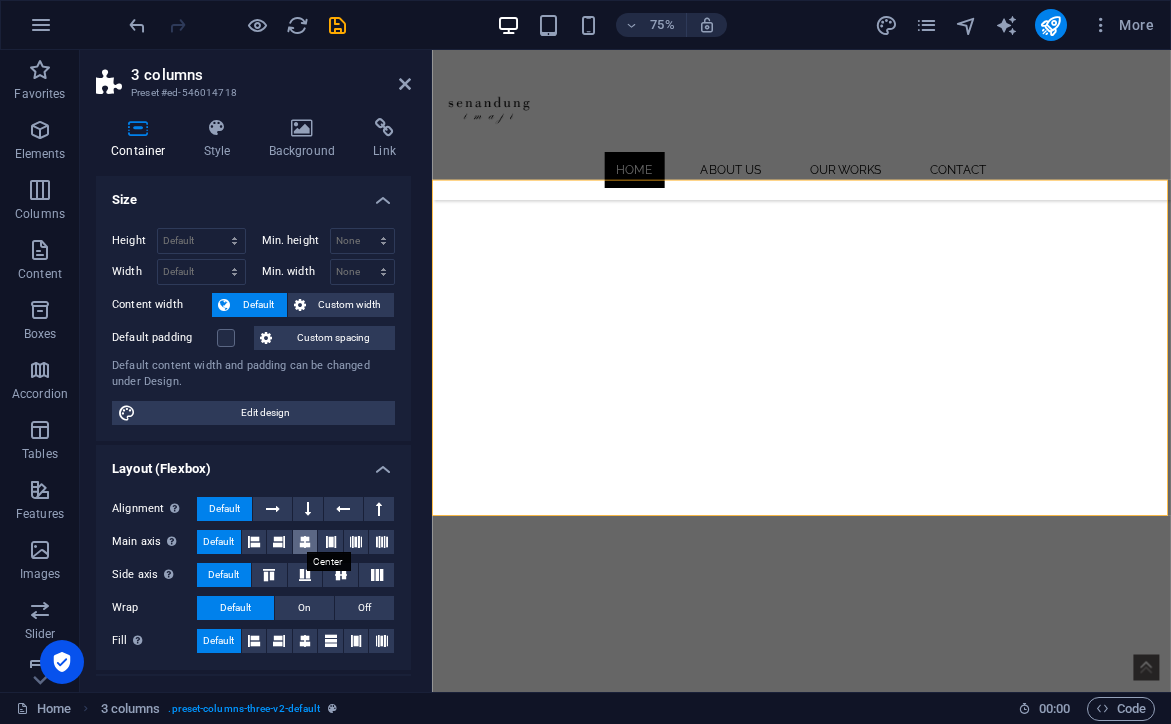 click at bounding box center (305, 542) 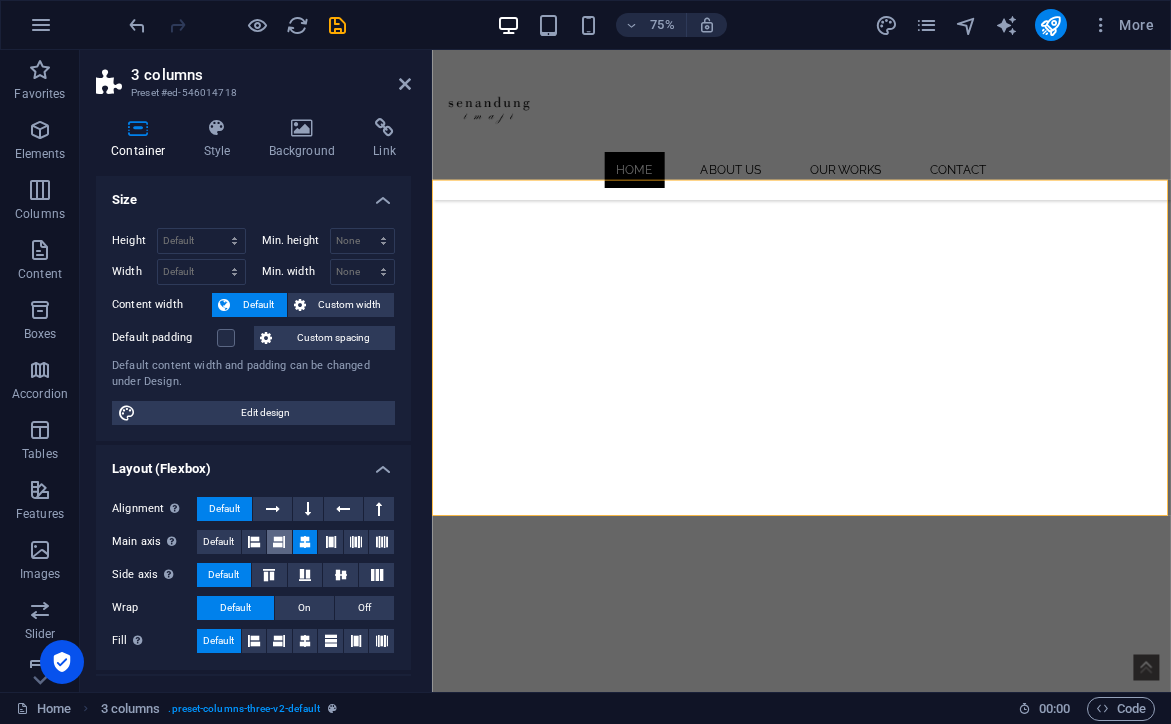 click at bounding box center [279, 542] 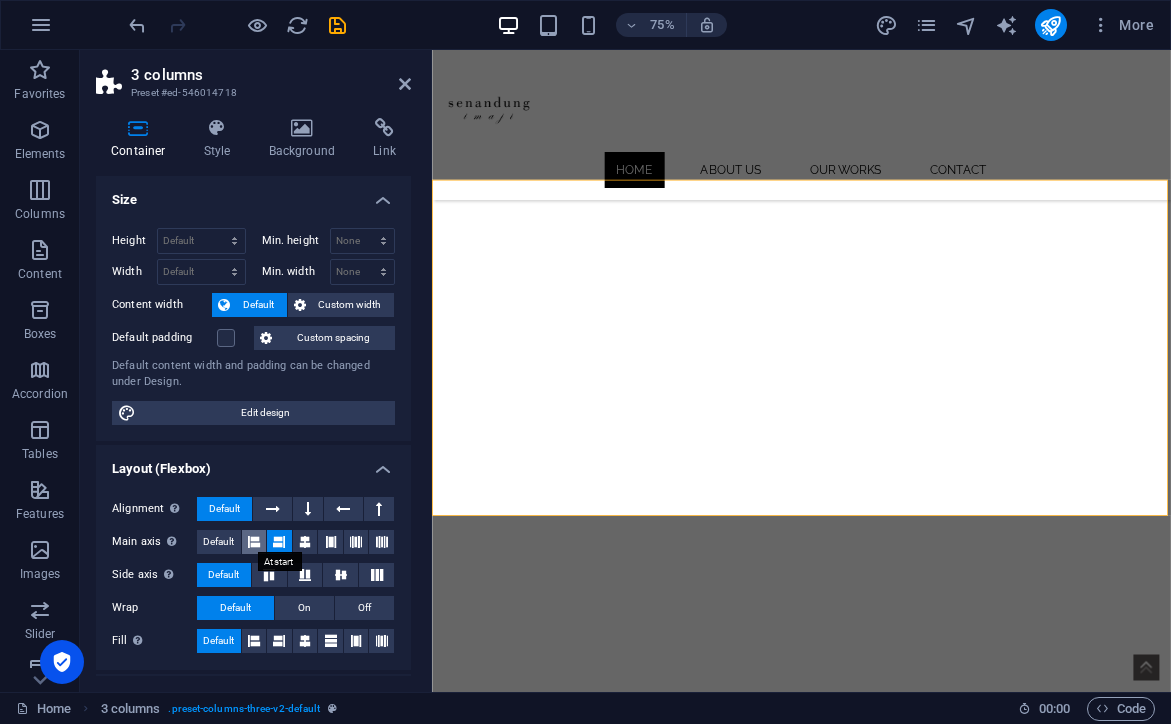 click at bounding box center (254, 542) 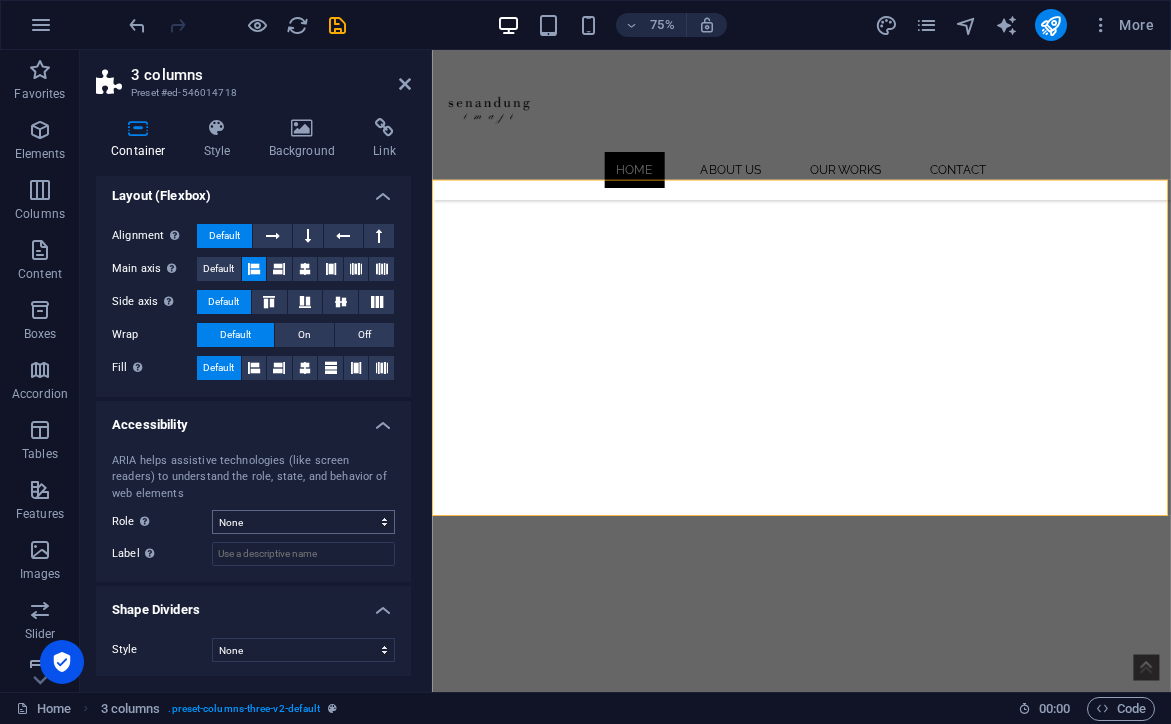 scroll, scrollTop: 272, scrollLeft: 0, axis: vertical 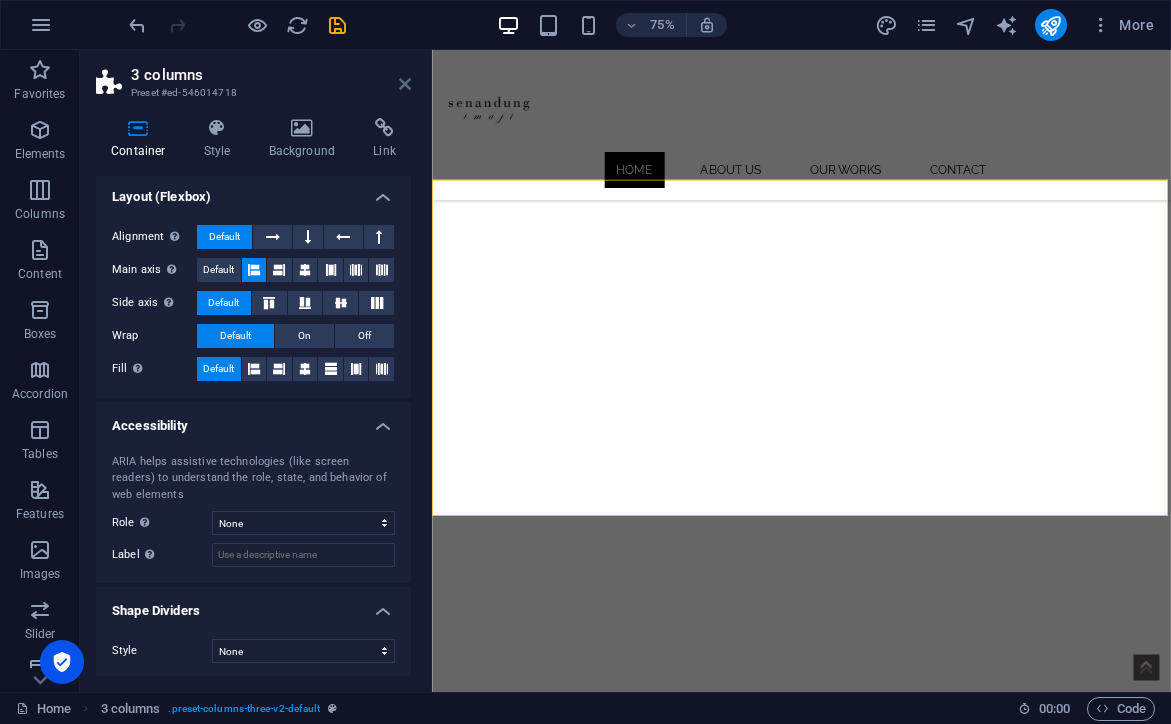 click at bounding box center [405, 84] 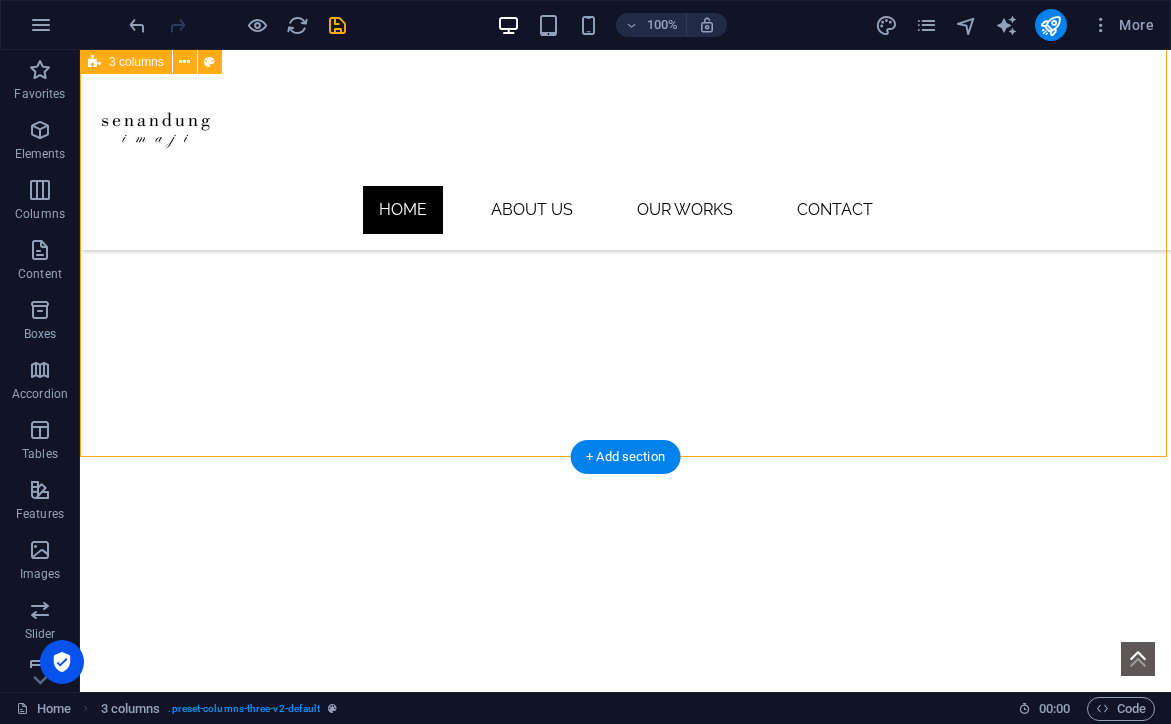 click at bounding box center (625, 2055) 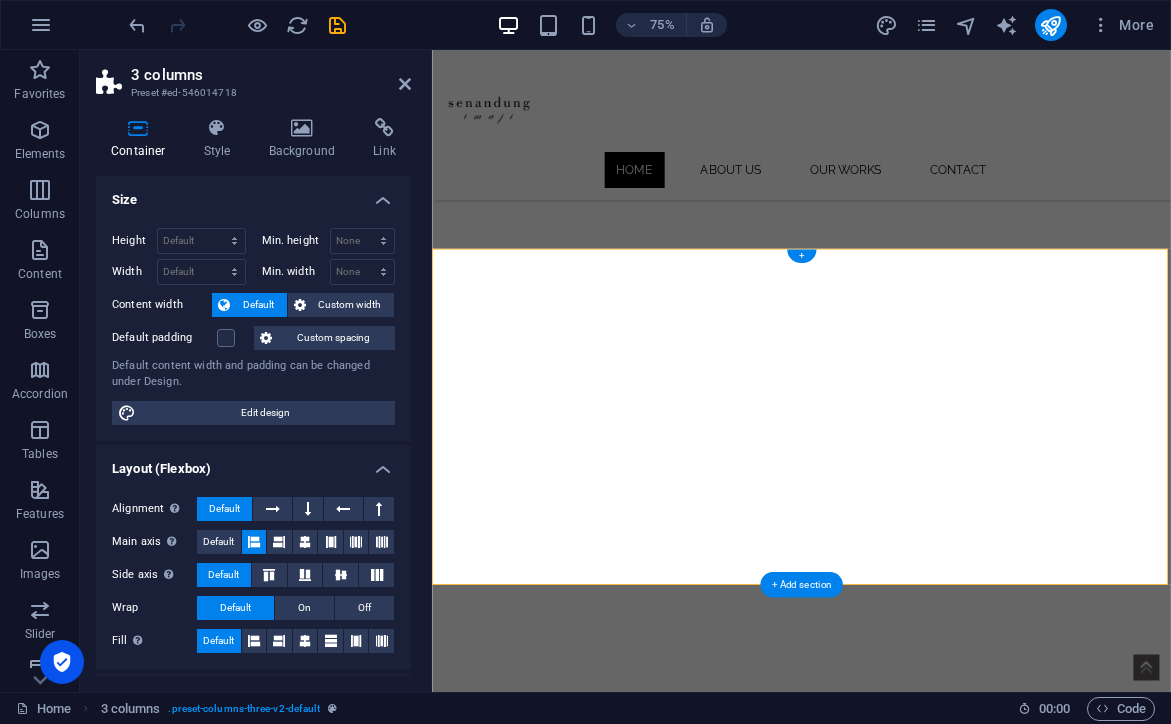 scroll, scrollTop: 784, scrollLeft: 0, axis: vertical 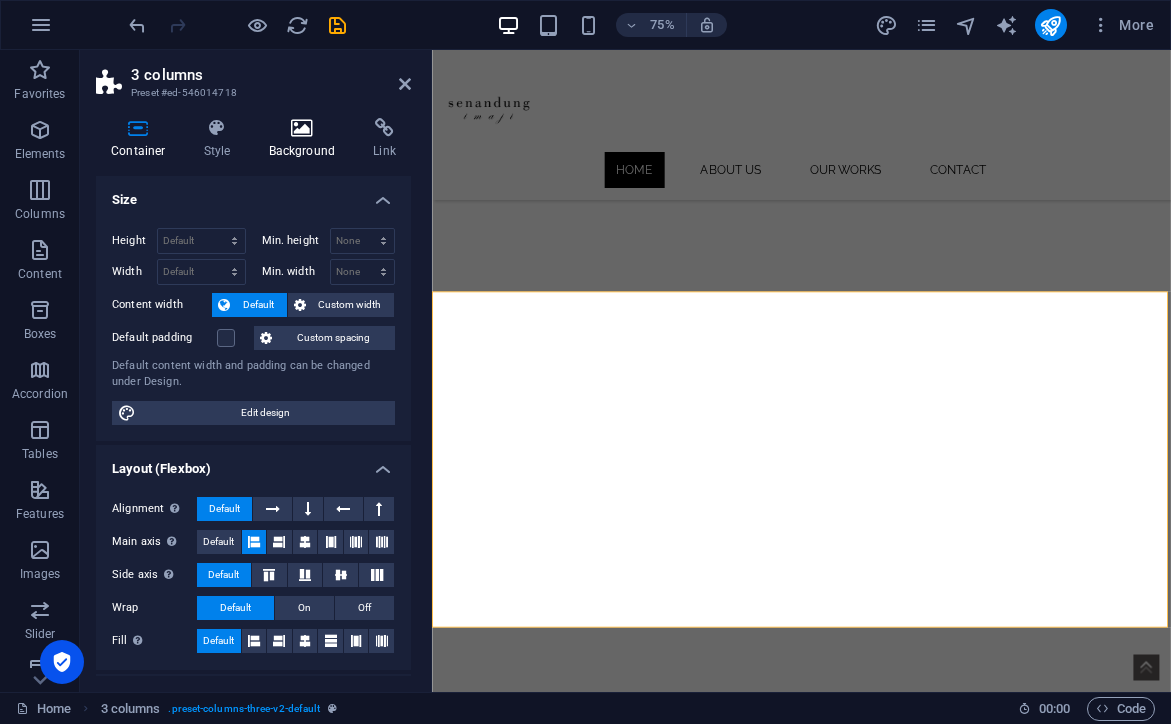 click at bounding box center (302, 128) 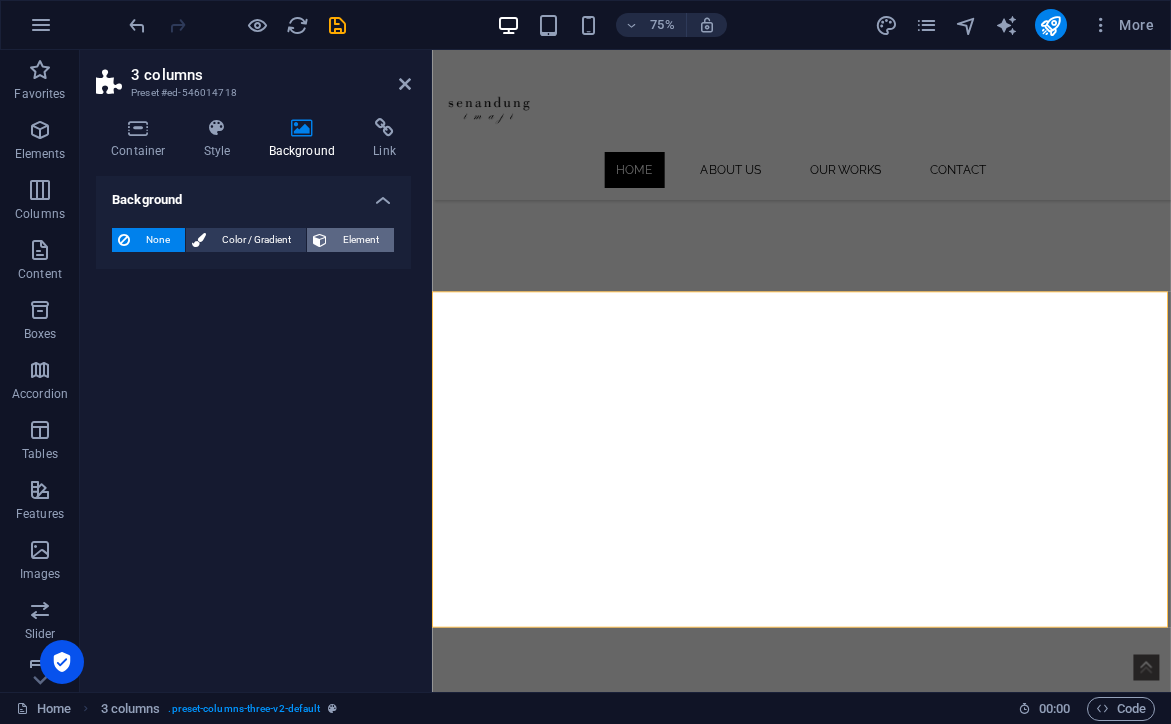 click on "Element" at bounding box center (360, 240) 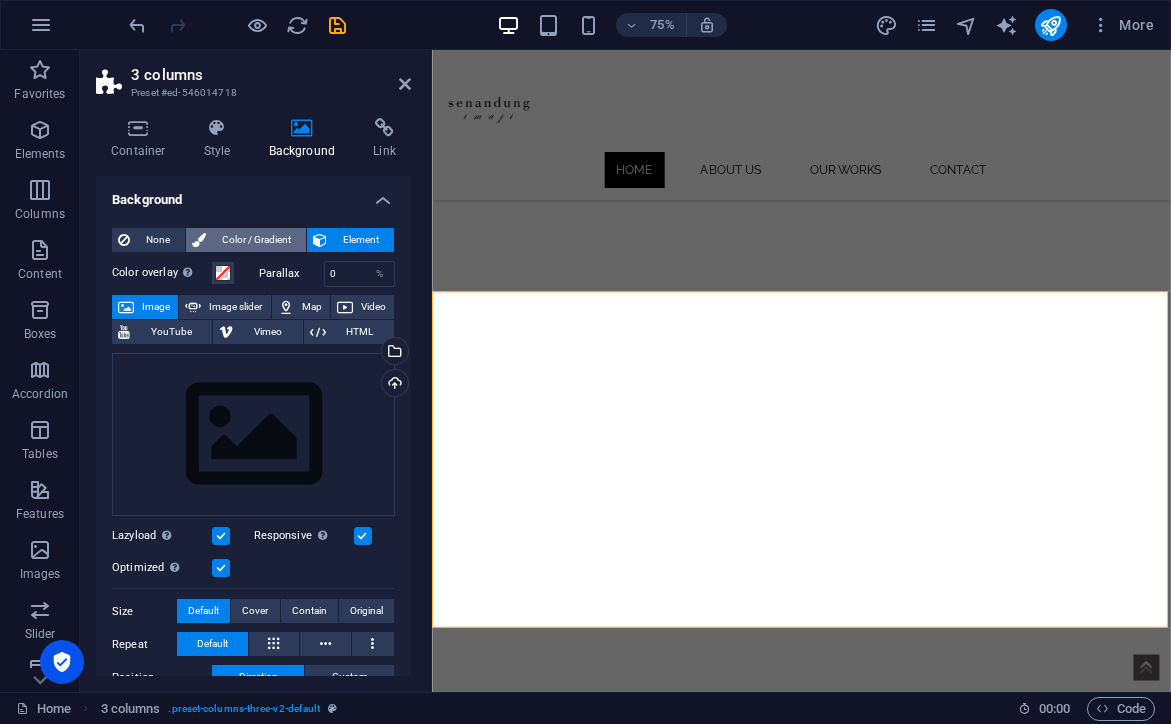 click on "Color / Gradient" at bounding box center [256, 240] 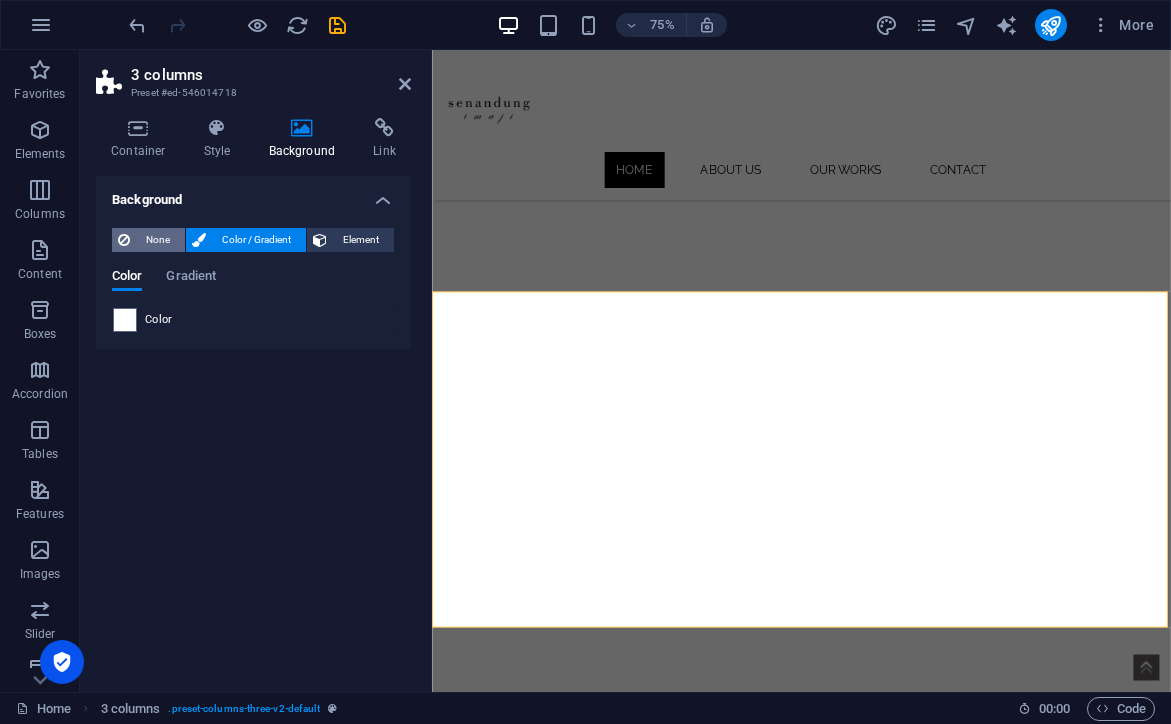 click on "None" at bounding box center (157, 240) 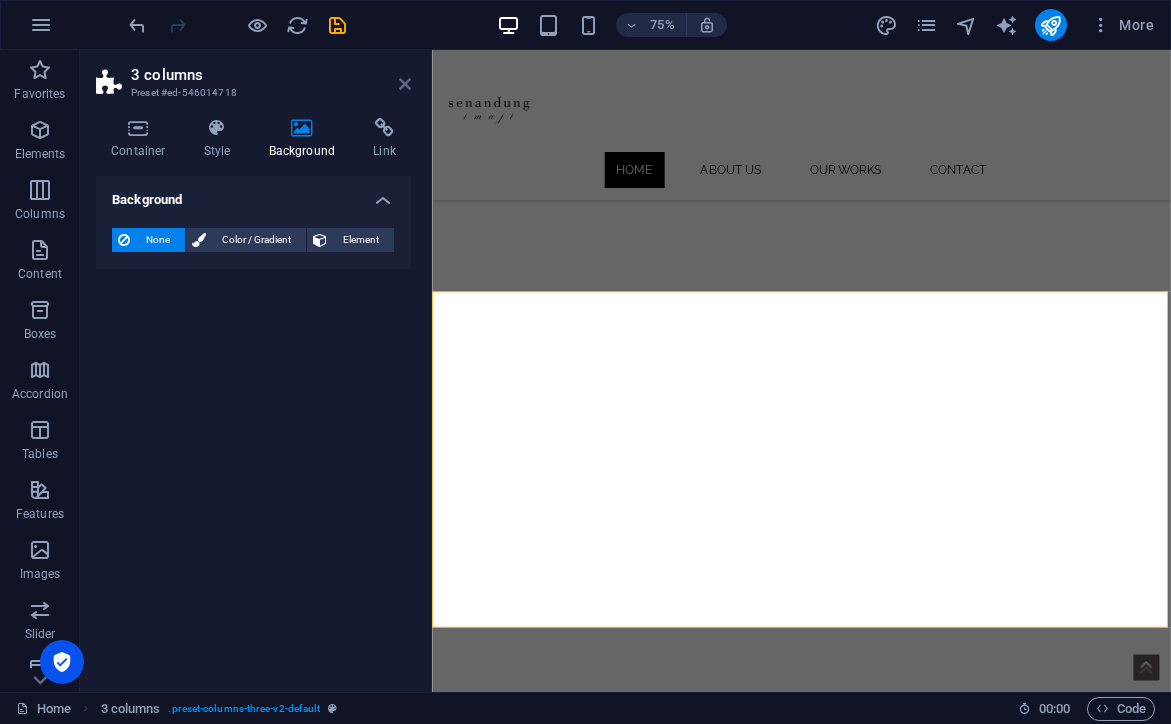 click at bounding box center [405, 84] 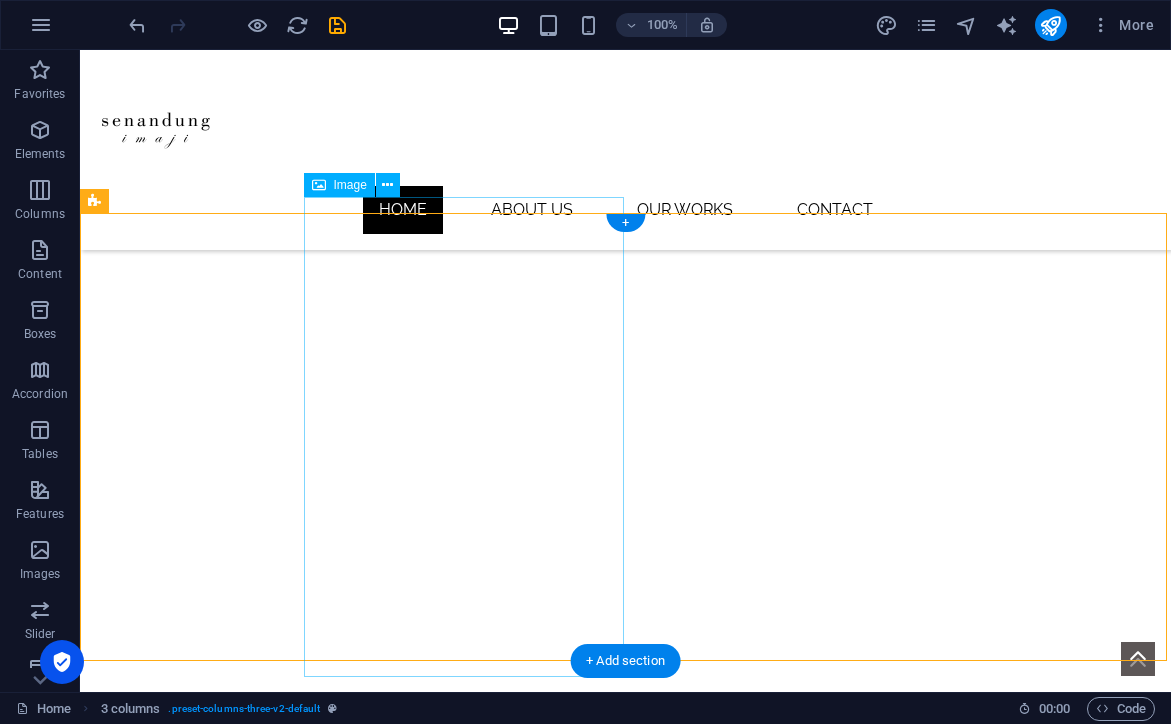 scroll, scrollTop: 572, scrollLeft: 0, axis: vertical 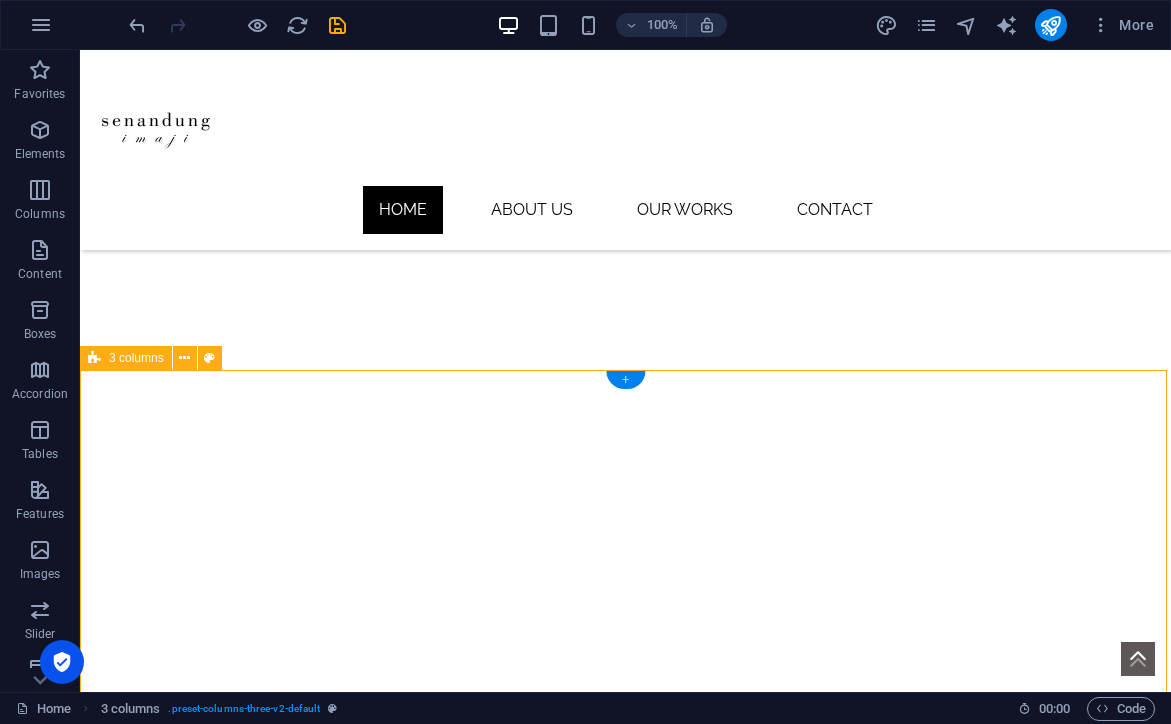 click on "+" at bounding box center [625, 380] 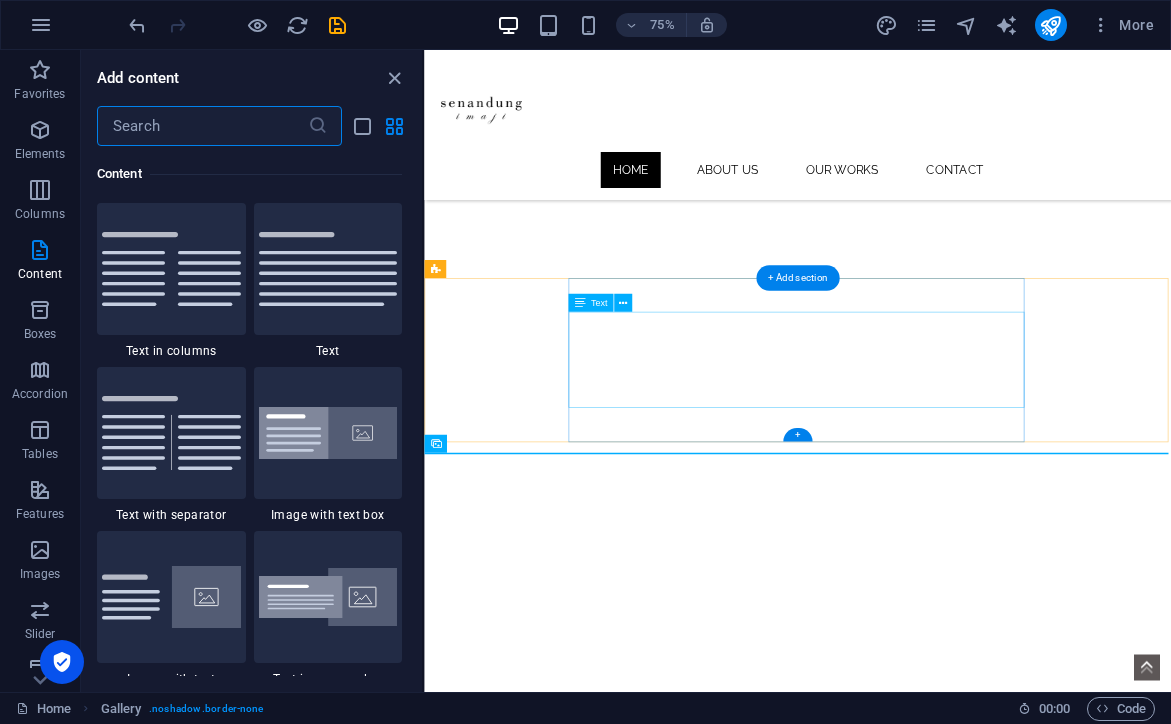 scroll, scrollTop: 3499, scrollLeft: 0, axis: vertical 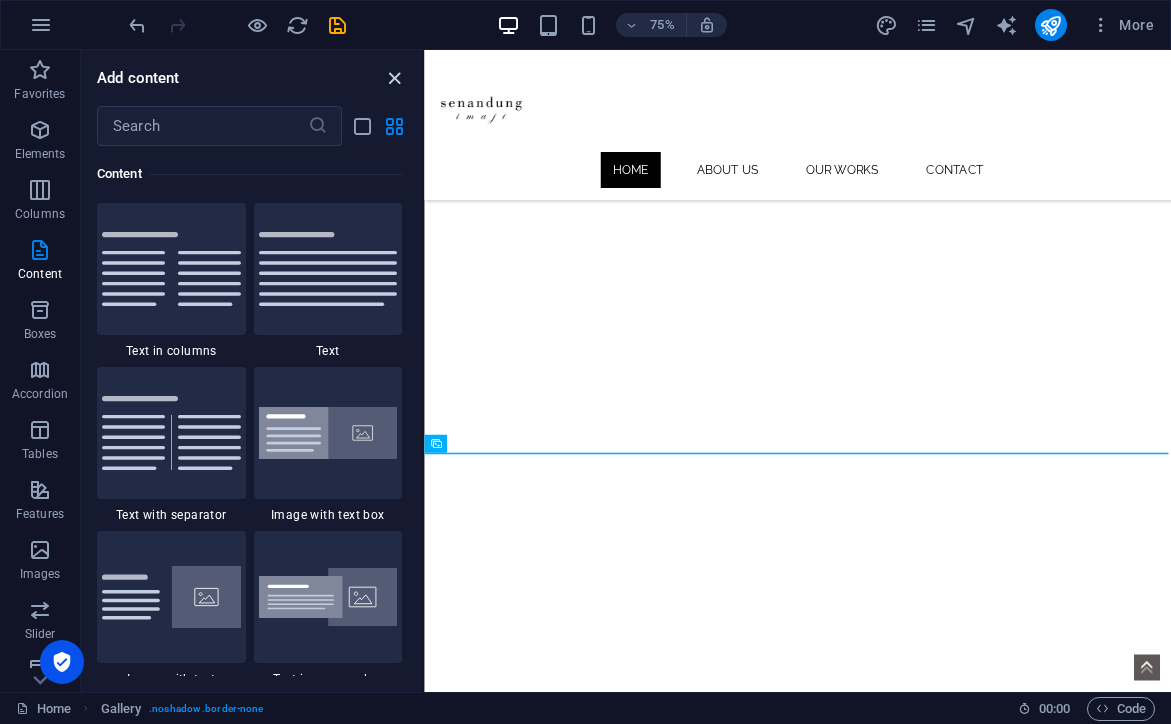 click at bounding box center (394, 78) 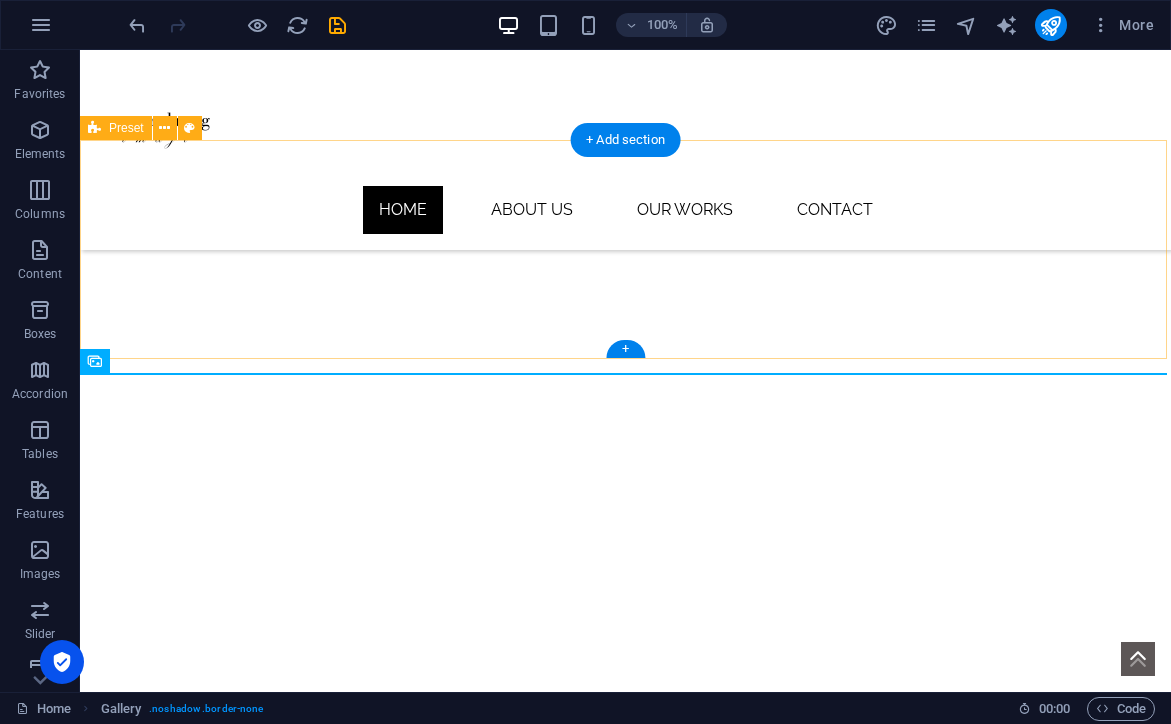click on "Kami sangat senang Anda menemukan kami Di sinilah kisah cinta Anda menemukan nadanya.  Kami percaya, setiap kisah cinta memiliki keindahannya sendiri.  Dengan pendekatan yang personal serta bidikan yang [PERSON_NAME]  bermakna, [PERSON_NAME] untuk mengabadikan  momen yang tak hanya  terlihat..  tapi juga dirasakan." at bounding box center [625, 1115] 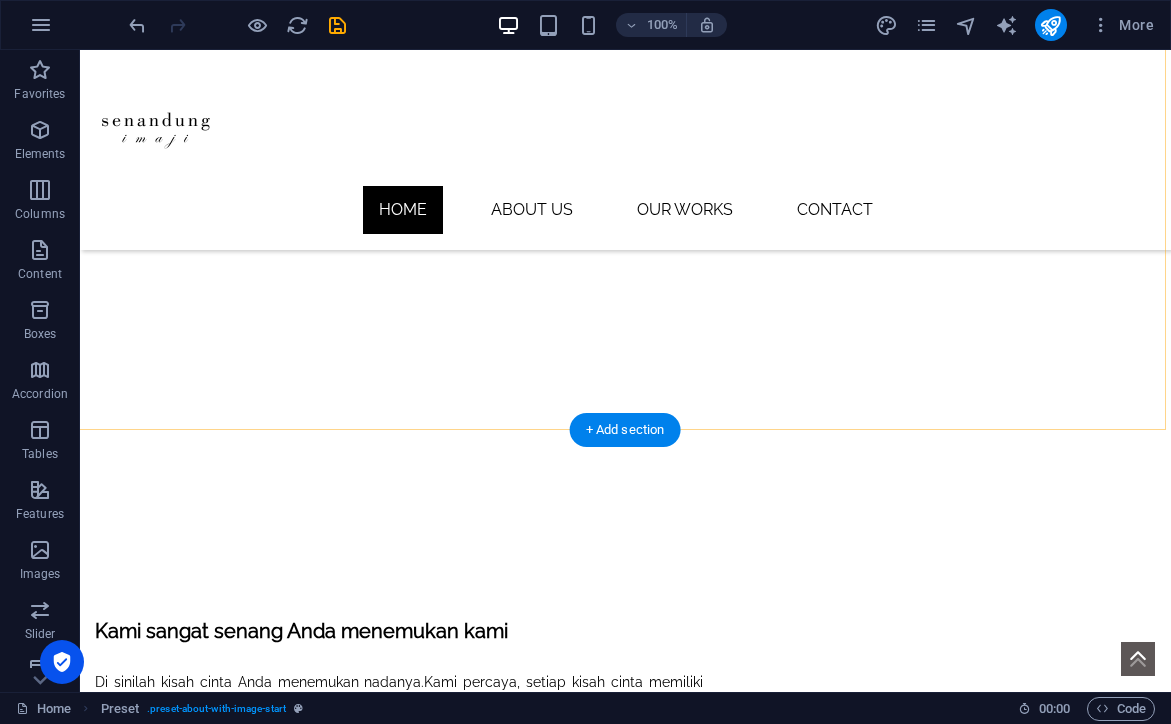 scroll, scrollTop: 950, scrollLeft: 0, axis: vertical 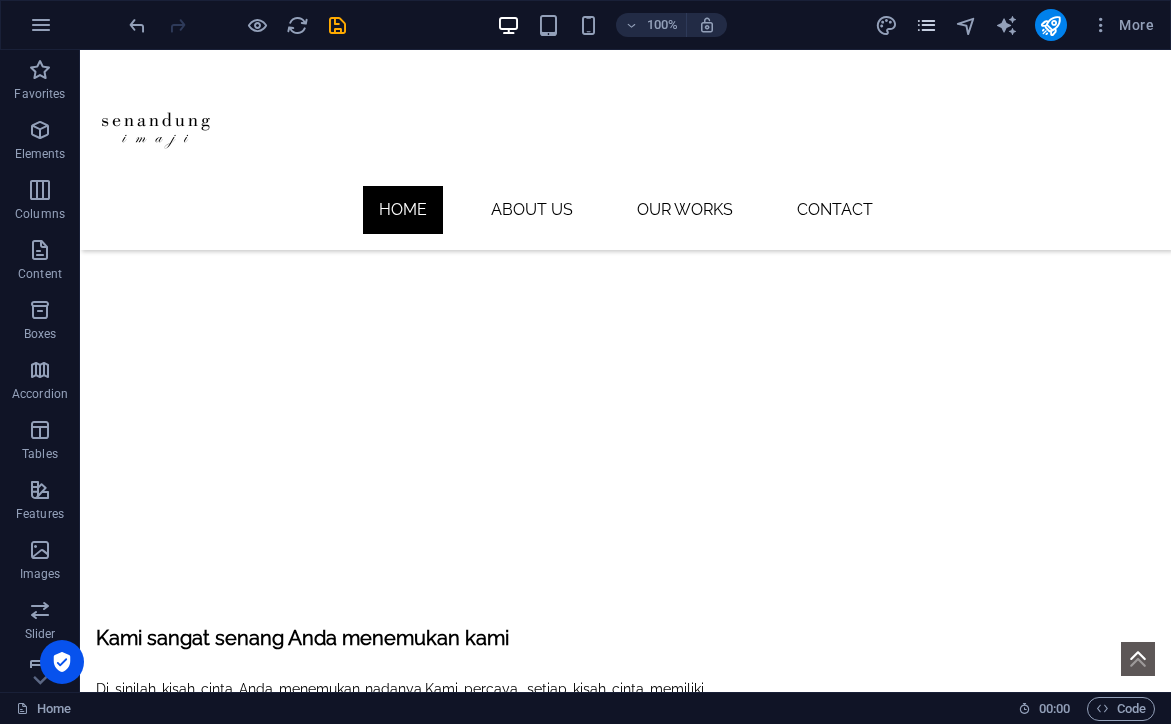 click at bounding box center (926, 25) 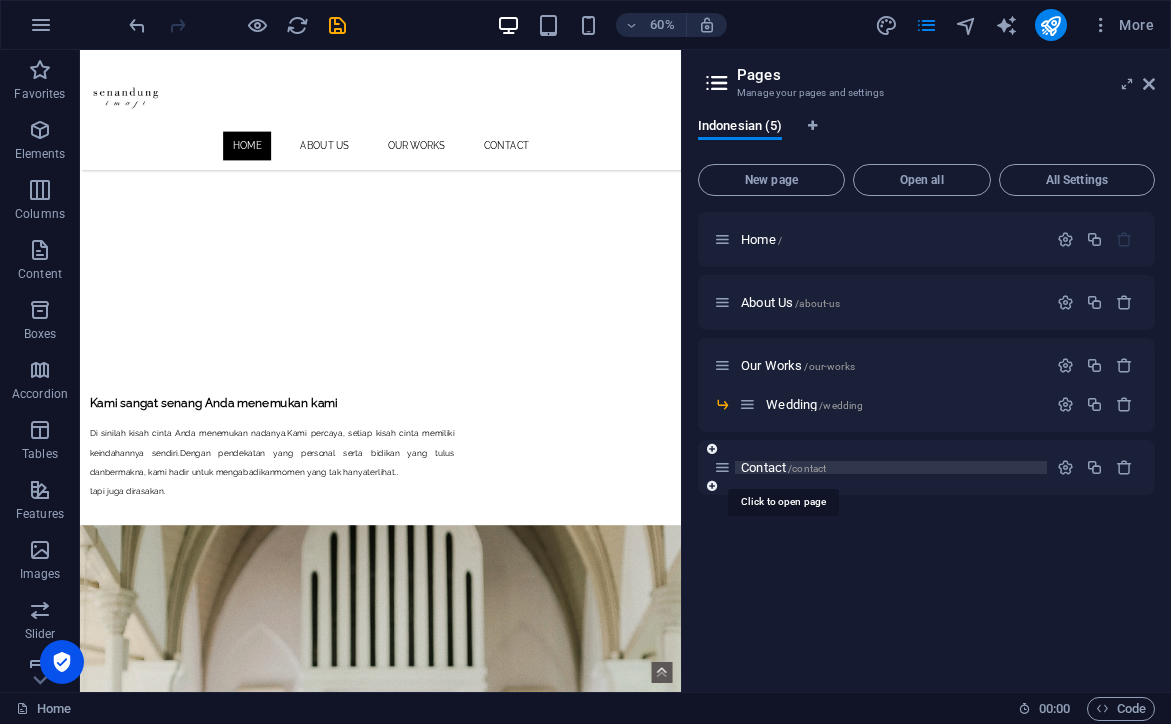 click on "Contact /contact" at bounding box center [783, 467] 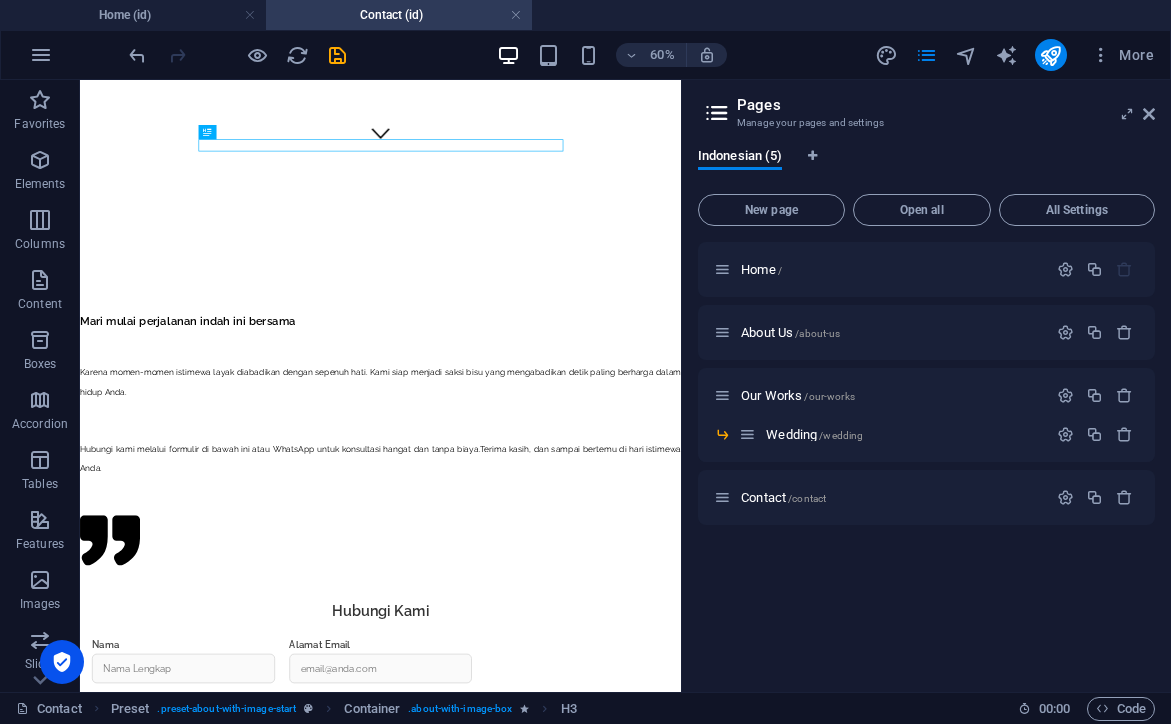 scroll, scrollTop: 974, scrollLeft: 0, axis: vertical 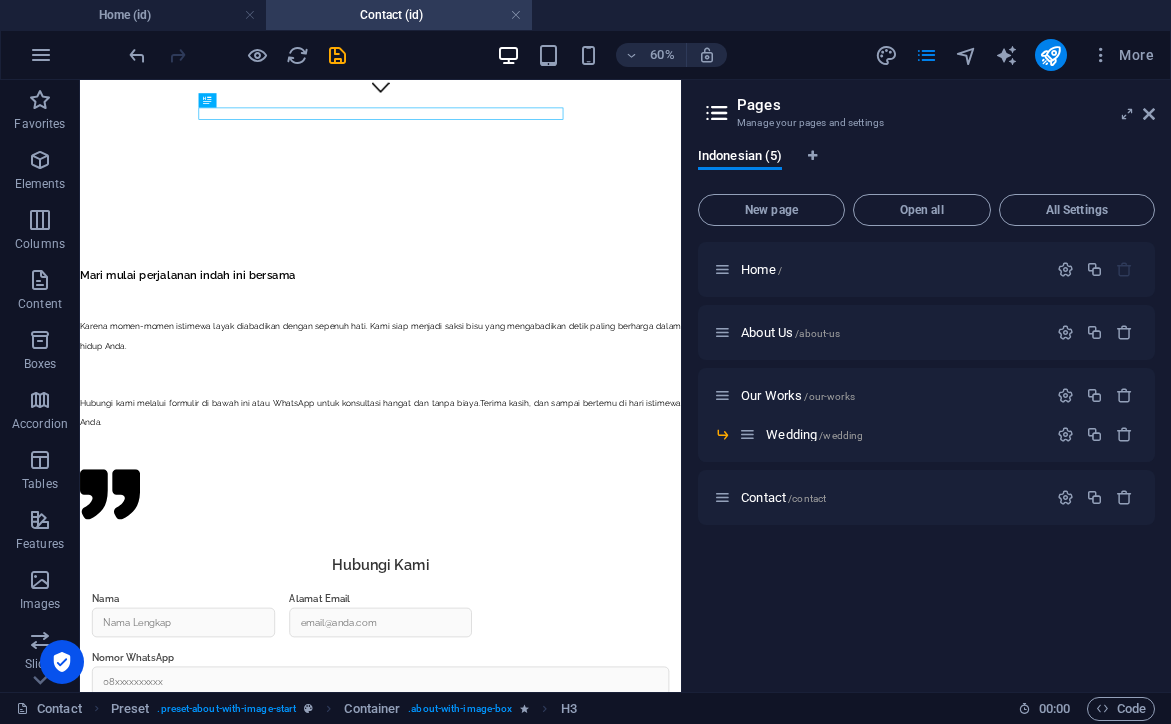 click on "Pages Manage your pages and settings Indonesian (5) New page Open all All Settings Home / About Us /about-us Our Works /our-works Wedding /wedding Contact /contact" at bounding box center (926, 386) 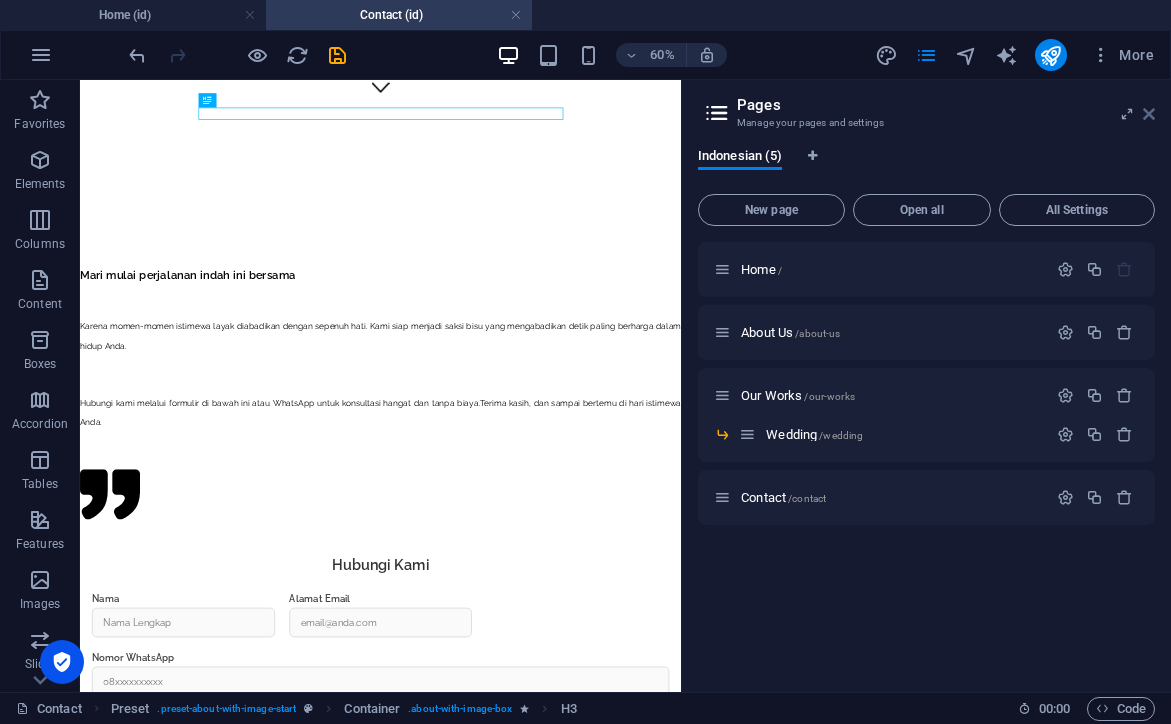 click at bounding box center (1149, 114) 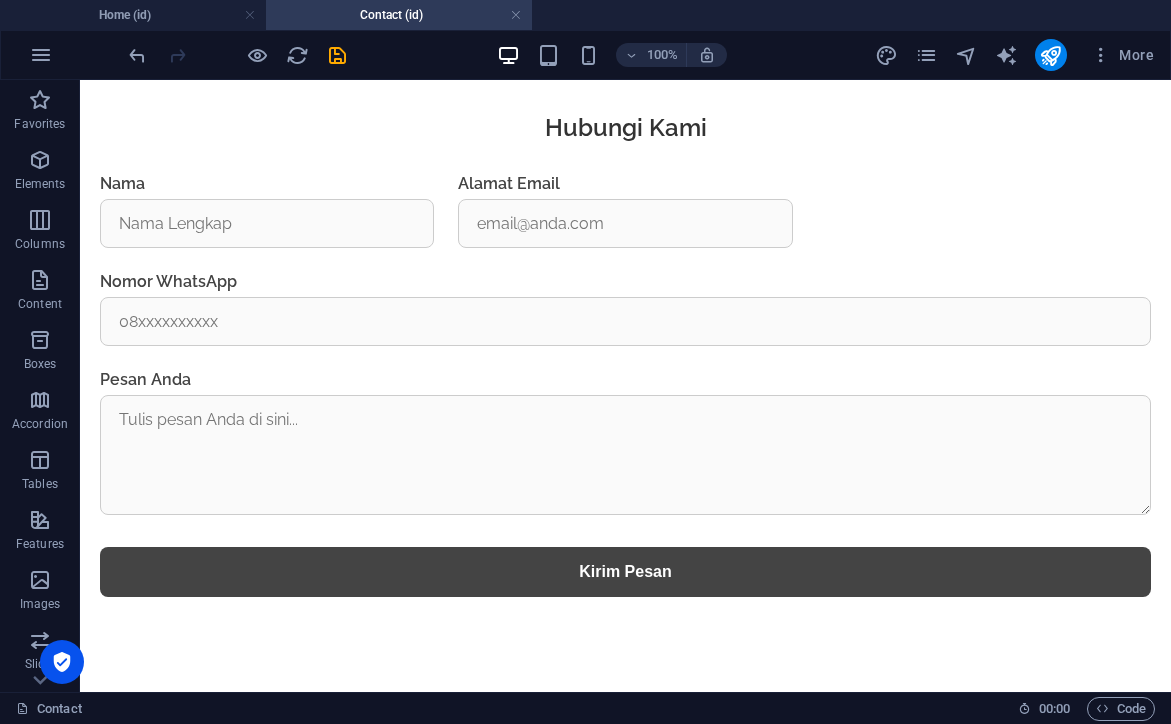 scroll, scrollTop: 1261, scrollLeft: 0, axis: vertical 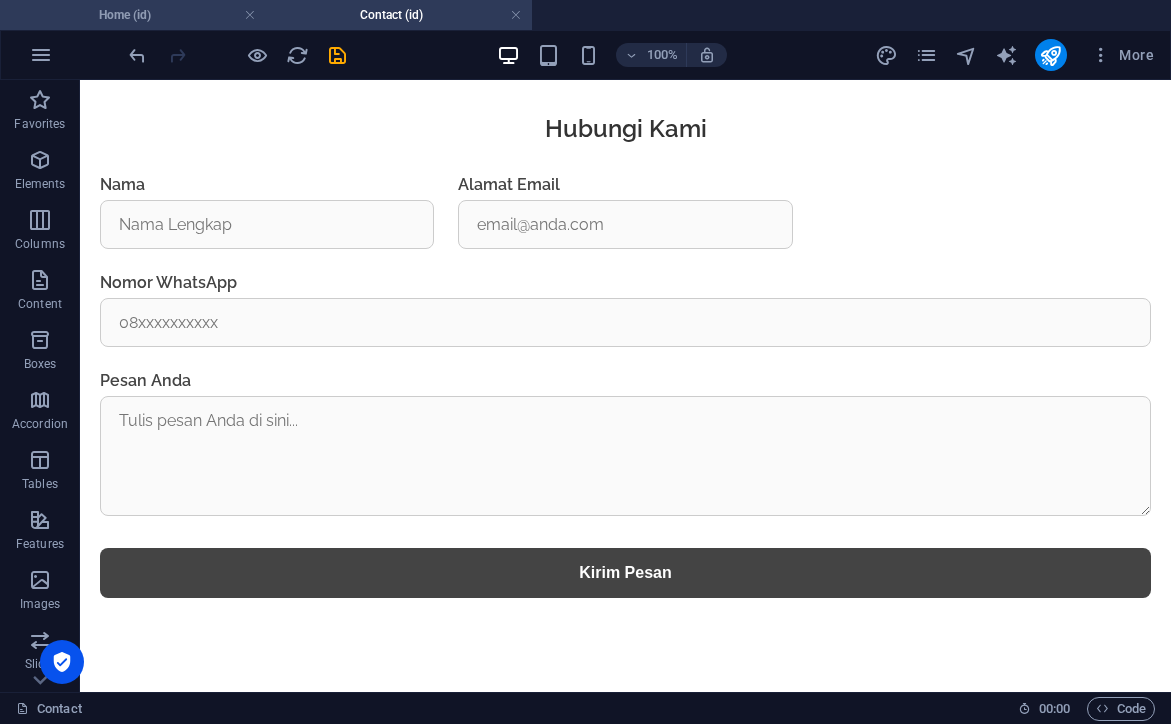 click on "Home (id)" at bounding box center (133, 15) 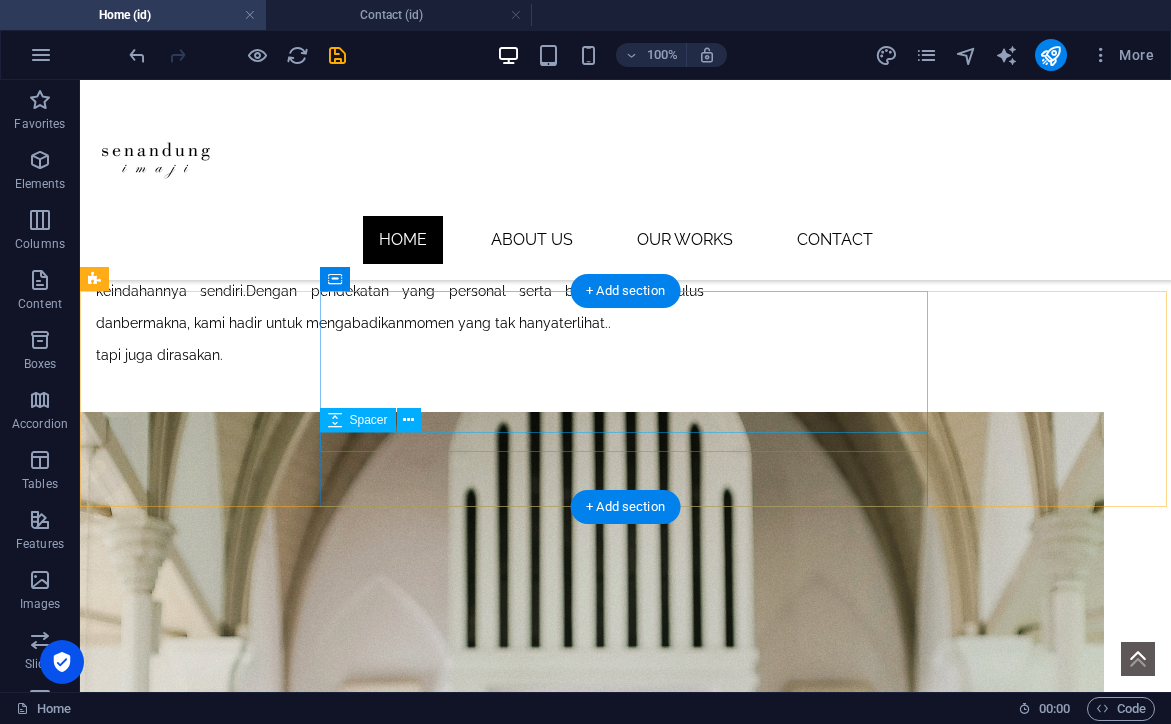 scroll, scrollTop: 1349, scrollLeft: 0, axis: vertical 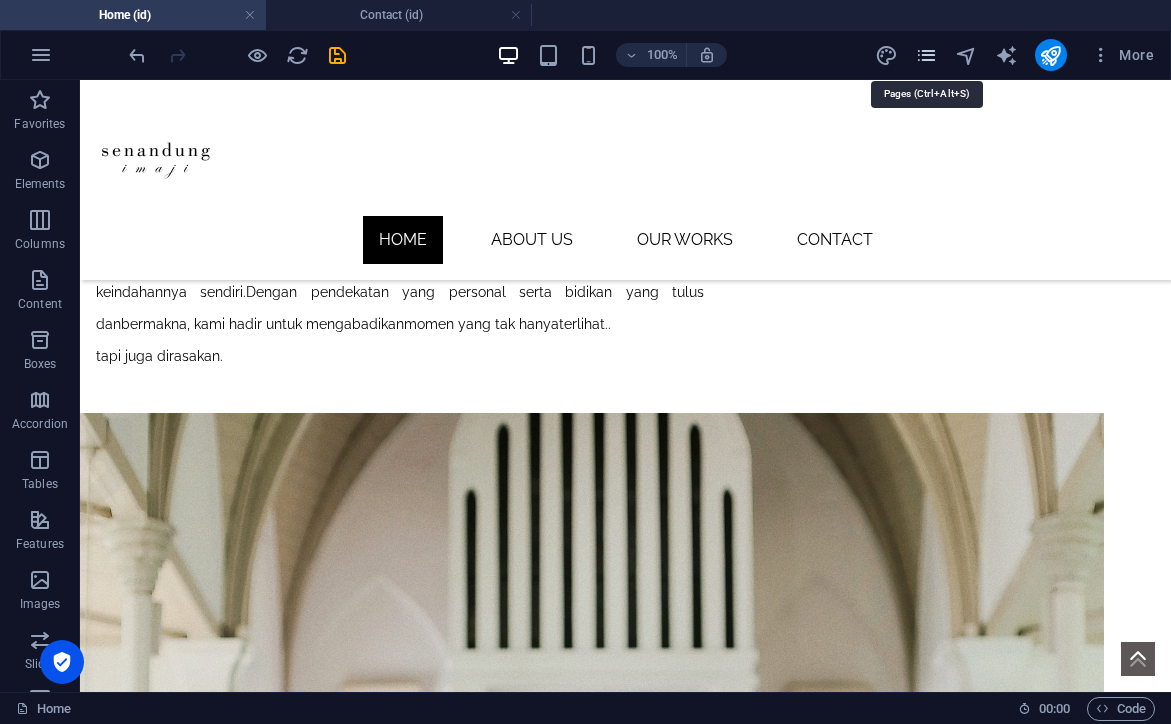 click at bounding box center (926, 55) 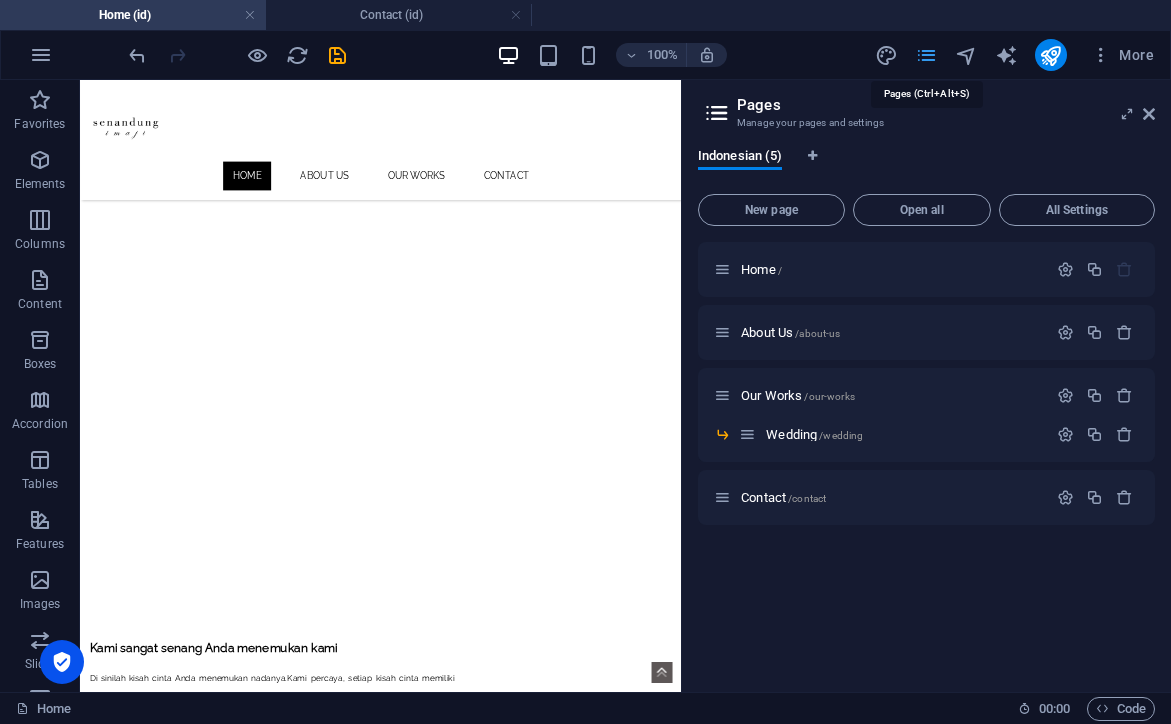 scroll, scrollTop: 1343, scrollLeft: 0, axis: vertical 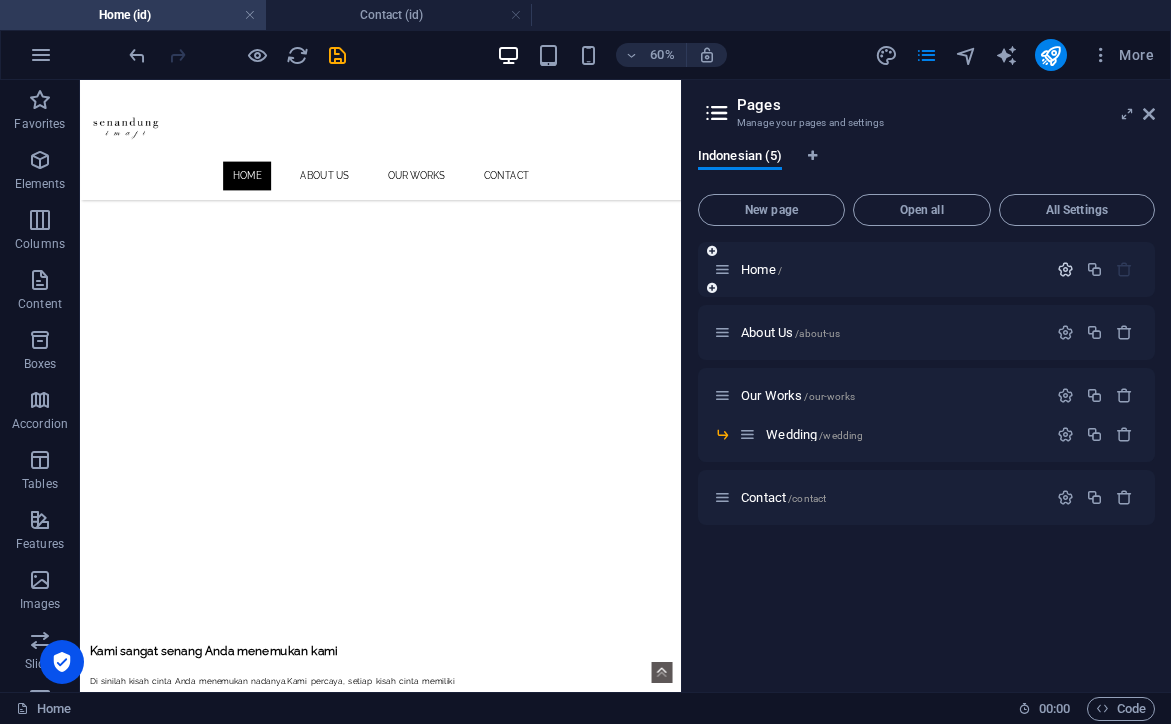 click at bounding box center [1065, 269] 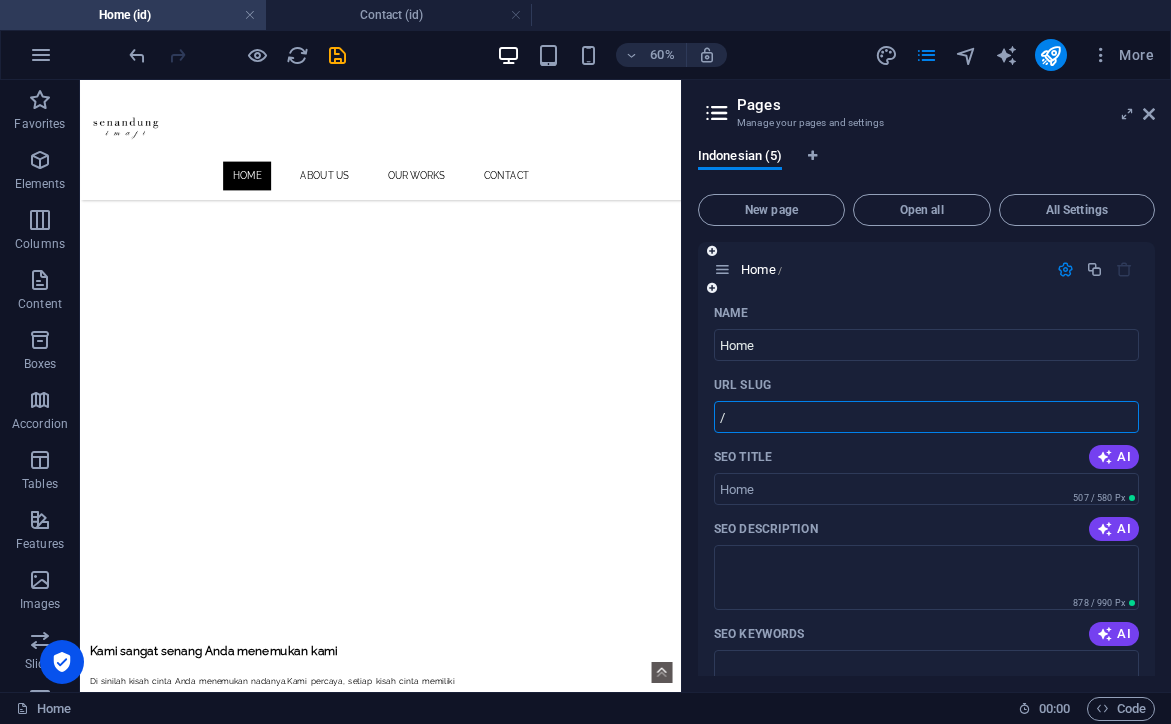 click on "/" at bounding box center (926, 417) 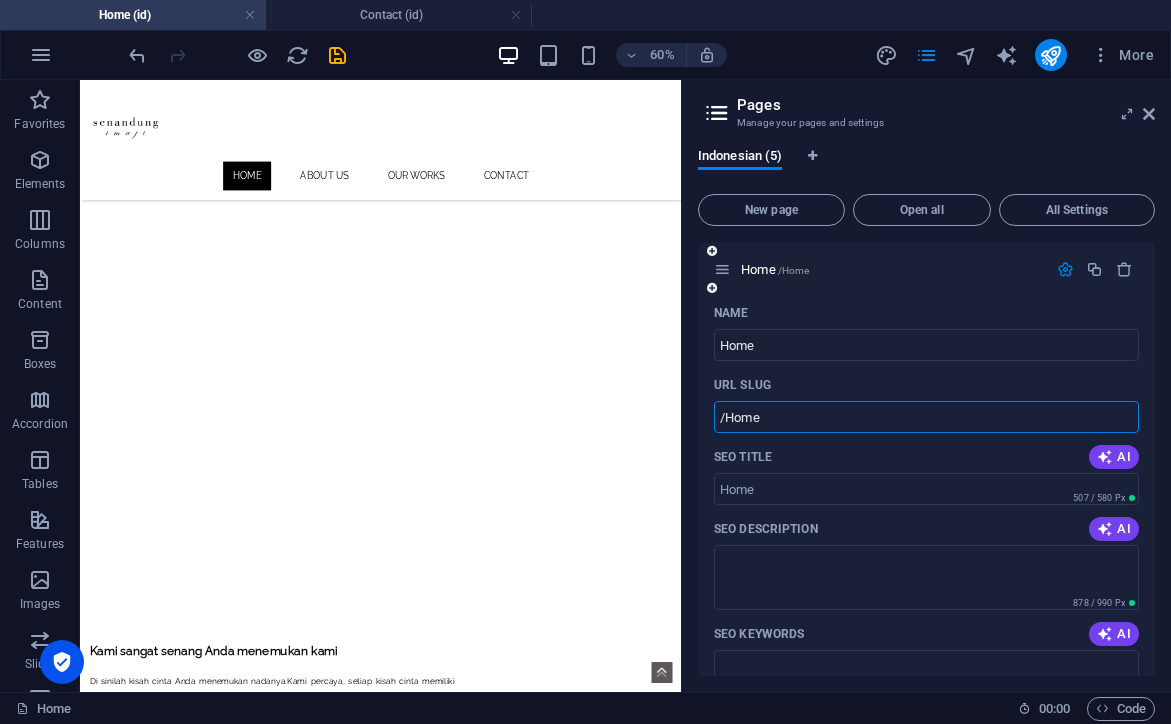 type on "/Home" 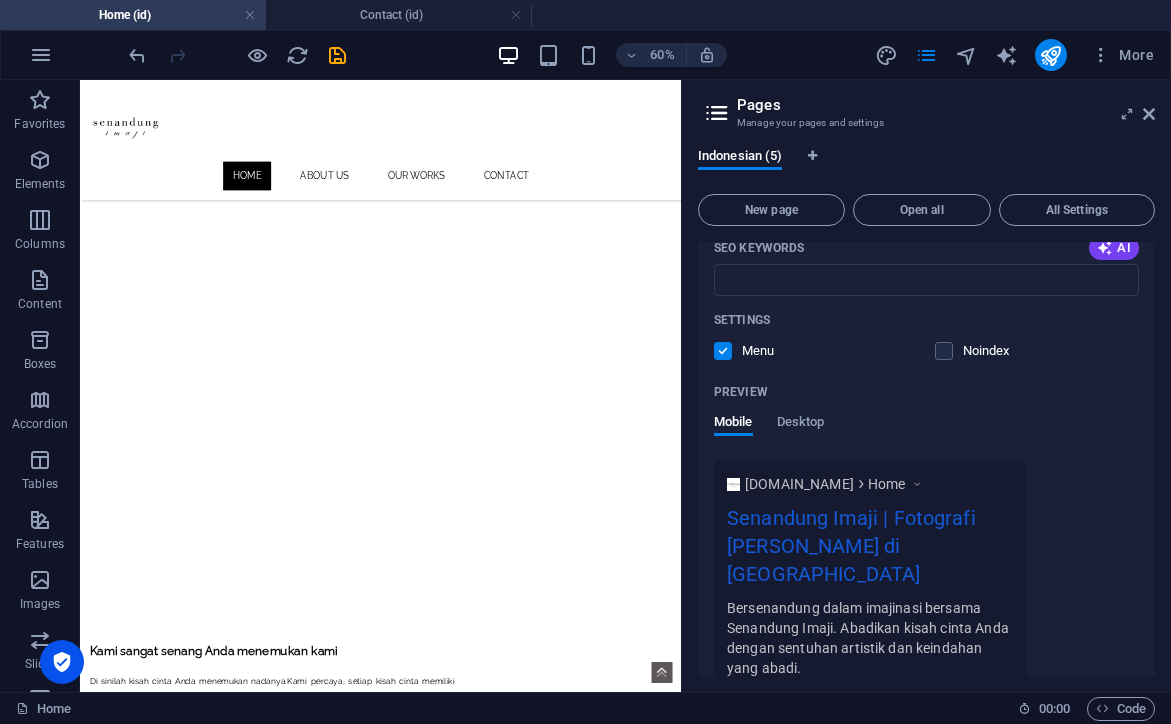 scroll, scrollTop: 373, scrollLeft: 0, axis: vertical 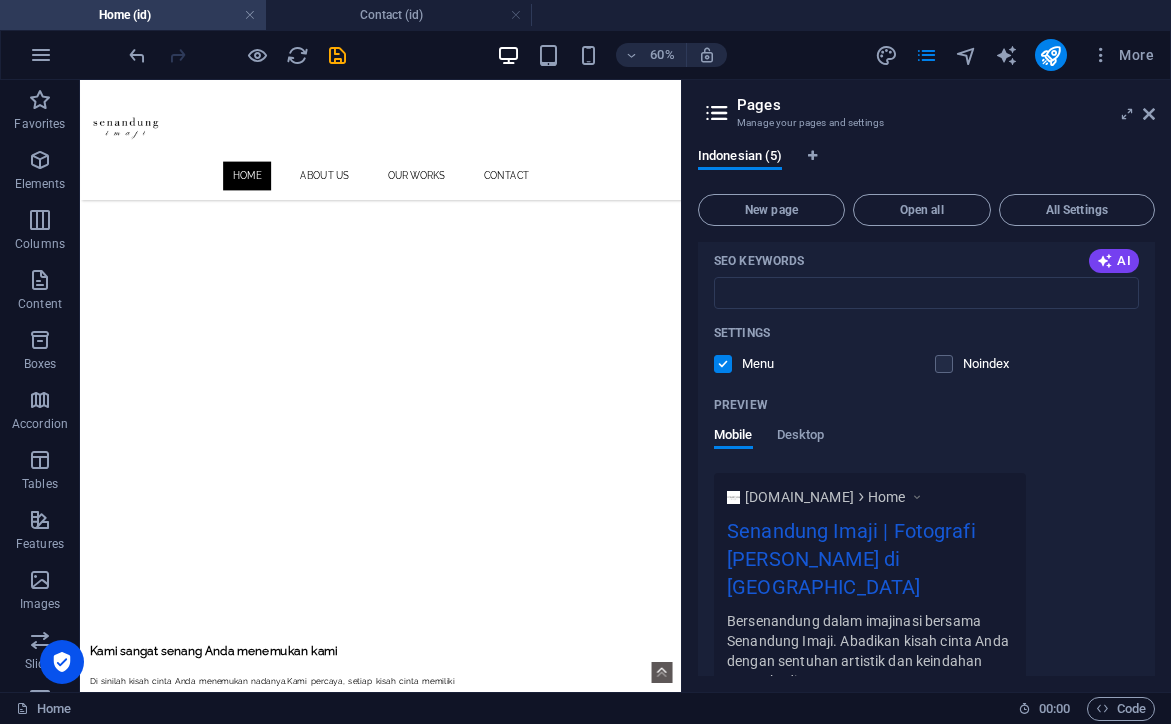 click at bounding box center (723, 364) 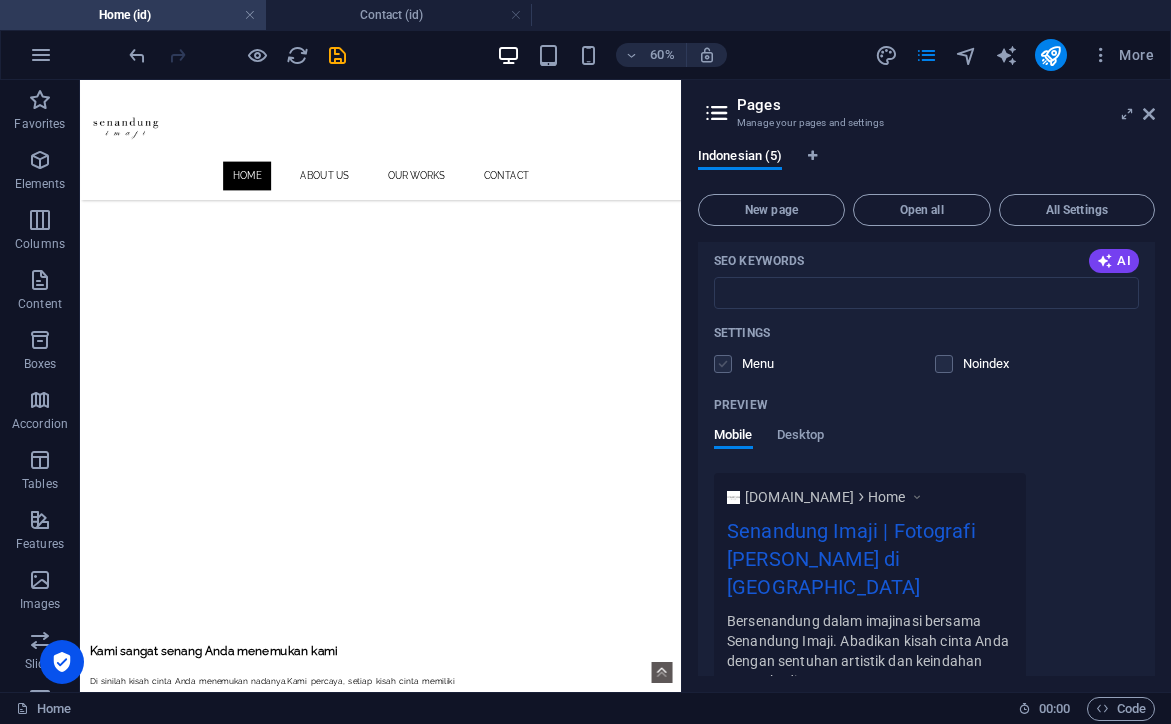 click at bounding box center [723, 364] 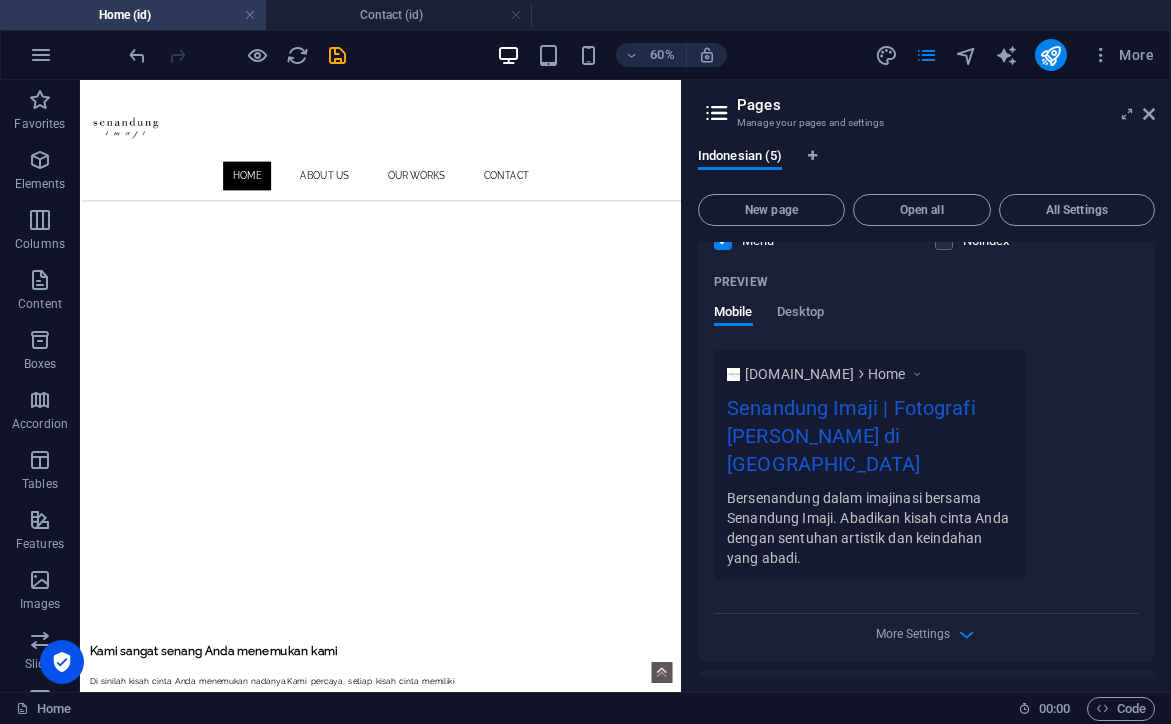 scroll, scrollTop: 479, scrollLeft: 0, axis: vertical 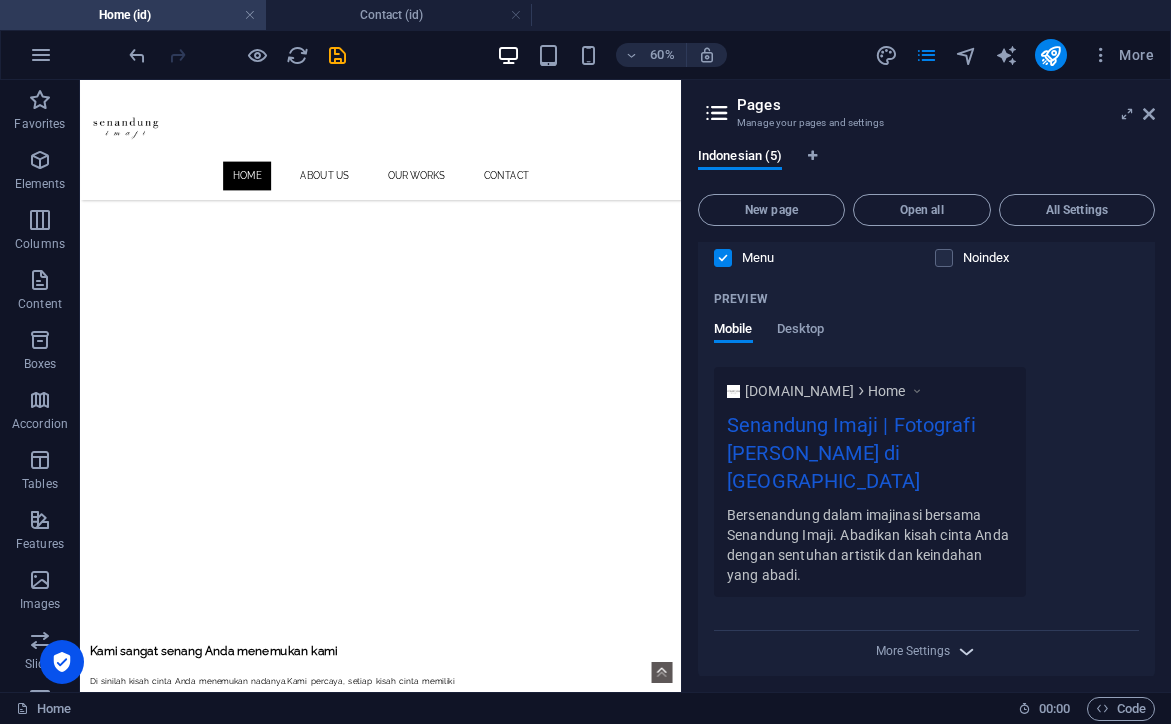 click at bounding box center [966, 651] 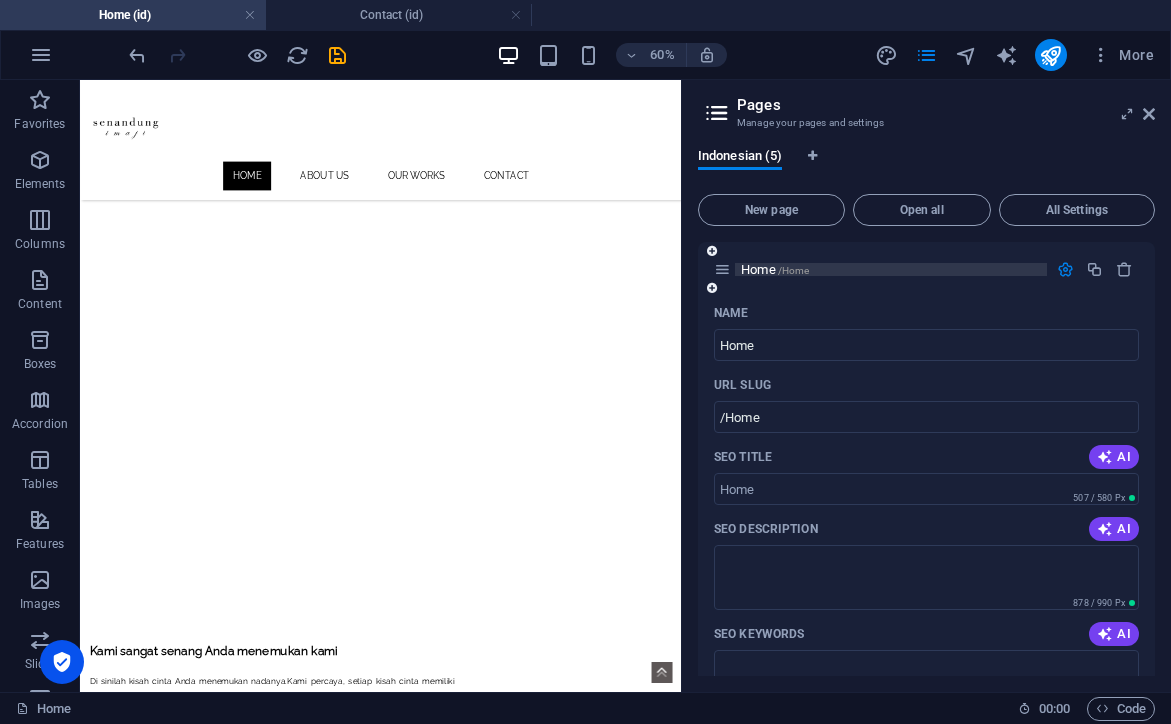 scroll, scrollTop: 0, scrollLeft: 0, axis: both 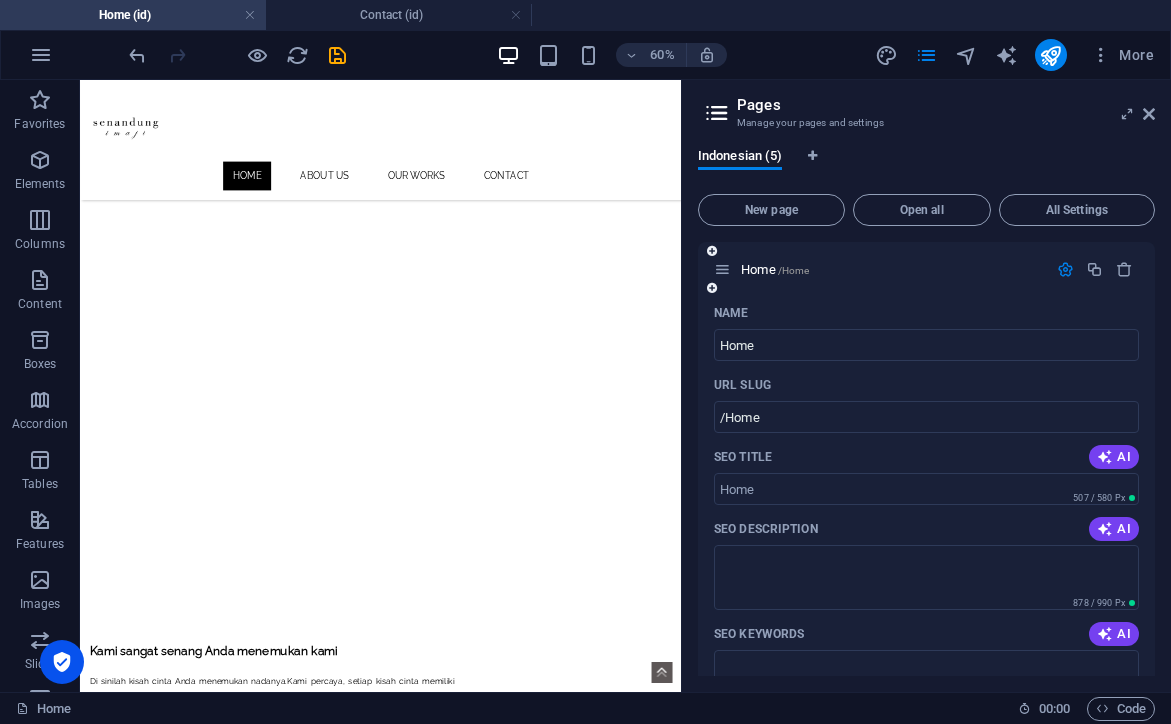 click at bounding box center [1065, 269] 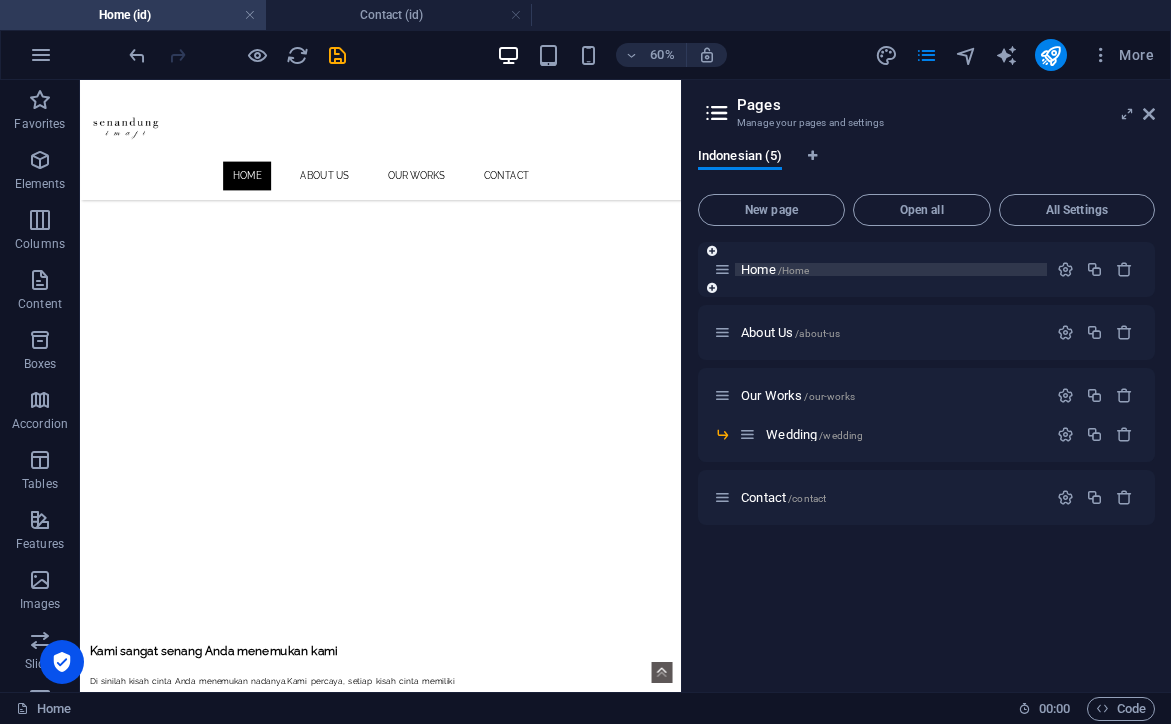 click on "/Home" at bounding box center (794, 270) 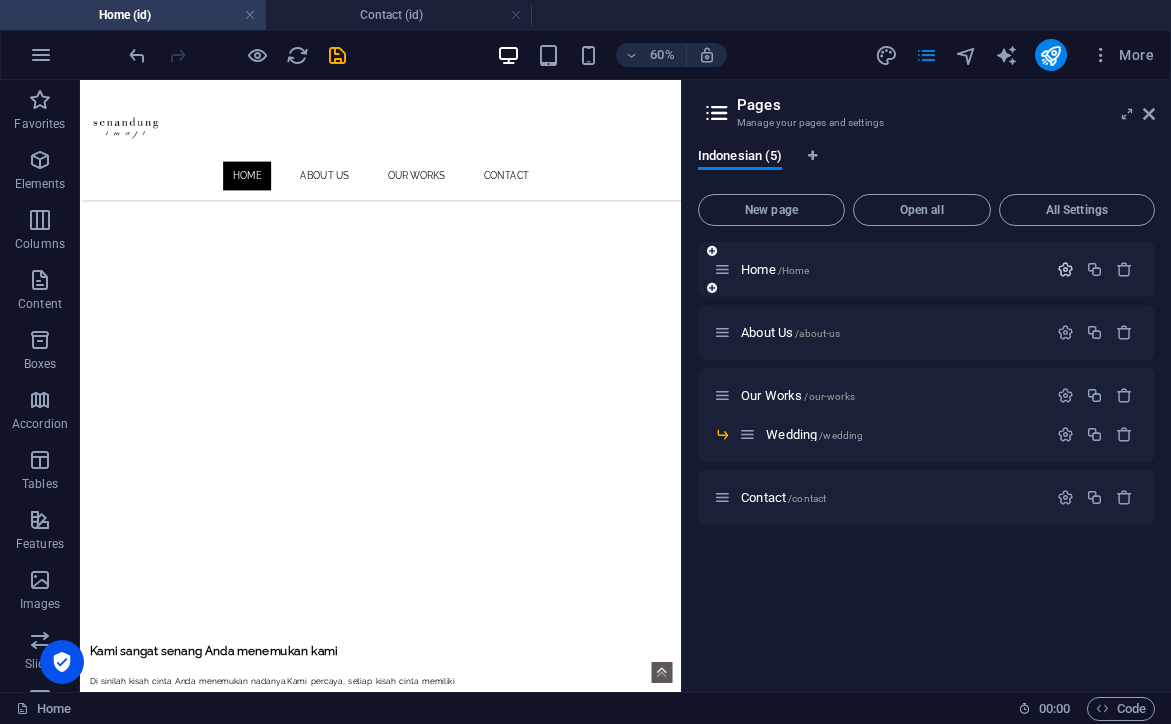 click at bounding box center (1065, 269) 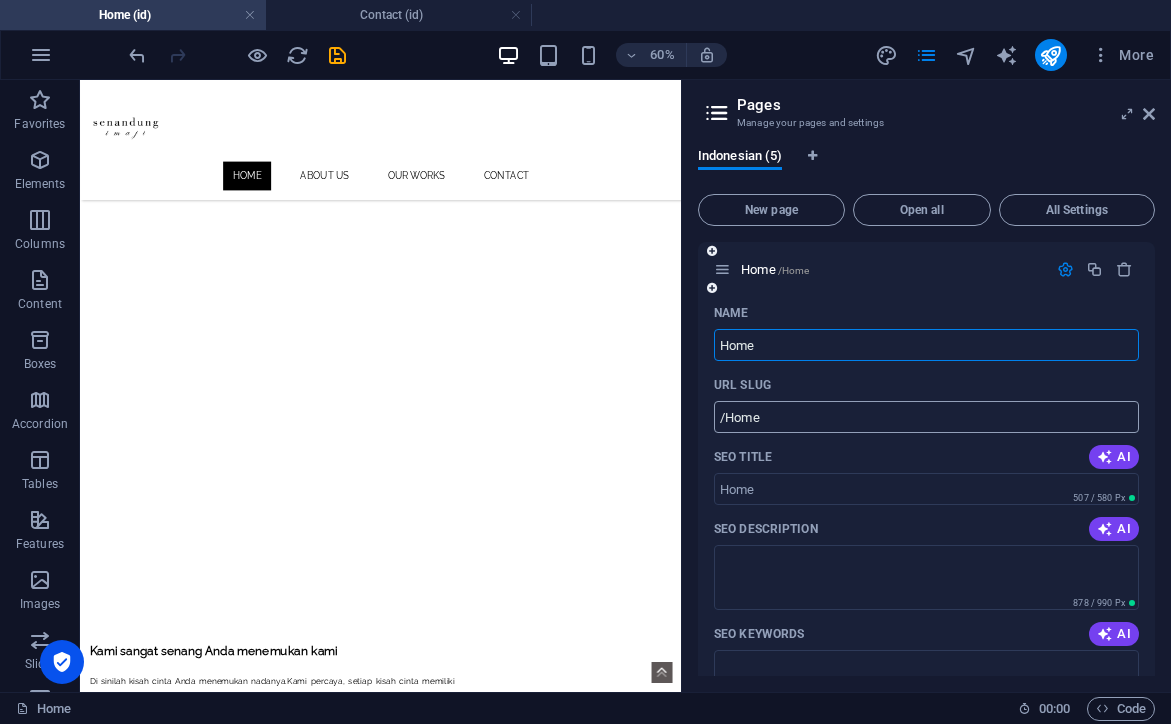 click on "/Home" at bounding box center (926, 417) 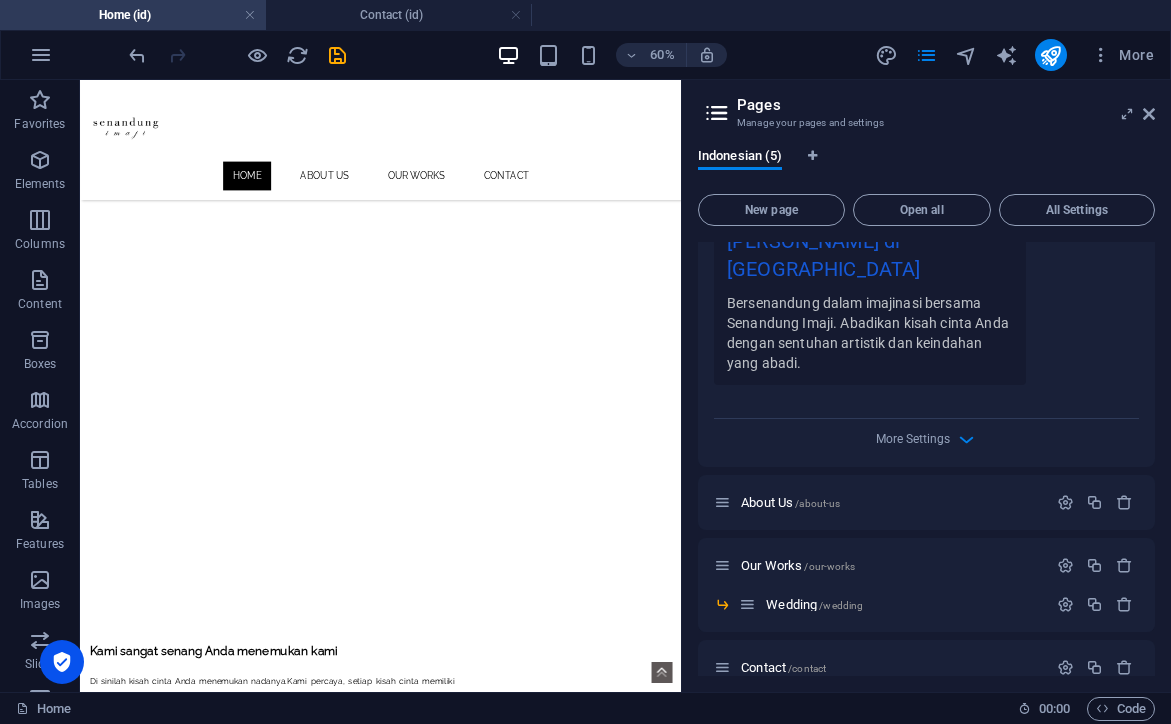 scroll, scrollTop: 690, scrollLeft: 0, axis: vertical 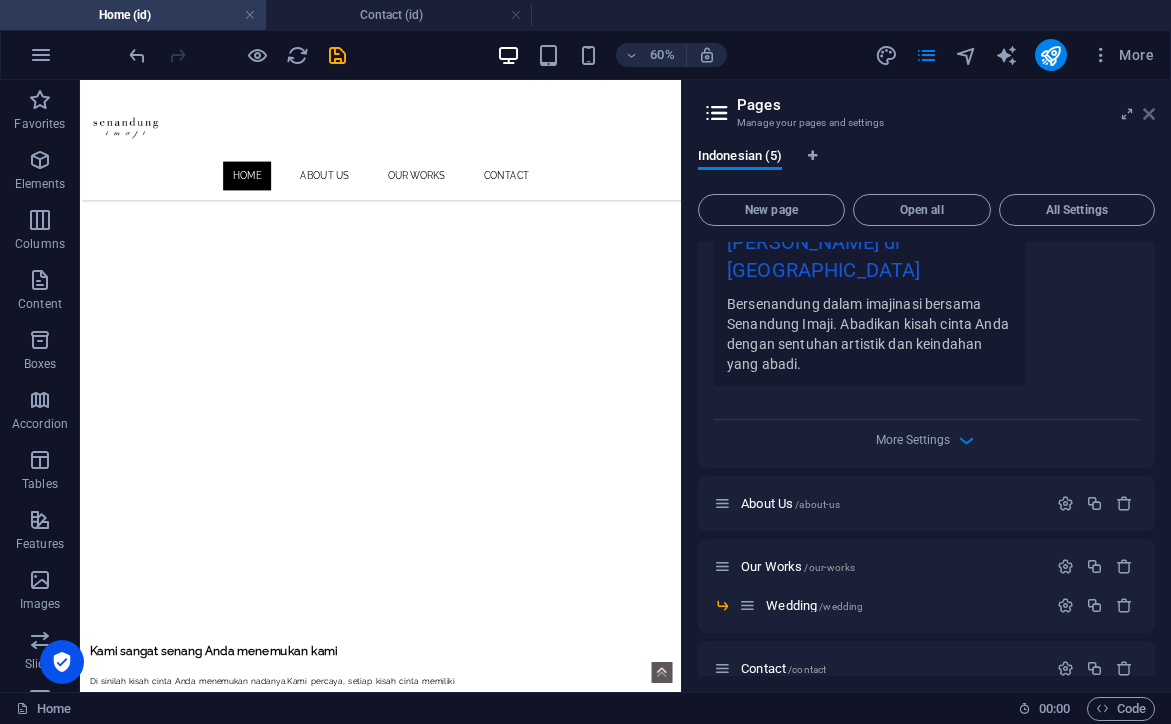 click at bounding box center (1149, 114) 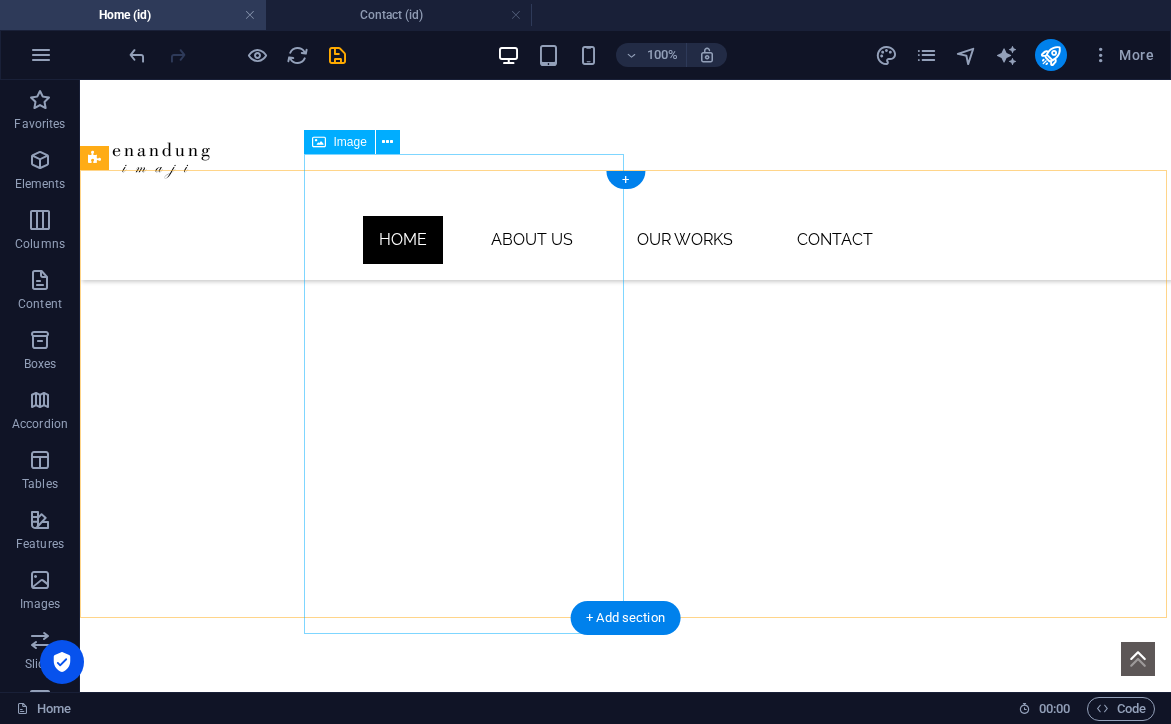 click at bounding box center (400, 1758) 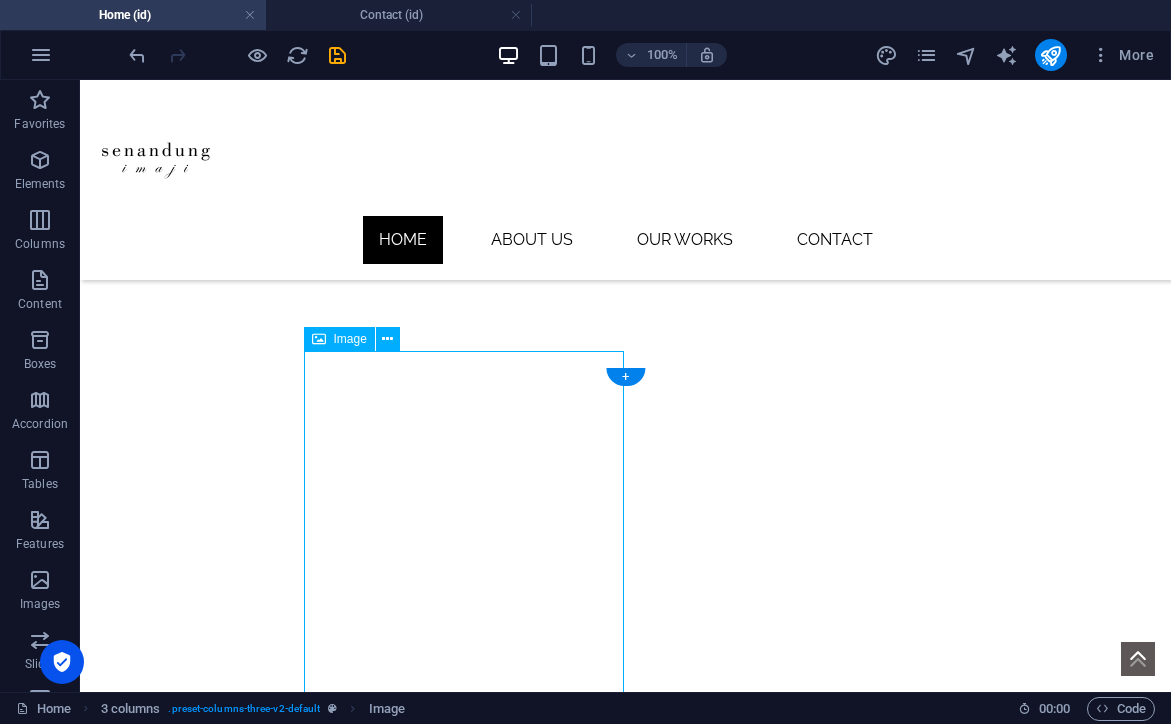 scroll, scrollTop: 541, scrollLeft: 0, axis: vertical 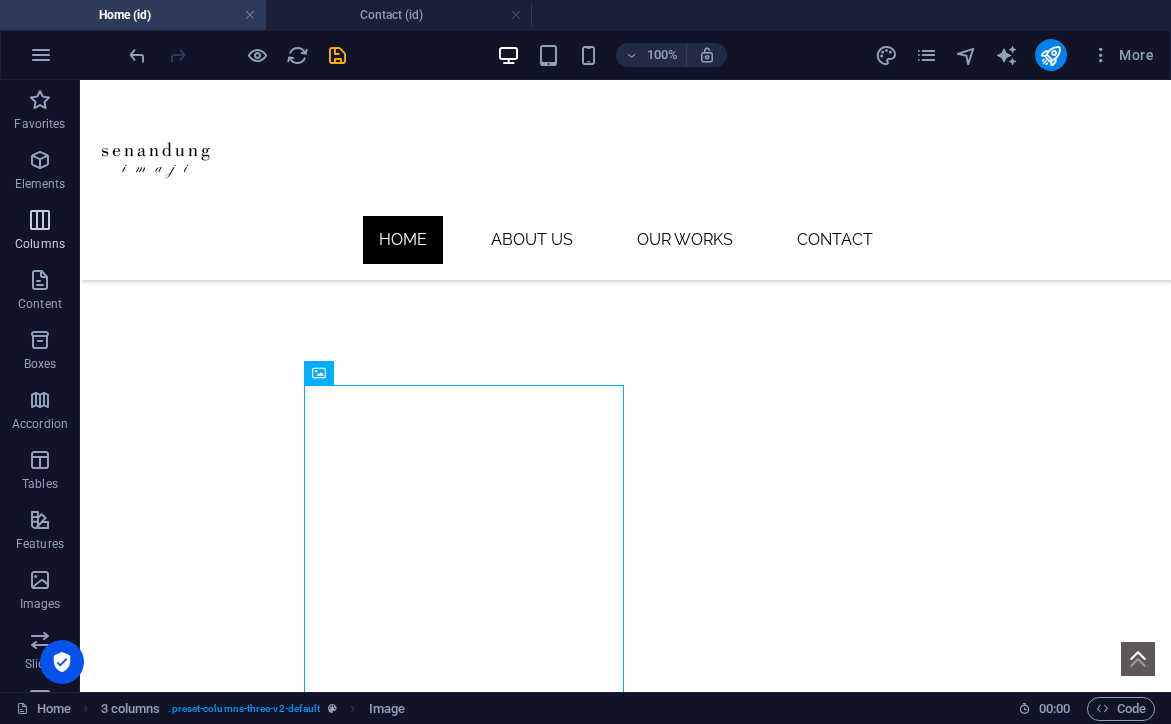 click on "Columns" at bounding box center [40, 244] 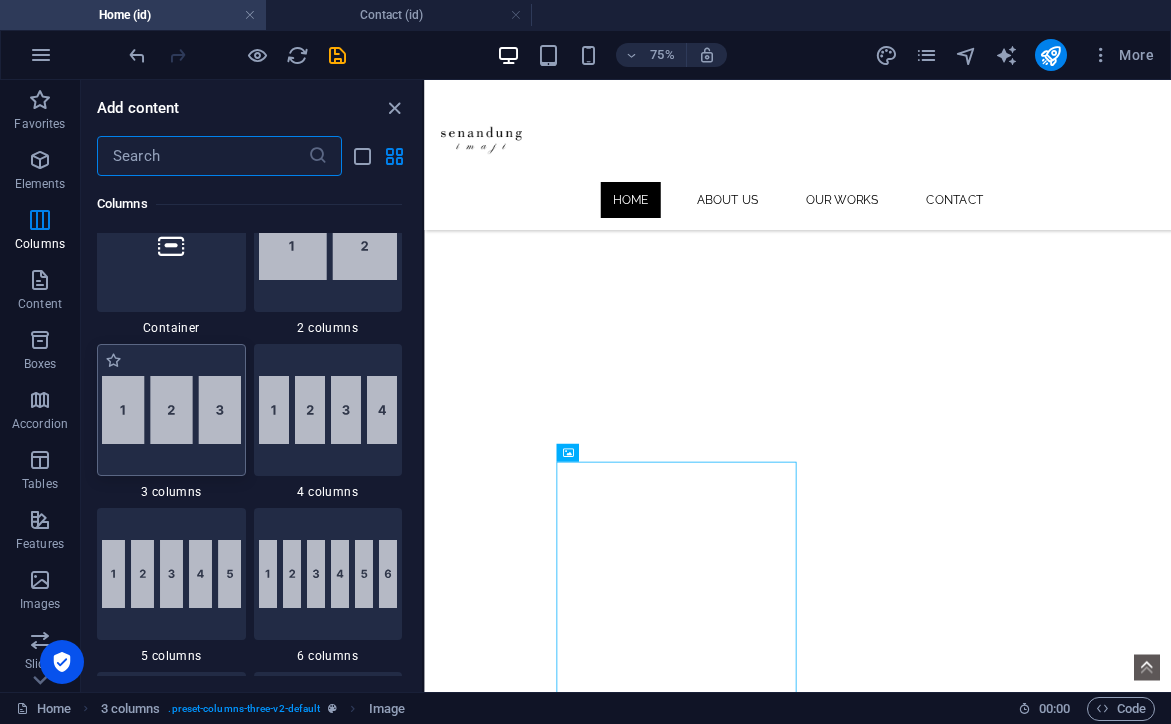 scroll, scrollTop: 1093, scrollLeft: 0, axis: vertical 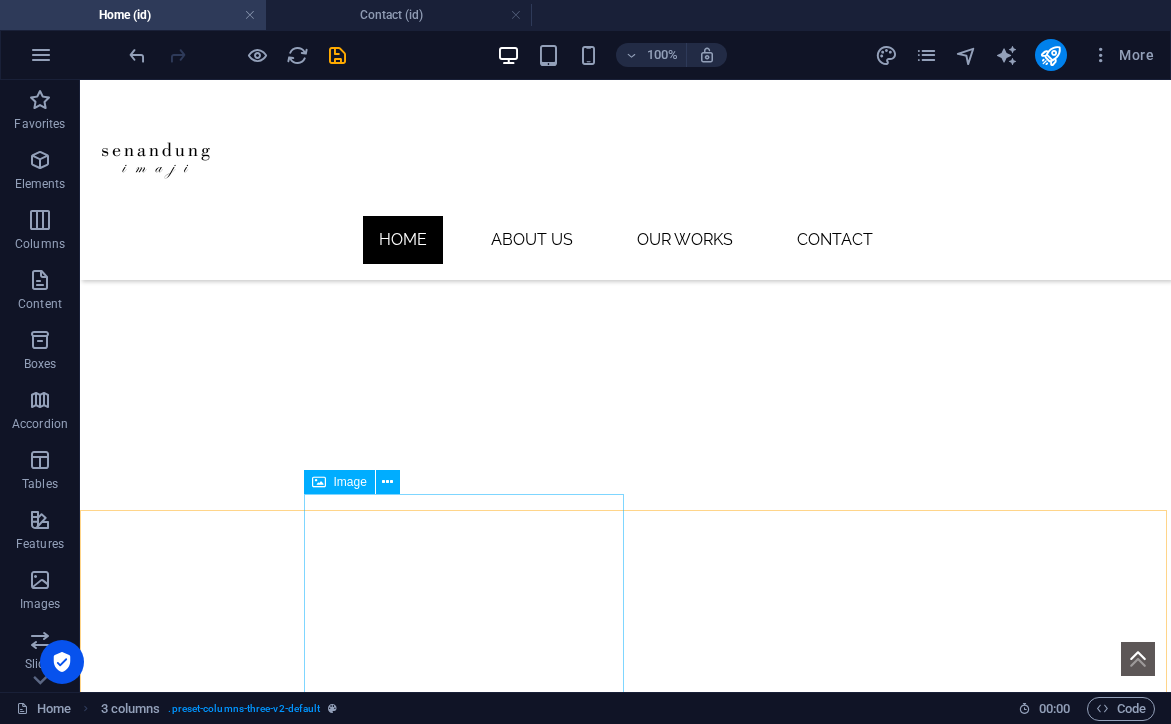 click at bounding box center [400, 2098] 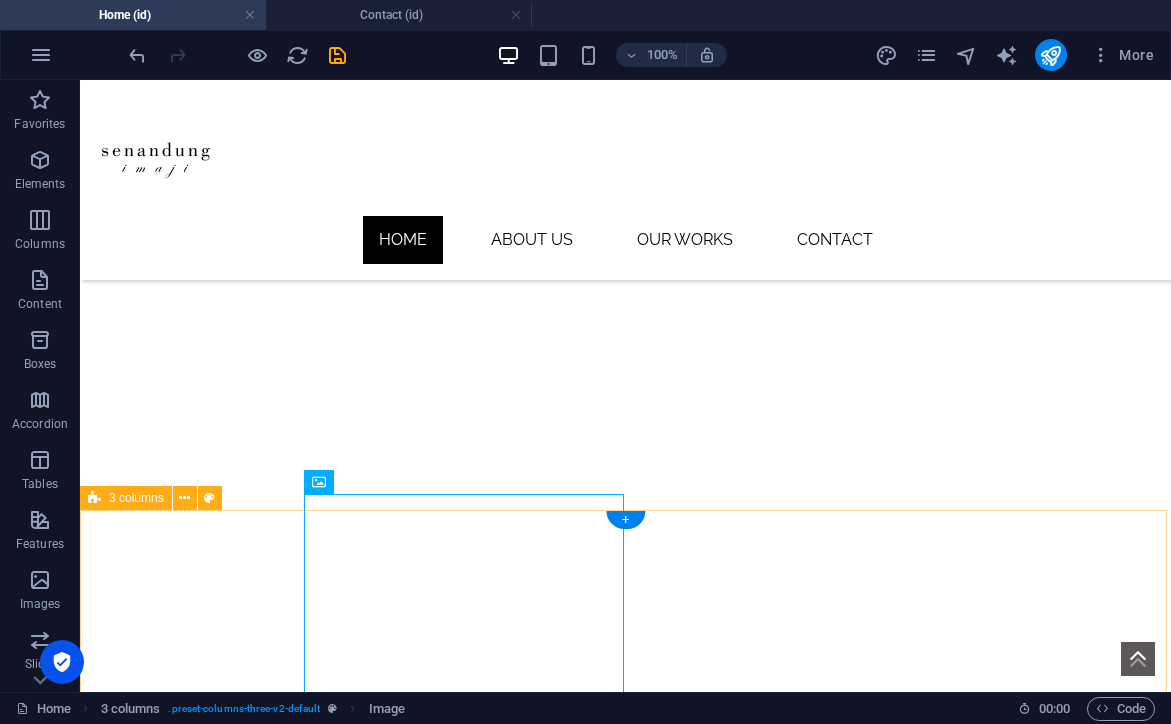 click at bounding box center (625, 2098) 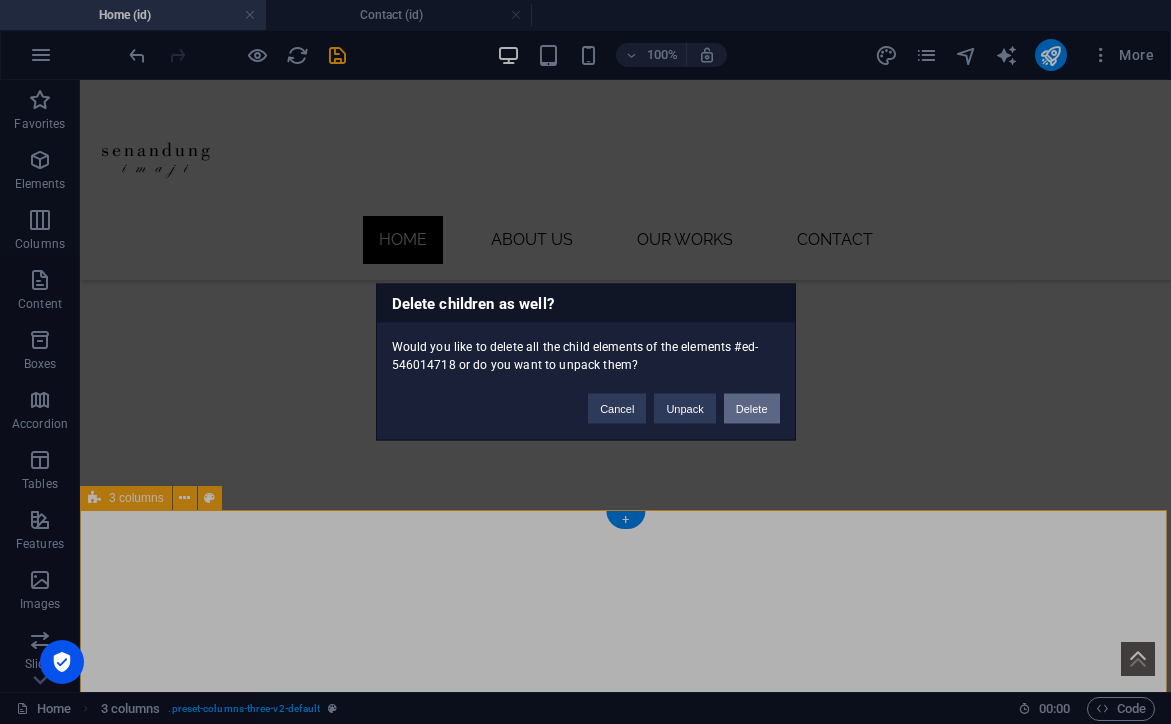 click on "Delete" at bounding box center [752, 409] 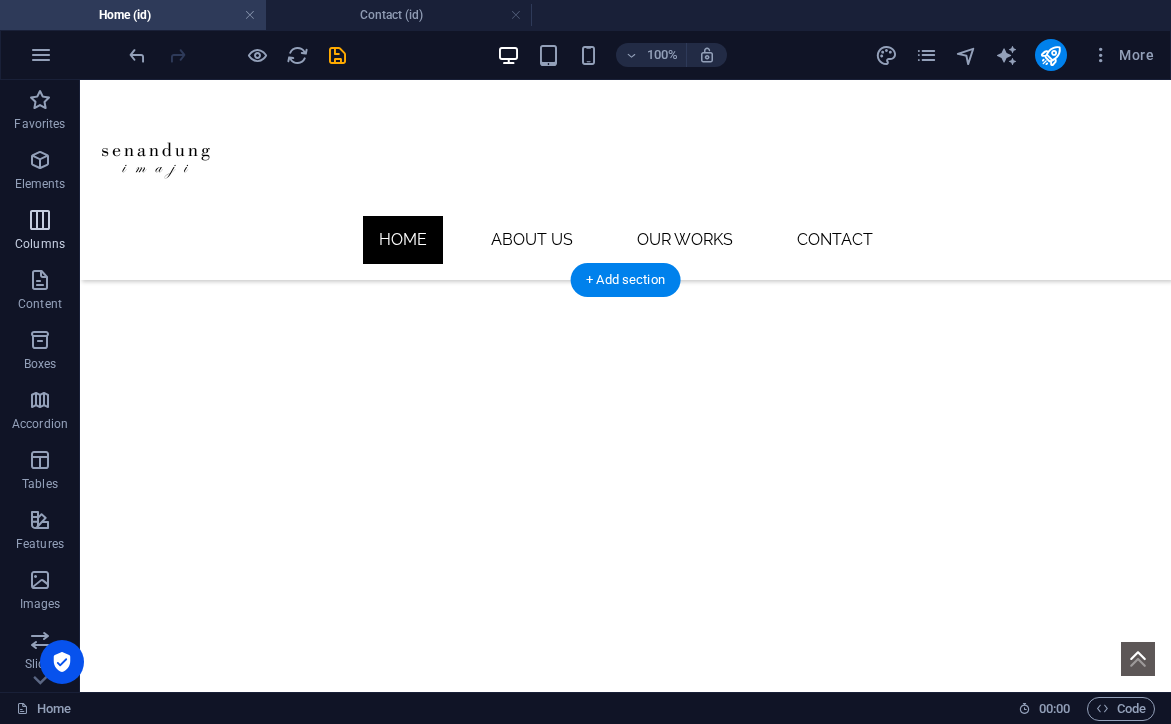 click at bounding box center [40, 220] 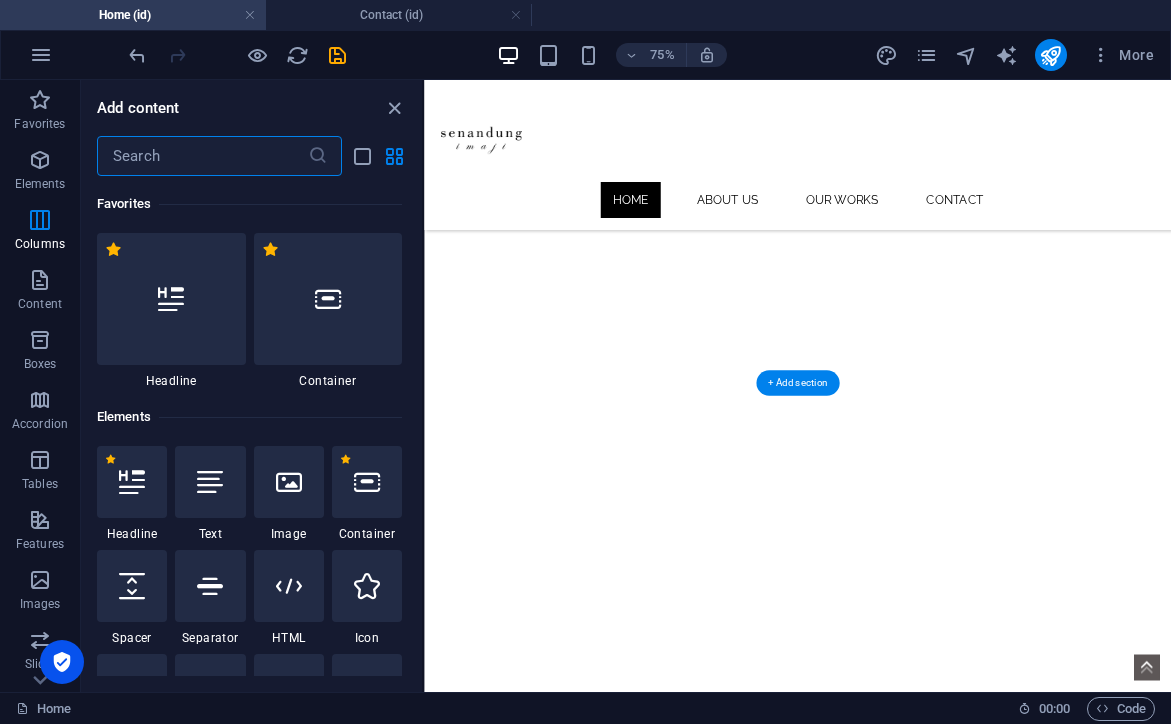 scroll, scrollTop: 990, scrollLeft: 0, axis: vertical 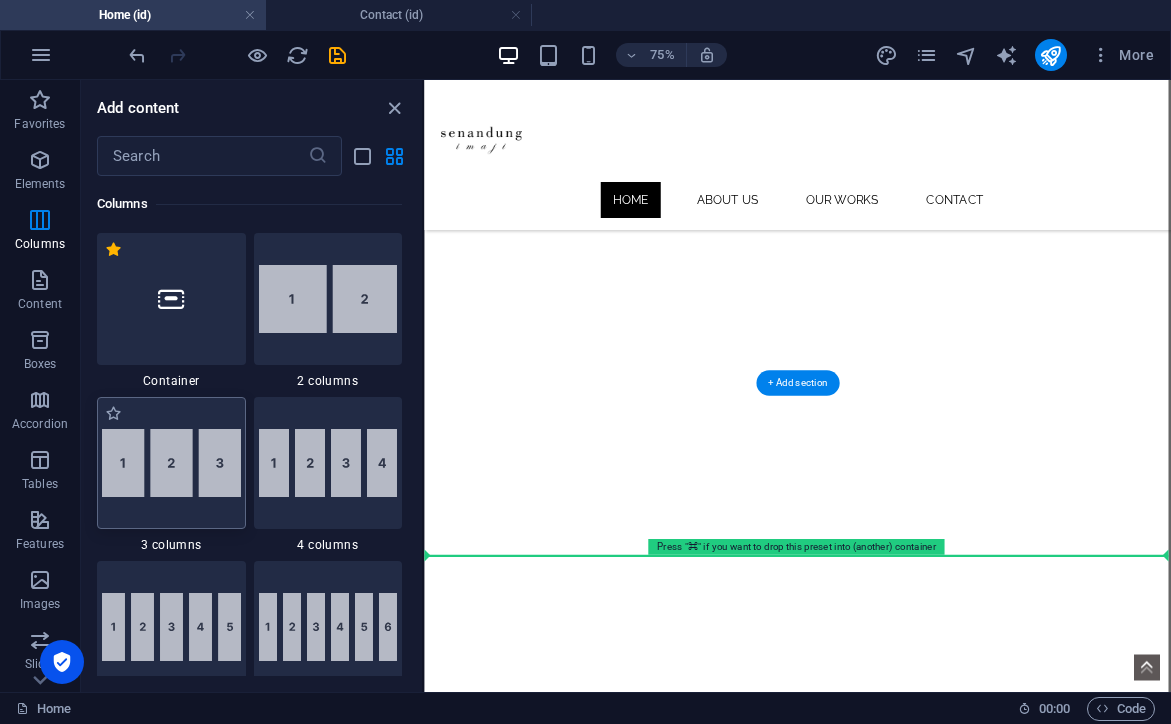 drag, startPoint x: 629, startPoint y: 548, endPoint x: 649, endPoint y: 549, distance: 20.024984 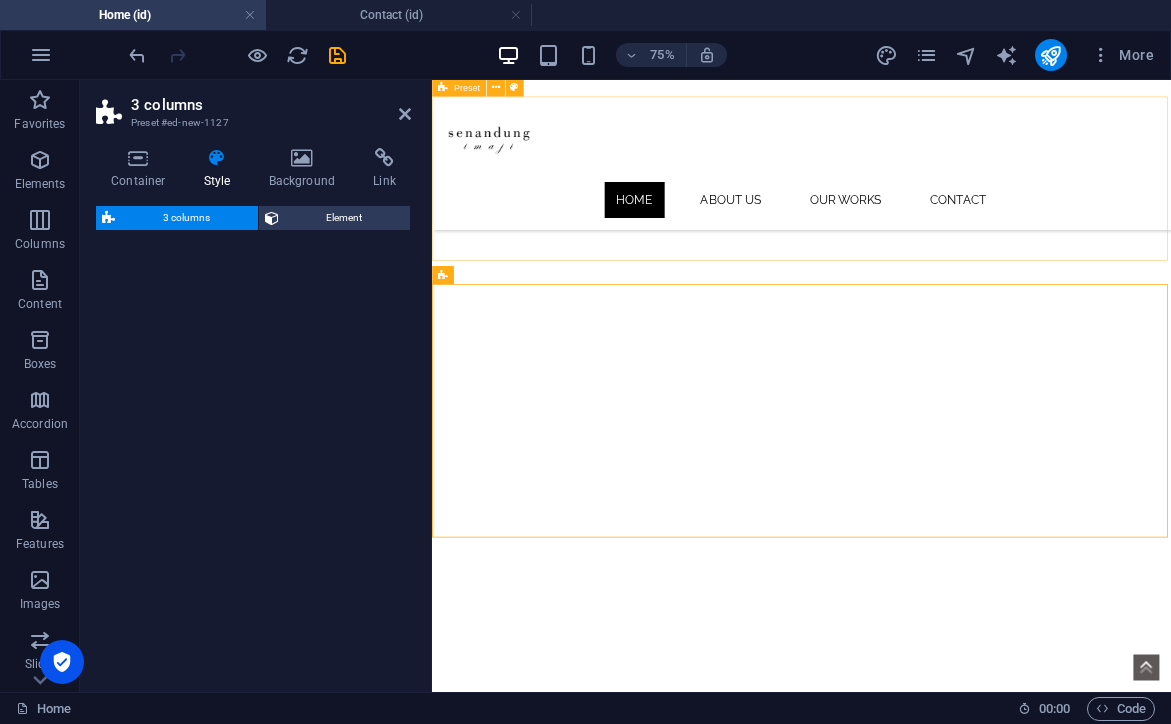 select on "rem" 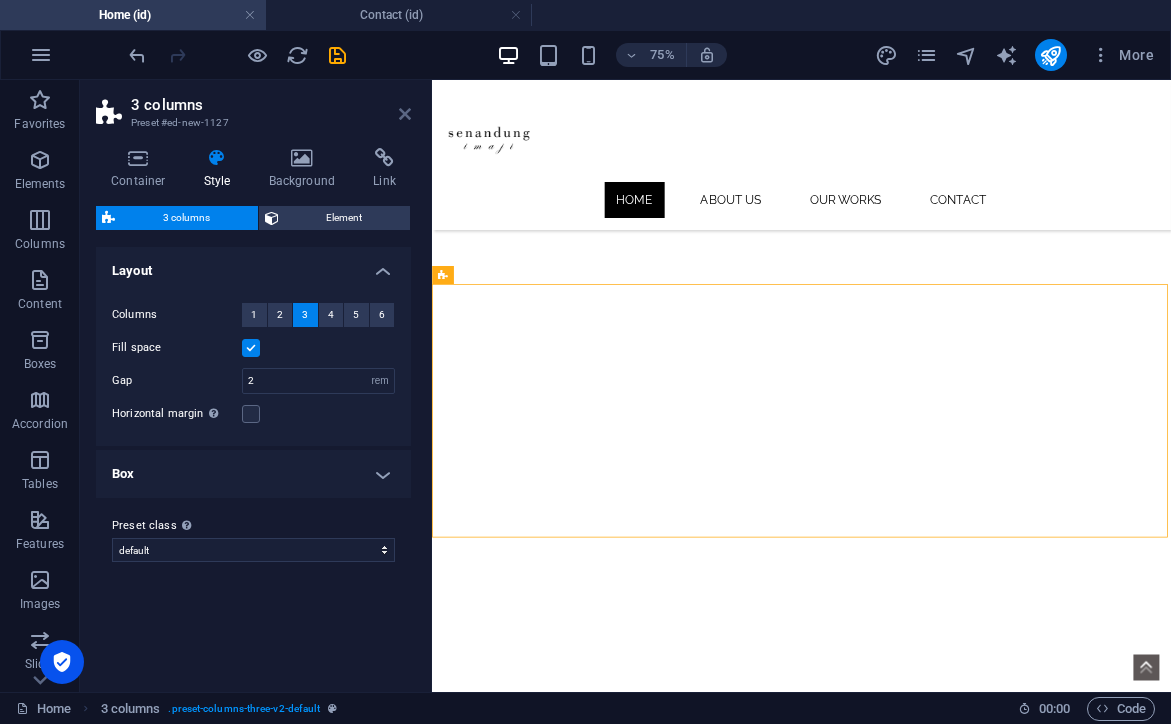 scroll, scrollTop: 814, scrollLeft: 0, axis: vertical 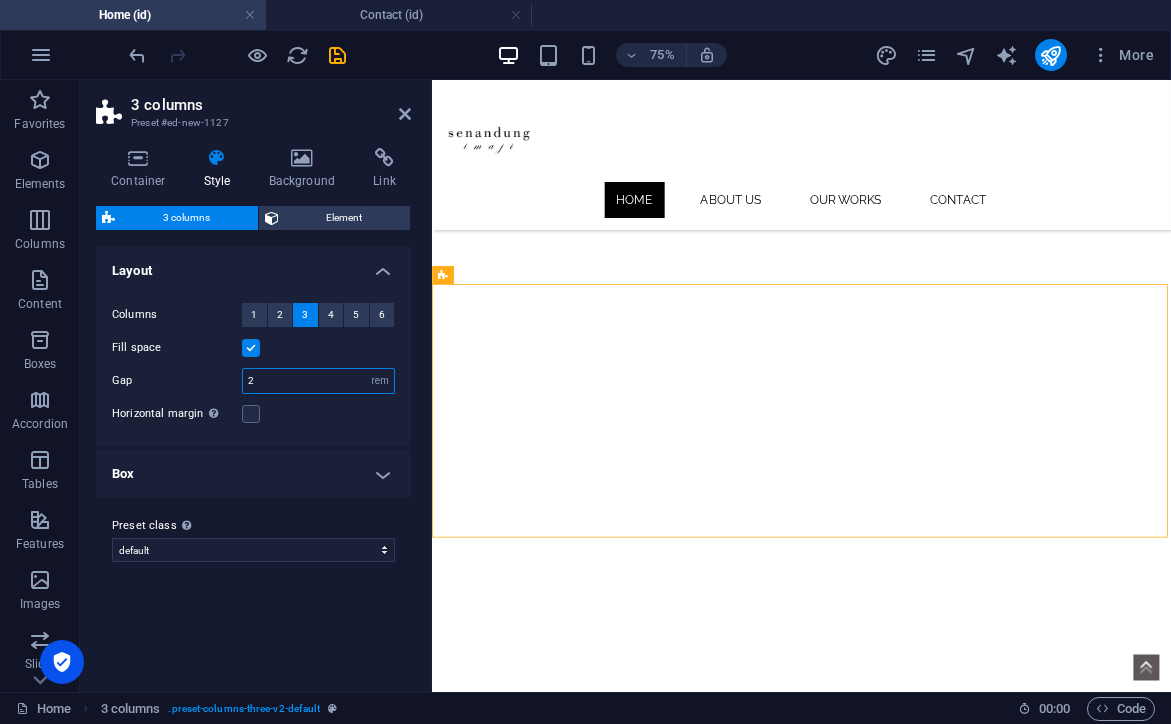 click on "2" at bounding box center (318, 381) 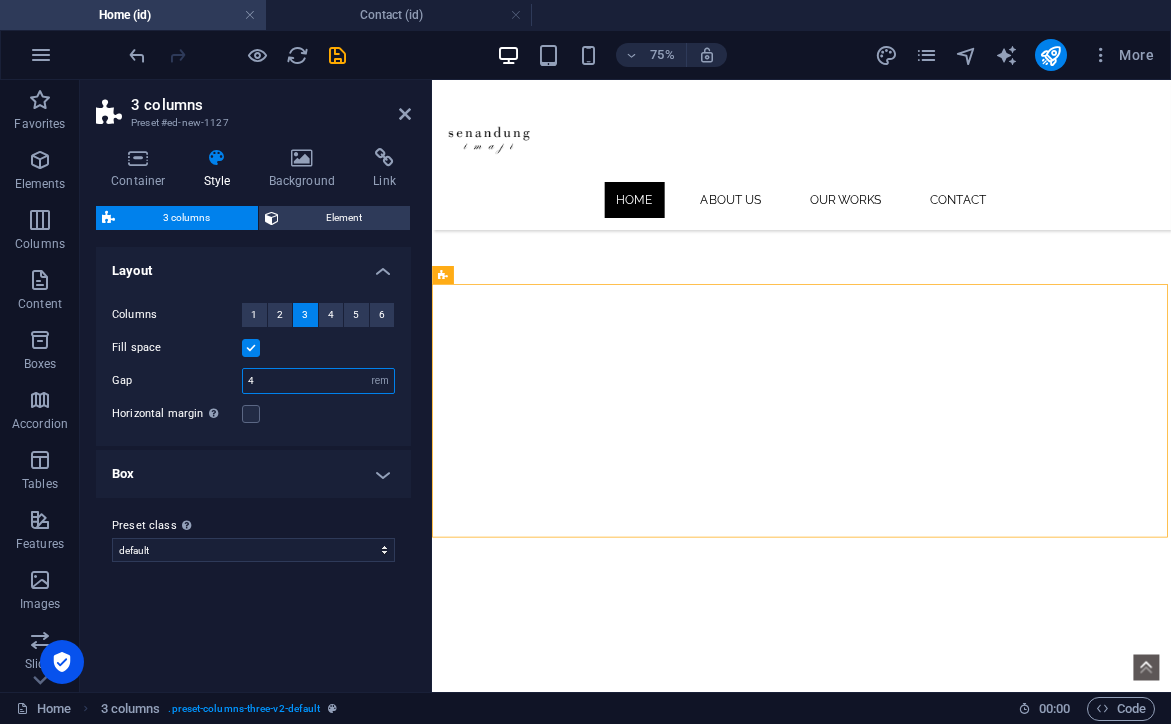 type on "4" 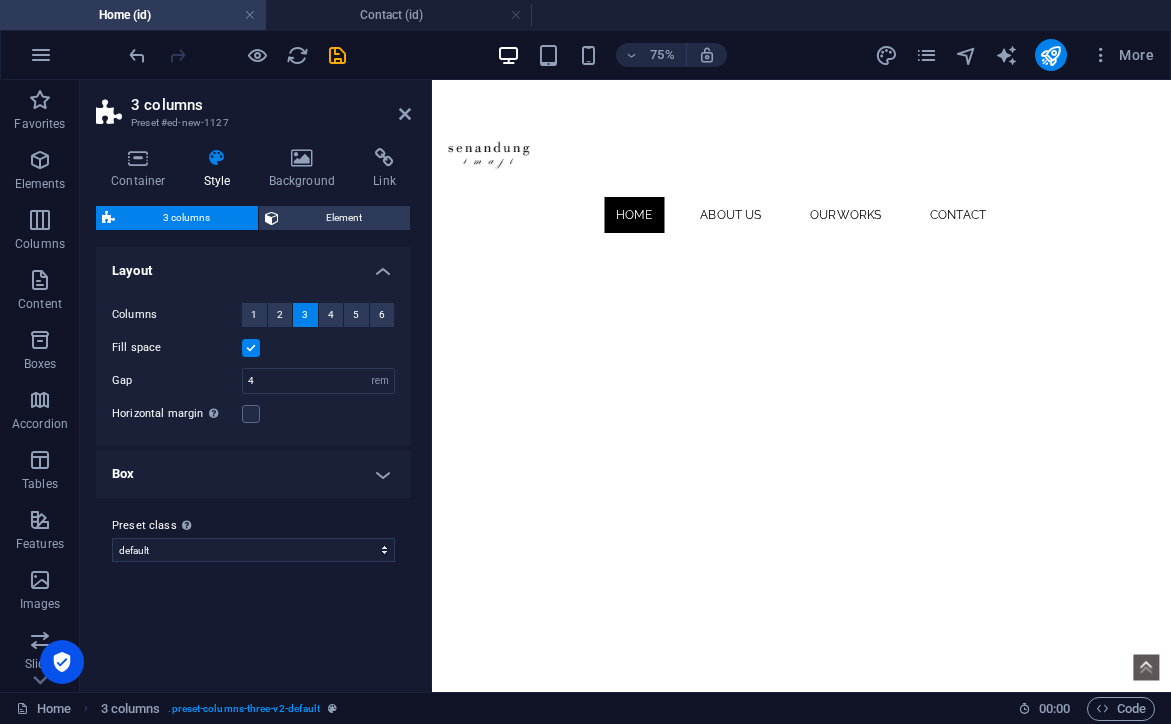 scroll, scrollTop: 0, scrollLeft: 0, axis: both 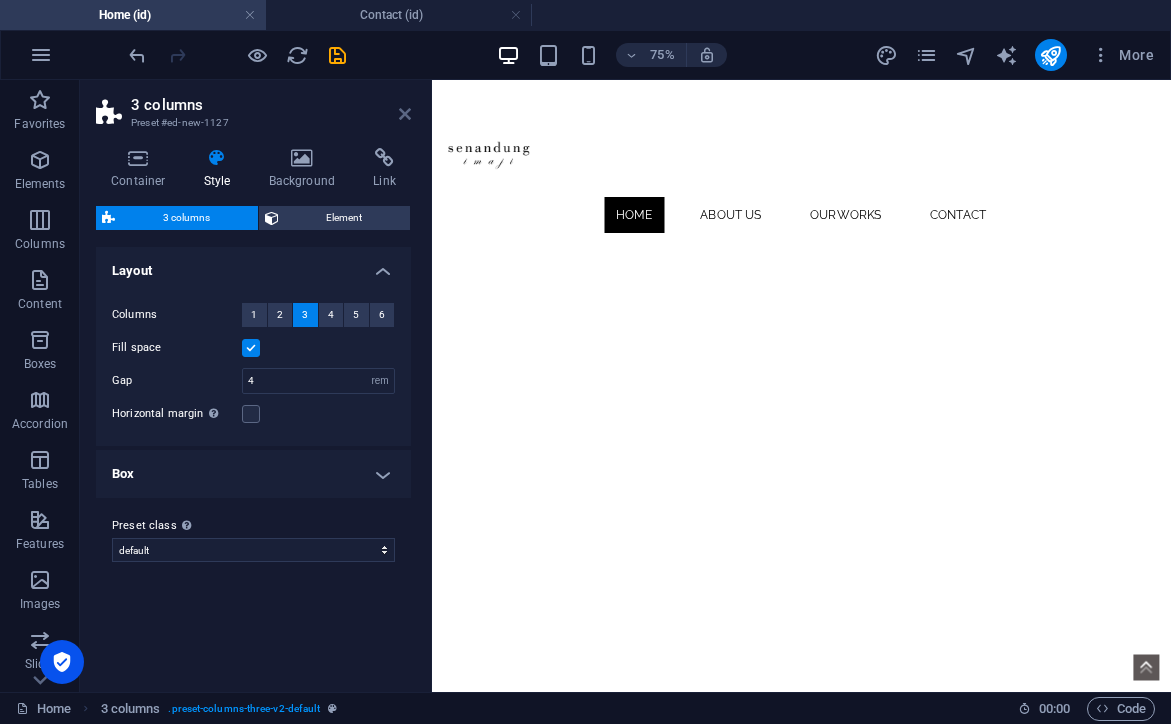 click at bounding box center (405, 114) 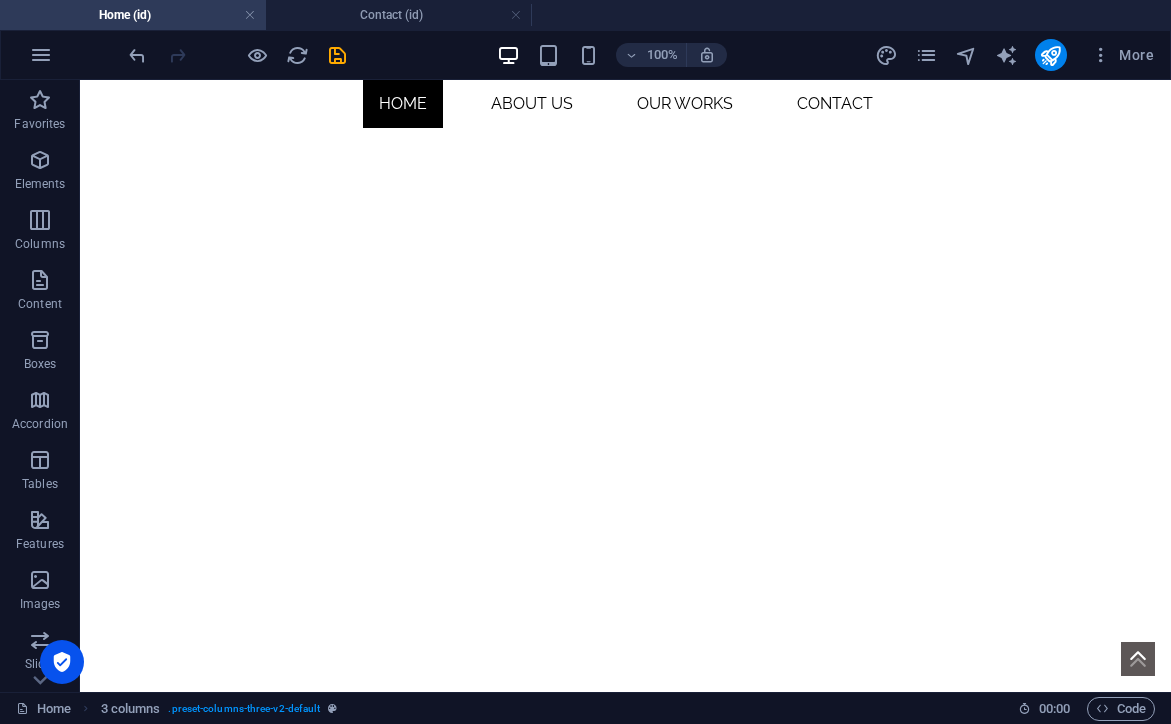 scroll, scrollTop: 169, scrollLeft: 0, axis: vertical 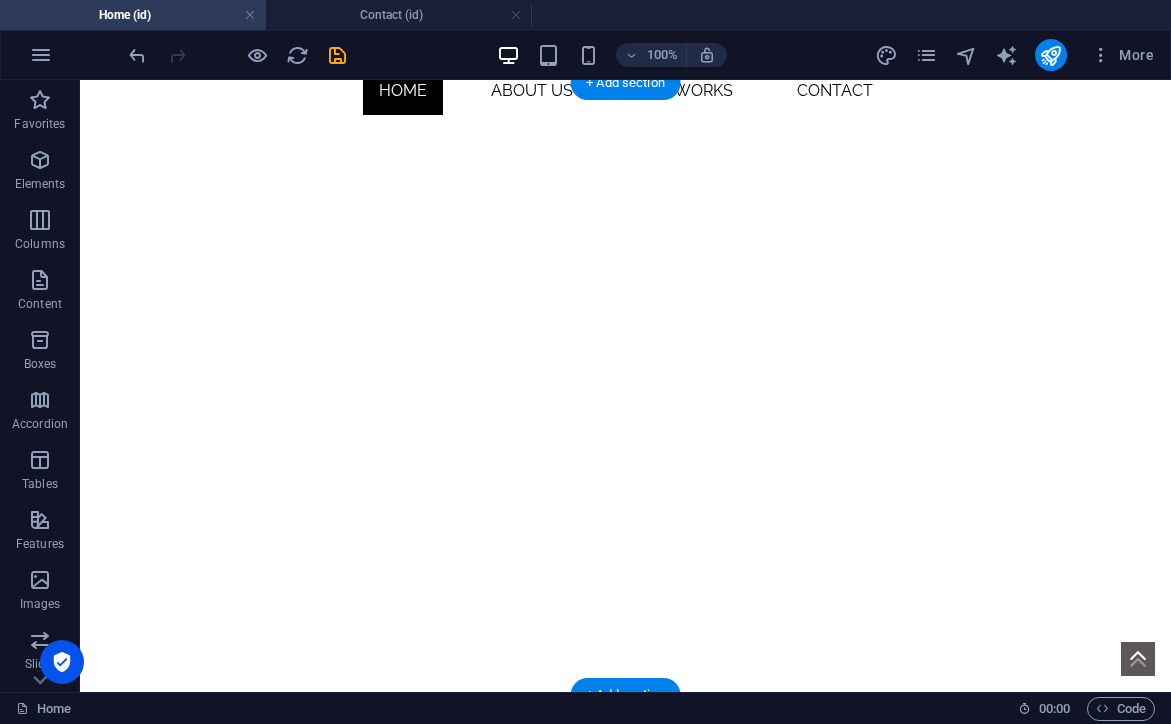 click at bounding box center (-2103, 851) 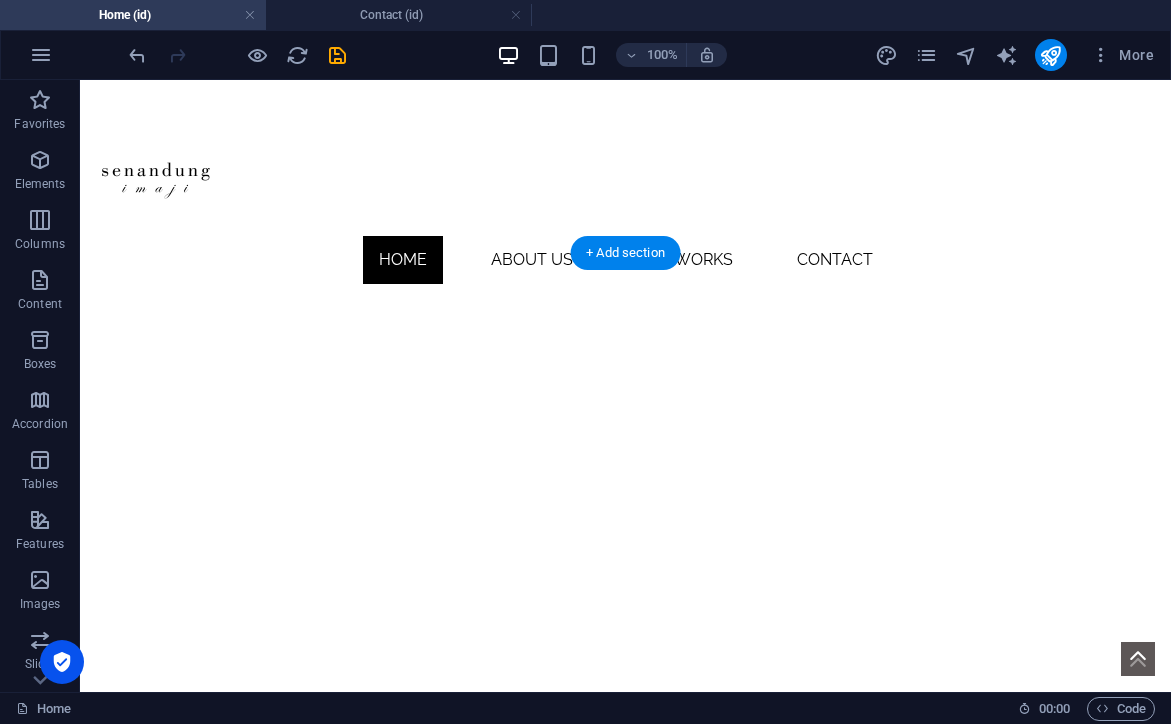 scroll, scrollTop: 0, scrollLeft: 0, axis: both 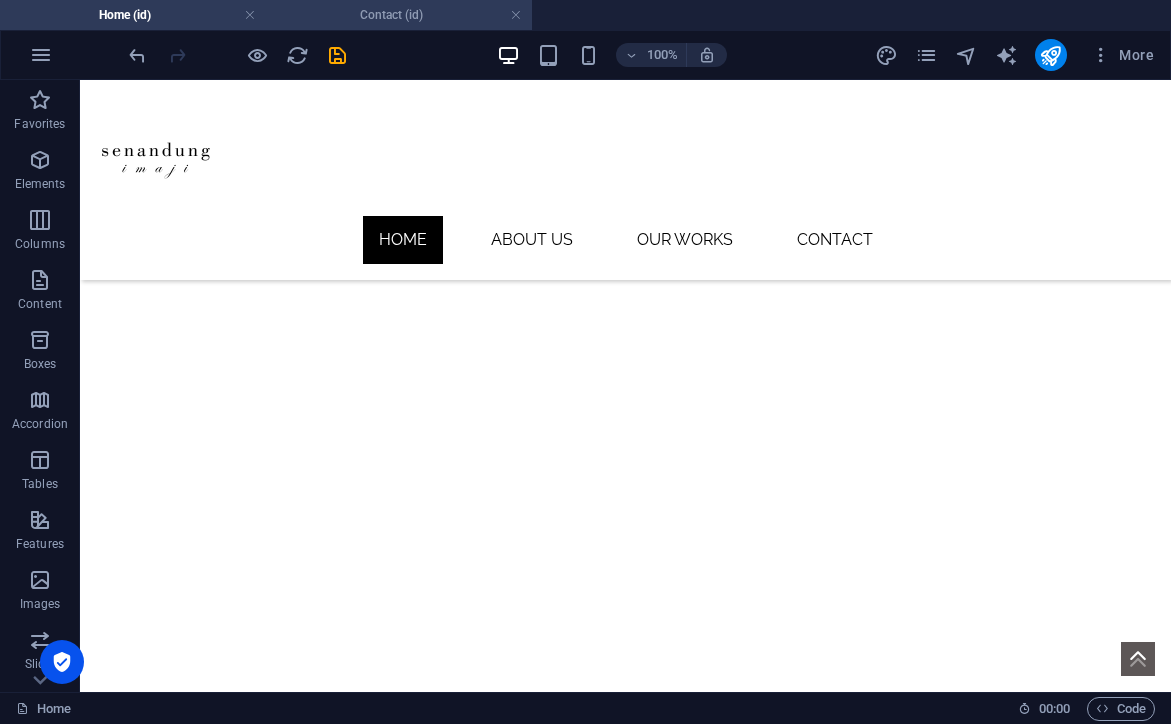 click on "Contact (id)" at bounding box center [399, 15] 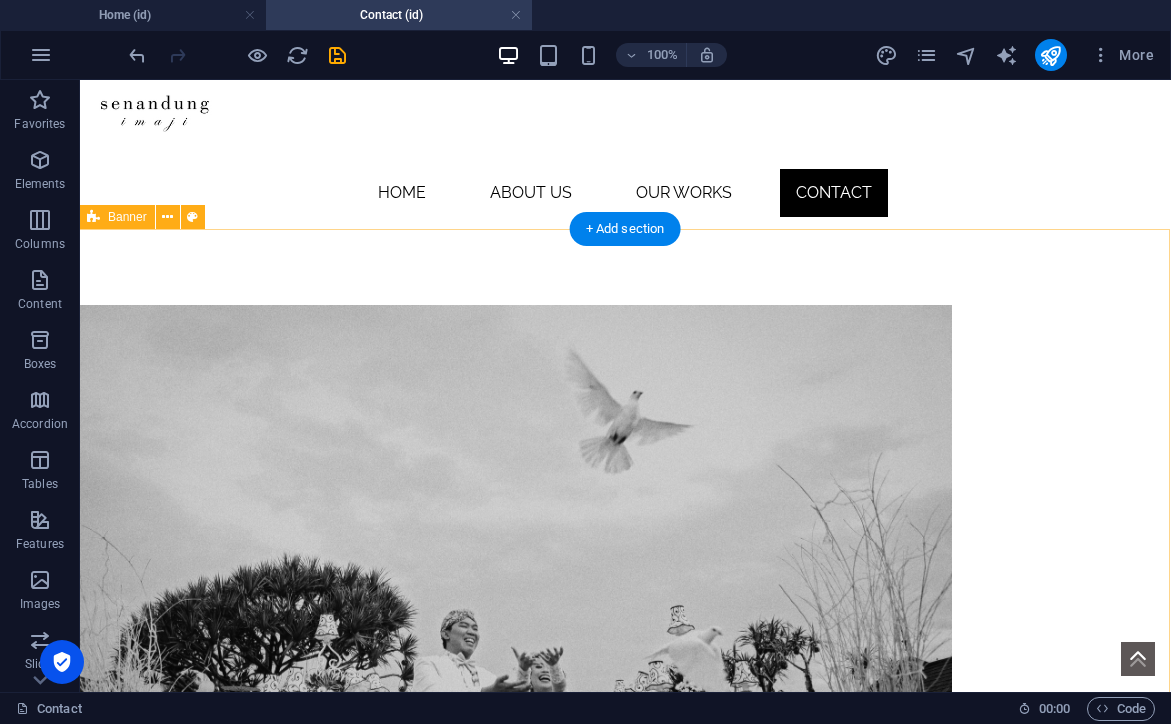 scroll, scrollTop: 76, scrollLeft: 1, axis: both 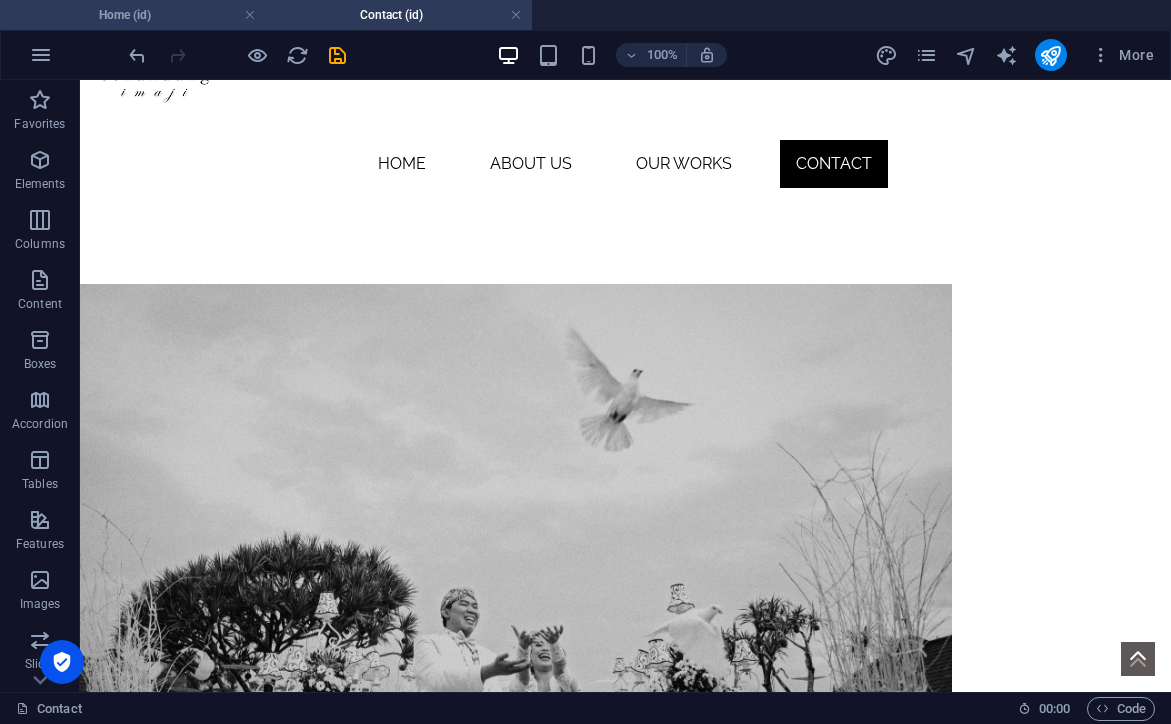 click on "Home (id)" at bounding box center [133, 15] 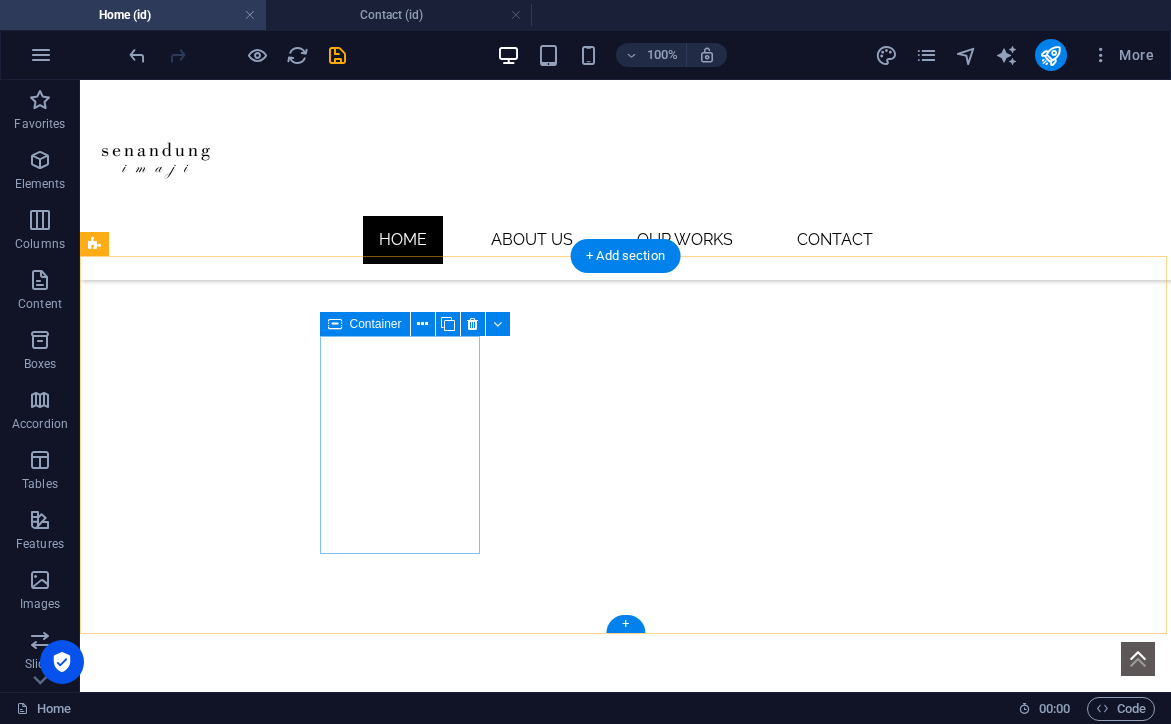 scroll, scrollTop: 706, scrollLeft: 0, axis: vertical 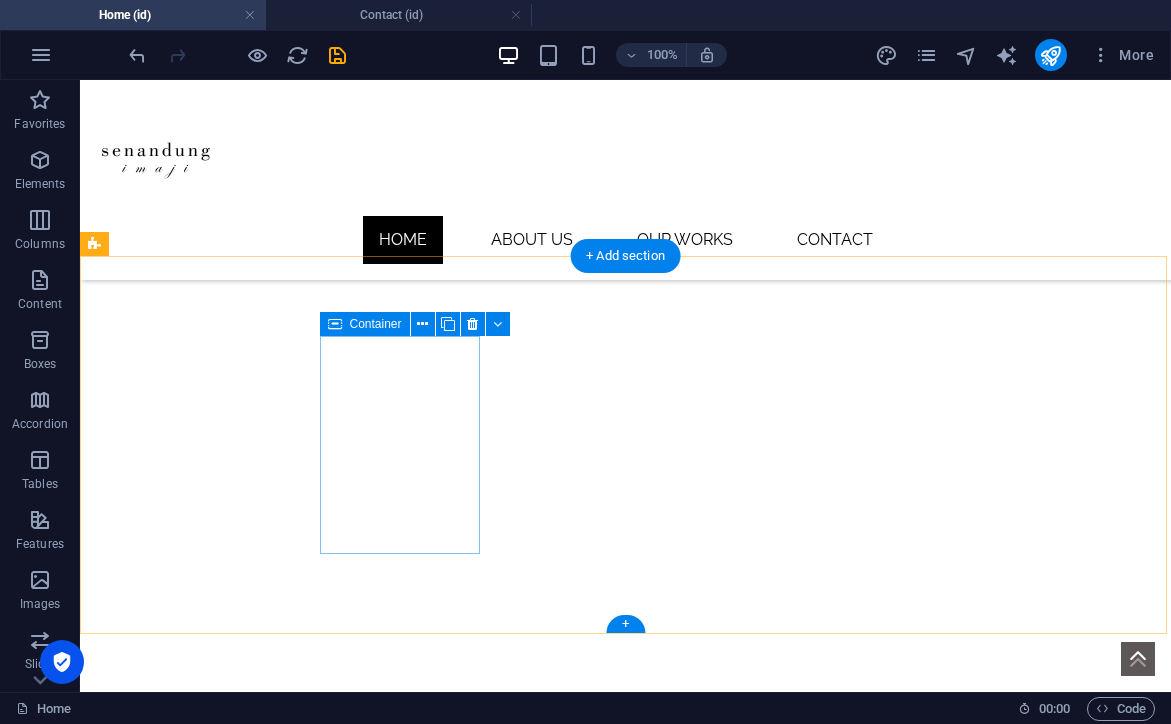 click on "Drop content here or  Add elements  Paste clipboard" at bounding box center [400, 1243] 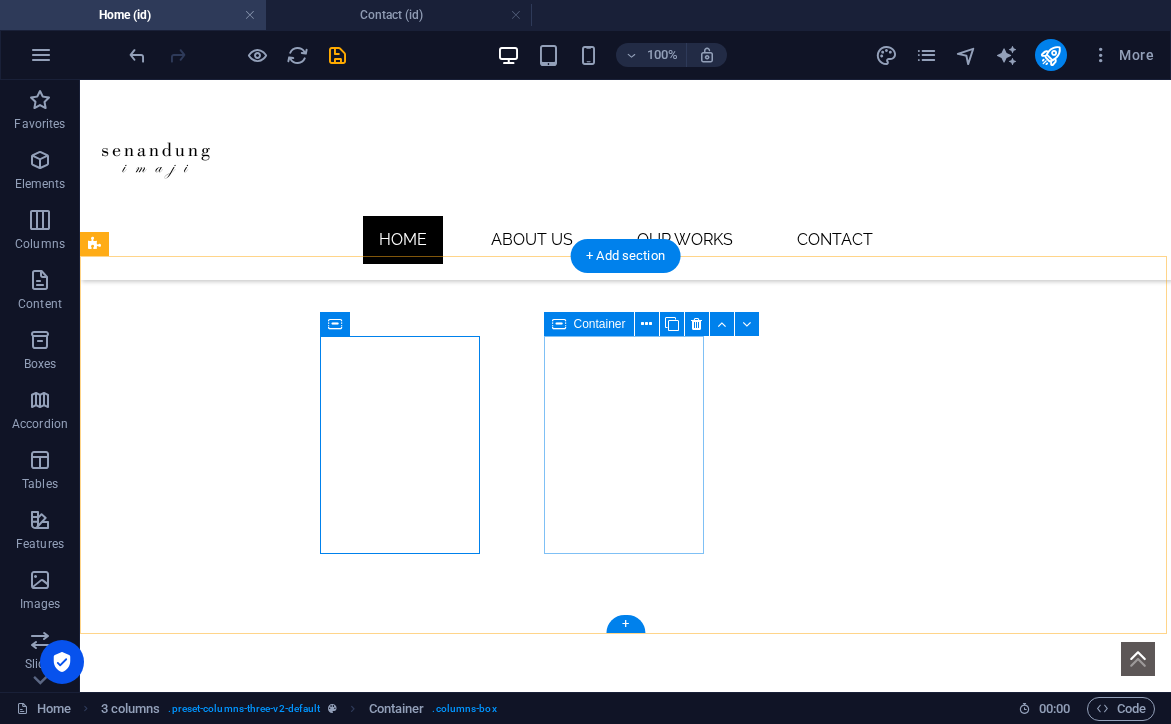 click on "Drop content here or  Add elements  Paste clipboard" at bounding box center [400, 1417] 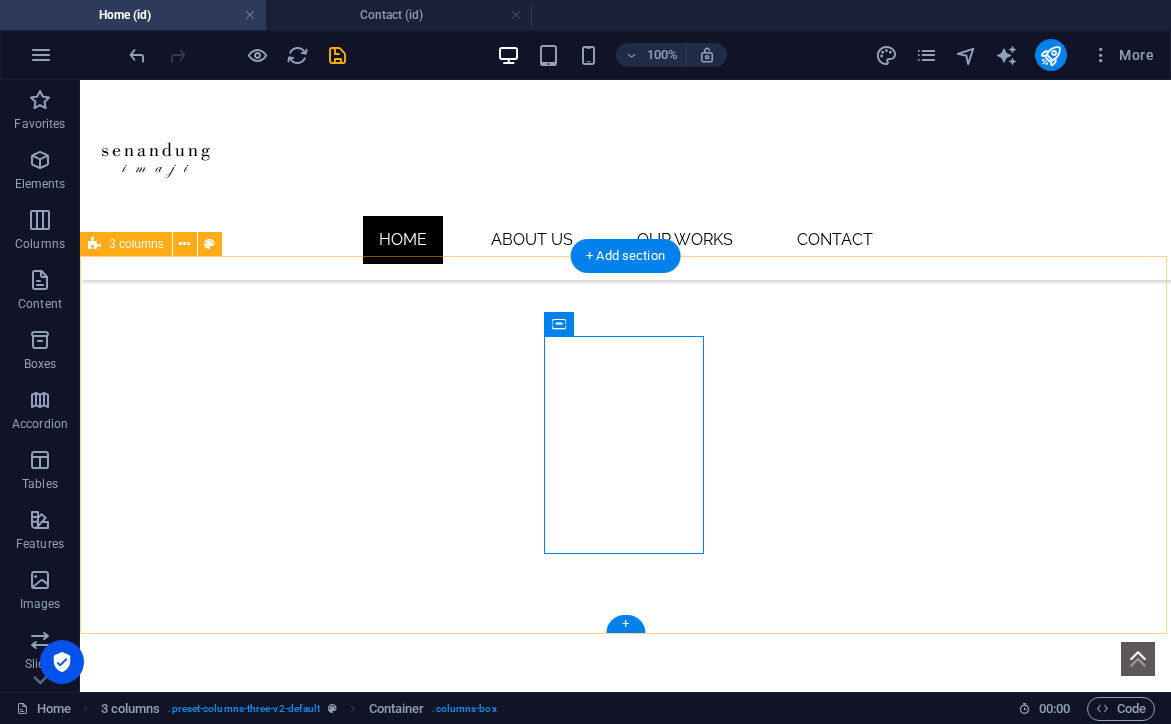 click on "Drop content here or  Add elements  Paste clipboard" at bounding box center (400, 1591) 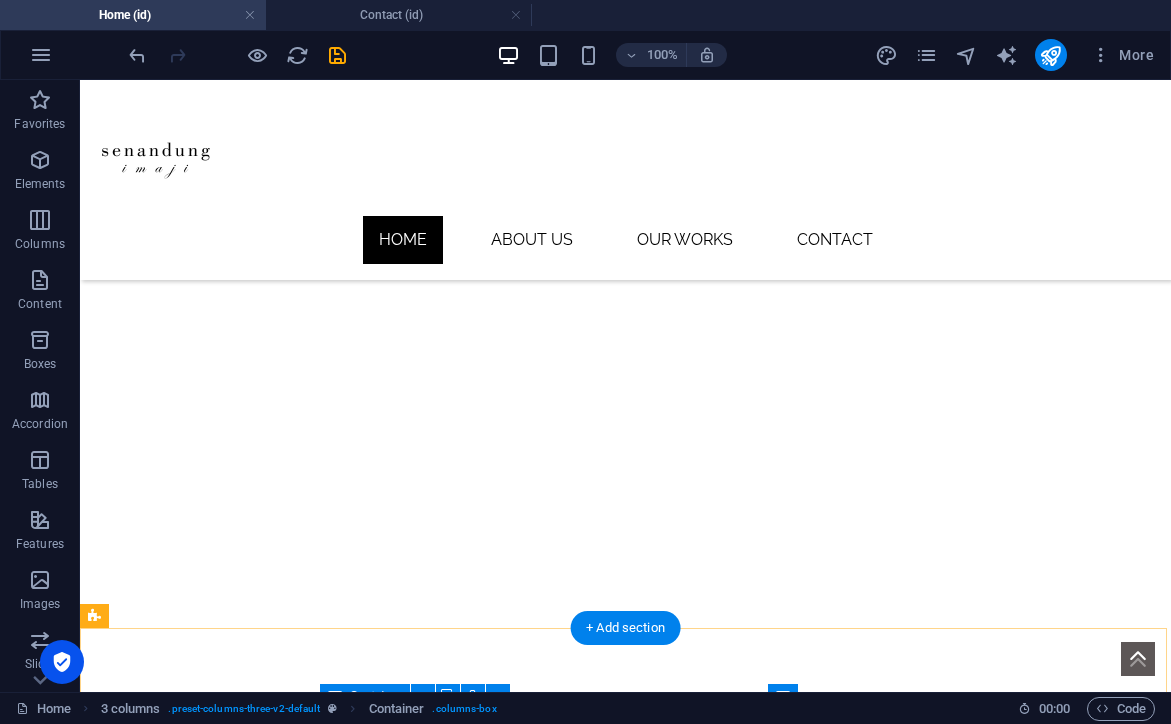 scroll, scrollTop: 433, scrollLeft: 0, axis: vertical 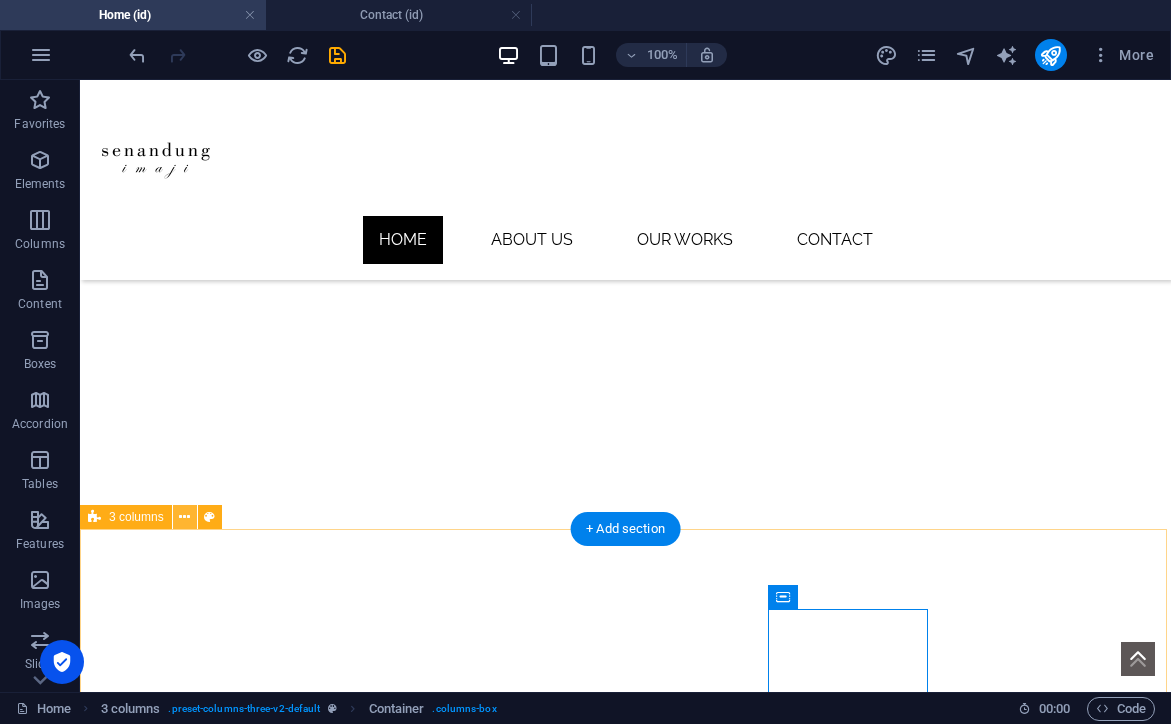 click at bounding box center (184, 517) 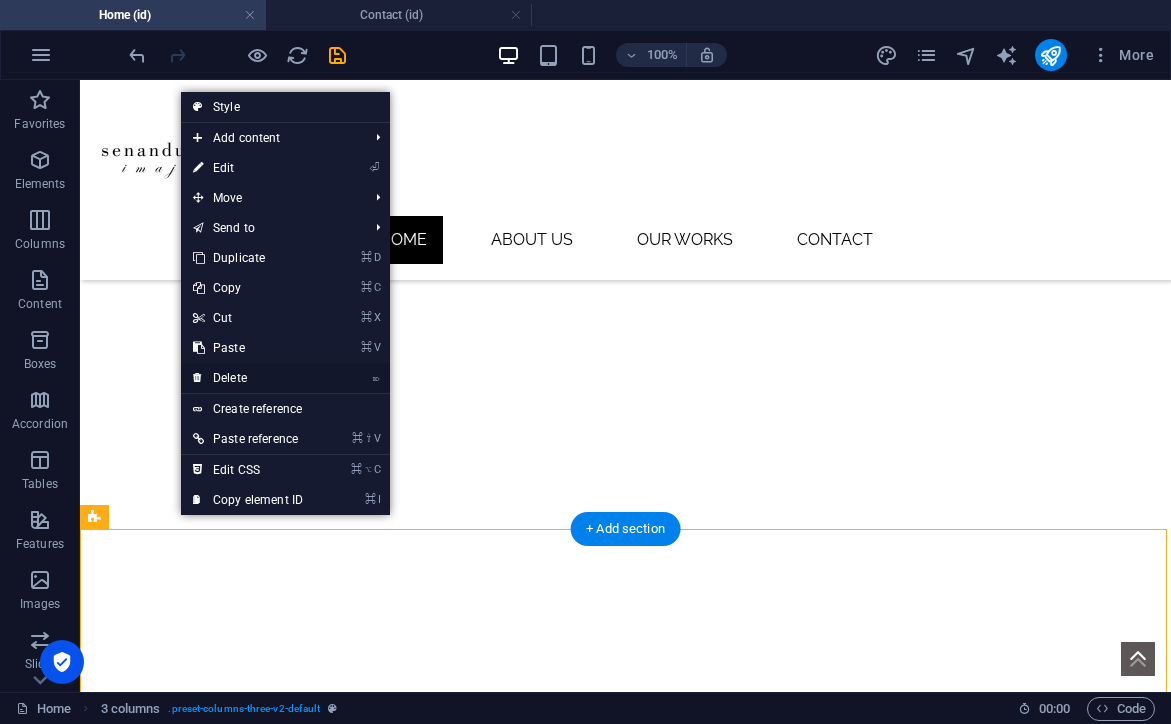click on "⌦  Delete" at bounding box center [248, 378] 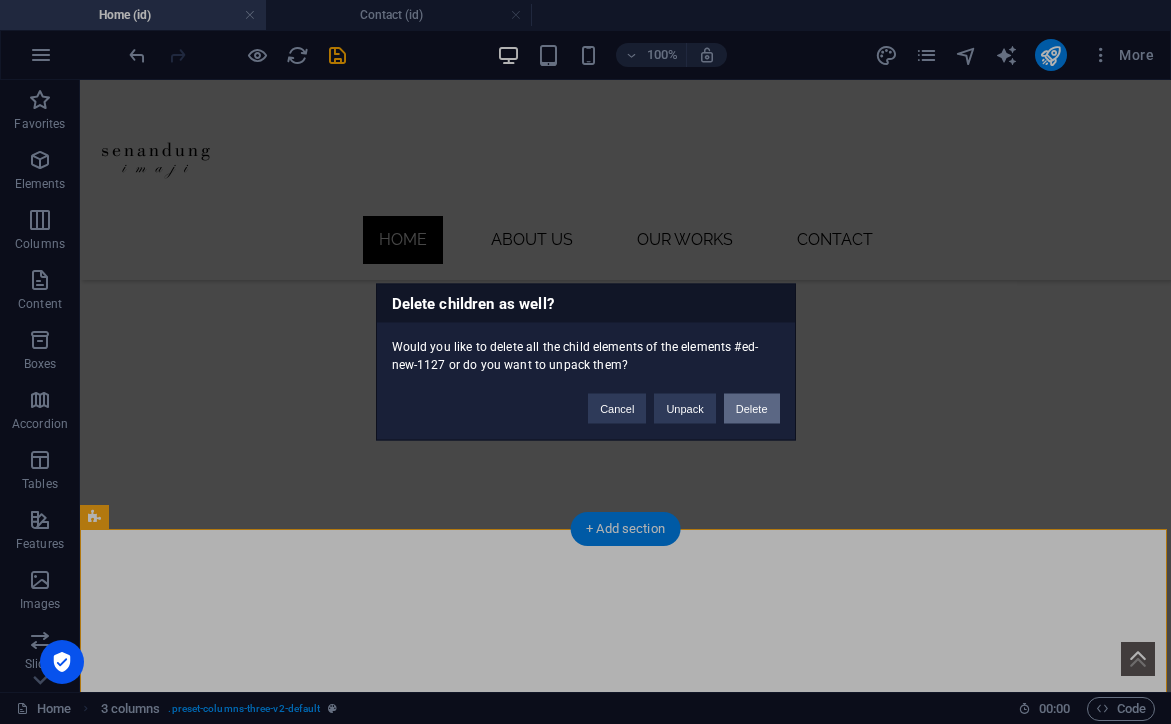 click on "Delete" at bounding box center (752, 409) 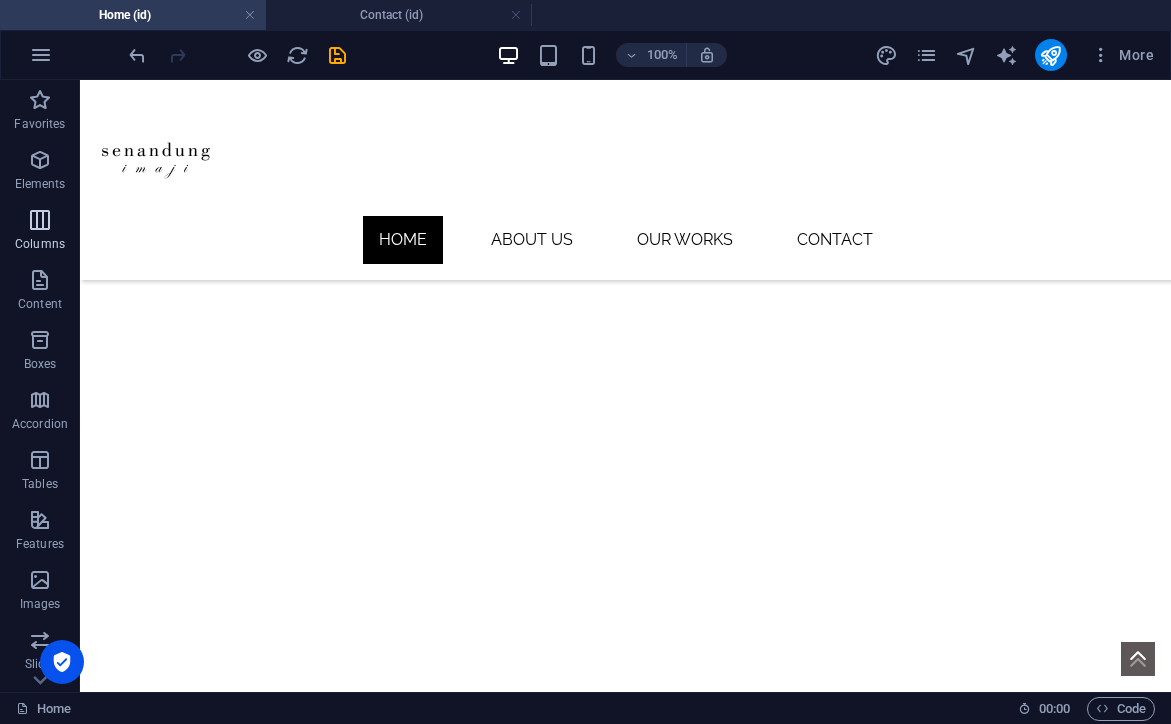 click on "Columns" at bounding box center [40, 232] 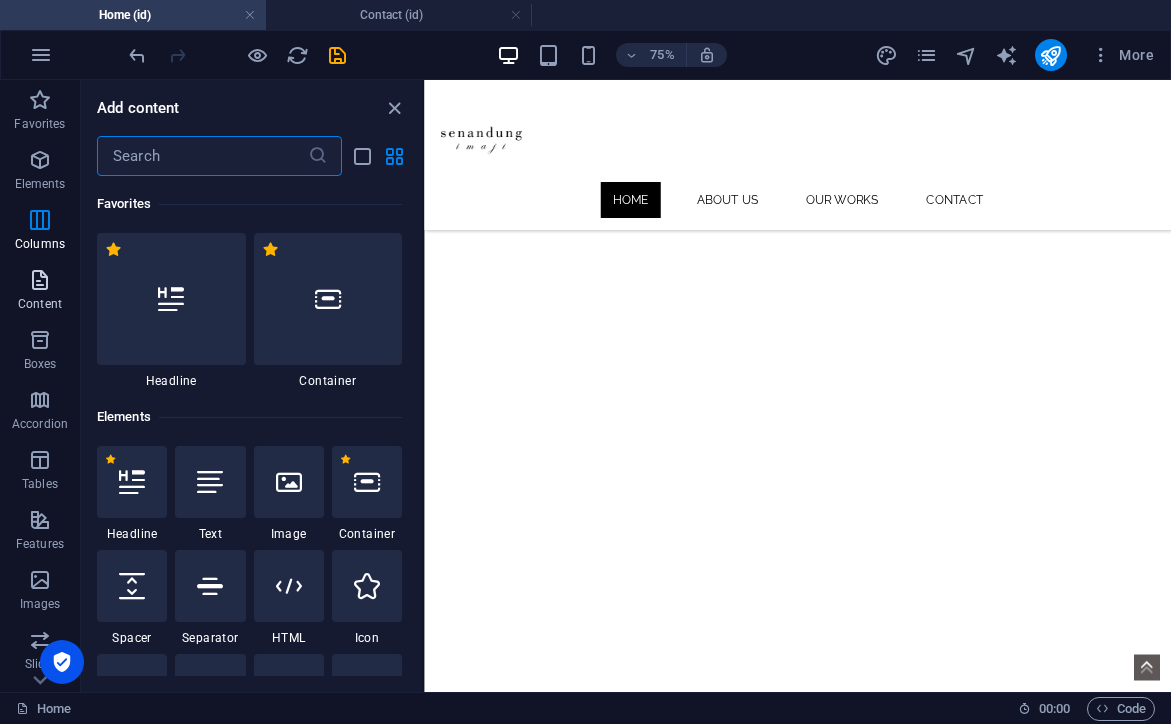 scroll, scrollTop: 529, scrollLeft: 0, axis: vertical 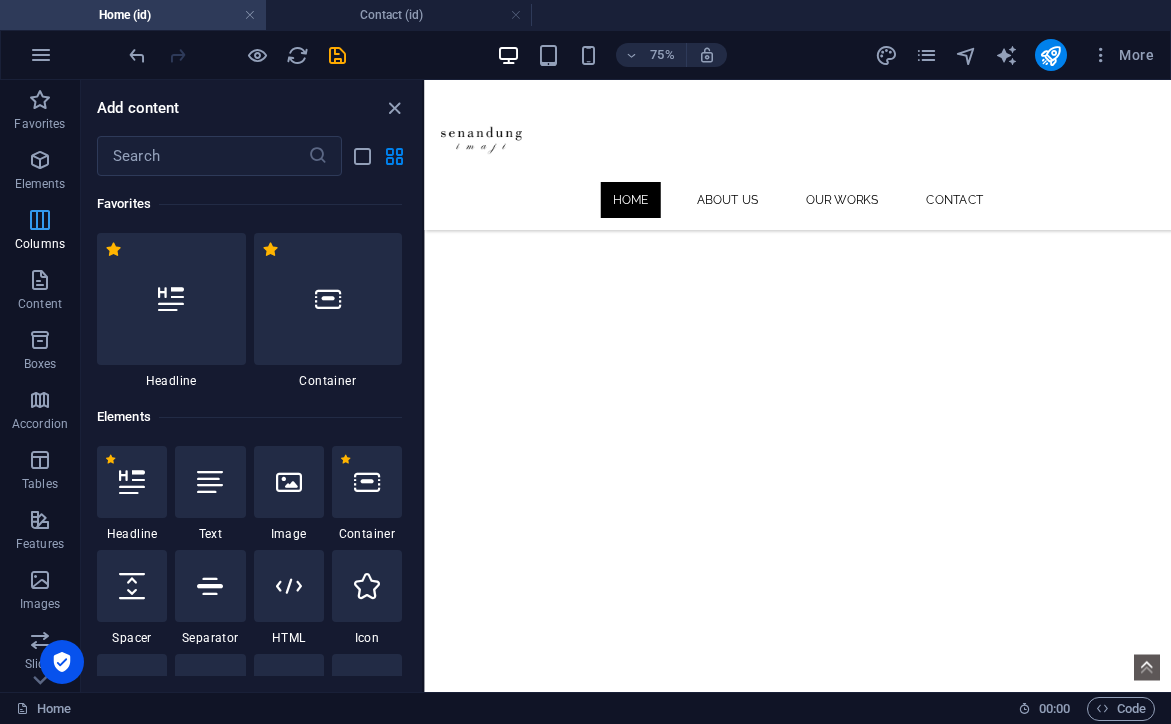 click at bounding box center [40, 220] 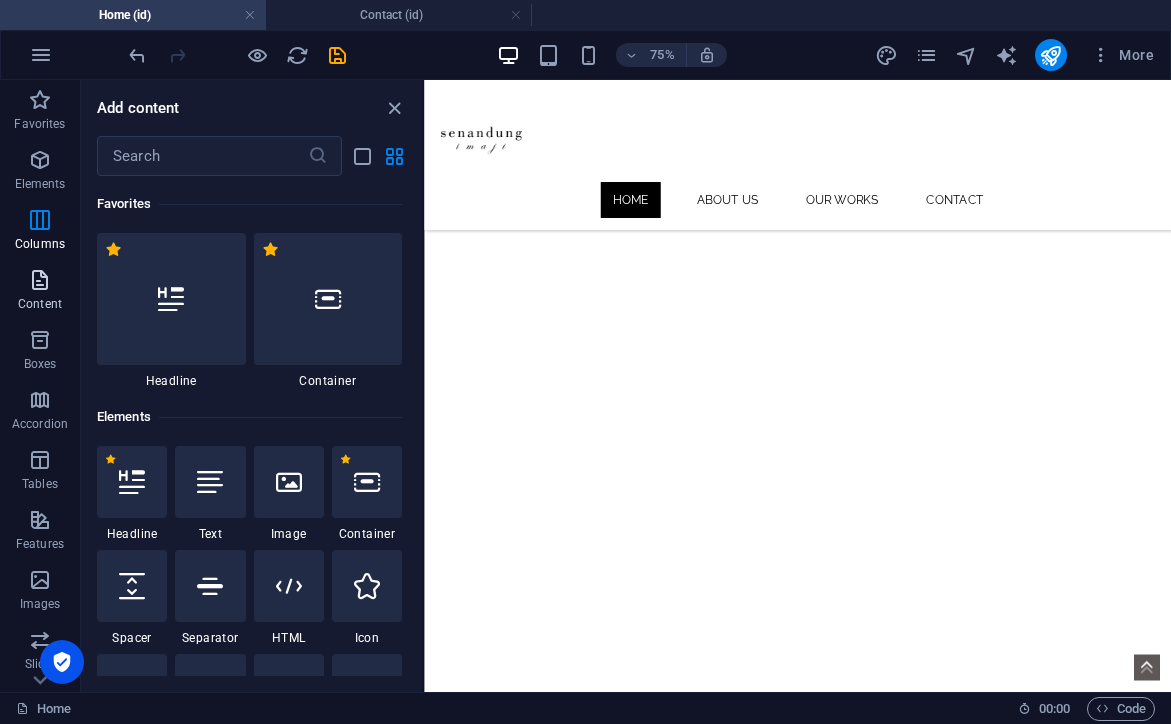 click at bounding box center [40, 280] 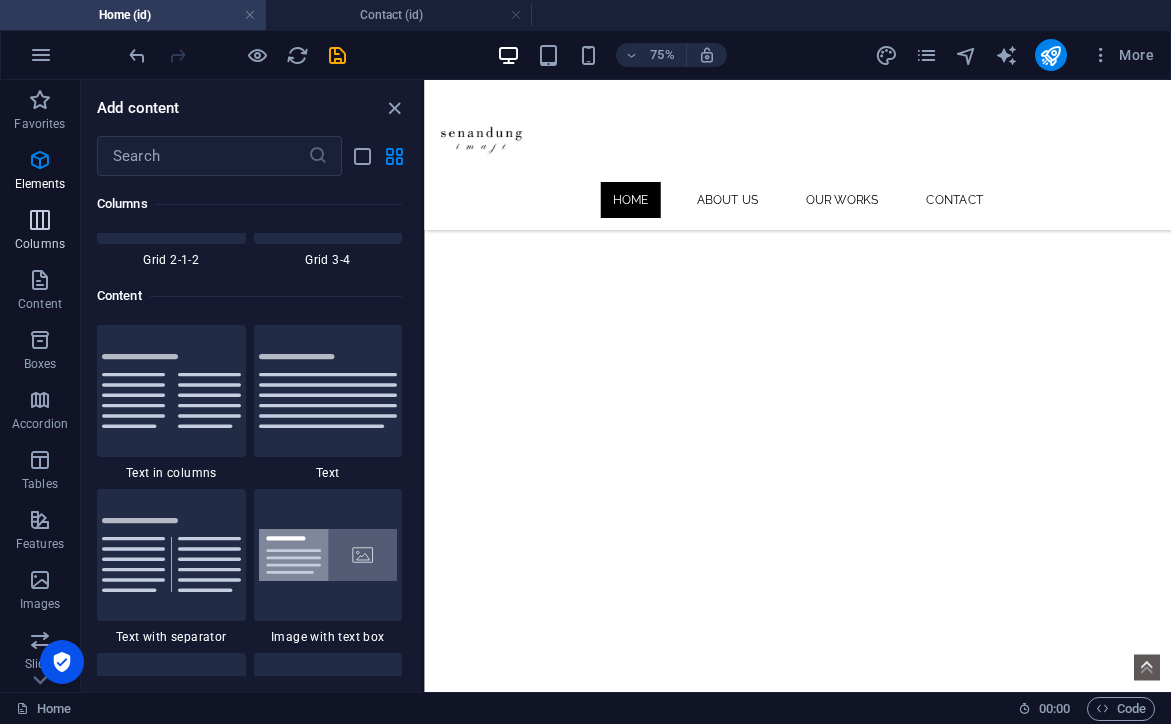 scroll, scrollTop: 3499, scrollLeft: 0, axis: vertical 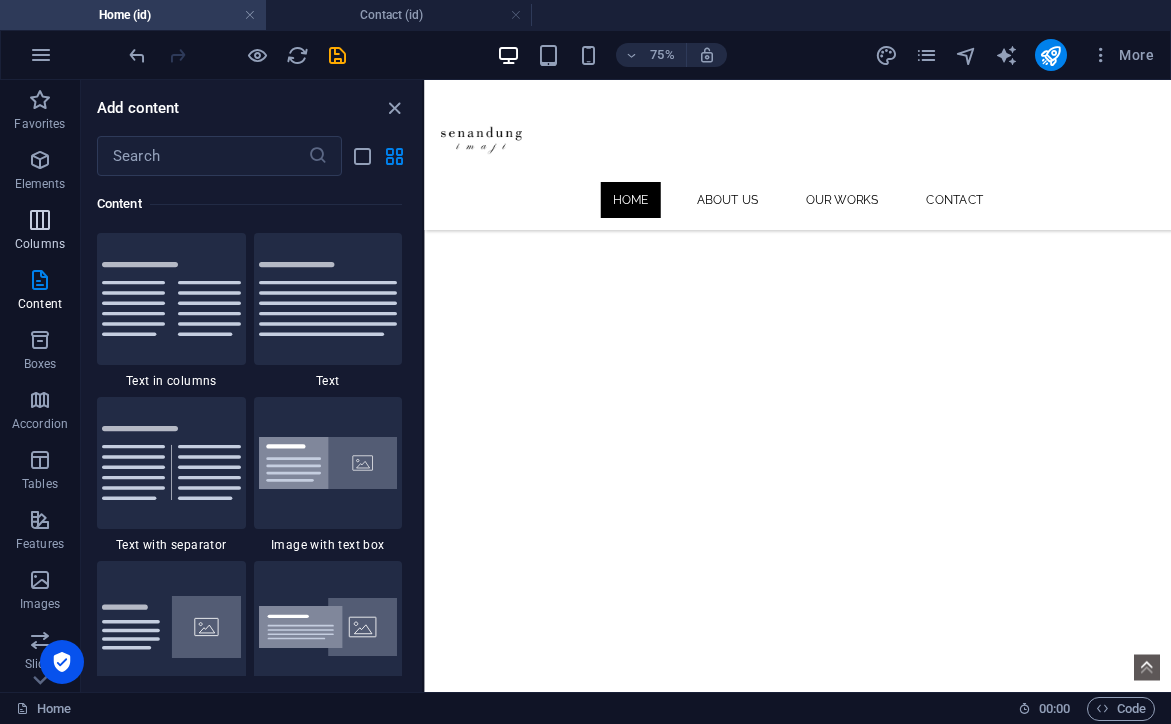 click at bounding box center [40, 220] 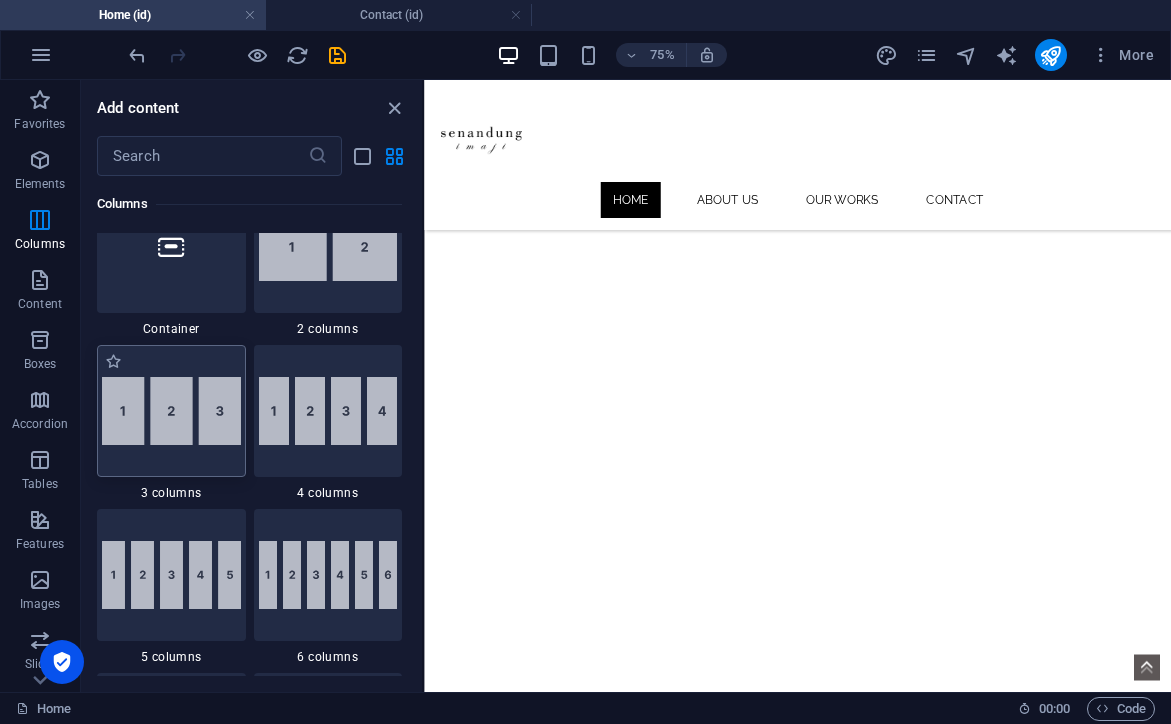 scroll, scrollTop: 1088, scrollLeft: 0, axis: vertical 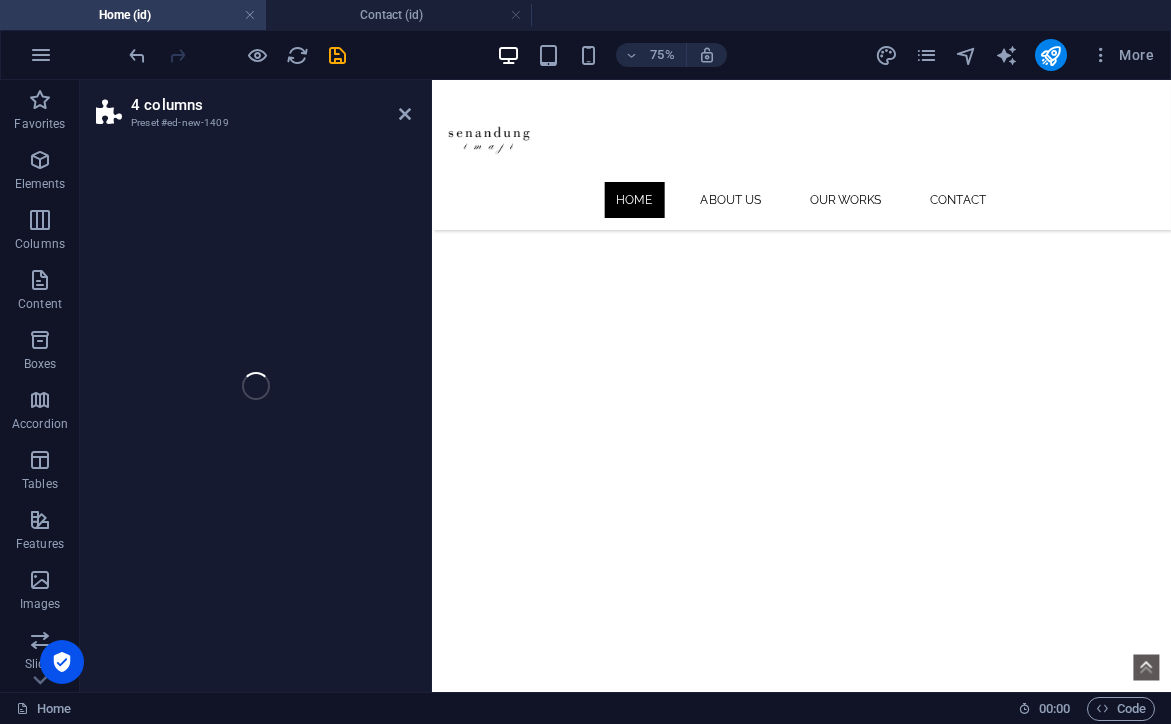 select on "rem" 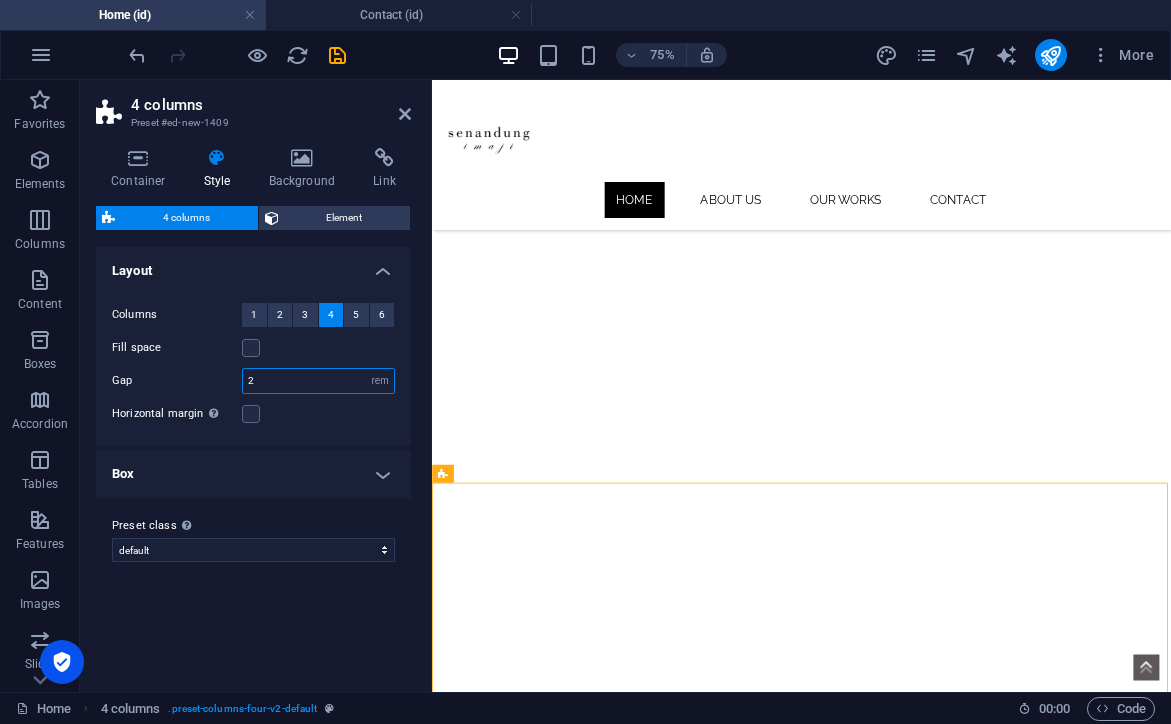 click on "2" at bounding box center (318, 381) 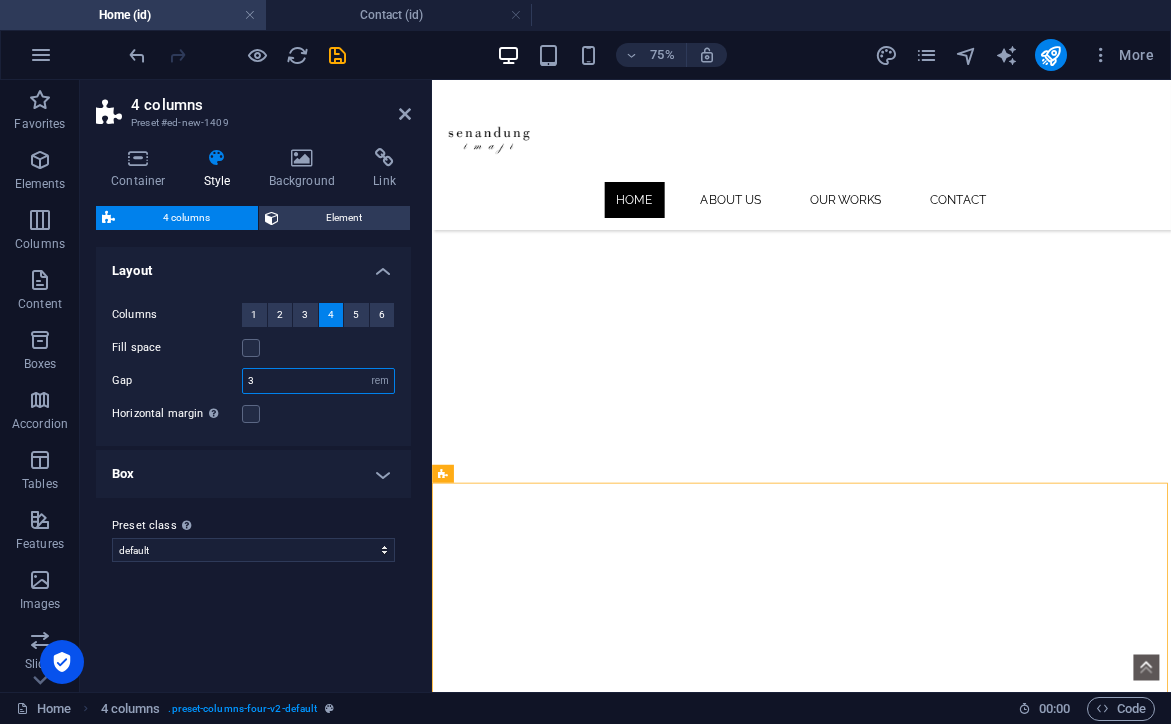 type on "3" 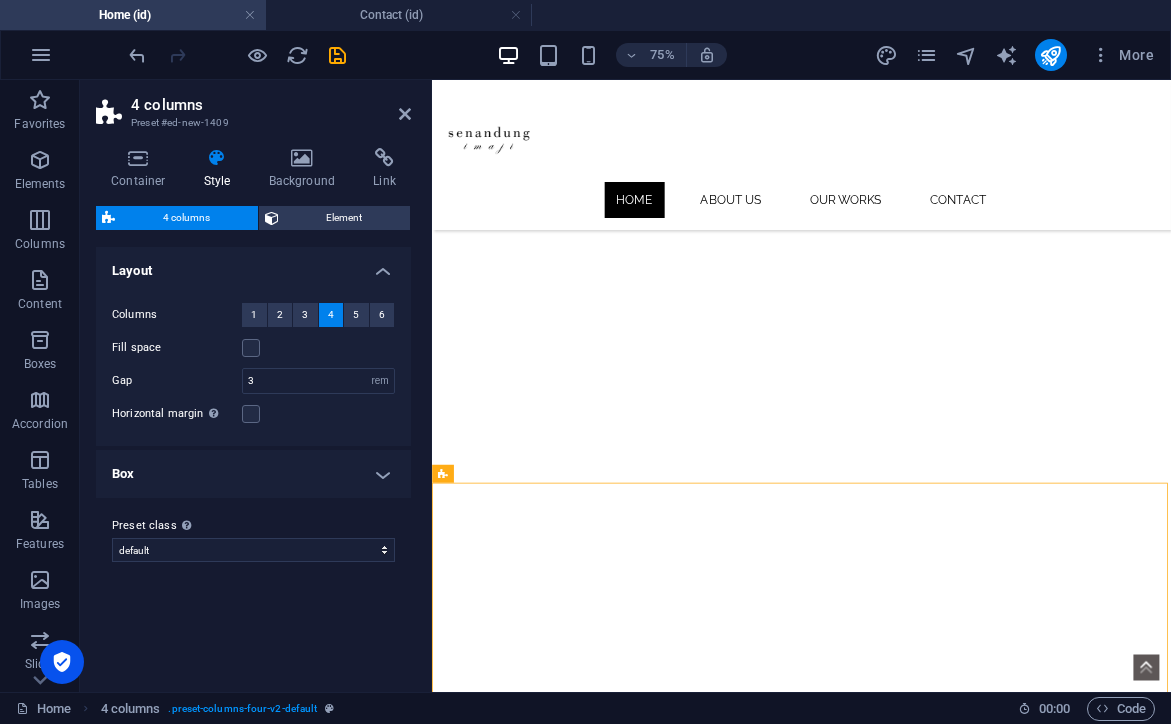 click on "Box" at bounding box center [253, 474] 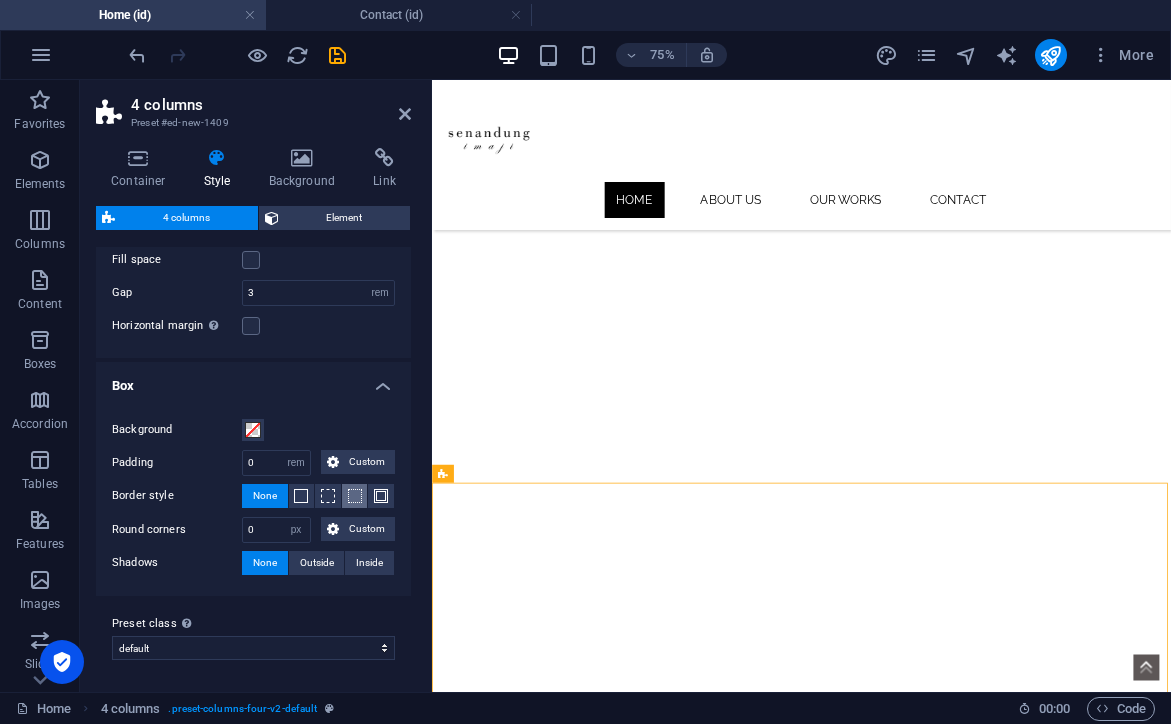 scroll, scrollTop: 87, scrollLeft: 0, axis: vertical 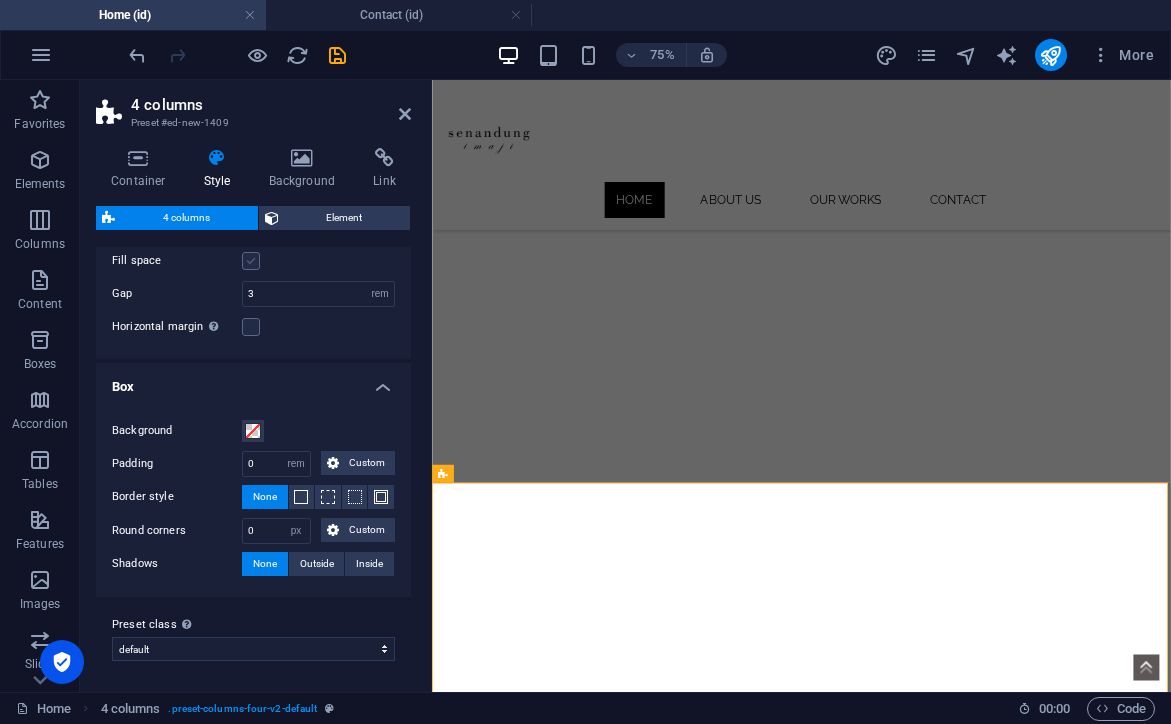 click at bounding box center (251, 261) 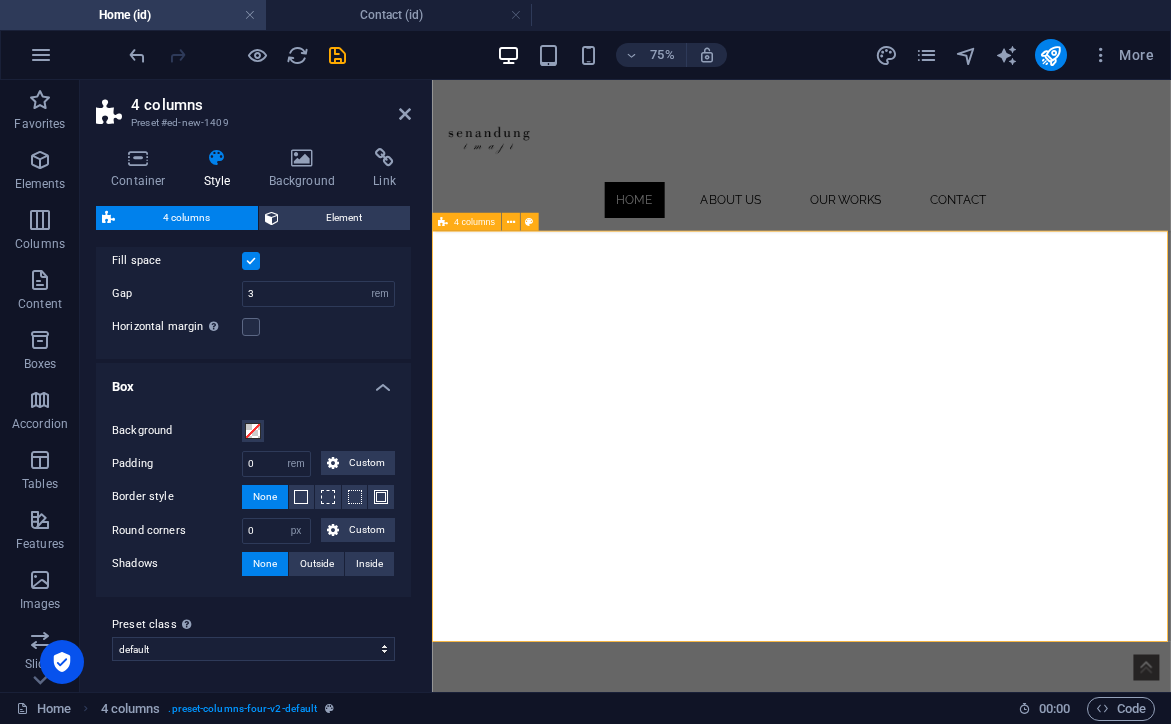 scroll, scrollTop: 877, scrollLeft: 0, axis: vertical 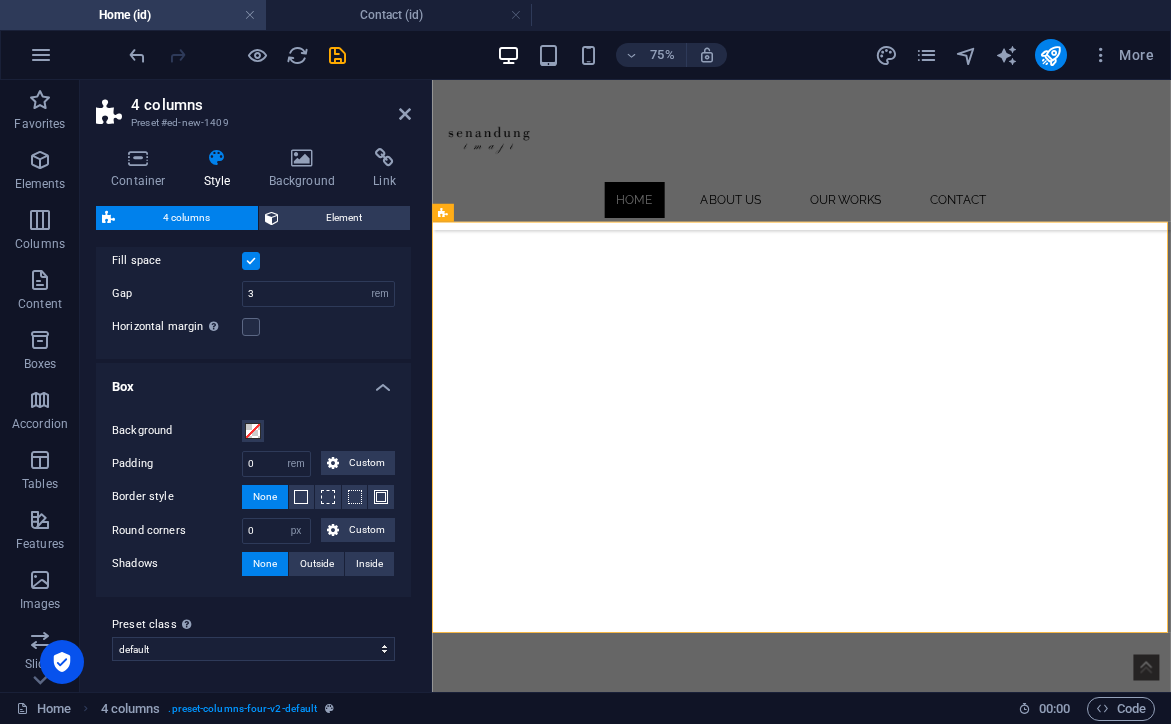 click at bounding box center [251, 261] 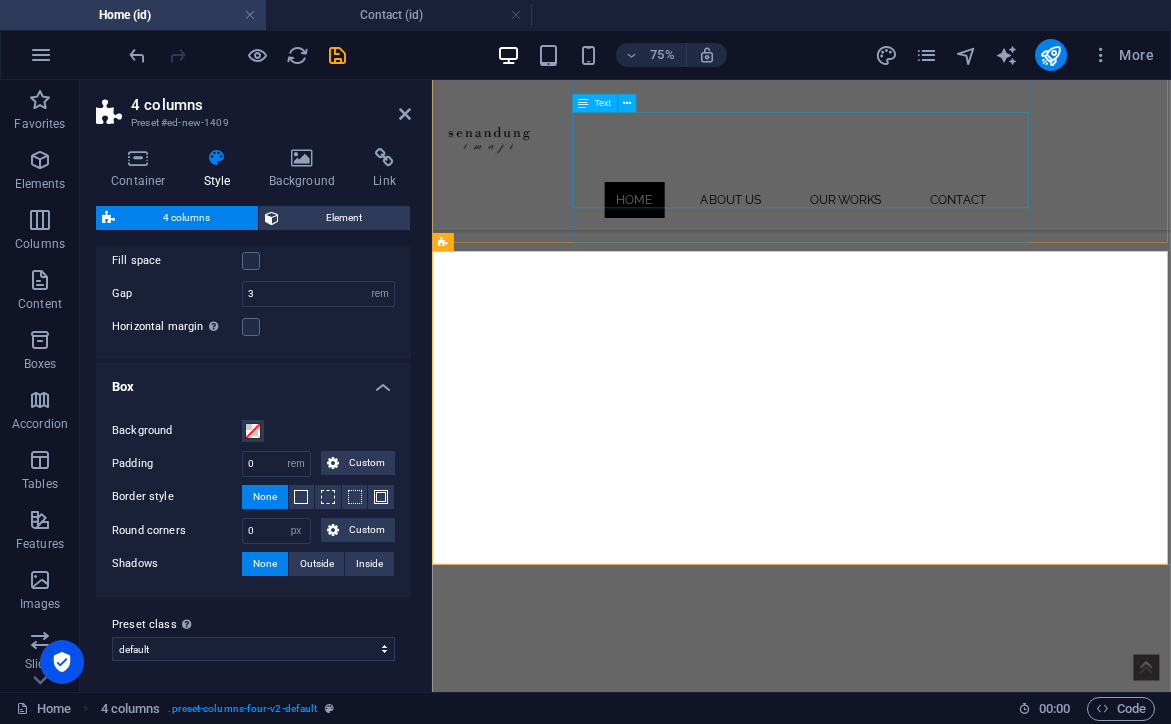 scroll, scrollTop: 870, scrollLeft: 0, axis: vertical 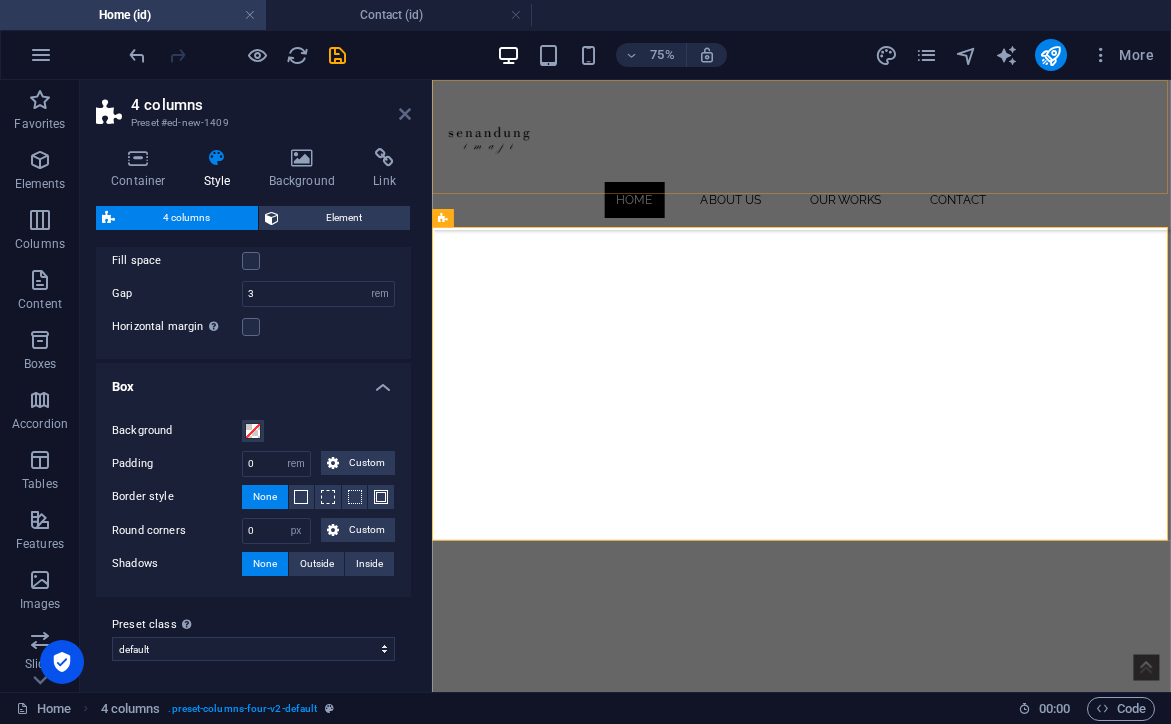 click at bounding box center [405, 114] 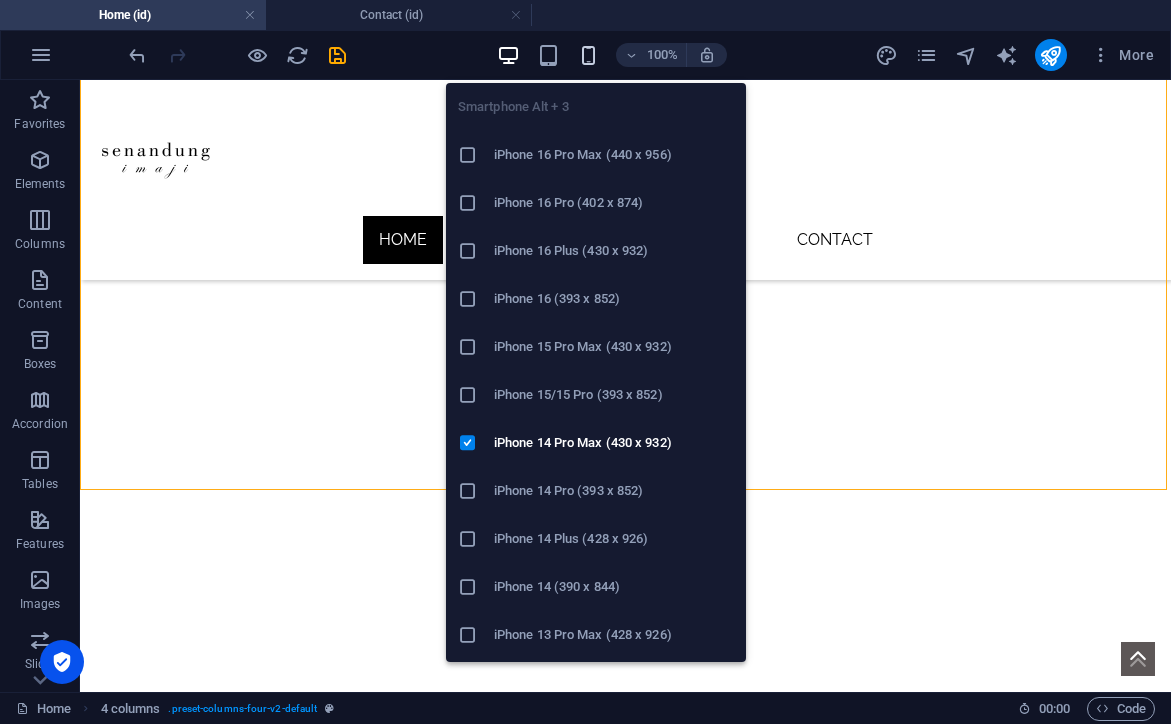 click at bounding box center [588, 55] 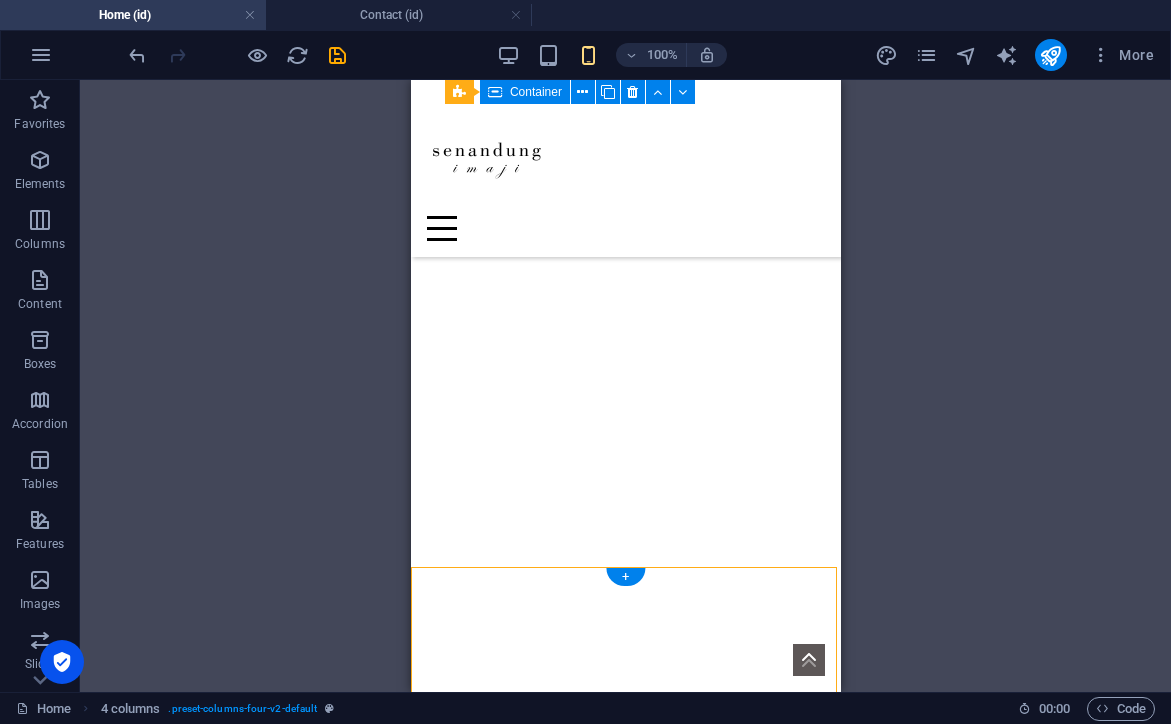 scroll, scrollTop: 323, scrollLeft: 0, axis: vertical 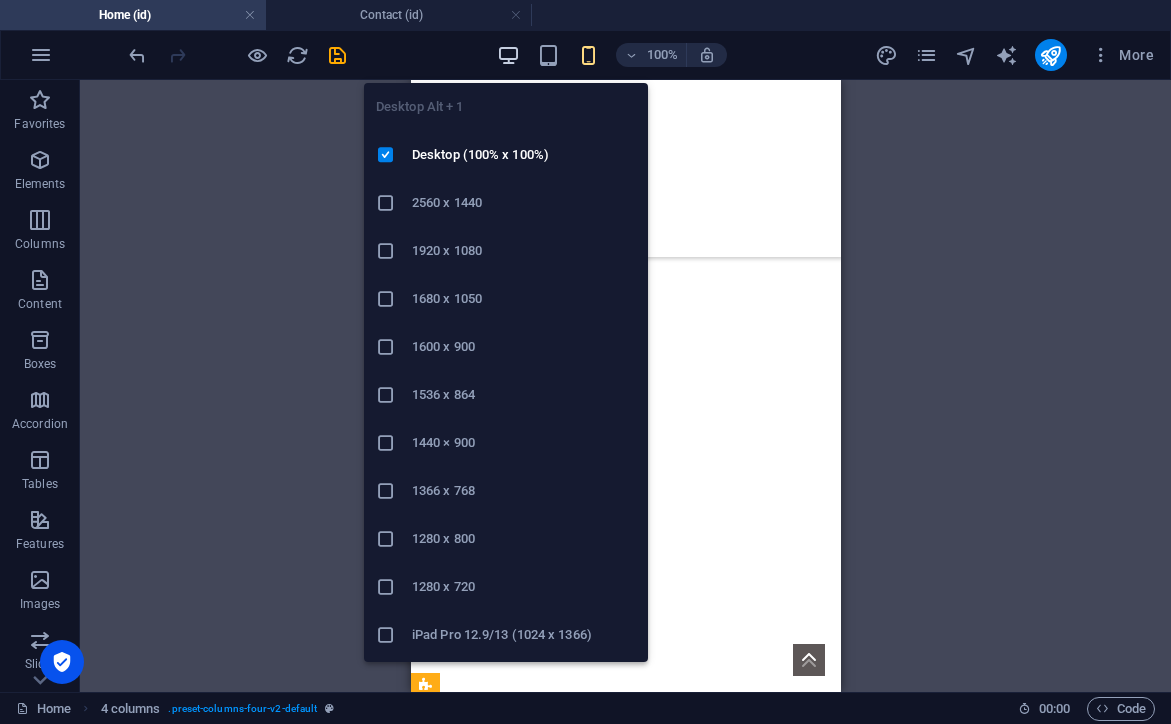 click at bounding box center [508, 55] 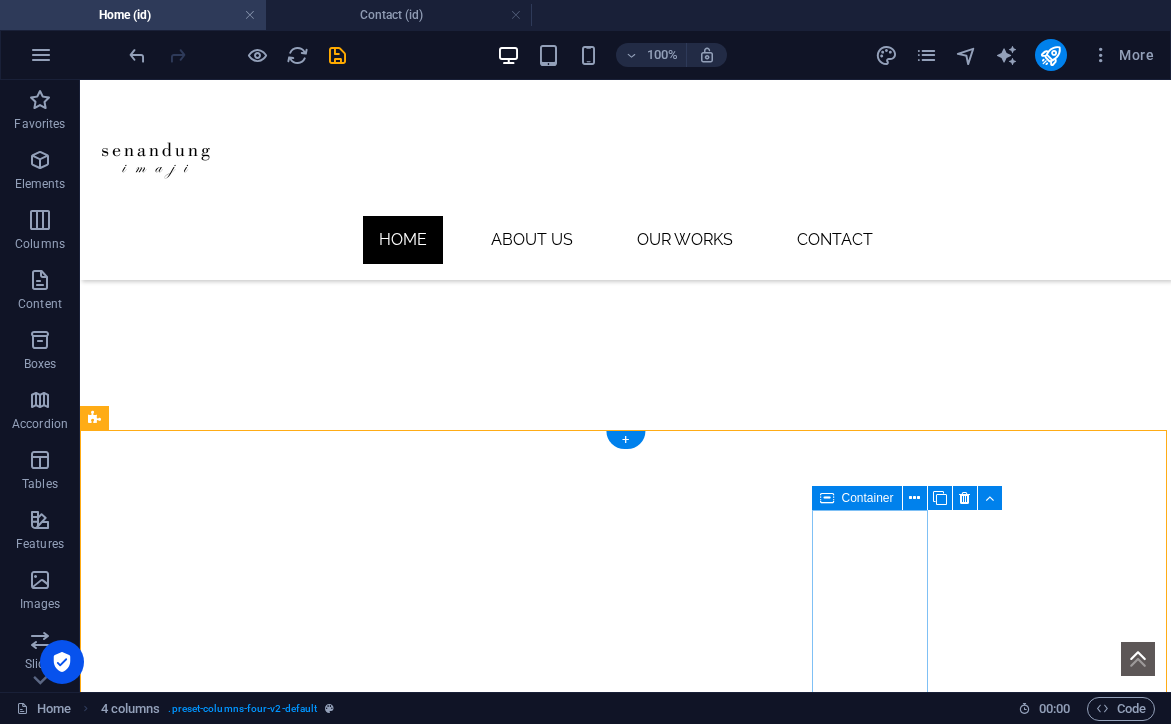 scroll, scrollTop: 515, scrollLeft: 0, axis: vertical 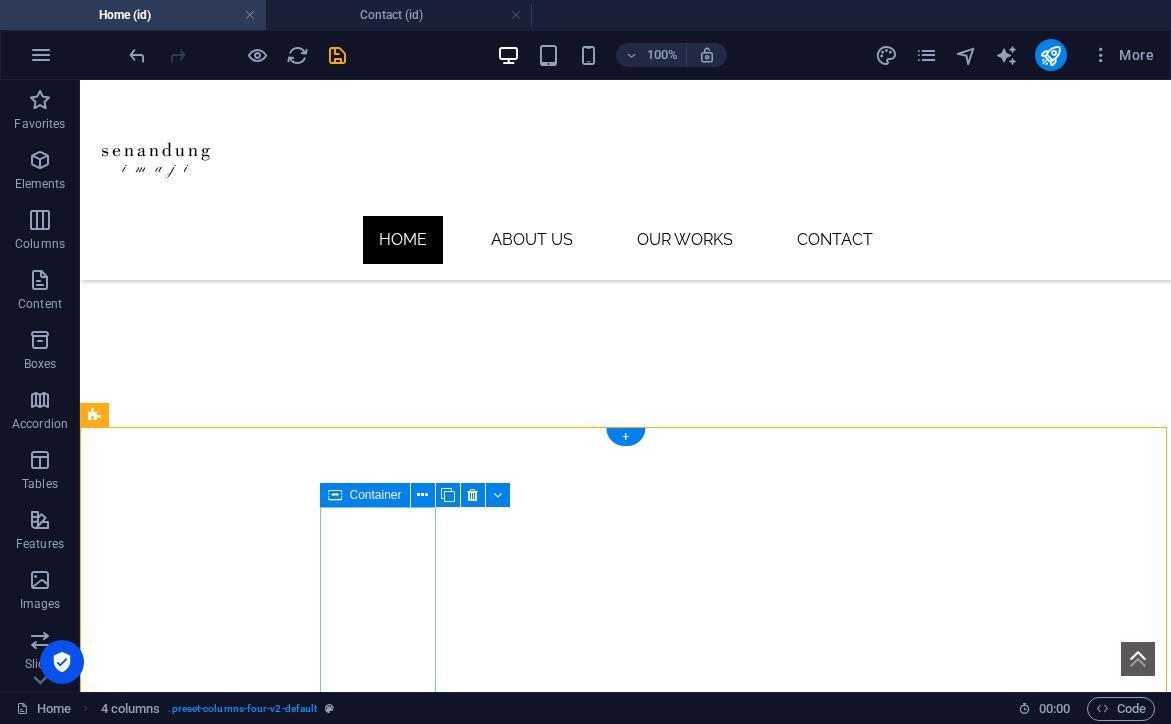 click on "Drop content here or  Add elements  Paste clipboard" at bounding box center (154, 1472) 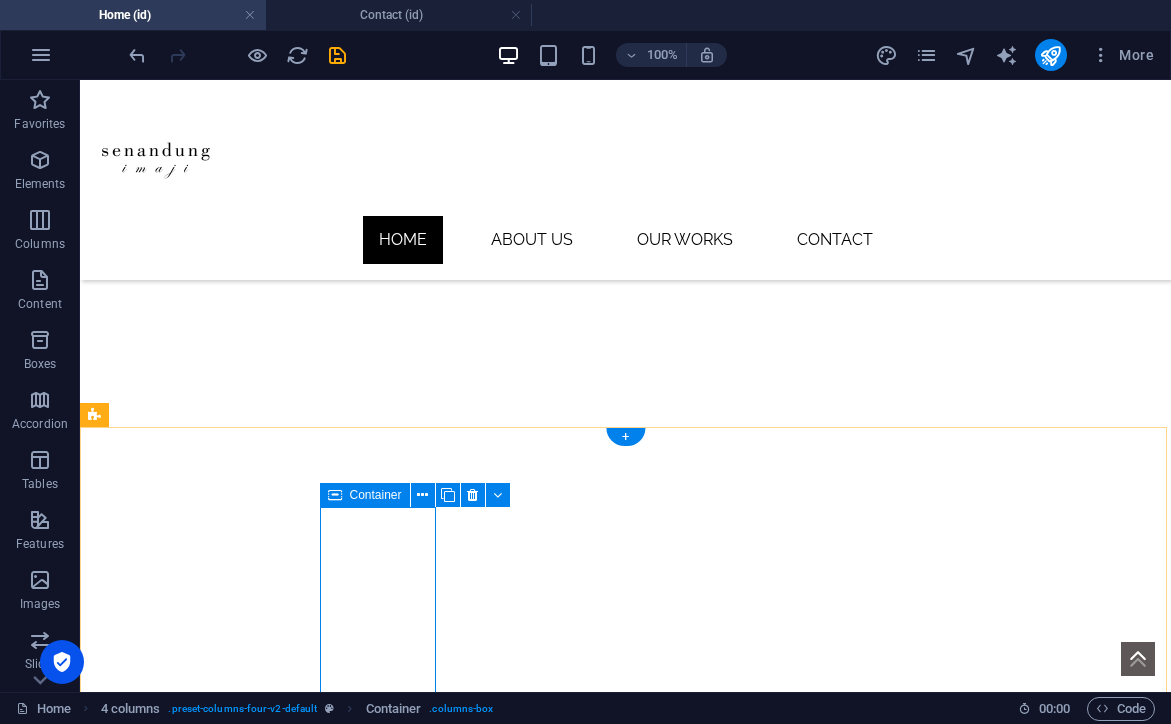 click on "Drop content here or  Add elements  Paste clipboard" at bounding box center (154, 1472) 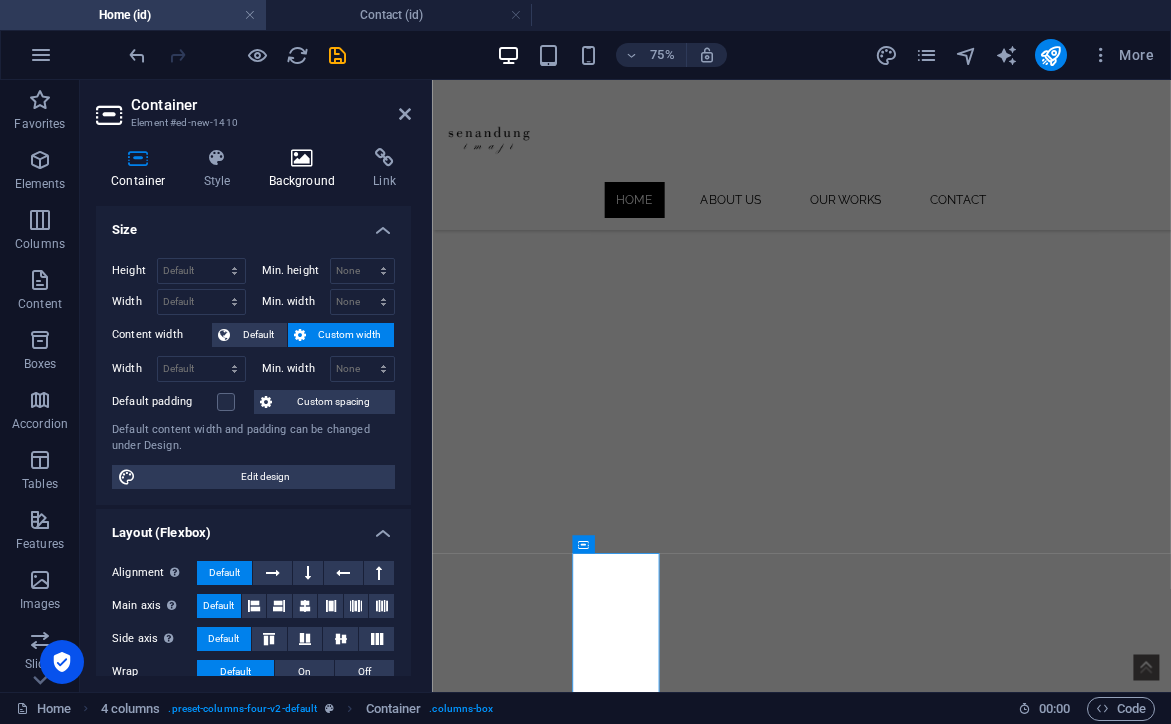click at bounding box center (302, 158) 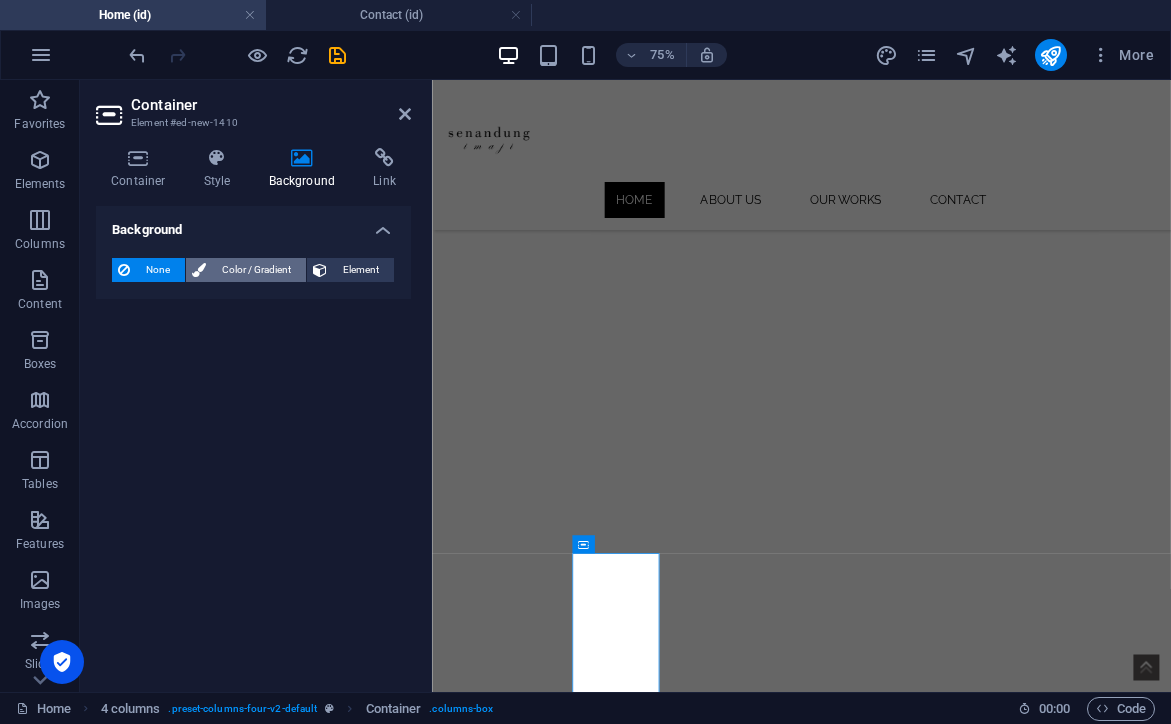 click on "Color / Gradient" at bounding box center (256, 270) 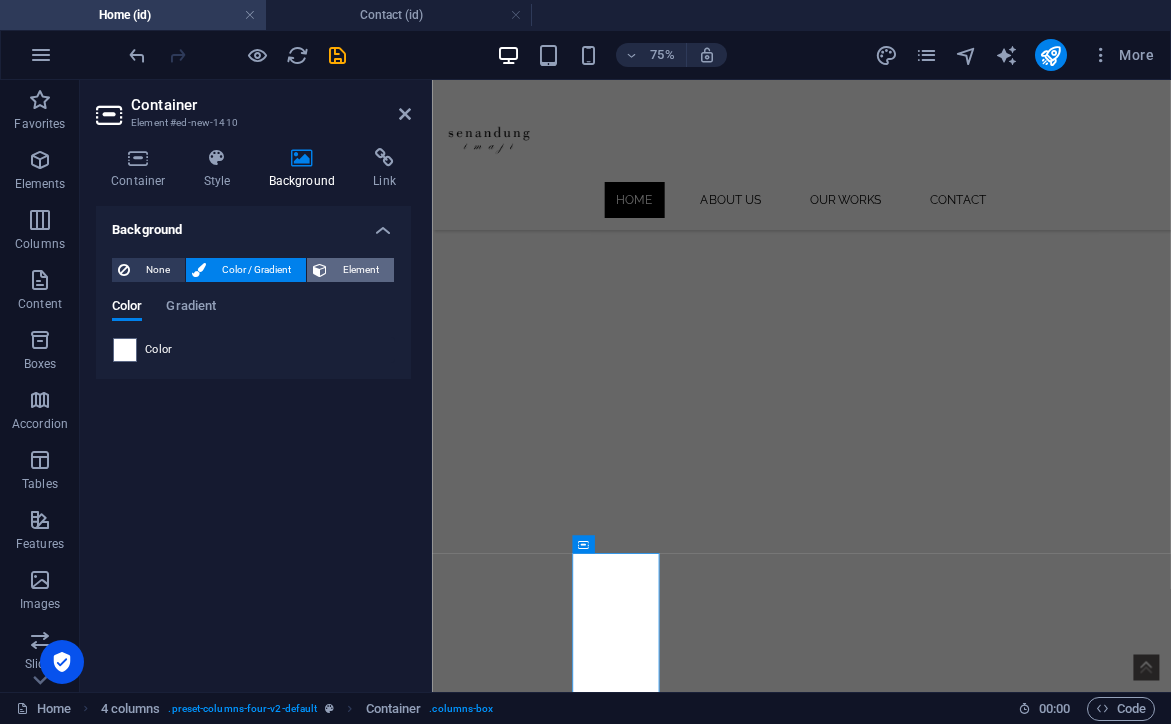 click on "Element" at bounding box center [360, 270] 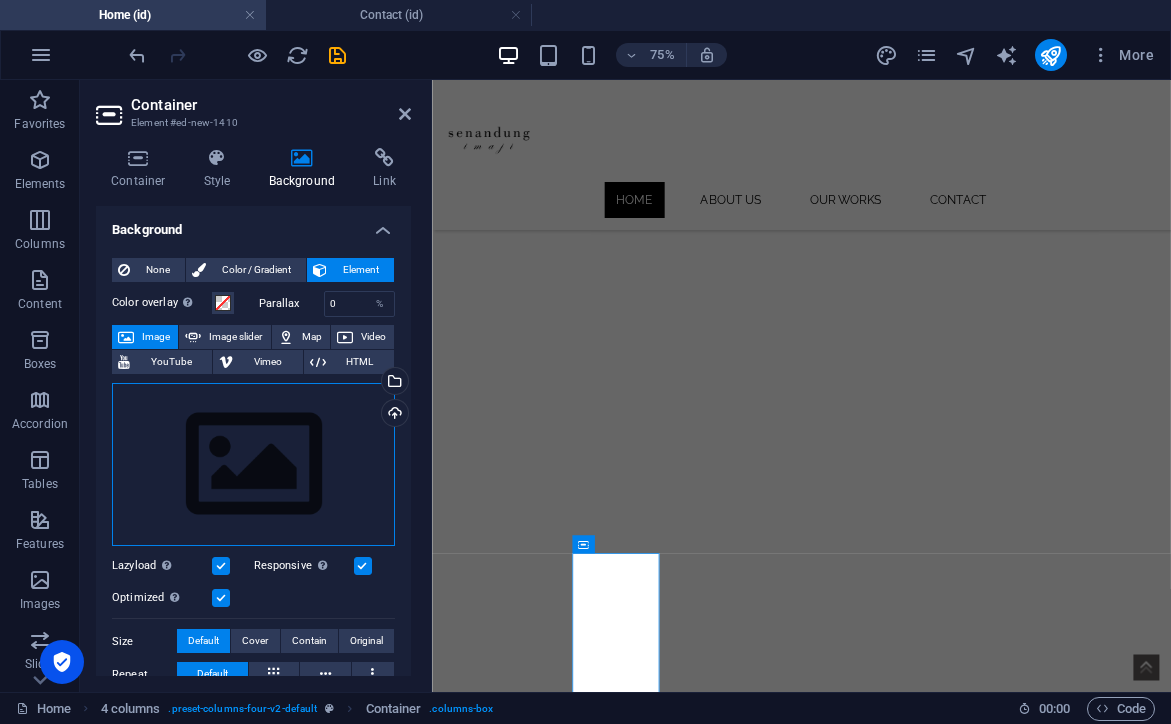 click on "Drag files here, click to choose files or select files from Files or our free stock photos & videos" at bounding box center [253, 465] 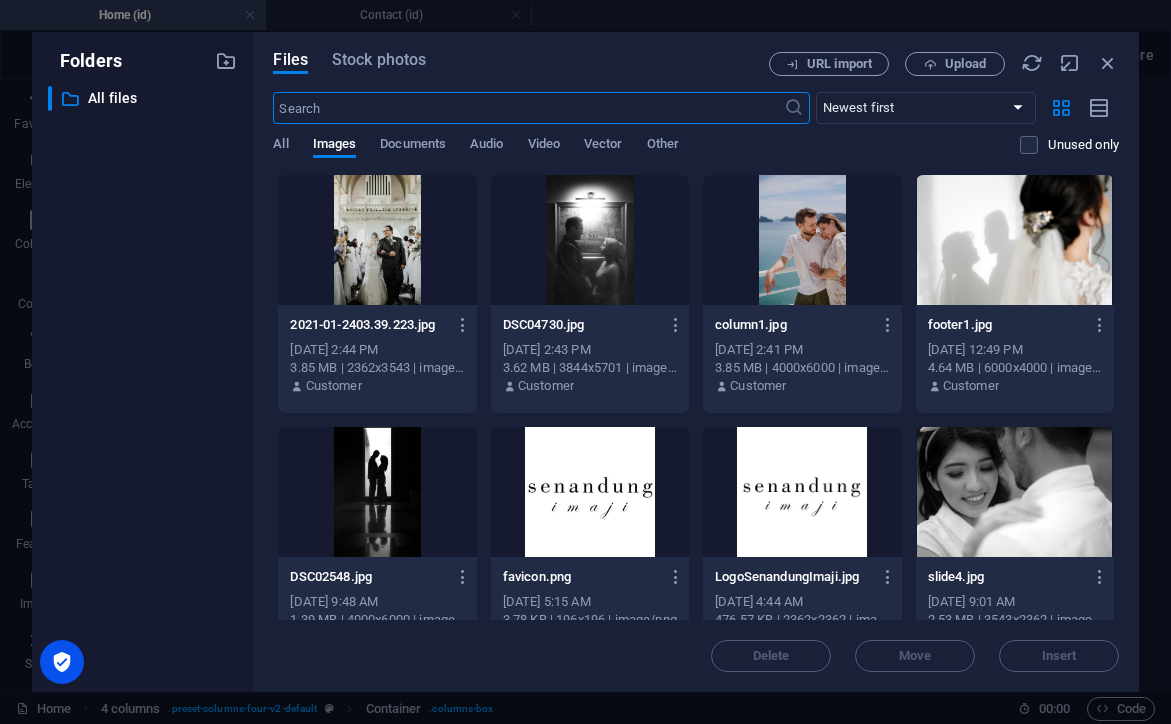 click at bounding box center (377, 240) 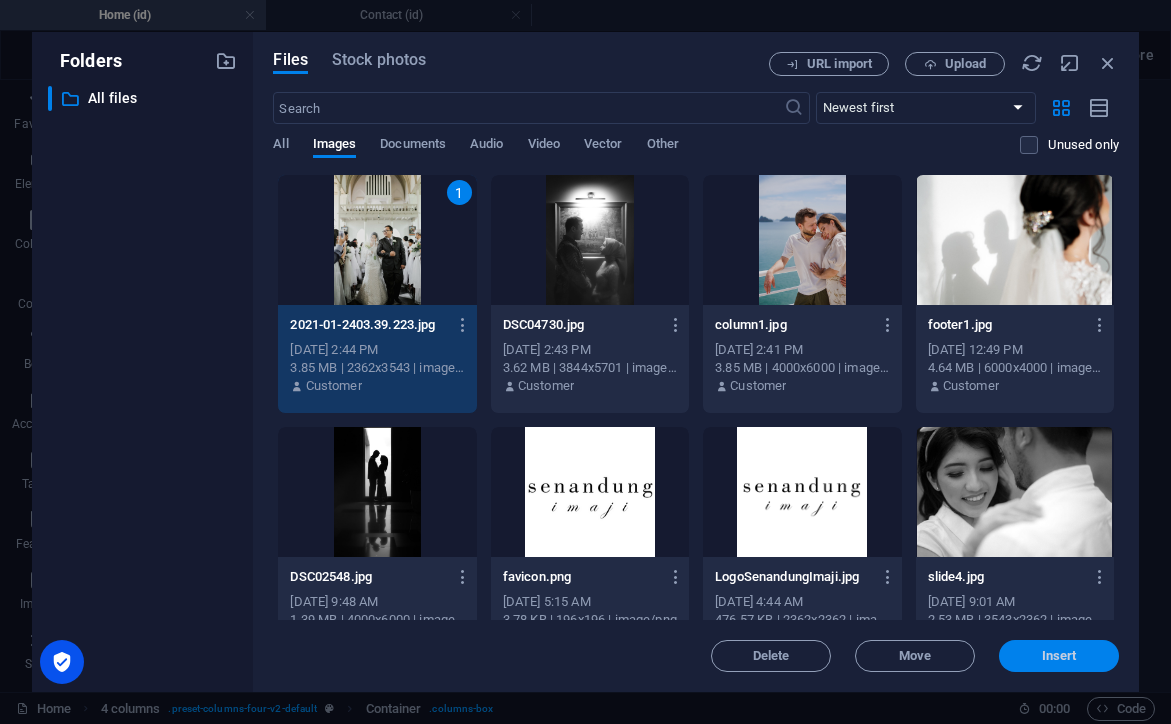 click on "Insert" at bounding box center (1059, 656) 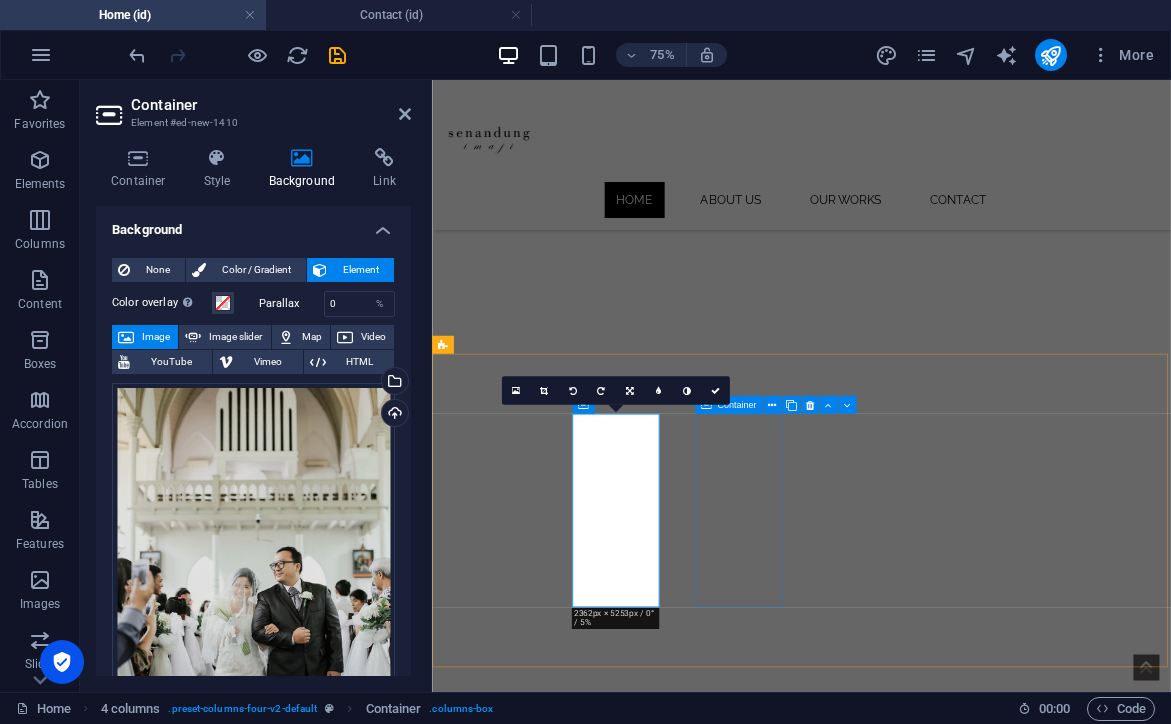 scroll, scrollTop: 705, scrollLeft: 0, axis: vertical 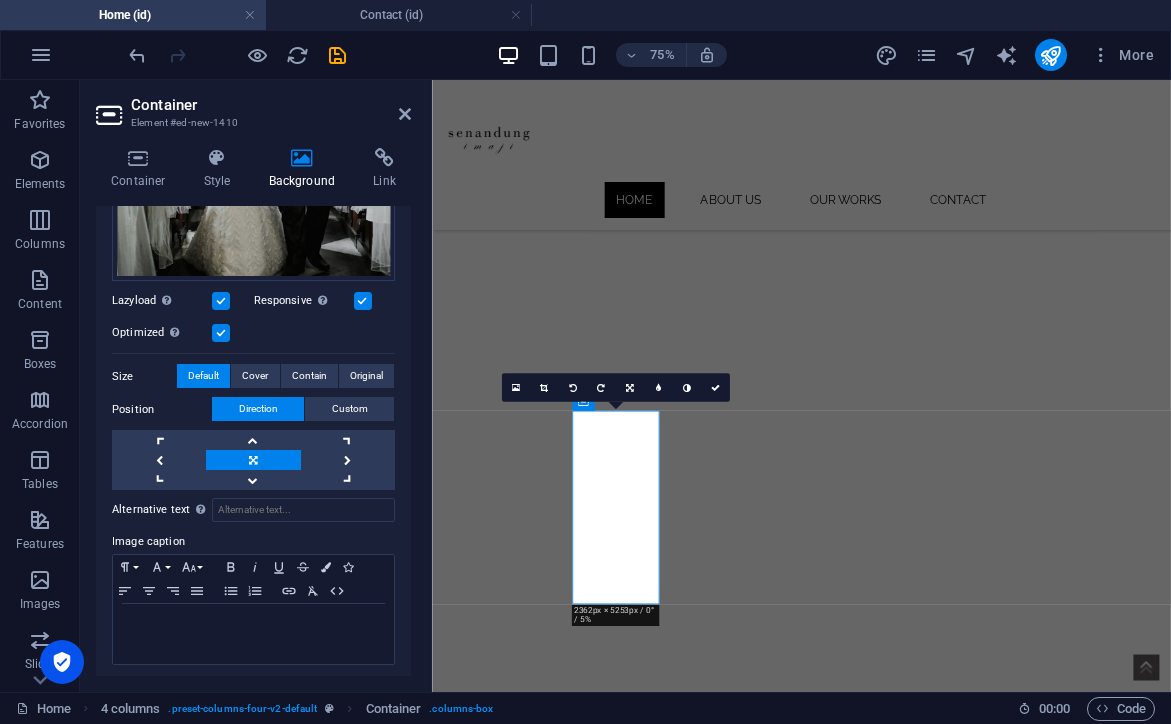 click on "Container Style Background Link Size Height Default px rem % vh vw Min. height None px rem % vh vw Width Default px rem % em vh vw Min. width None px rem % vh vw Content width Default Custom width Width Default px rem % em vh vw Min. width None px rem % vh vw Default padding Custom spacing Default content width and padding can be changed under Design. Edit design Layout (Flexbox) Alignment Determines the flex direction. Default Main axis Determine how elements should behave along the main axis inside this container (justify content). Default Side axis Control the vertical direction of the element inside of the container (align items). Default Wrap Default On Off Fill Controls the distances and direction of elements on the y-axis across several lines (align content). Default Accessibility ARIA helps assistive technologies (like screen readers) to understand the role, state, and behavior of web elements Role The ARIA role defines the purpose of an element.  None Alert Article Banner Comment Fan" at bounding box center (253, 412) 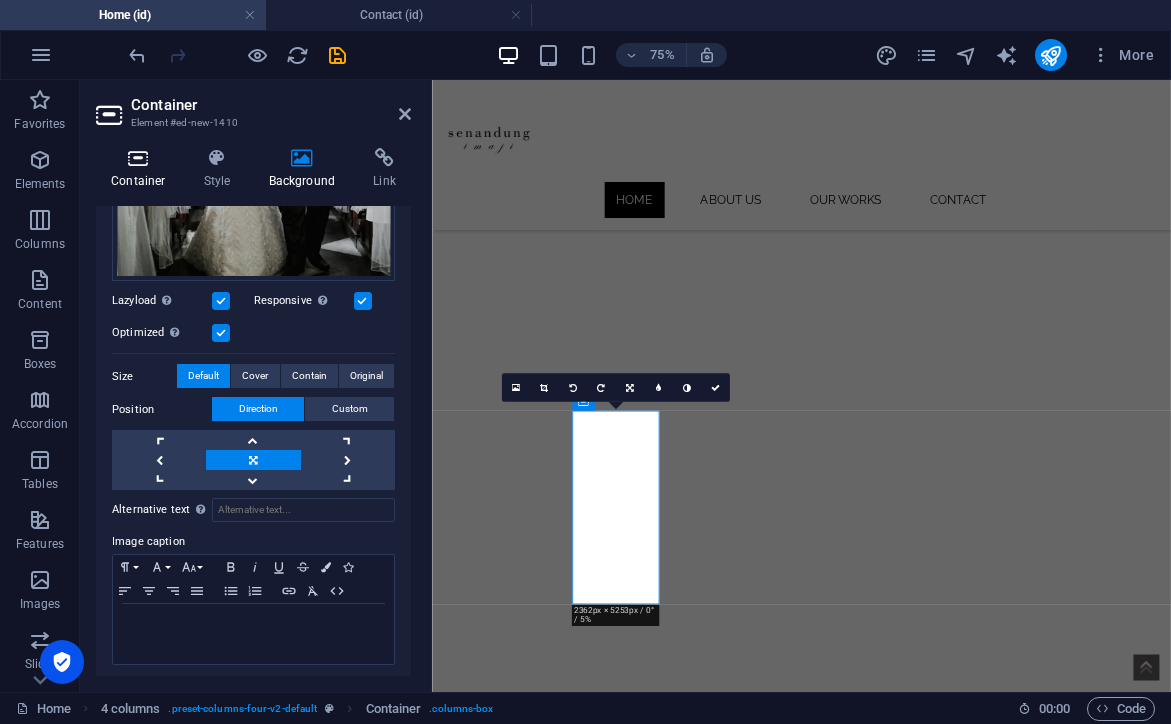 click at bounding box center (138, 158) 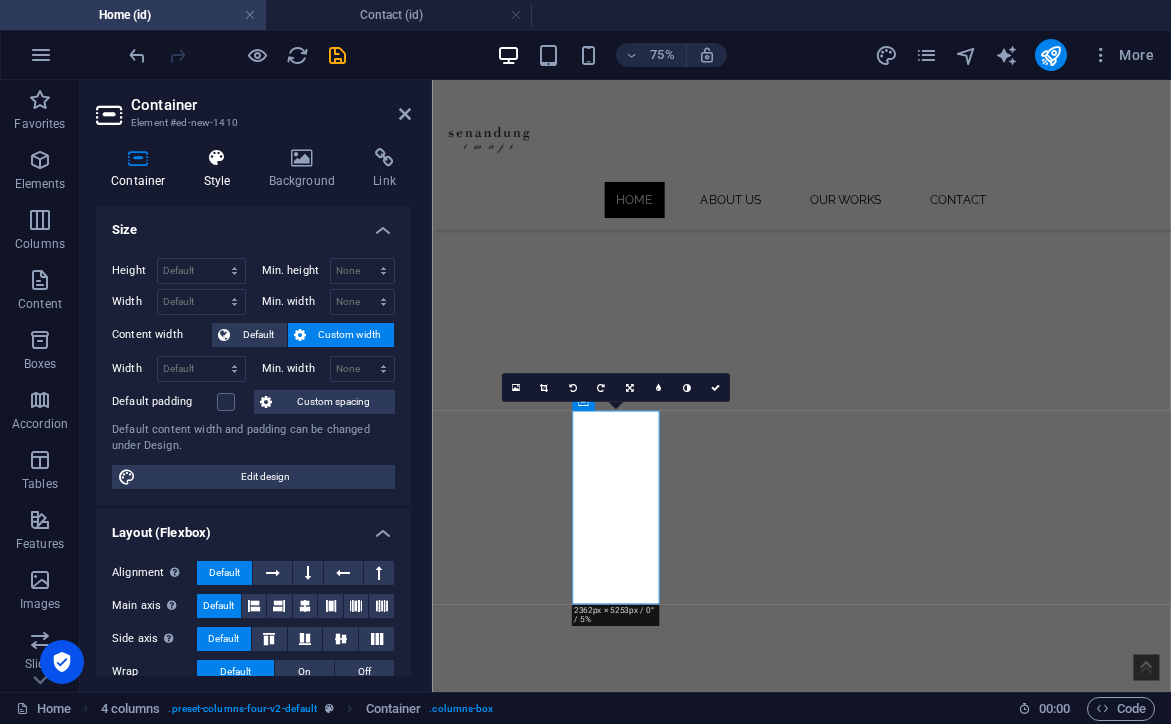 click at bounding box center (217, 158) 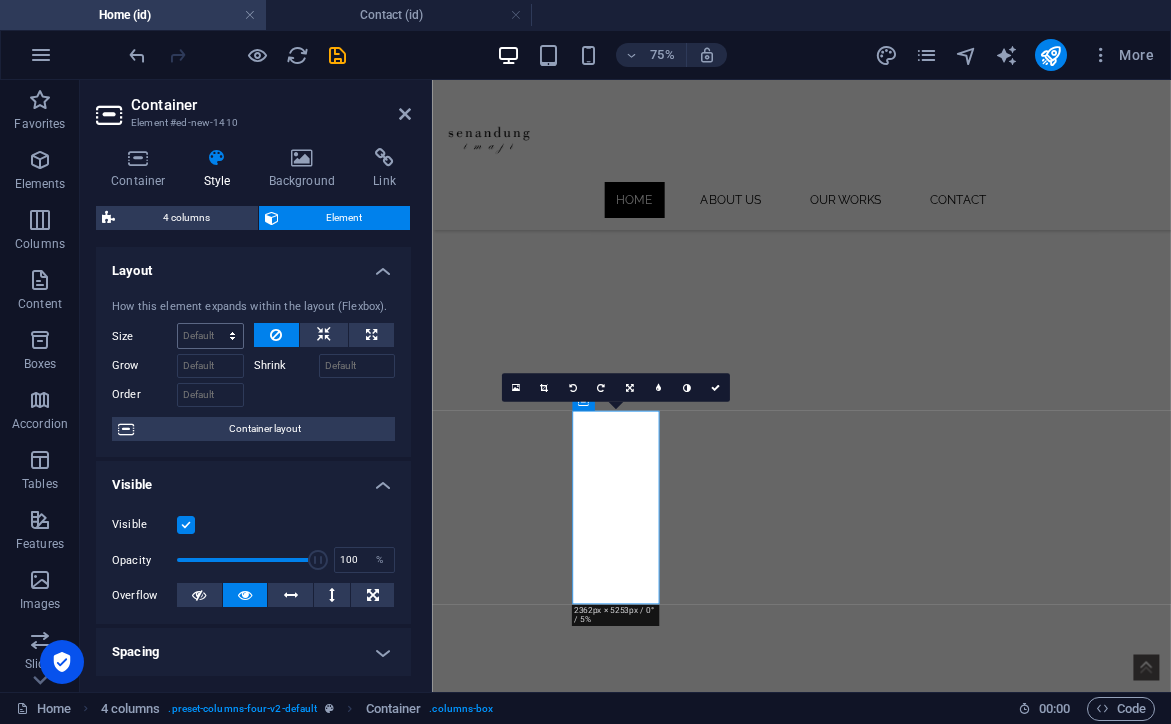 scroll, scrollTop: 0, scrollLeft: 0, axis: both 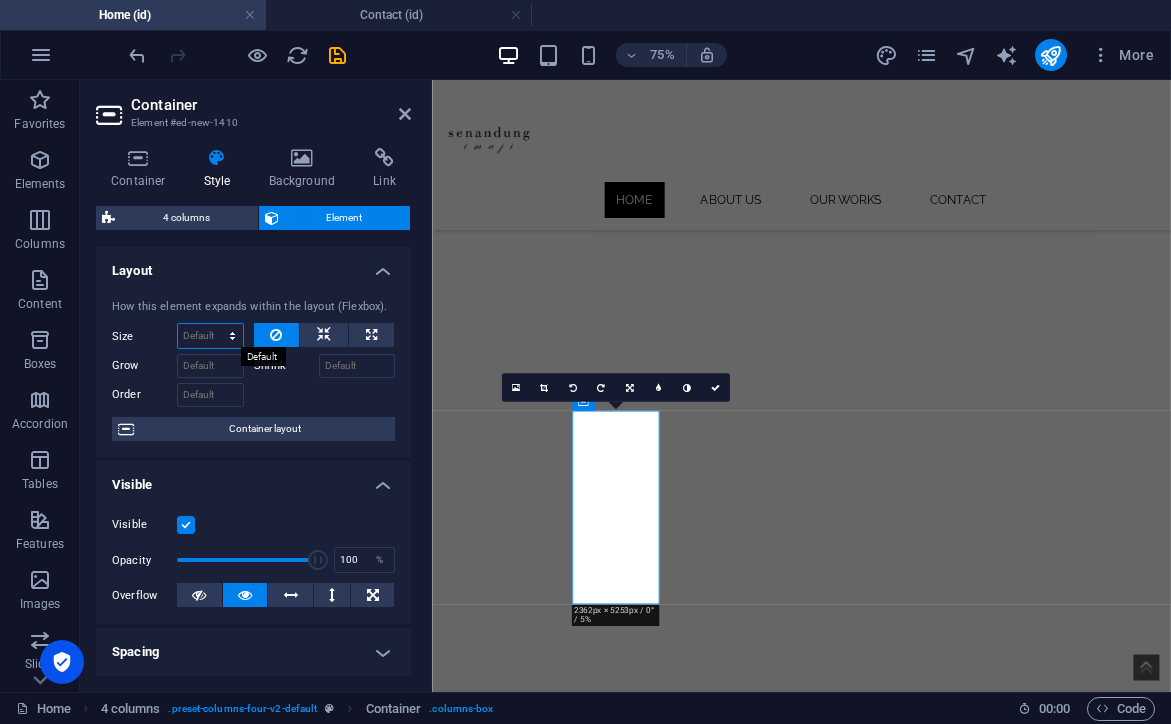 select on "%" 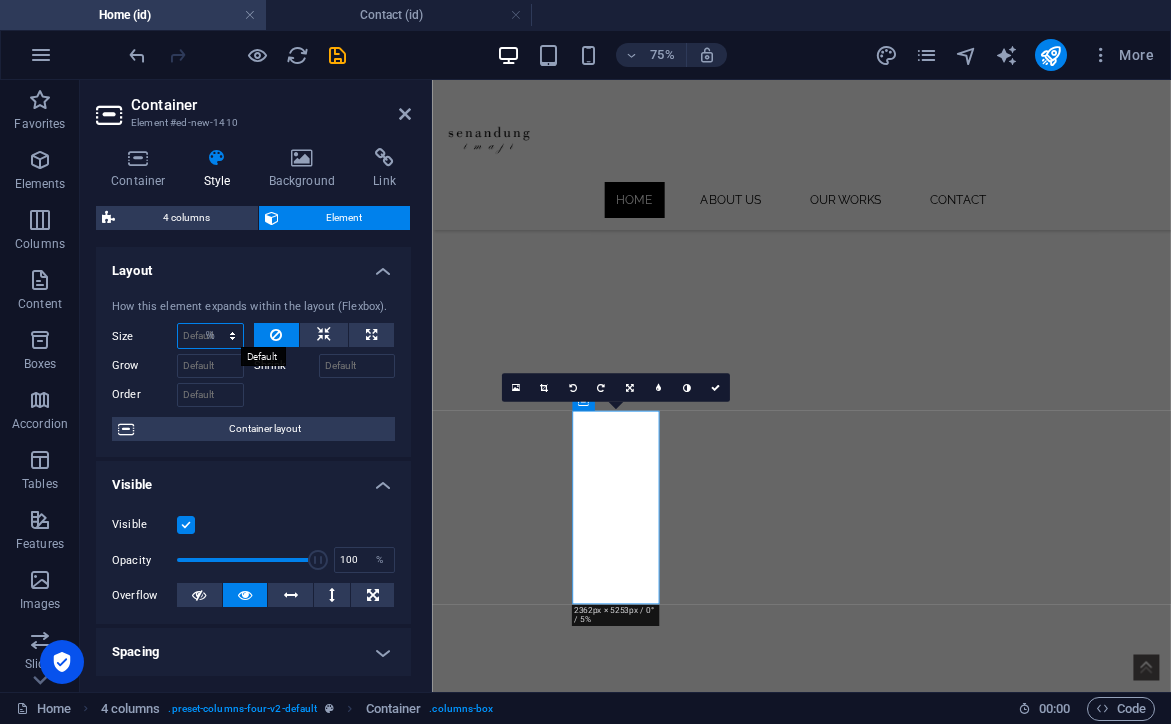 type on "100" 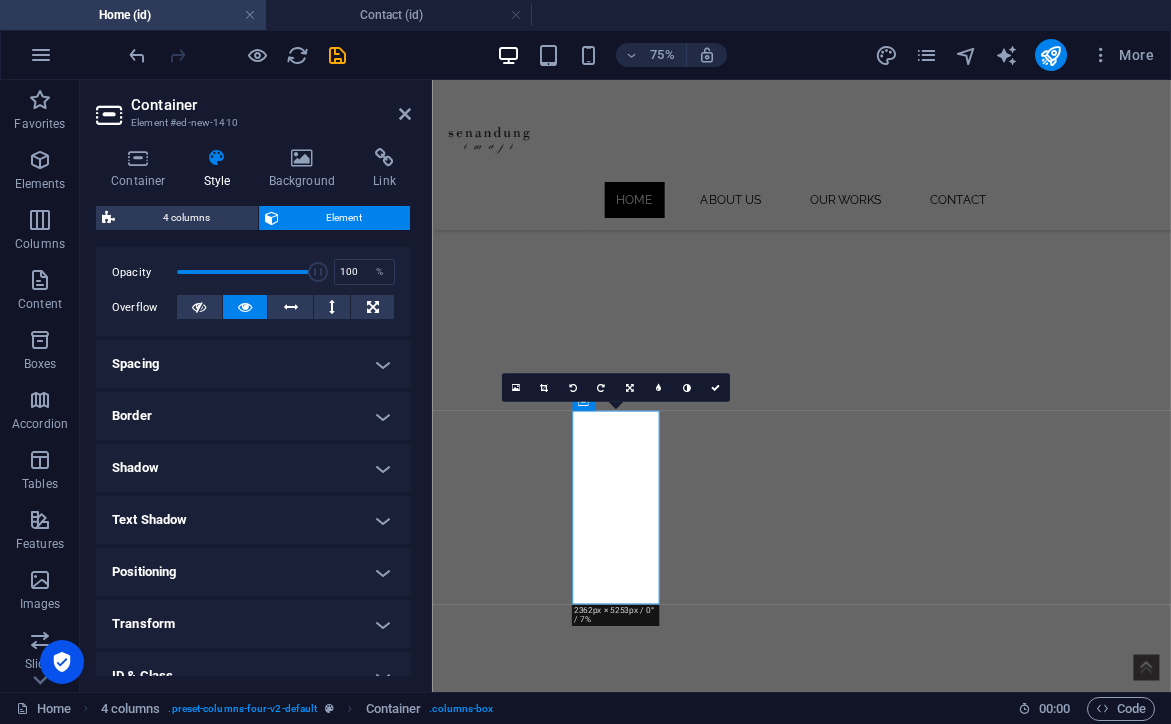 scroll, scrollTop: 311, scrollLeft: 0, axis: vertical 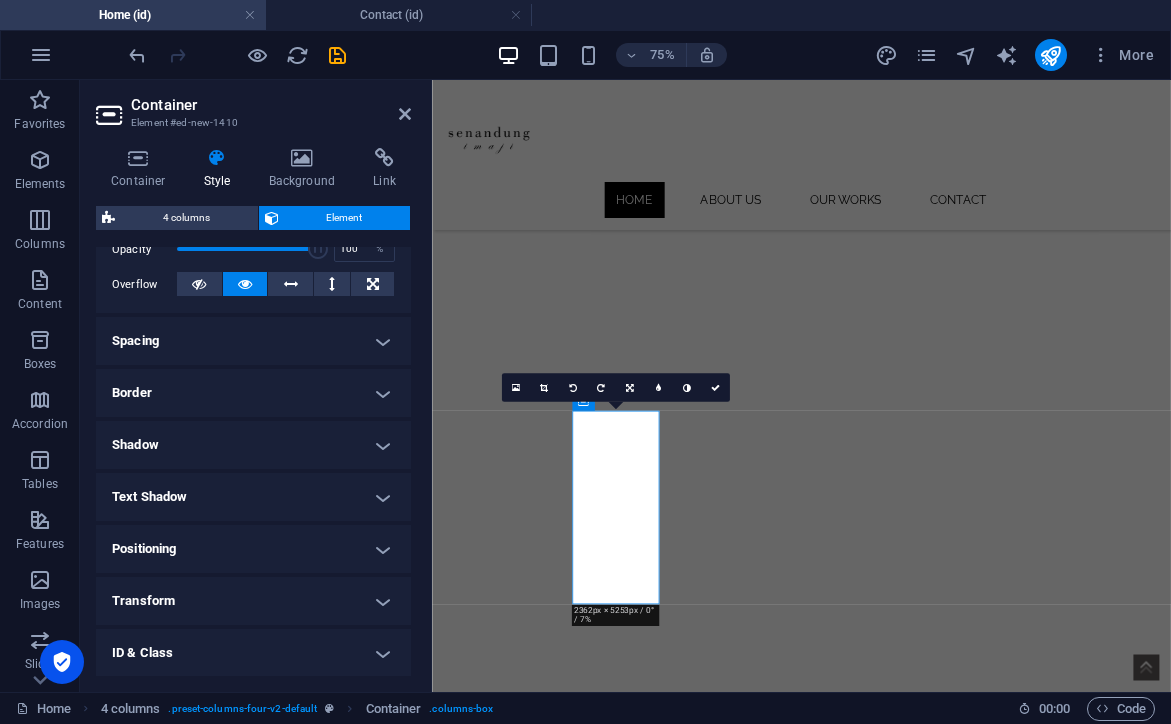 click on "Spacing" at bounding box center [253, 341] 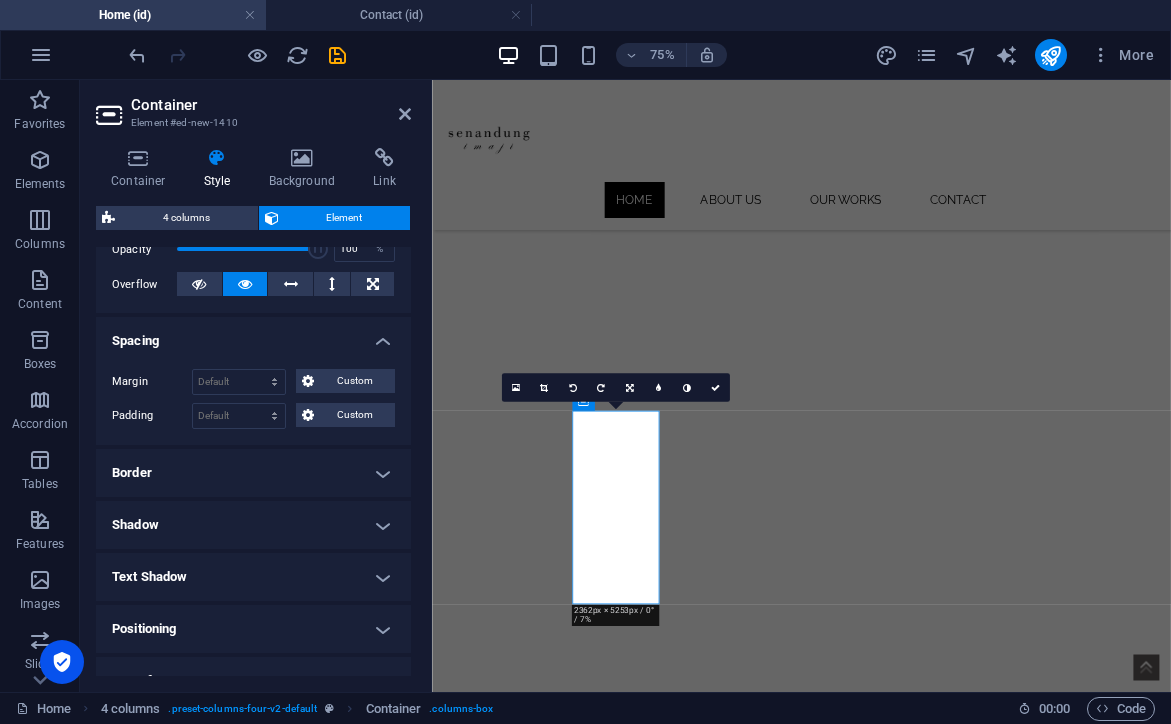 click on "Spacing" at bounding box center [253, 335] 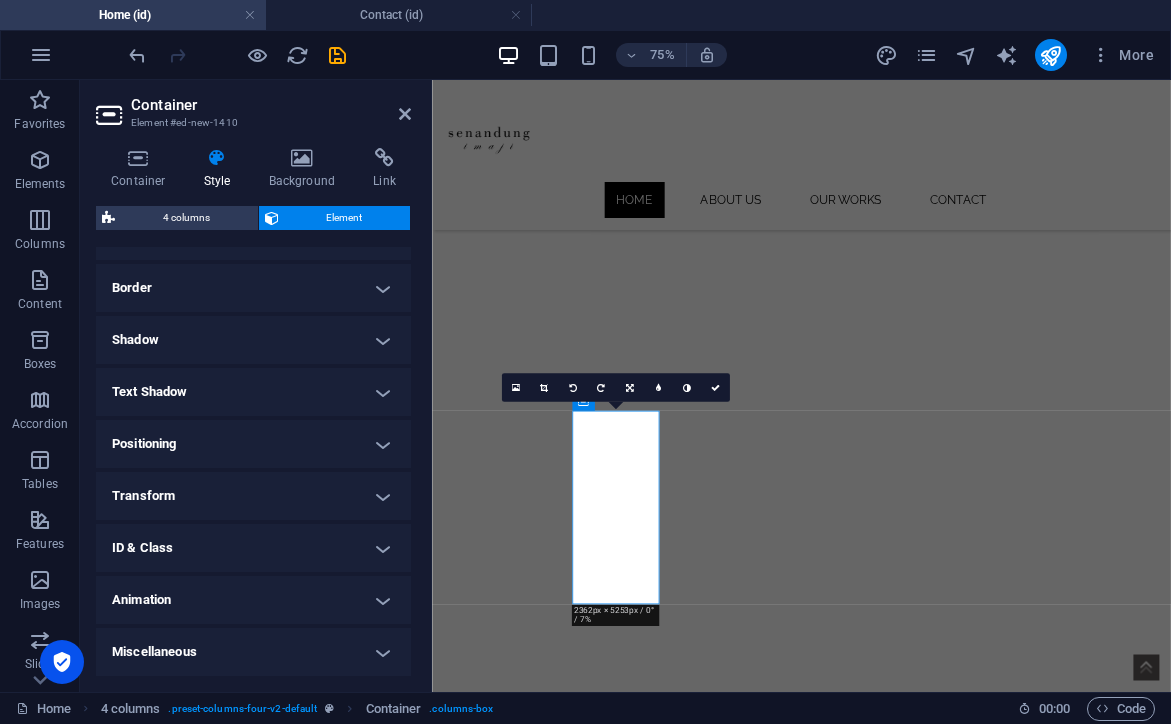 scroll, scrollTop: 415, scrollLeft: 0, axis: vertical 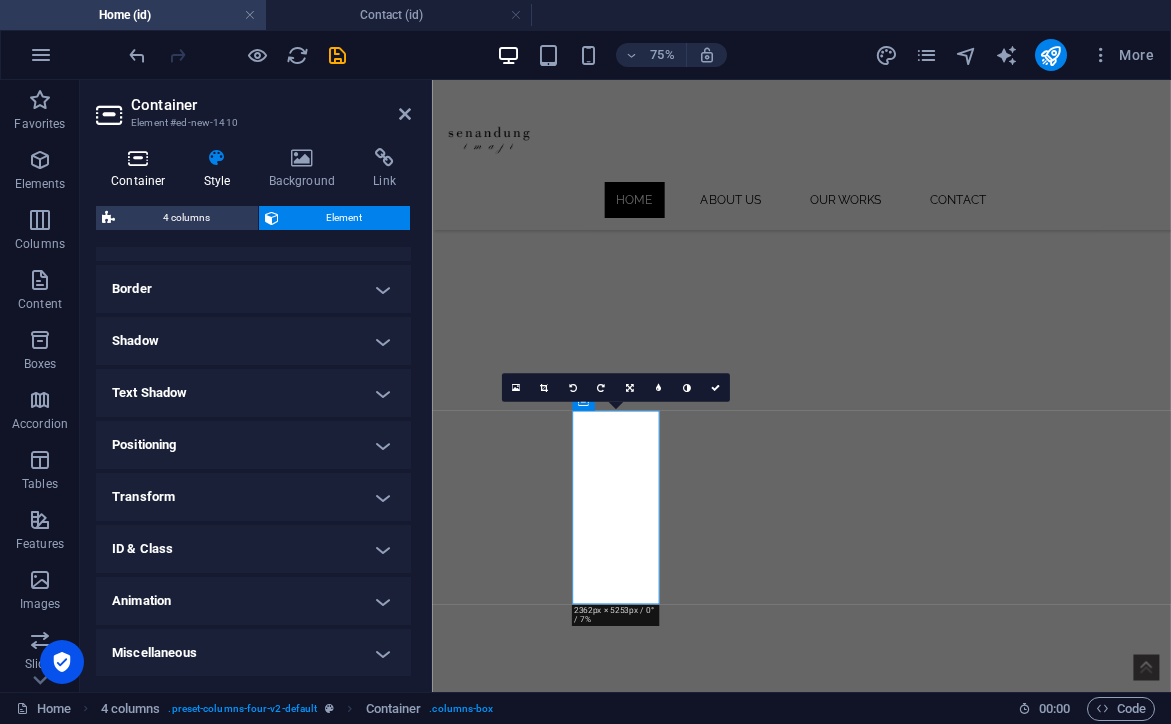 click at bounding box center [138, 158] 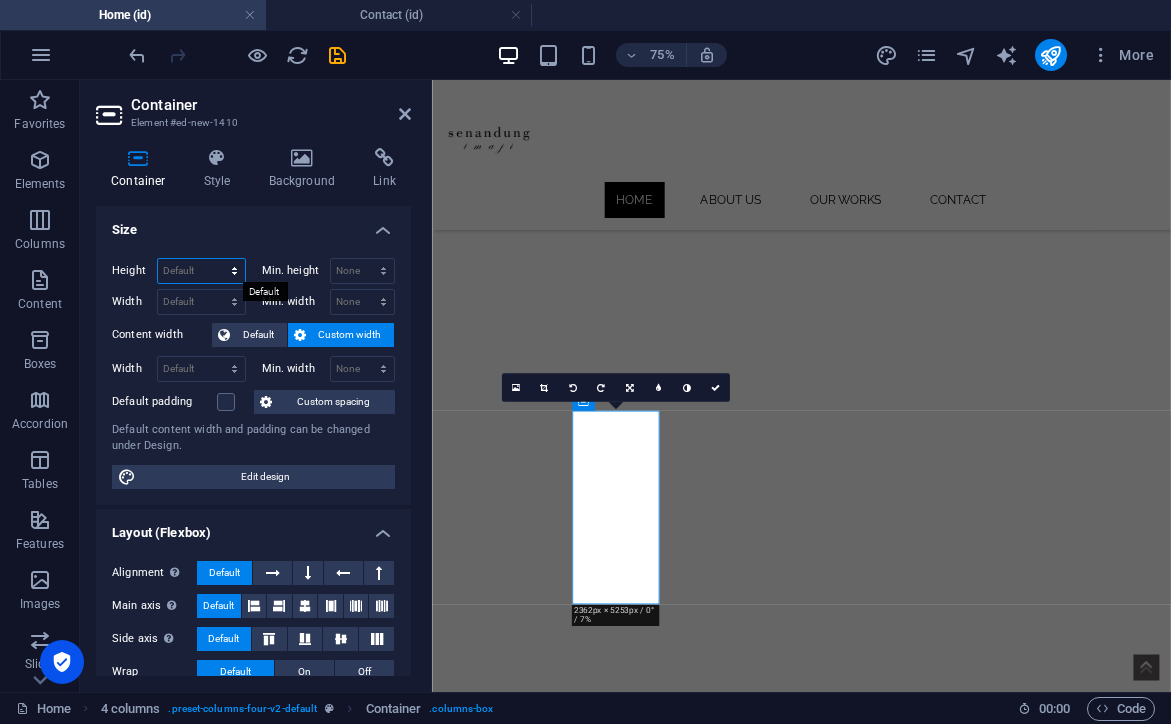 select on "px" 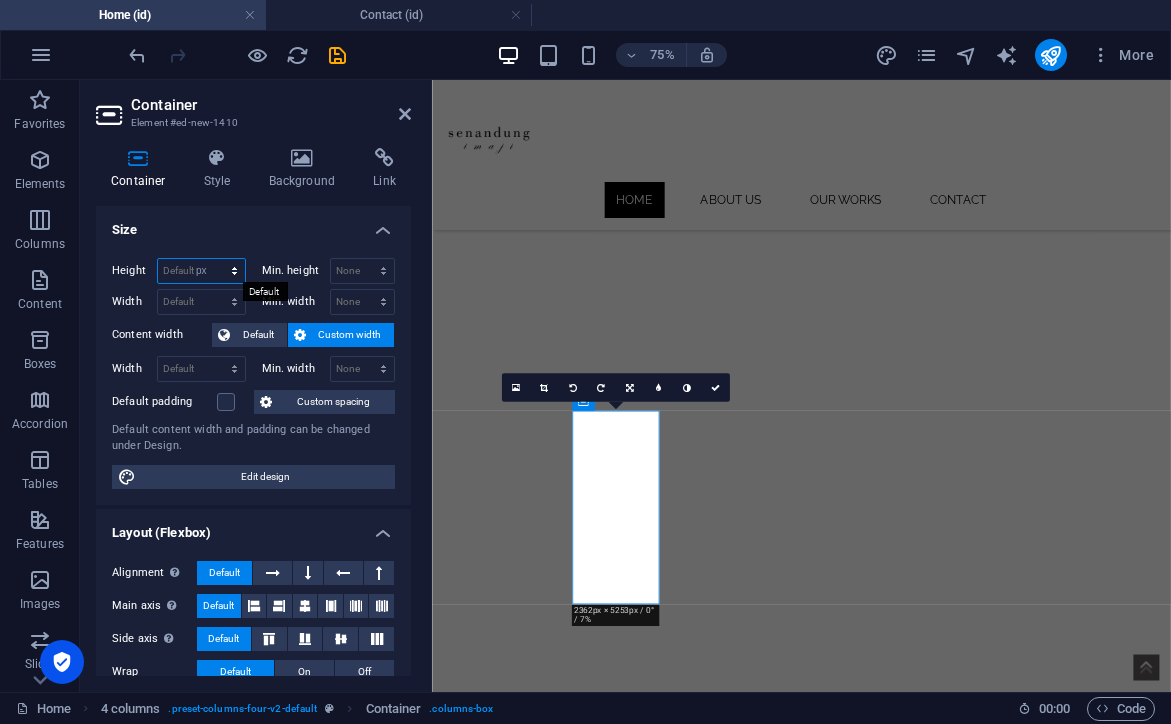 type on "258" 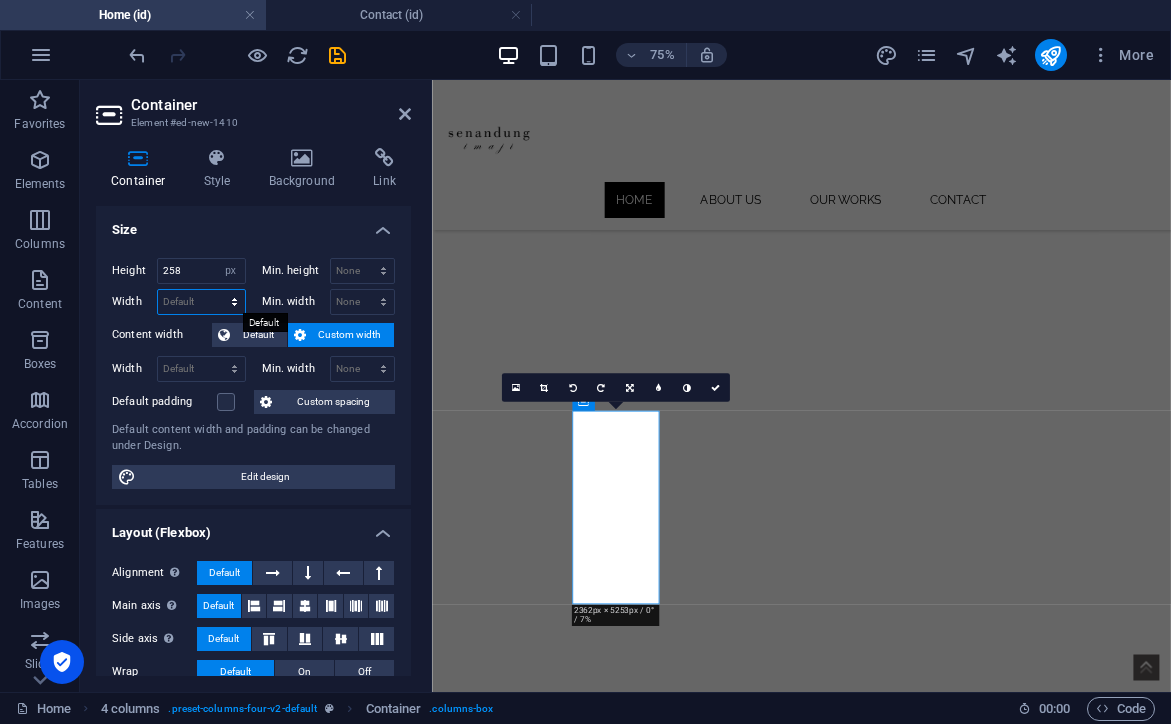 select on "px" 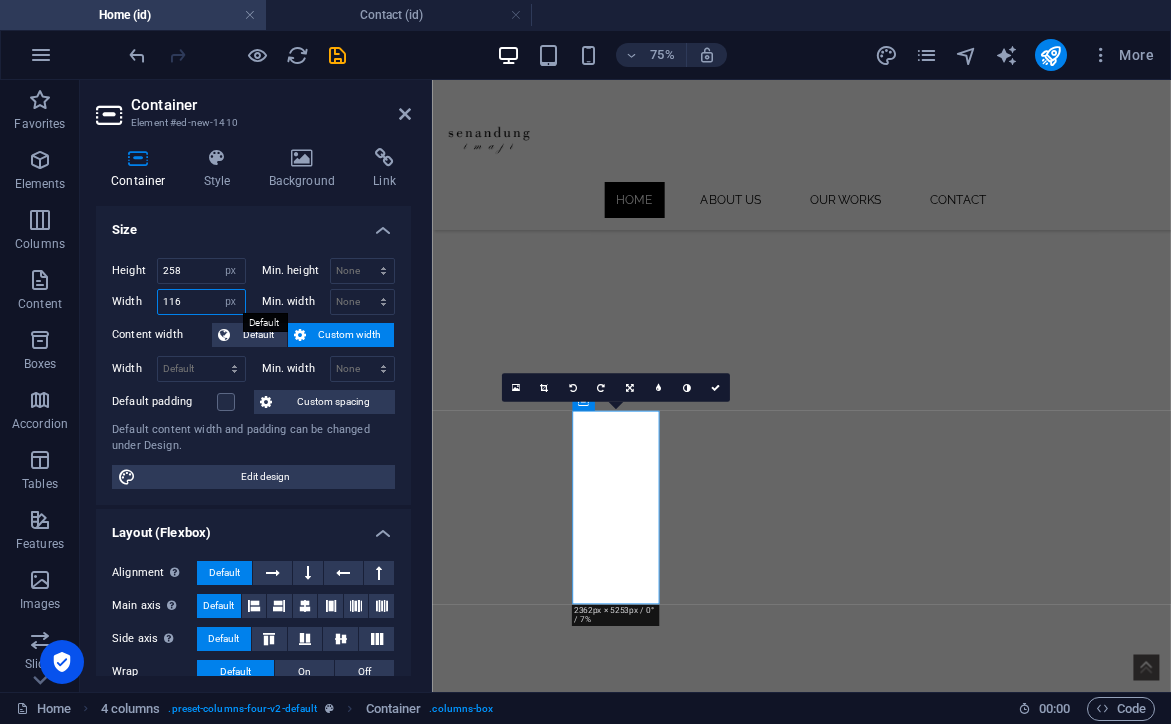 click on "116" at bounding box center (201, 302) 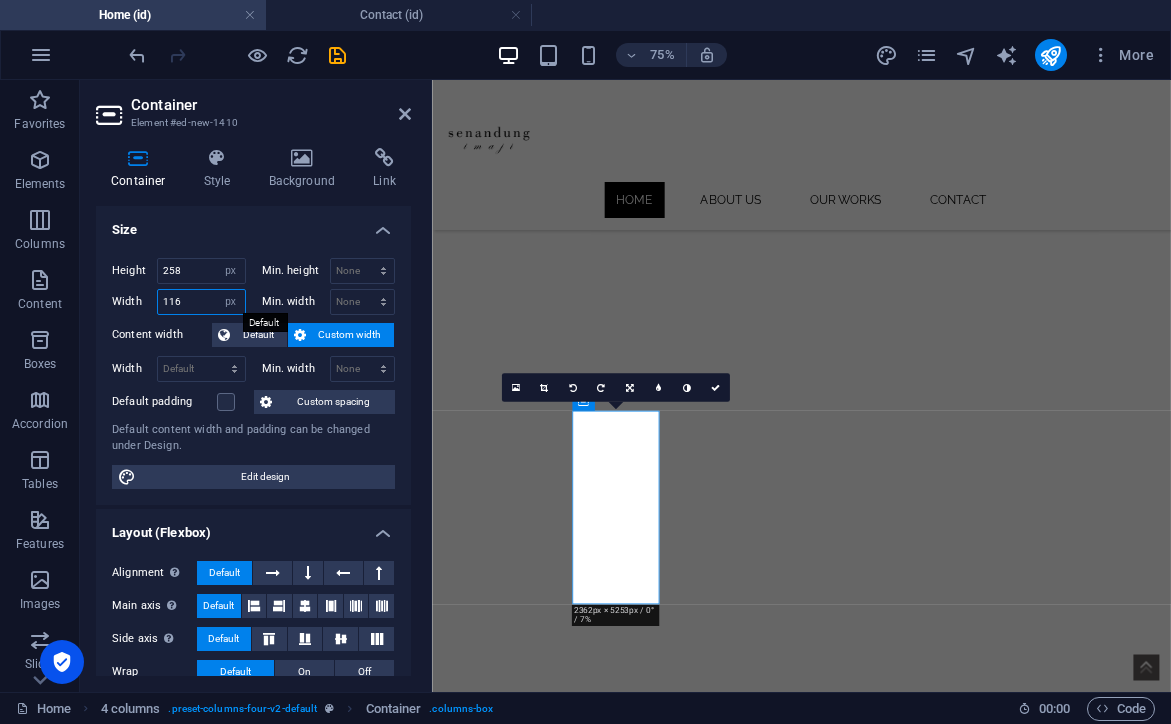 drag, startPoint x: 206, startPoint y: 302, endPoint x: 131, endPoint y: 302, distance: 75 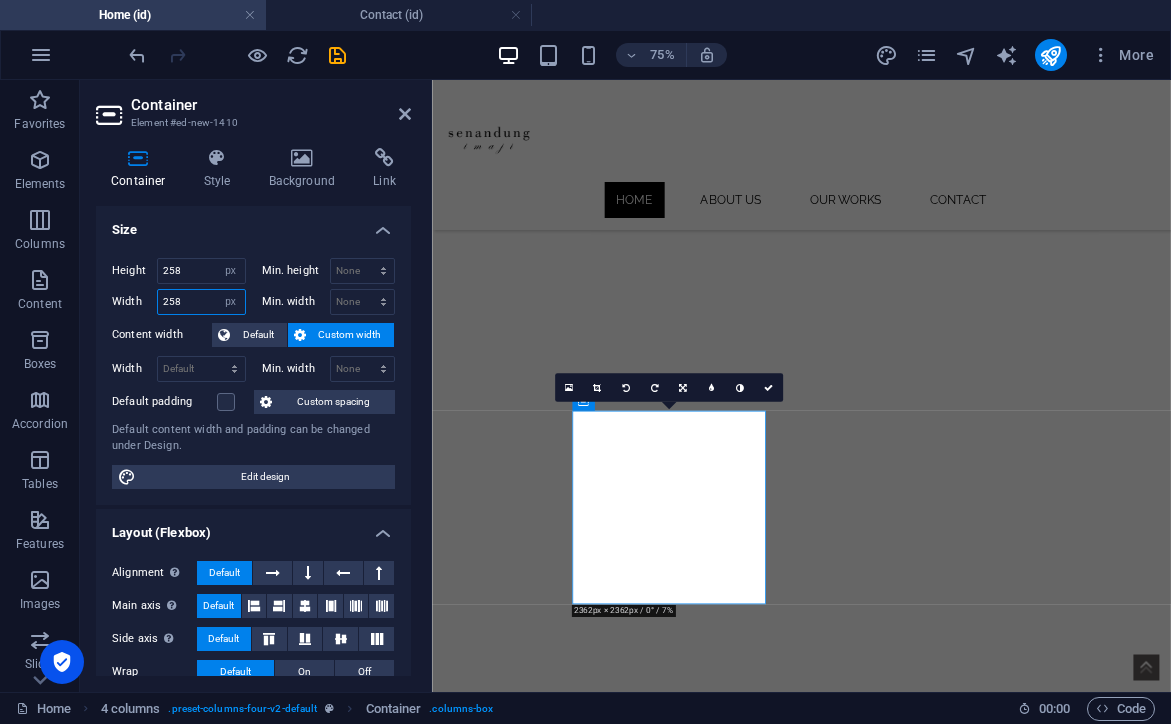 drag, startPoint x: 184, startPoint y: 301, endPoint x: 123, endPoint y: 300, distance: 61.008198 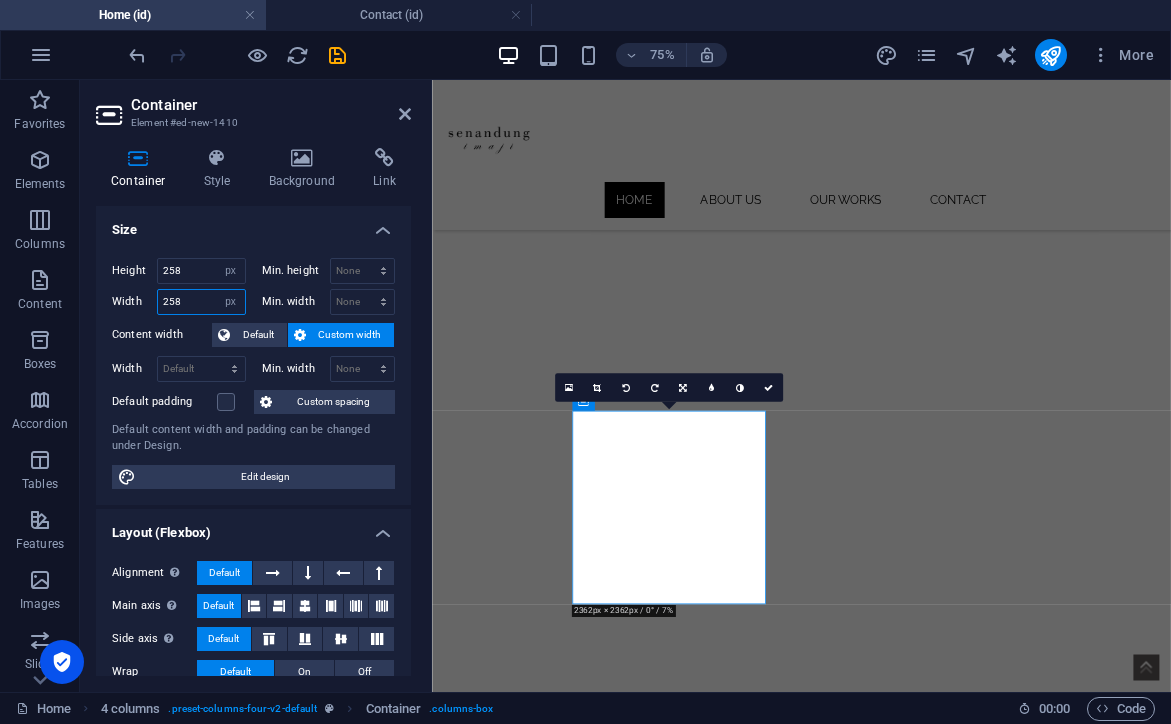 click on "Width 258 Default px rem % em vh vw" at bounding box center (179, 302) 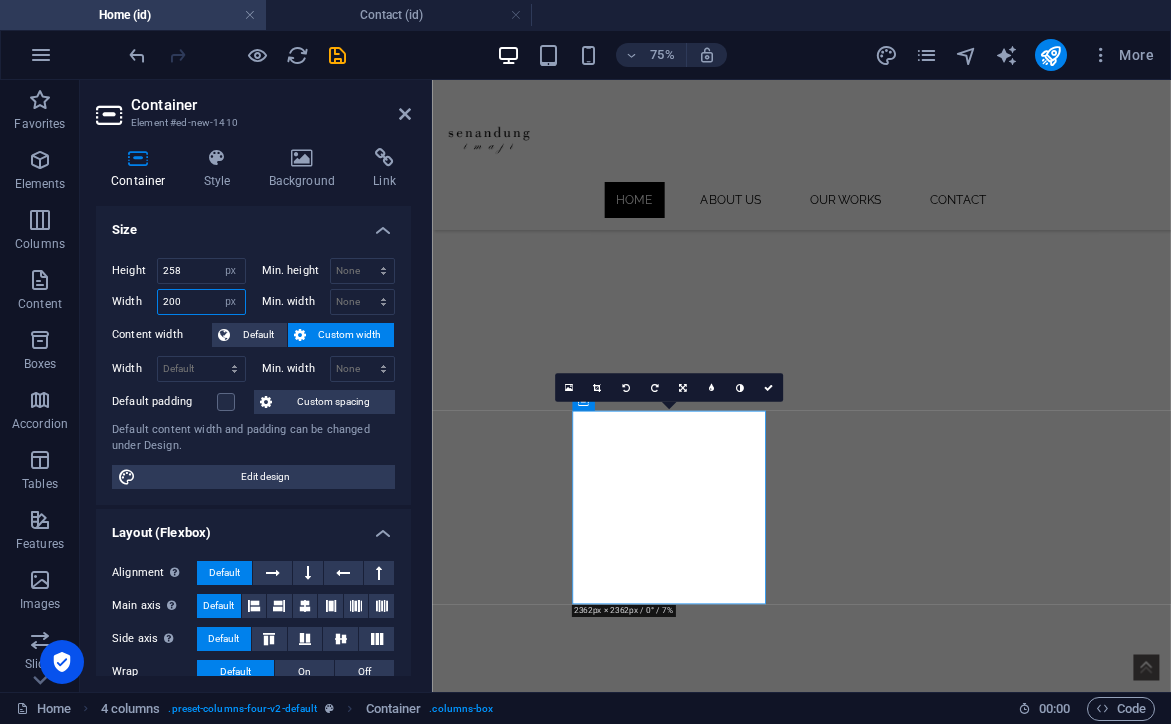 type on "200" 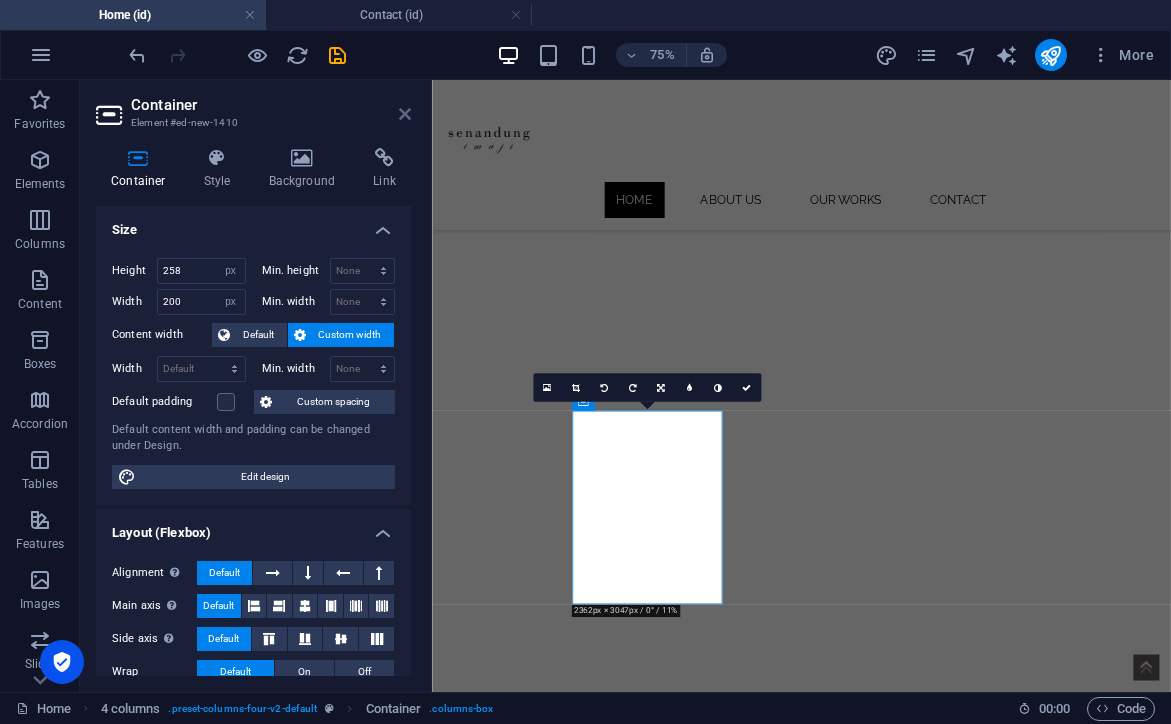 click at bounding box center (405, 114) 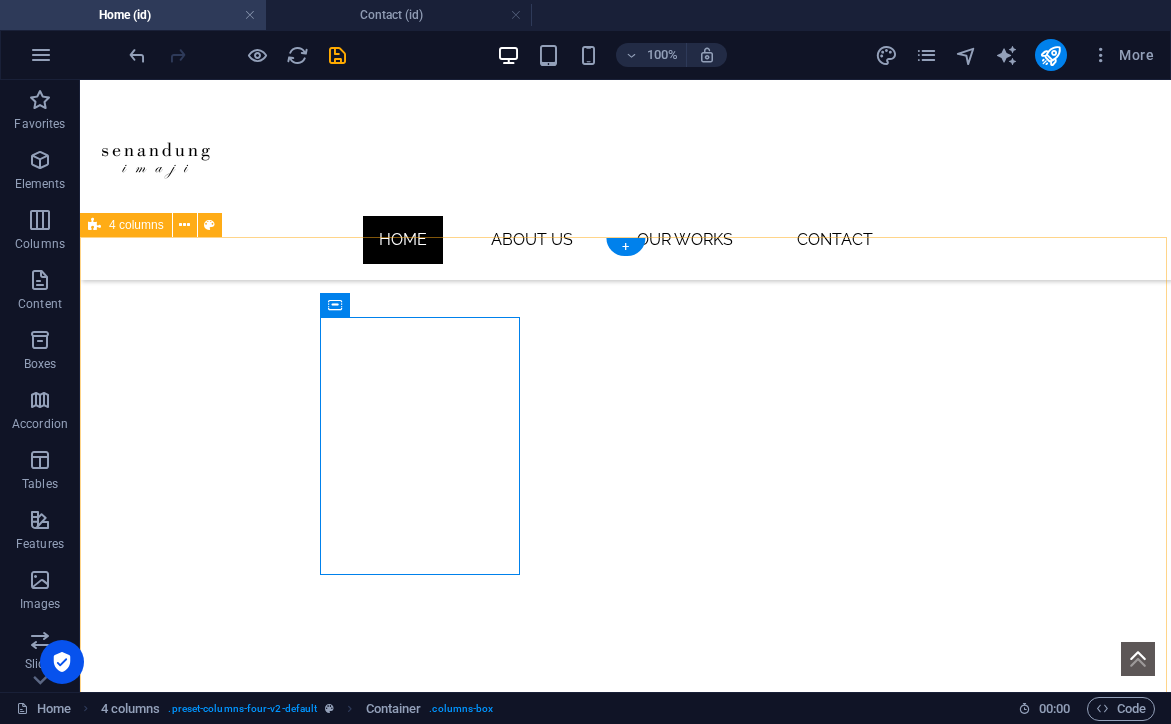 click on "Drop content here or  Add elements  Paste clipboard Drop content here or  Add elements  Paste clipboard Drop content here or  Add elements  Paste clipboard Drop content here or  Add elements  Paste clipboard" at bounding box center [625, 2113] 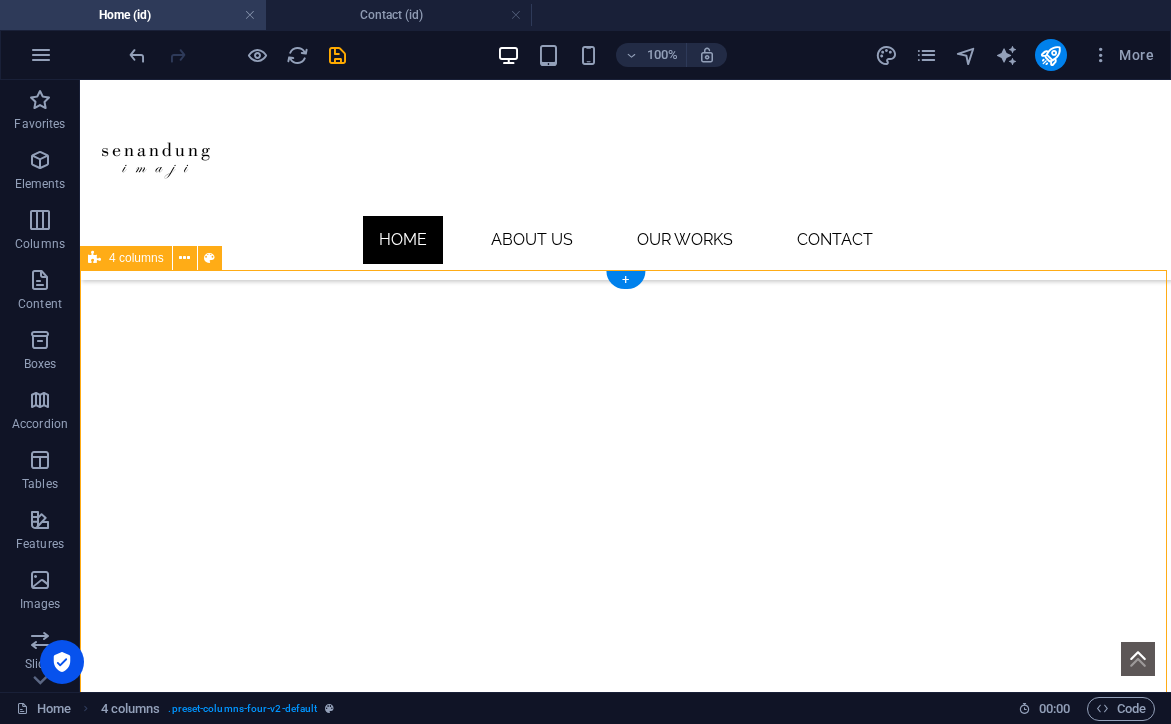 scroll, scrollTop: 668, scrollLeft: 0, axis: vertical 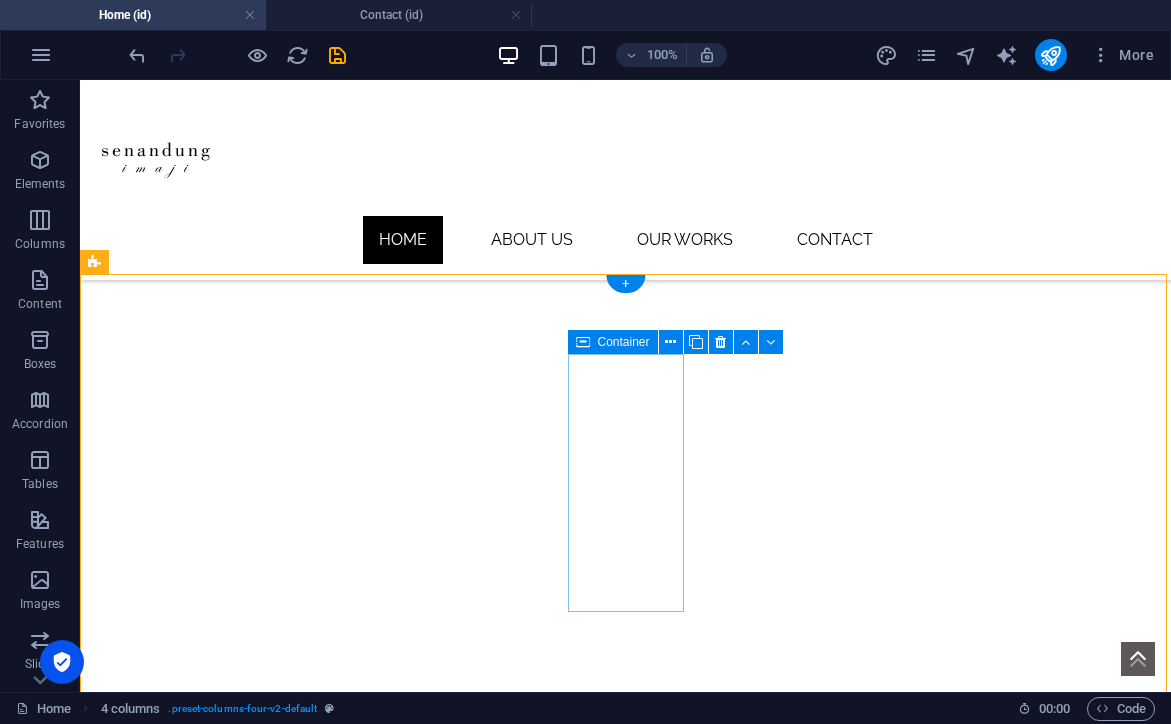 click on "Drop content here or  Add elements  Paste clipboard" at bounding box center [154, 1601] 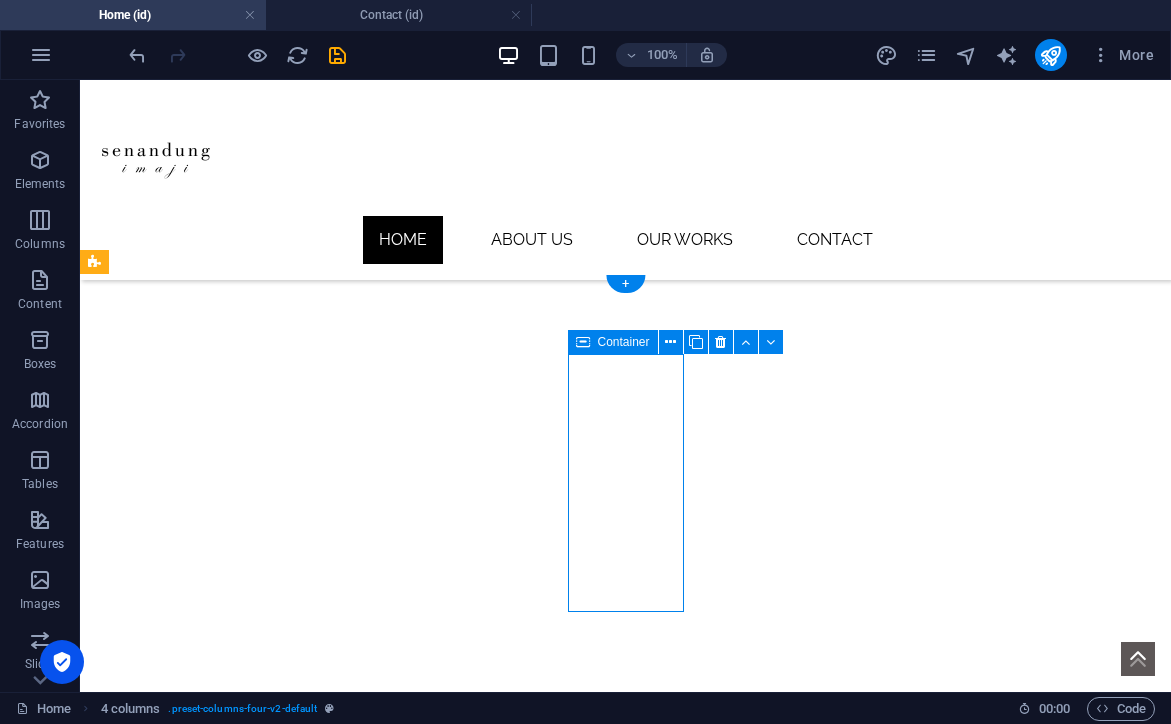 click on "Drop content here or  Add elements  Paste clipboard" at bounding box center (154, 1601) 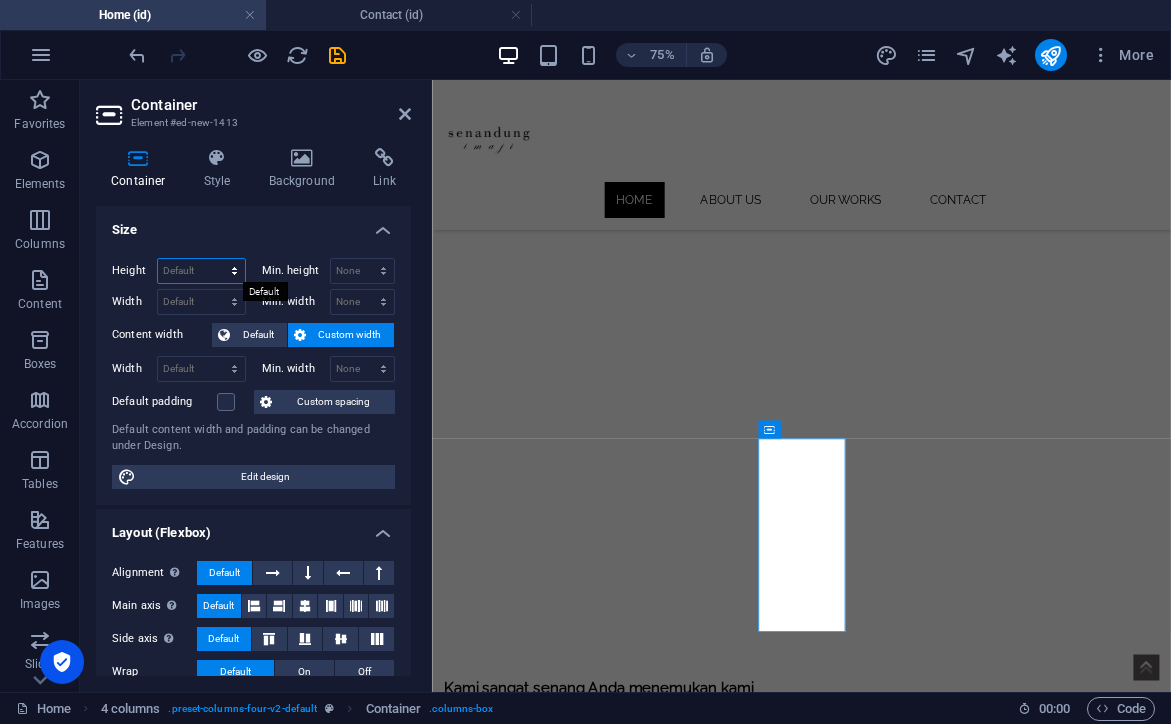 select on "px" 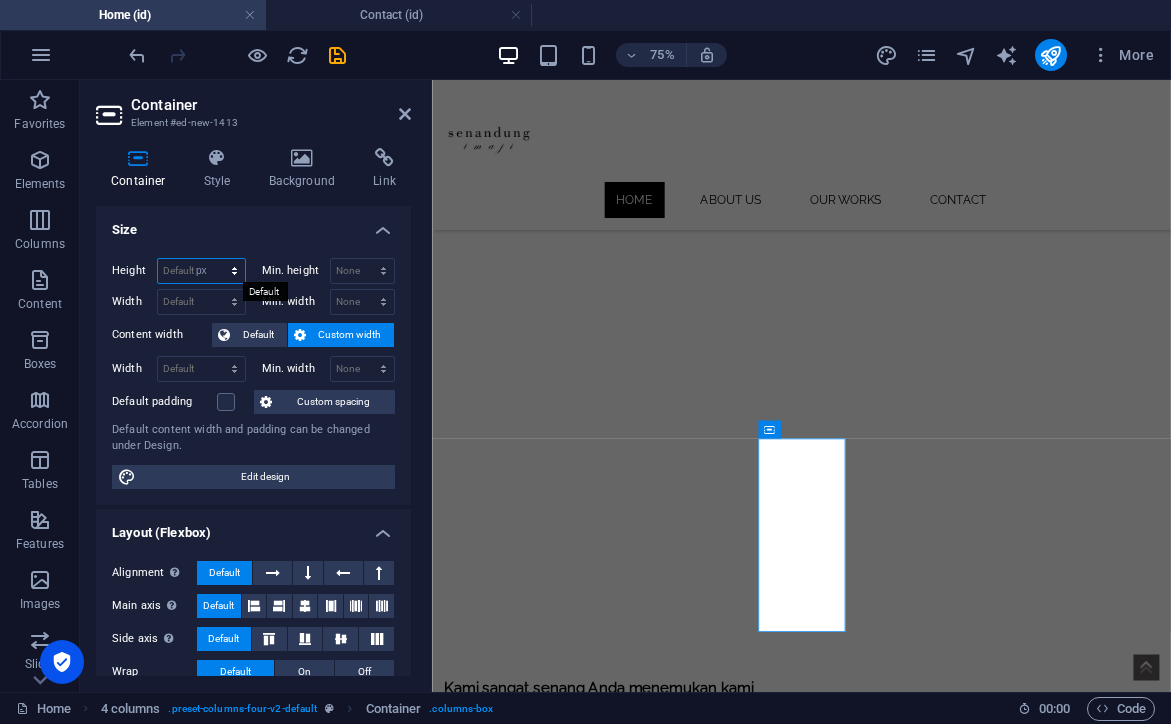 type on "258" 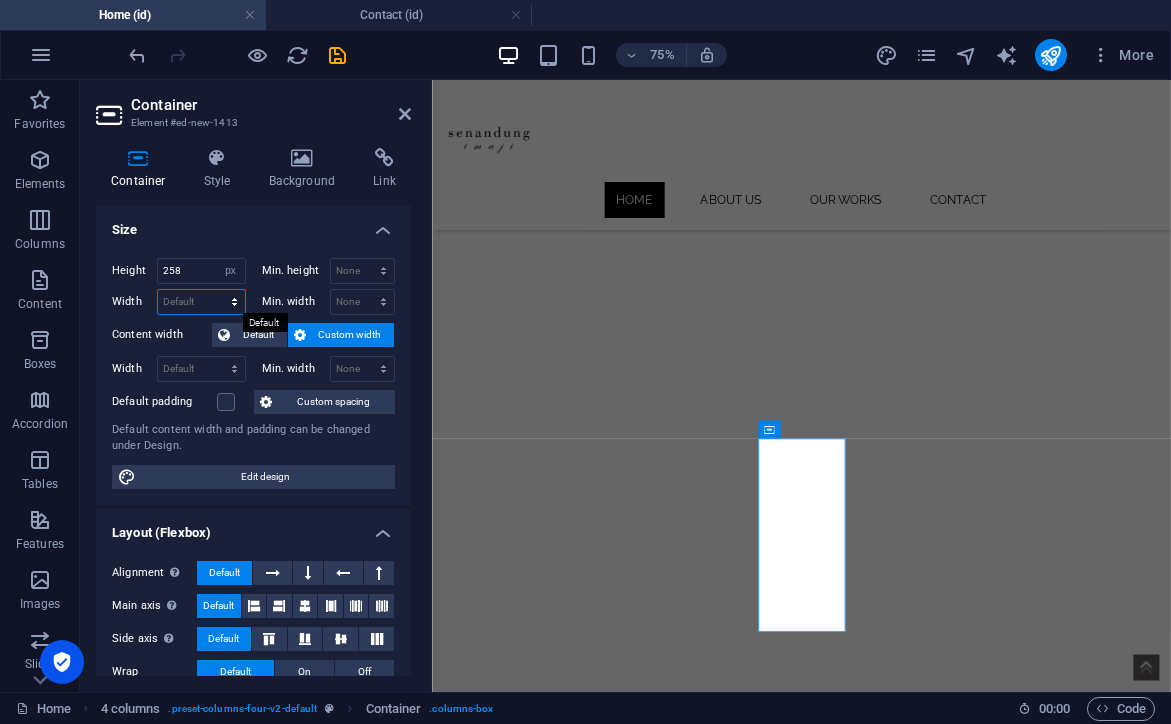 select on "px" 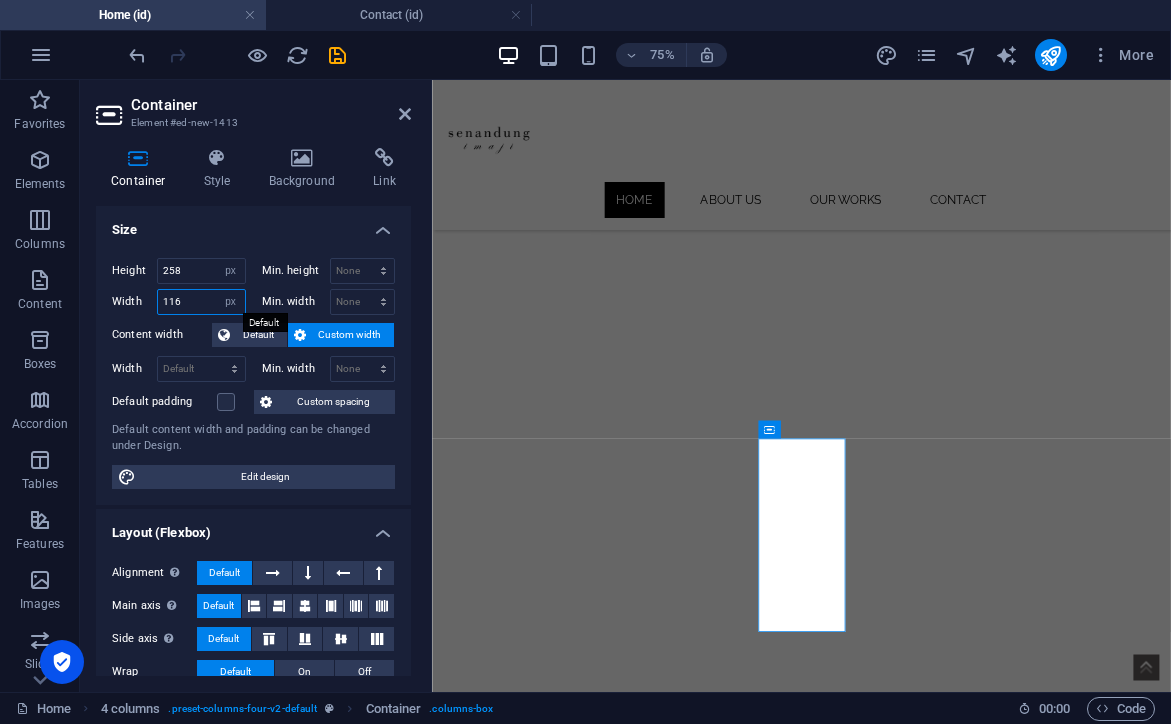 click on "116" at bounding box center [201, 302] 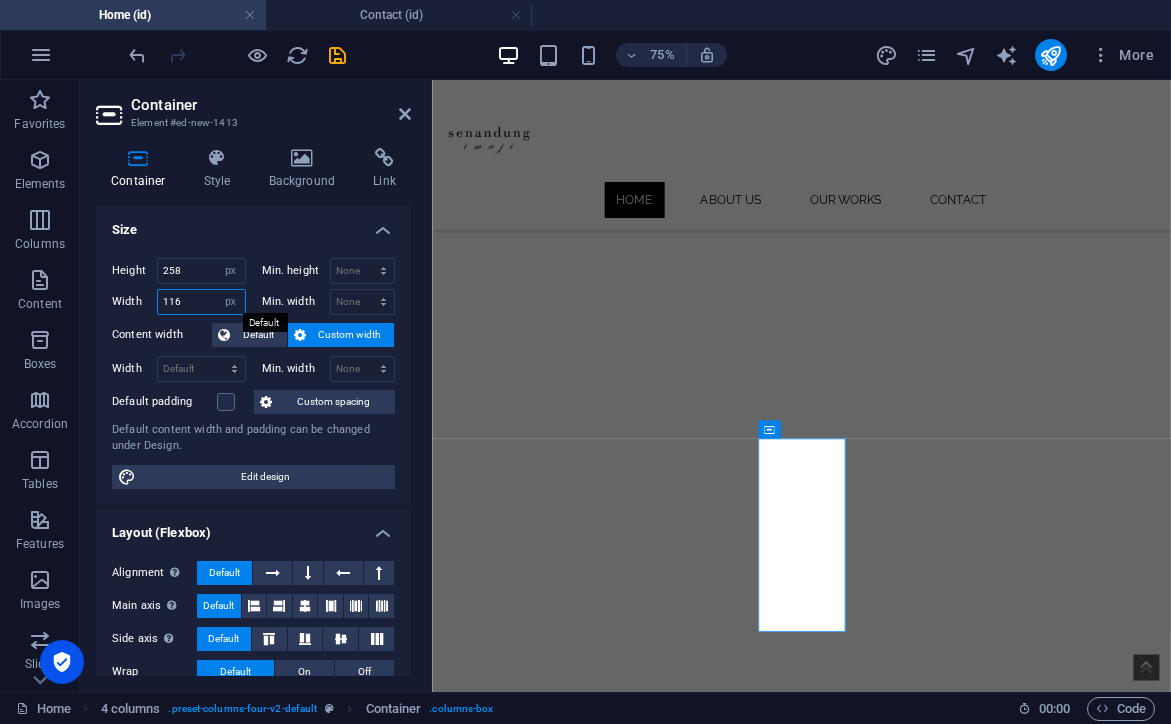 click on "116" at bounding box center [201, 302] 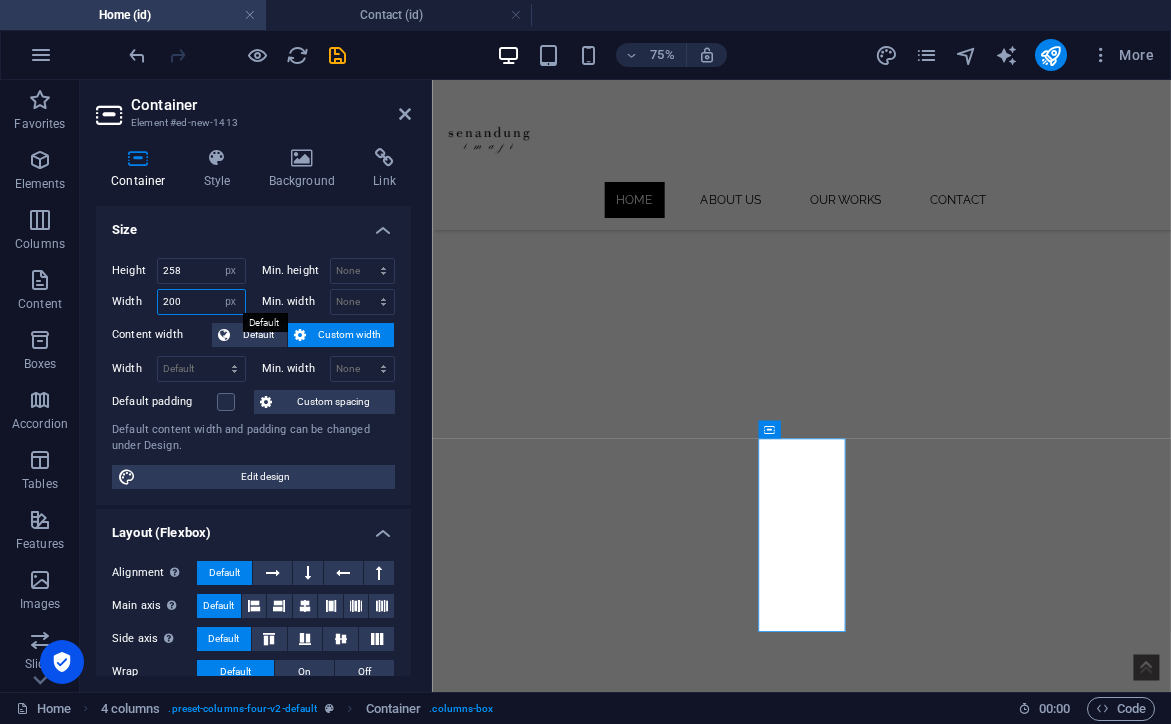 type on "200" 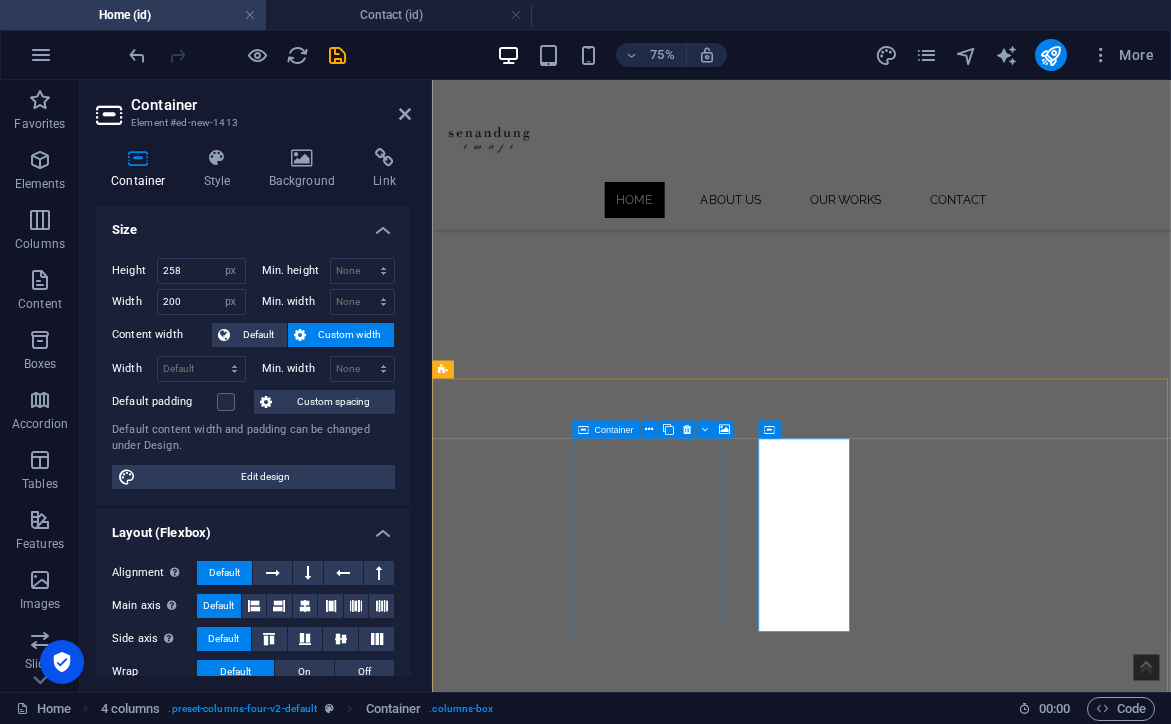 click on "Drop content here or  Add elements  Paste clipboard" at bounding box center [548, 1945] 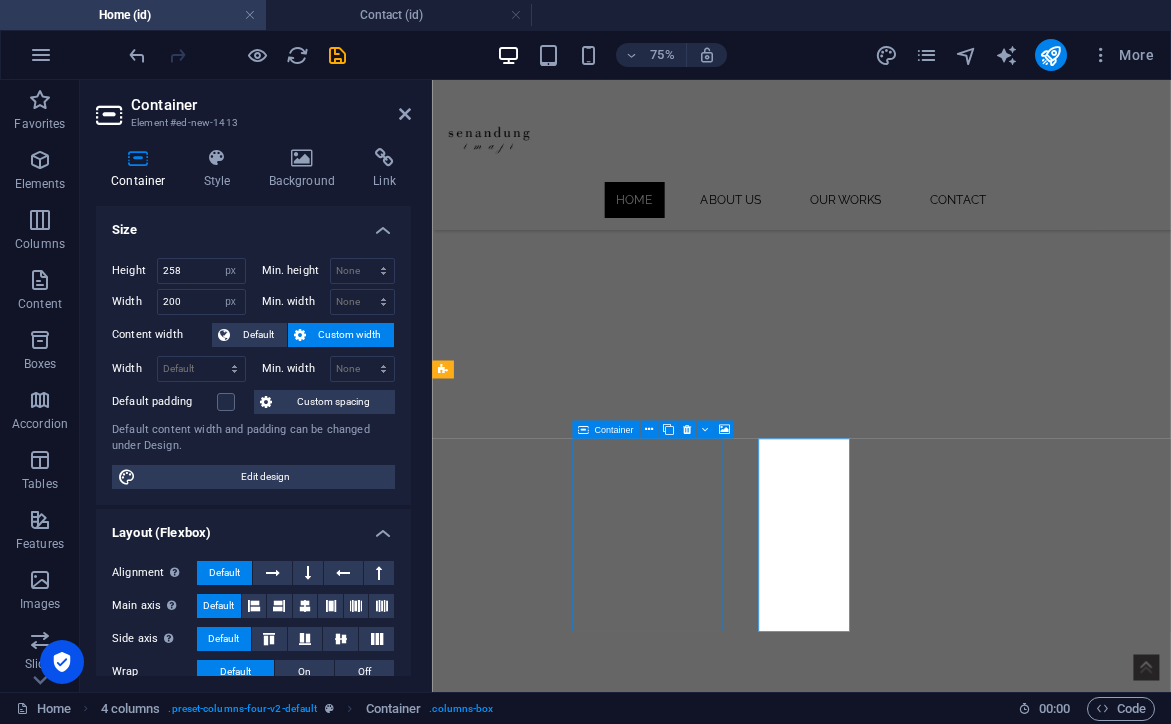 click on "Drop content here or  Add elements  Paste clipboard" at bounding box center (548, 1945) 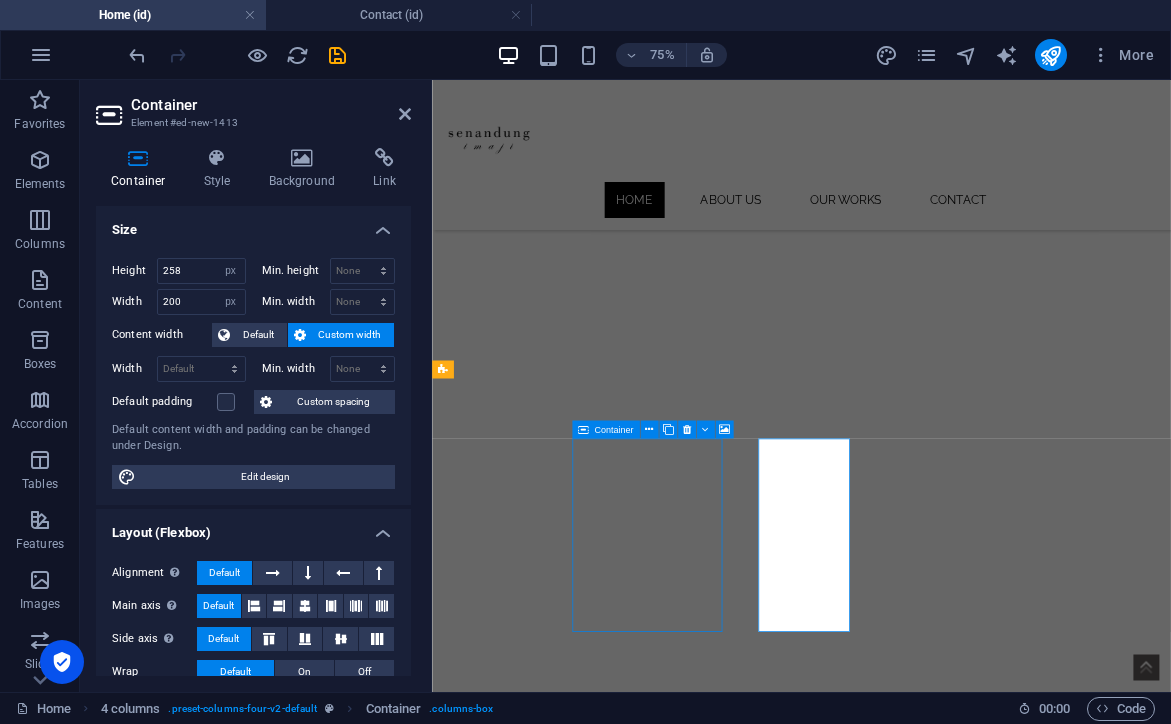 select on "px" 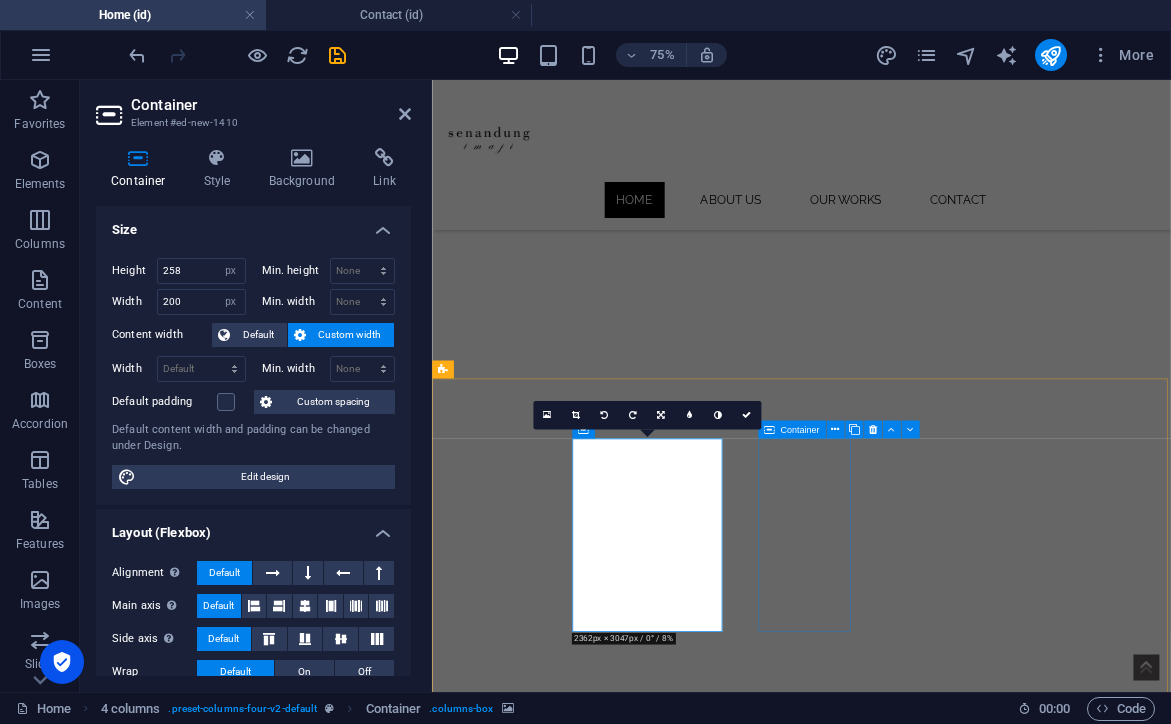 click on "Drop content here or  Add elements  Paste clipboard" at bounding box center (548, 1969) 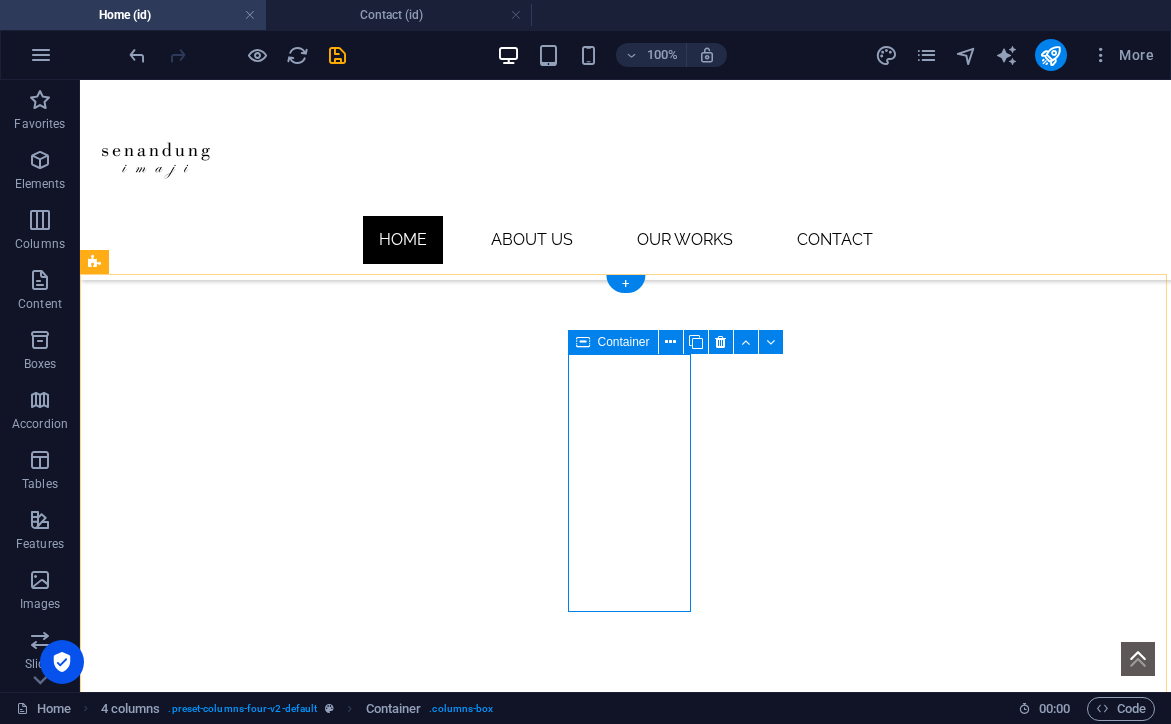 click on "Drop content here or  Add elements  Paste clipboard" at bounding box center [196, 1969] 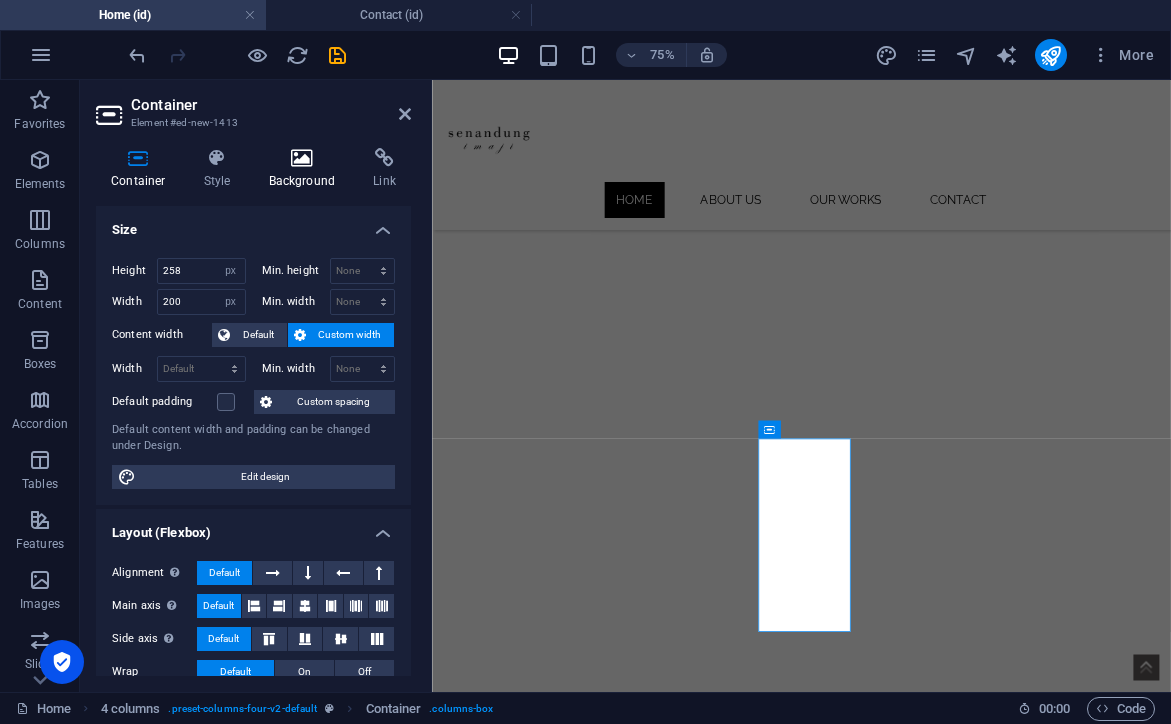 click at bounding box center (302, 158) 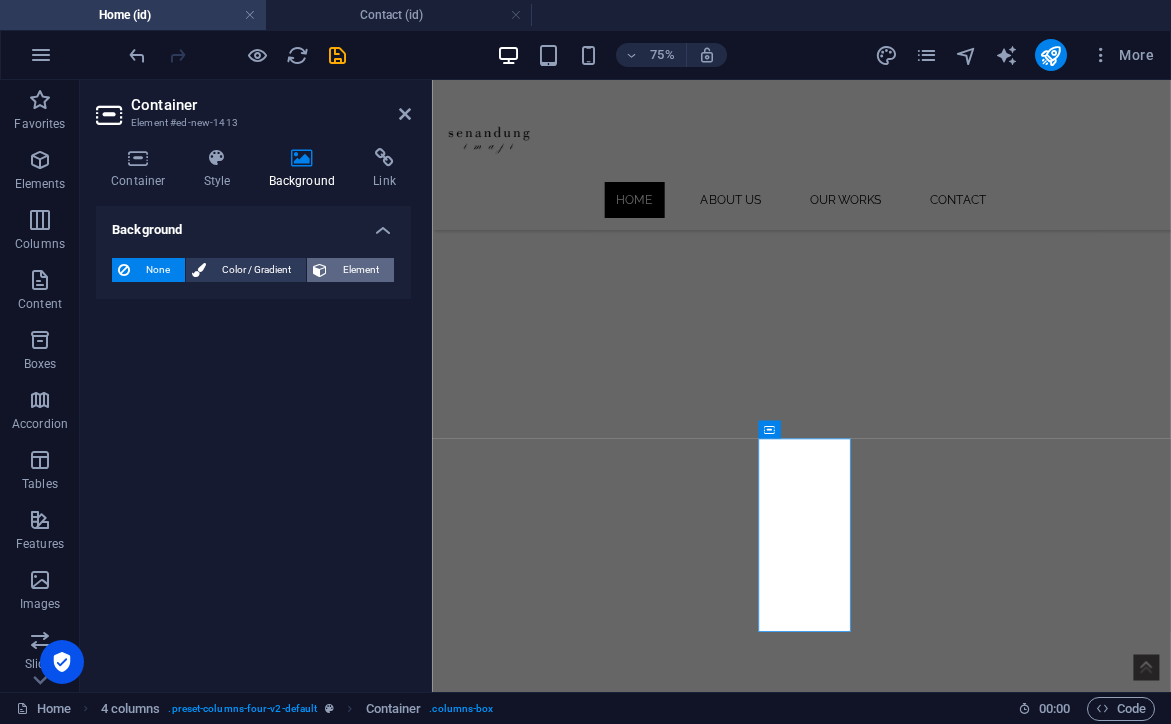 click on "Element" at bounding box center [360, 270] 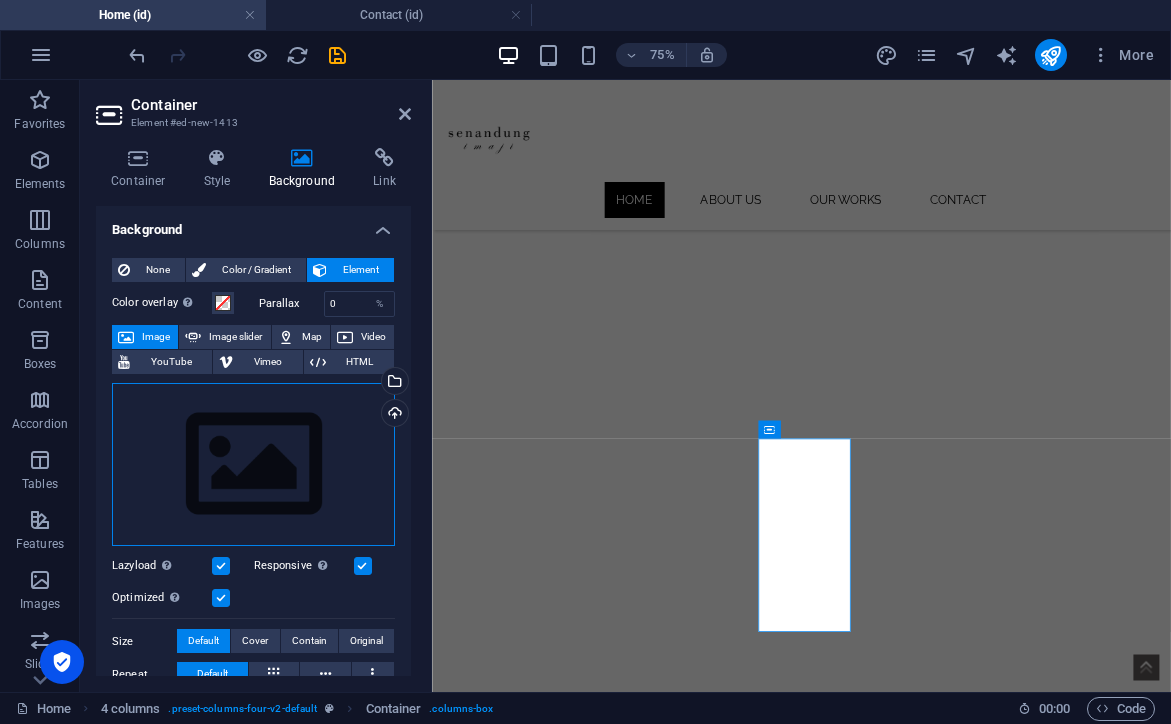 click on "Drag files here, click to choose files or select files from Files or our free stock photos & videos" at bounding box center [253, 465] 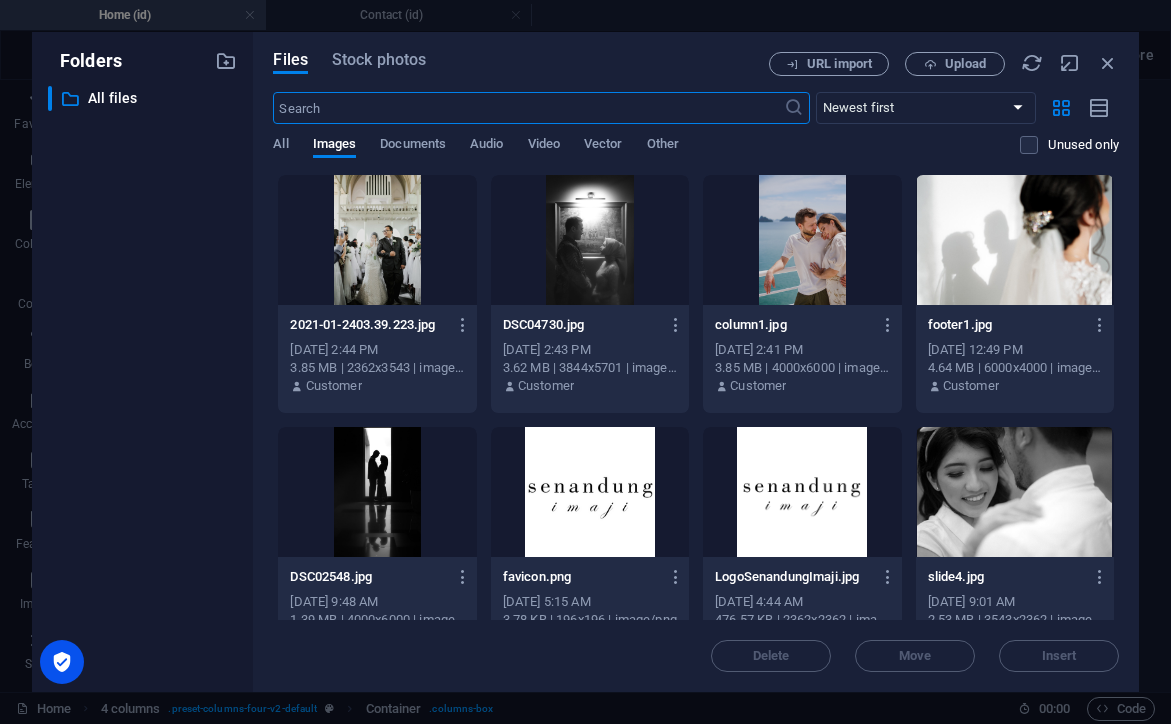 click at bounding box center [590, 240] 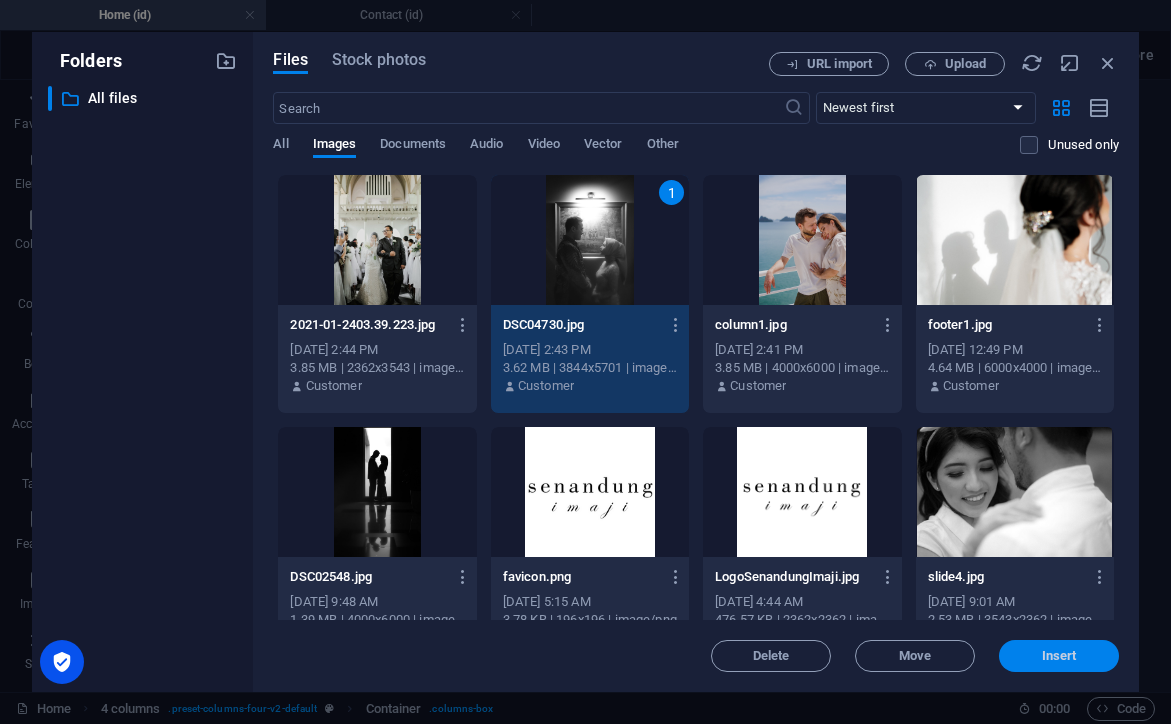 click on "Insert" at bounding box center (1059, 656) 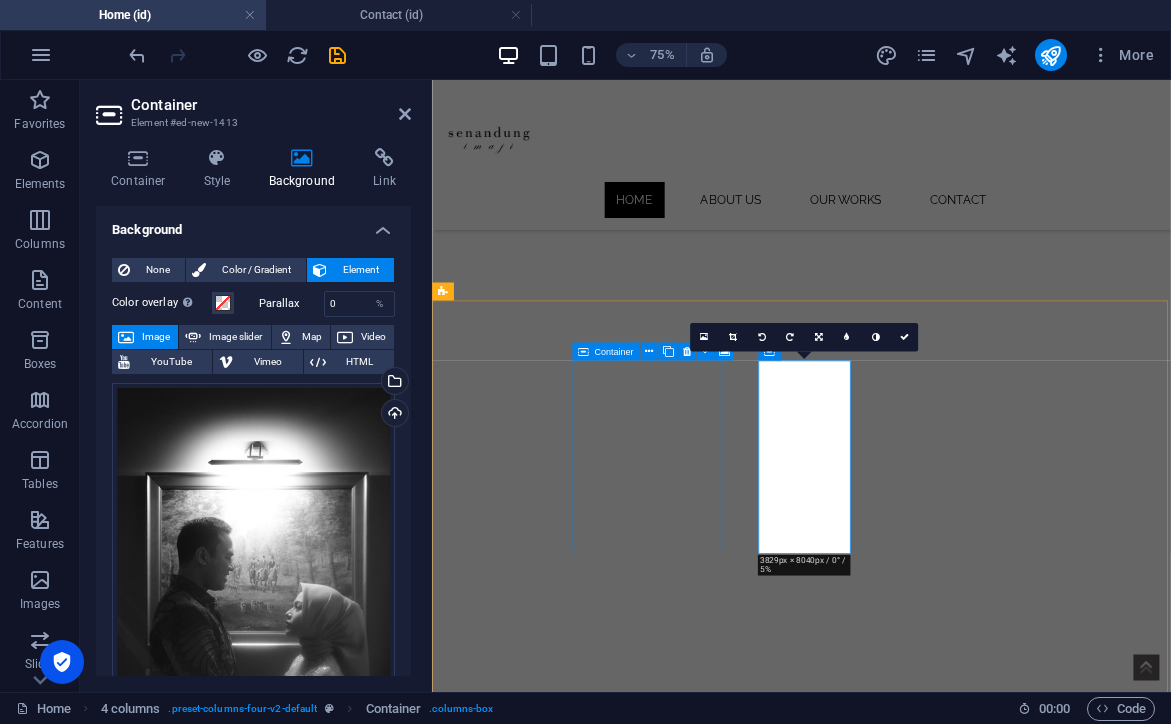 scroll, scrollTop: 772, scrollLeft: 0, axis: vertical 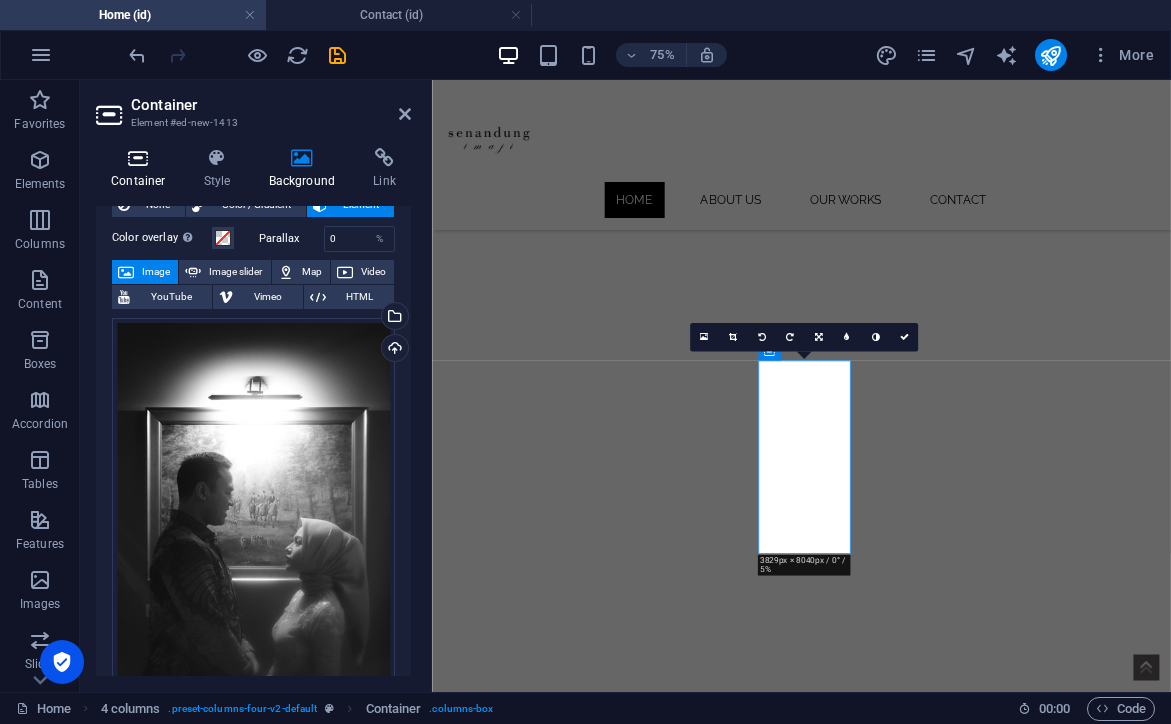 click at bounding box center [138, 158] 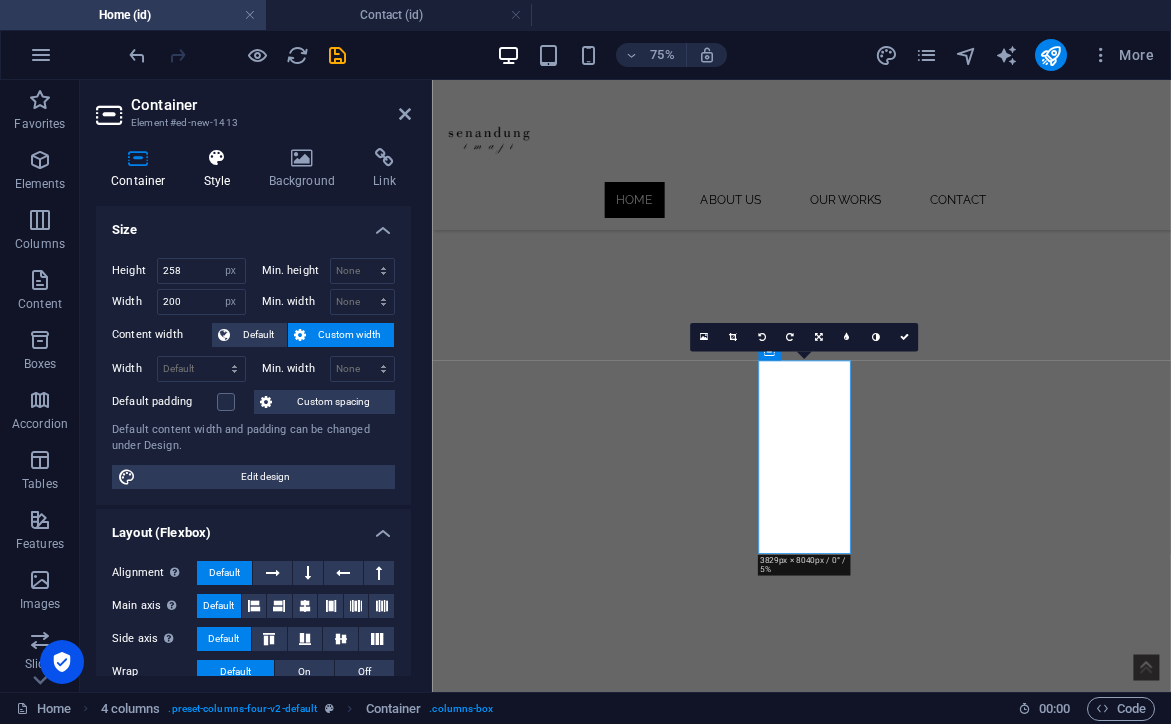 click at bounding box center (217, 158) 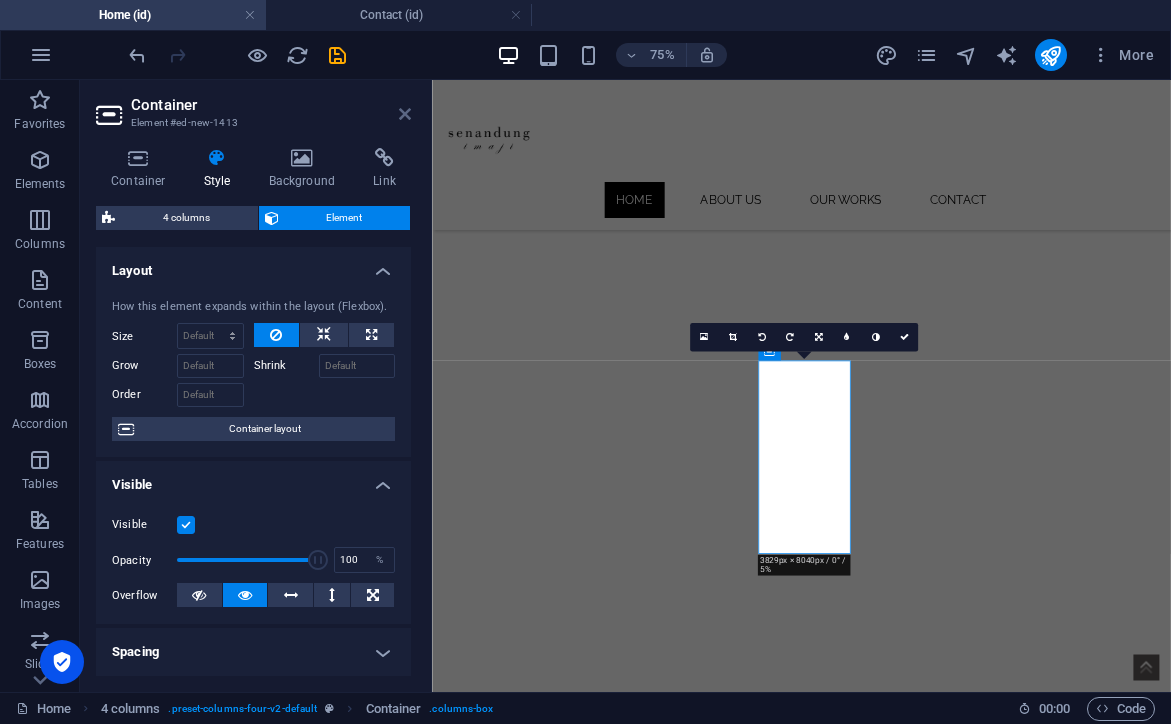 click at bounding box center [405, 114] 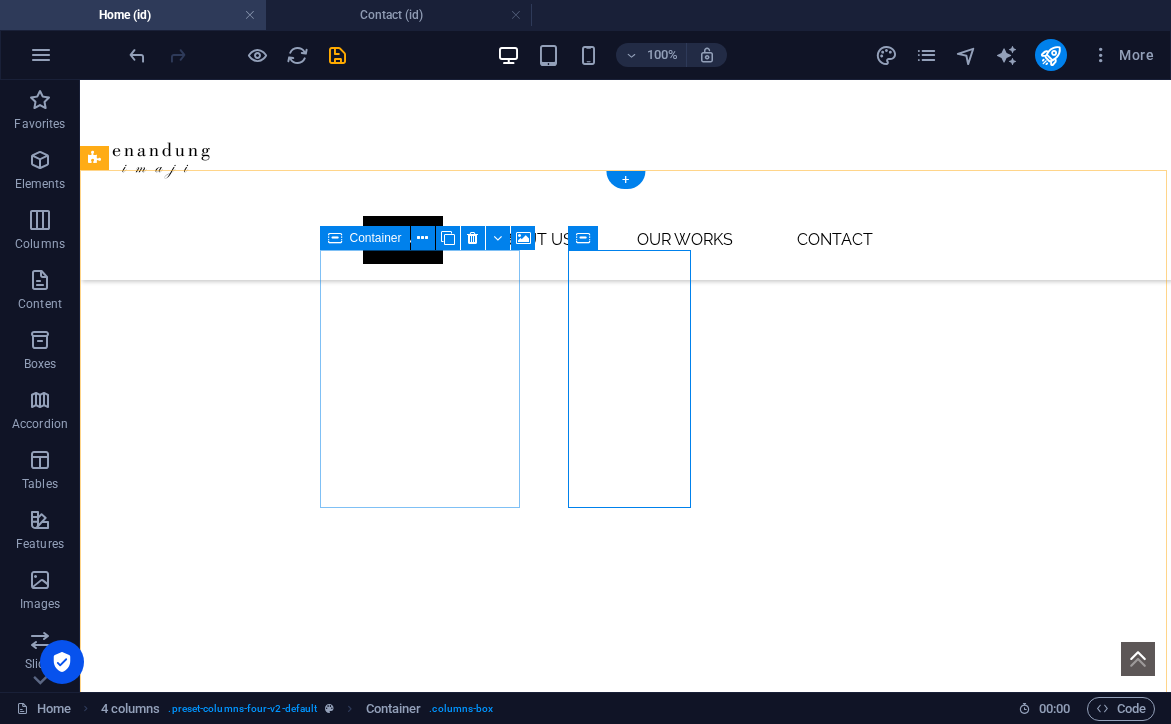 click on "Drop content here or  Add elements  Paste clipboard" at bounding box center (196, 1841) 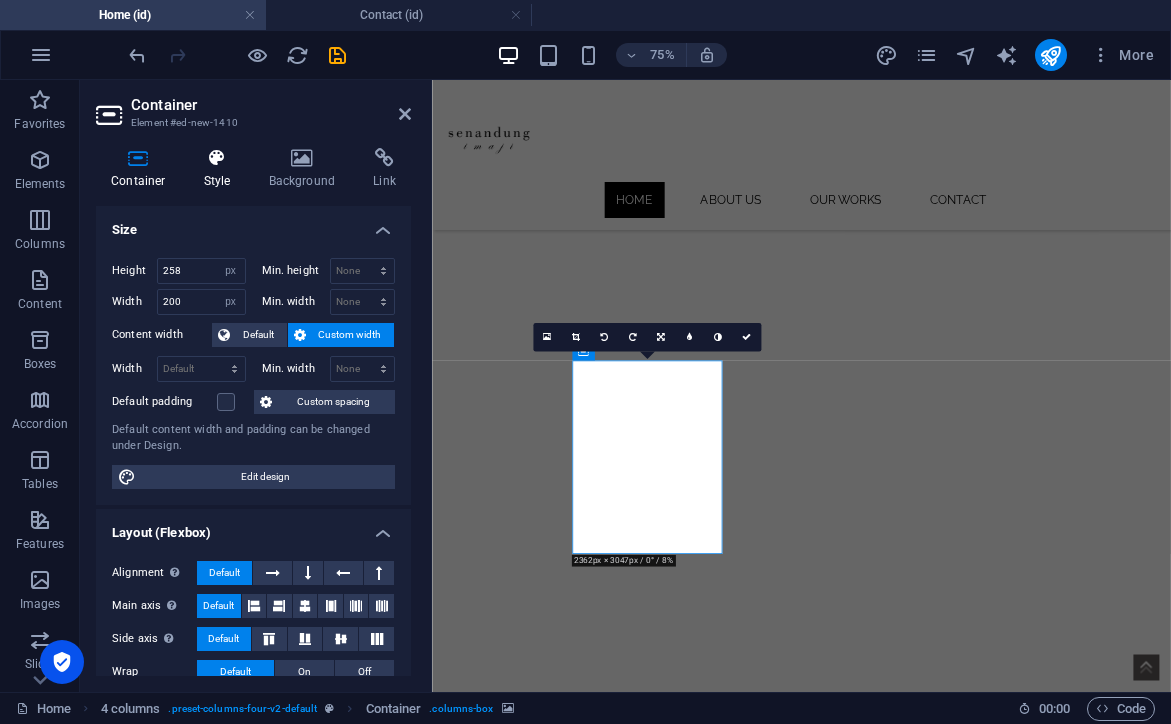 click at bounding box center [217, 158] 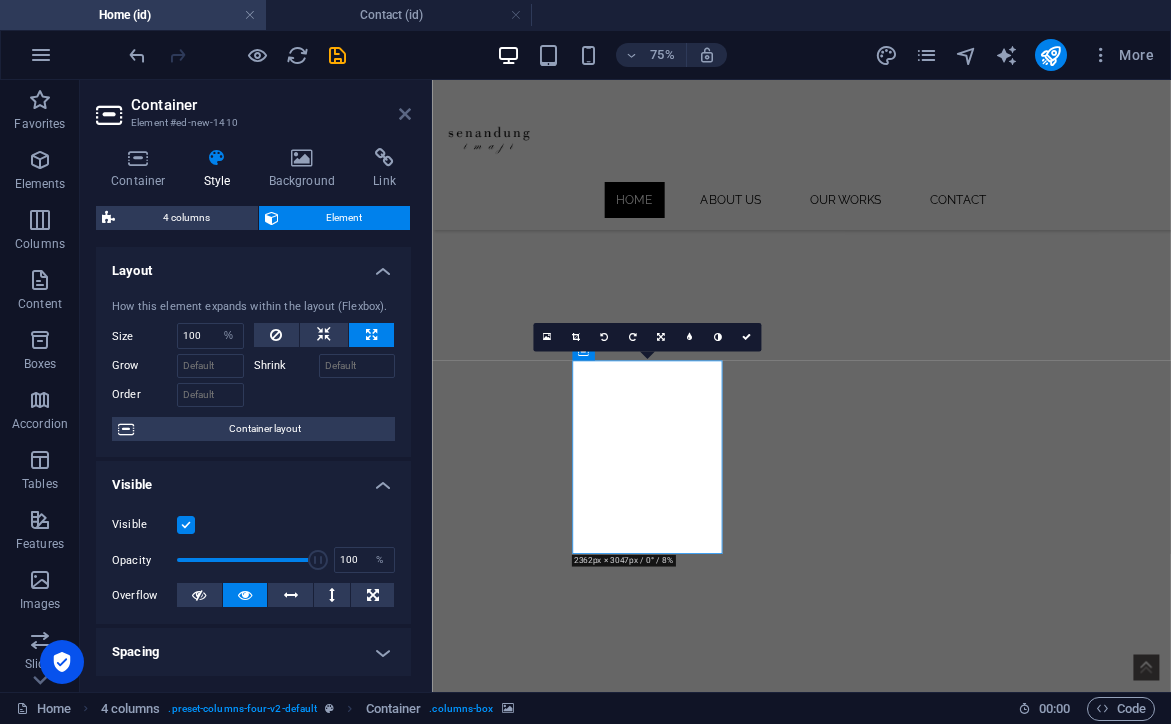 click at bounding box center (405, 114) 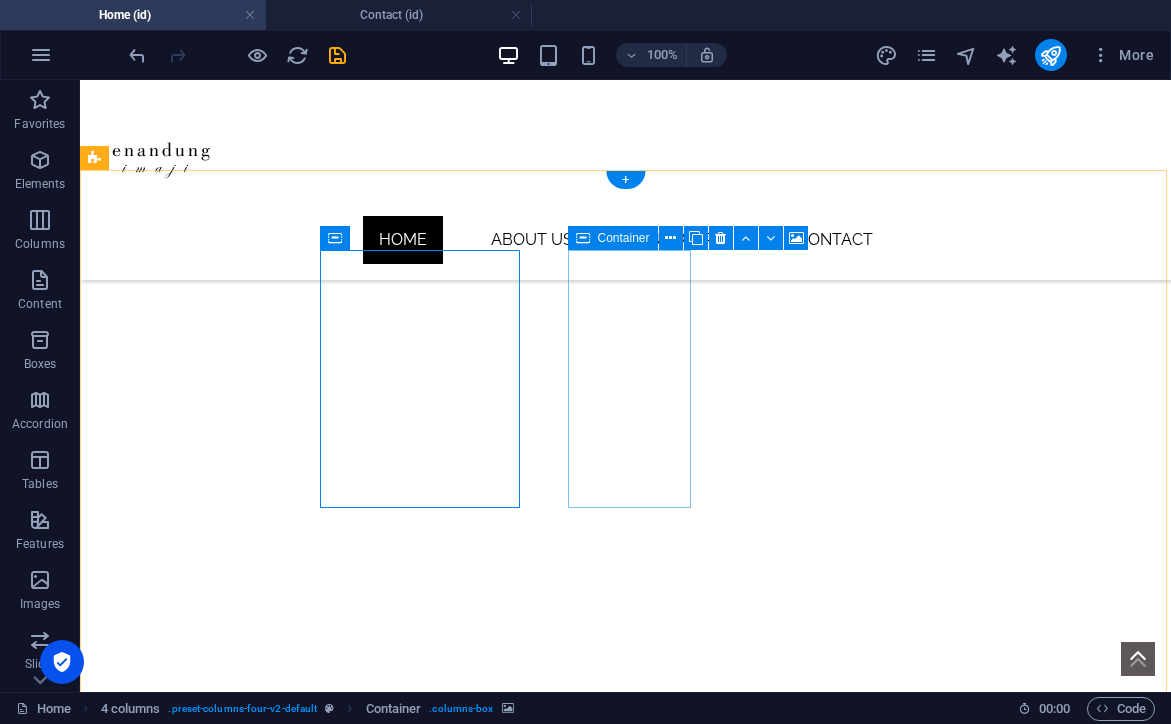 click on "Drop content here or  Add elements  Paste clipboard" at bounding box center [196, 2123] 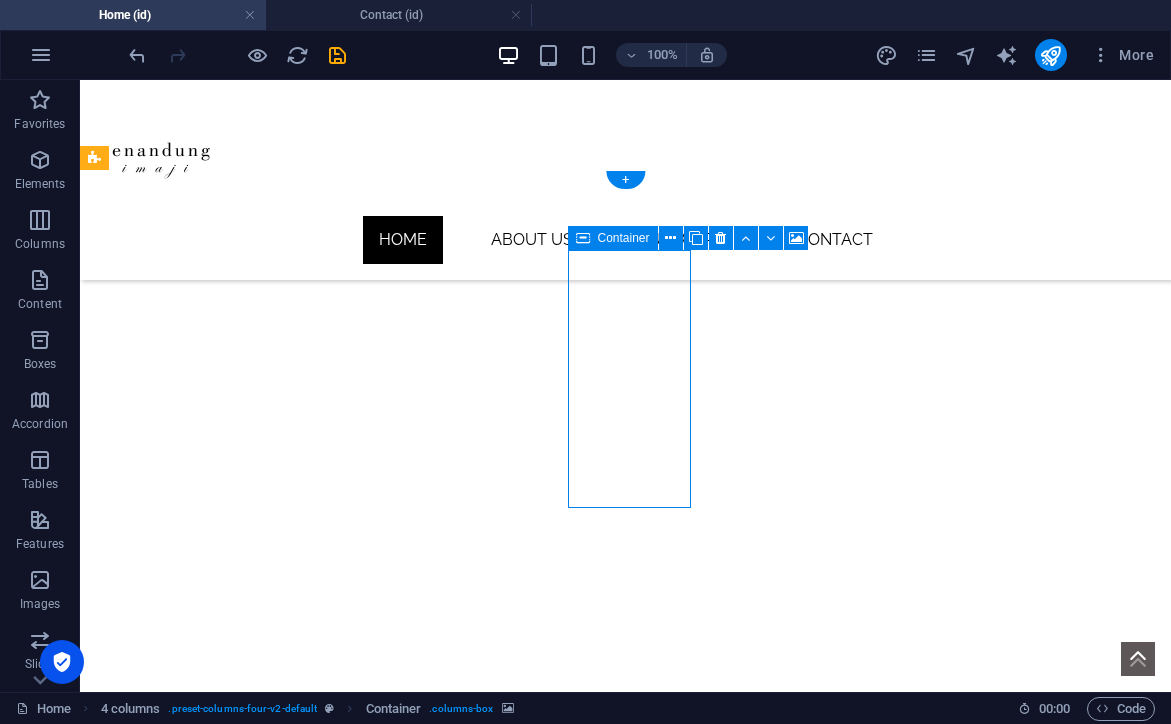click on "Drop content here or  Add elements  Paste clipboard" at bounding box center [196, 2123] 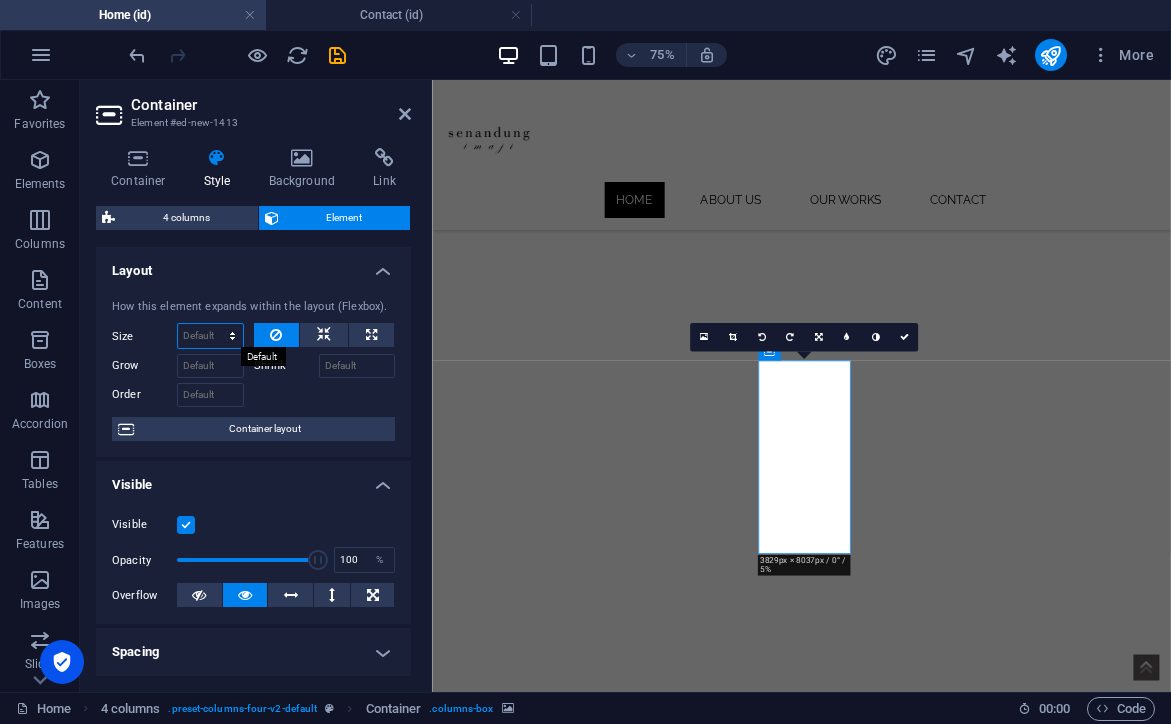 select on "%" 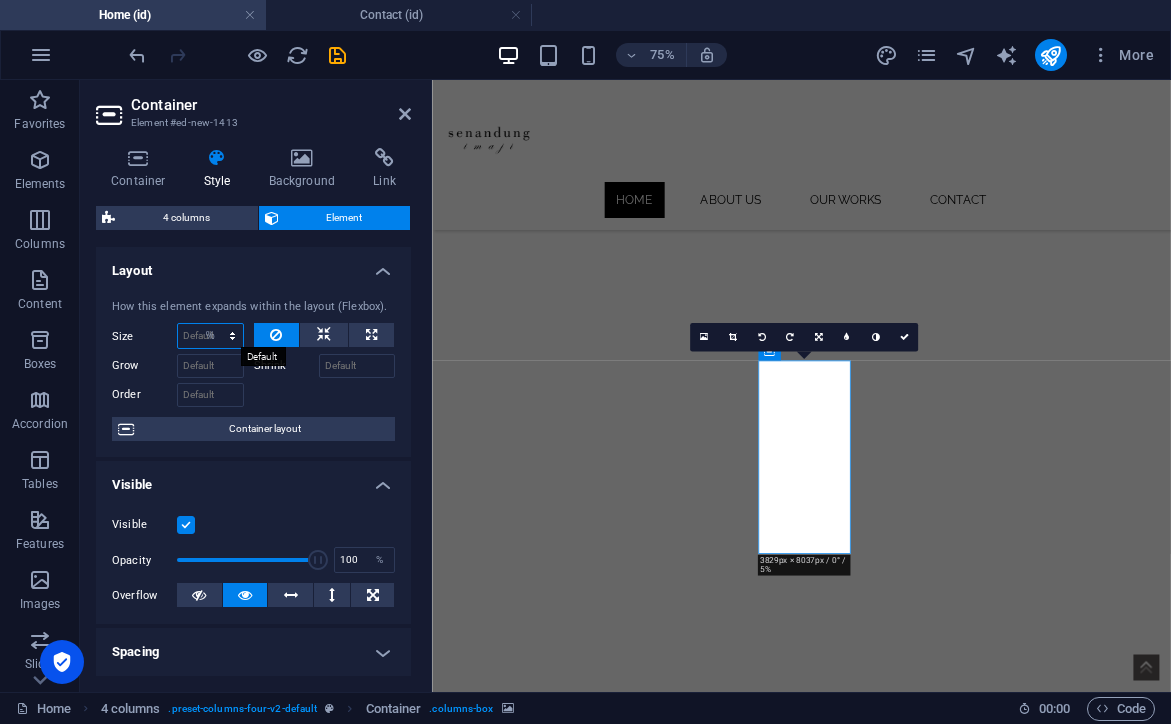 type on "100" 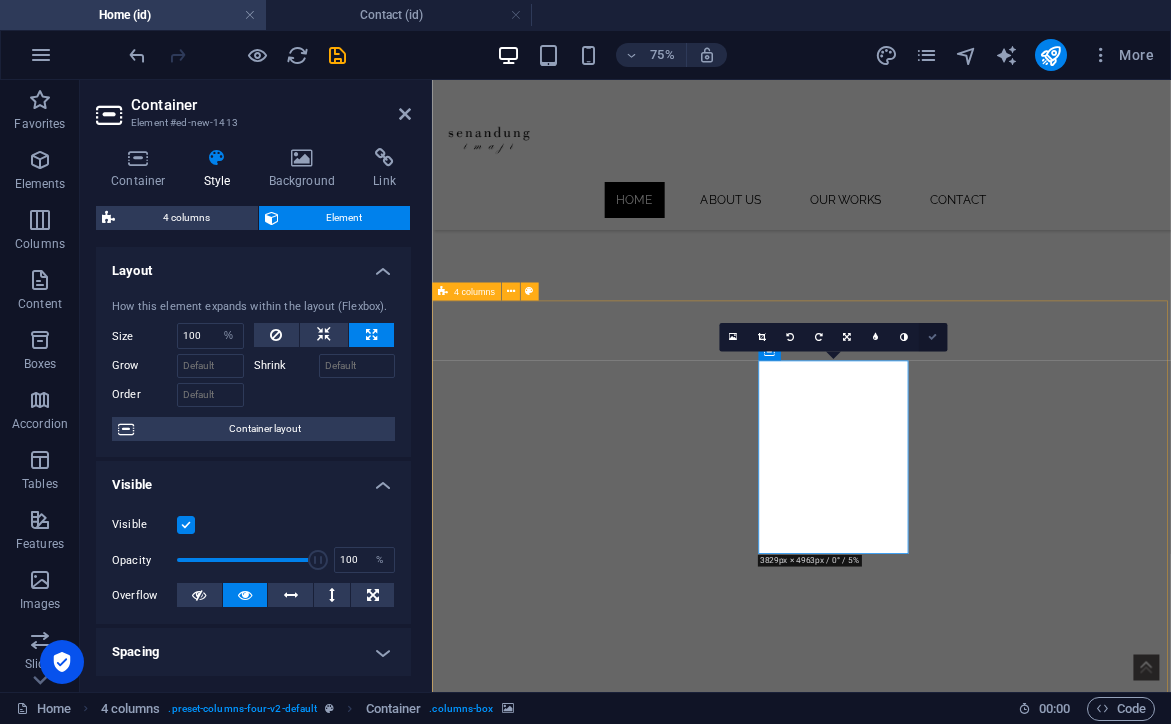 click at bounding box center (932, 337) 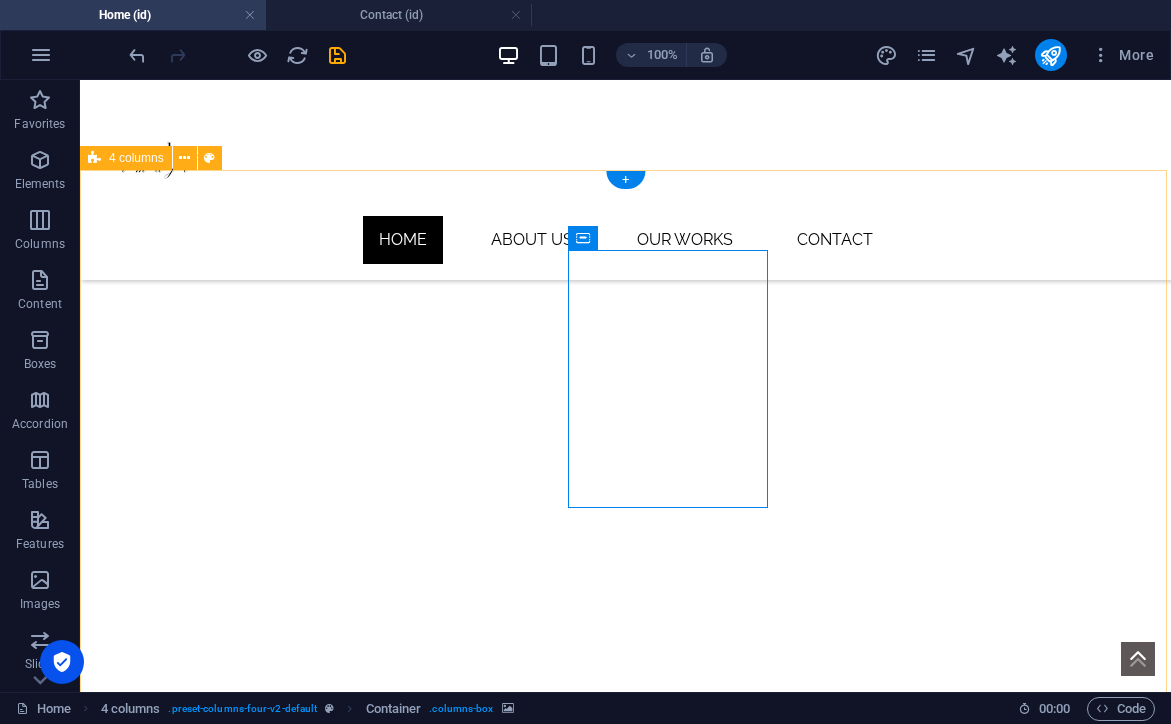 click on "Drop content here or  Add elements  Paste clipboard Drop content here or  Add elements  Paste clipboard Drop content here or  Add elements  Paste clipboard Drop content here or  Add elements  Paste clipboard" at bounding box center (625, 2046) 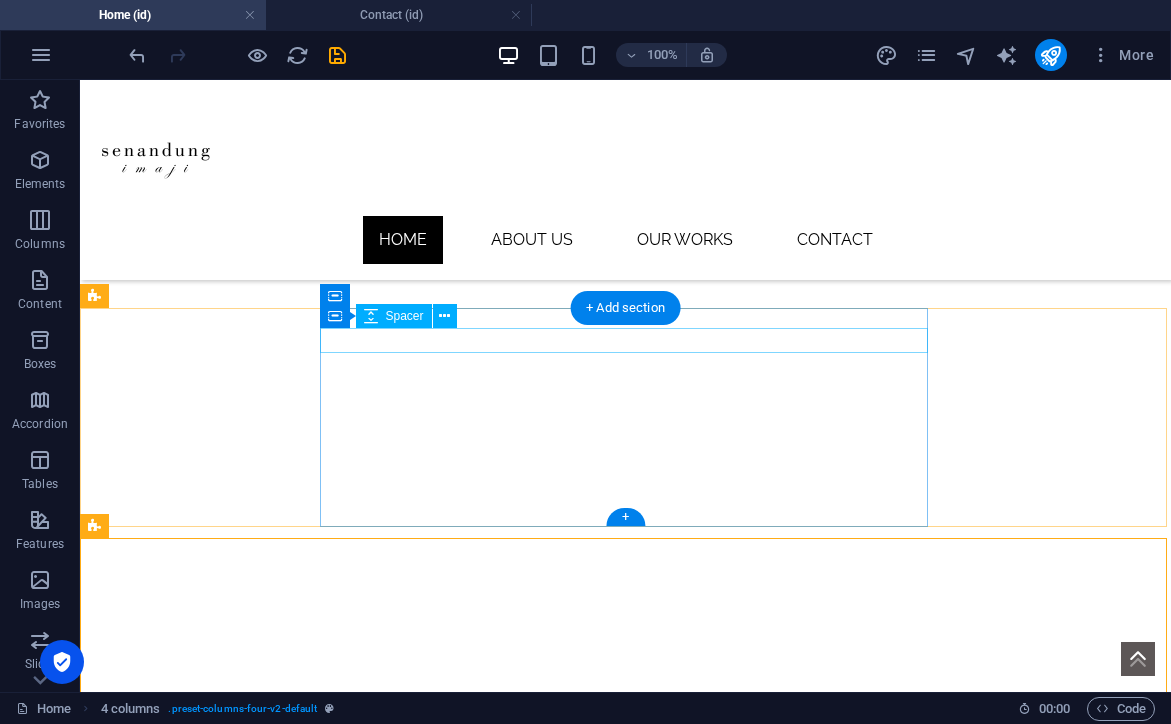 scroll, scrollTop: 404, scrollLeft: 0, axis: vertical 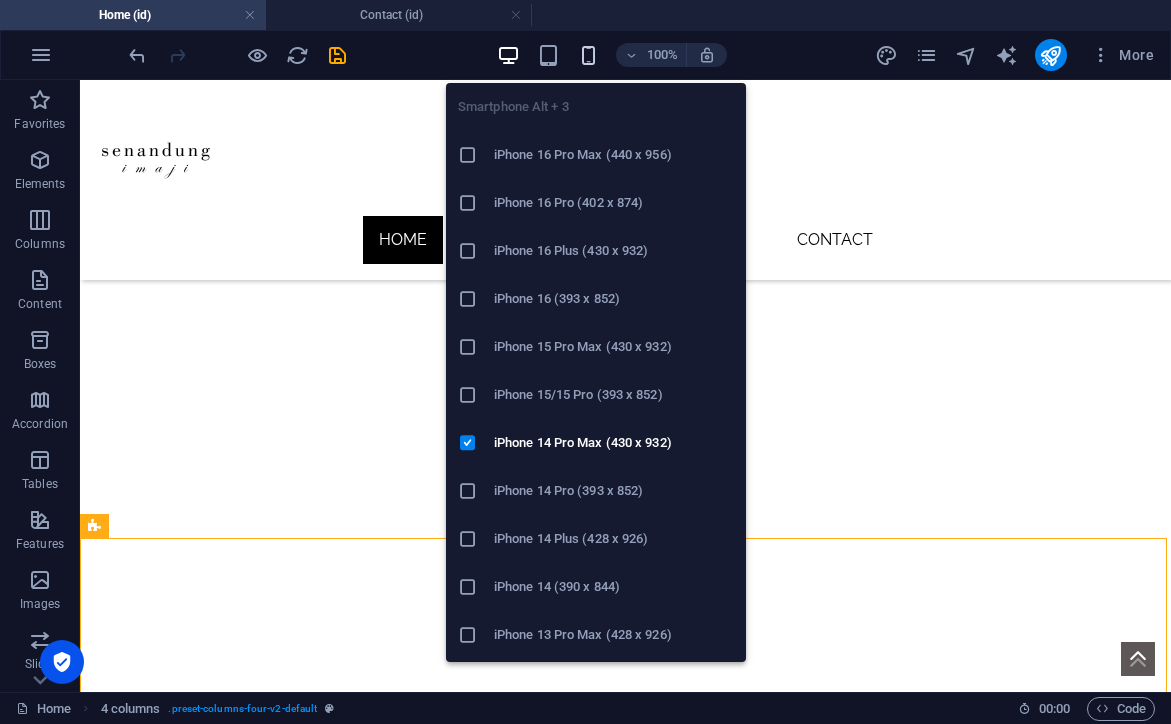 click at bounding box center [588, 55] 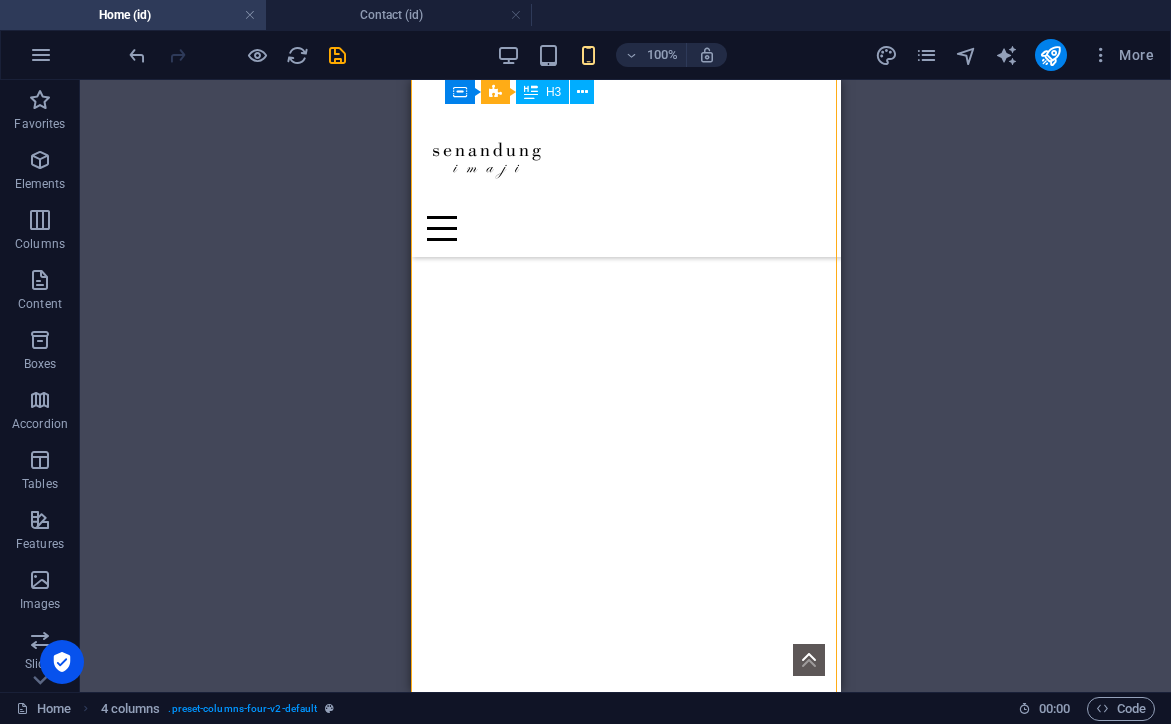 scroll, scrollTop: 250, scrollLeft: 0, axis: vertical 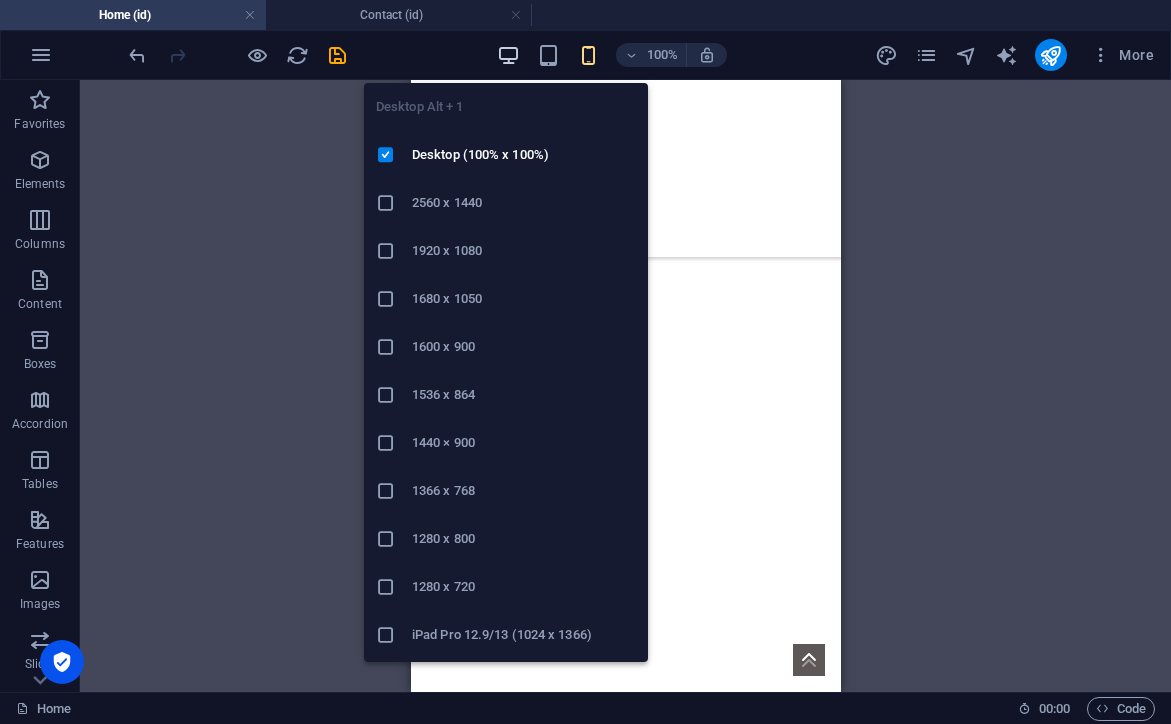 click at bounding box center [508, 55] 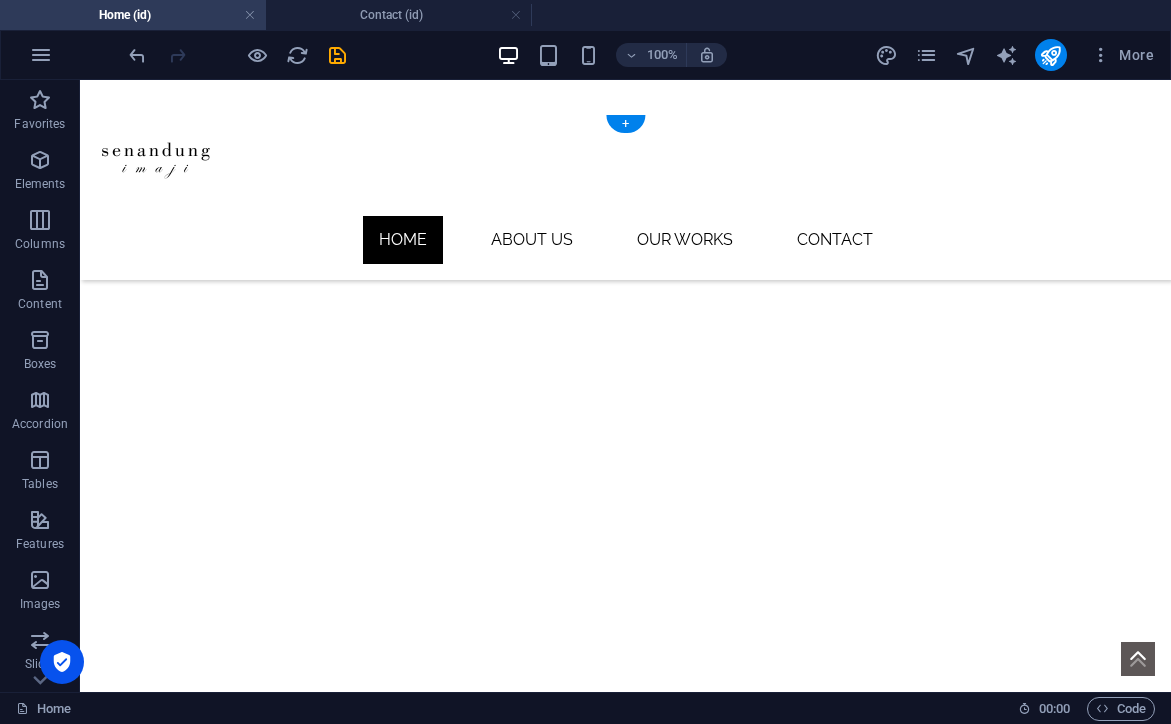 scroll, scrollTop: 845, scrollLeft: 0, axis: vertical 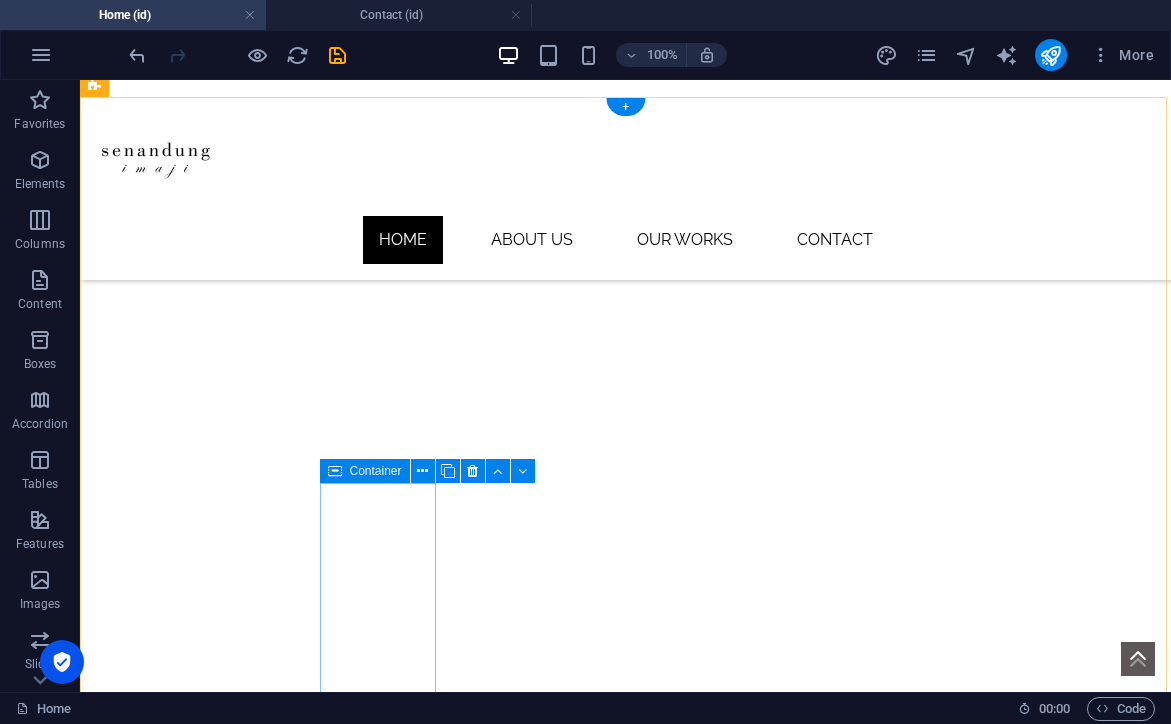 click on "Drop content here or  Add elements  Paste clipboard" at bounding box center (154, 1706) 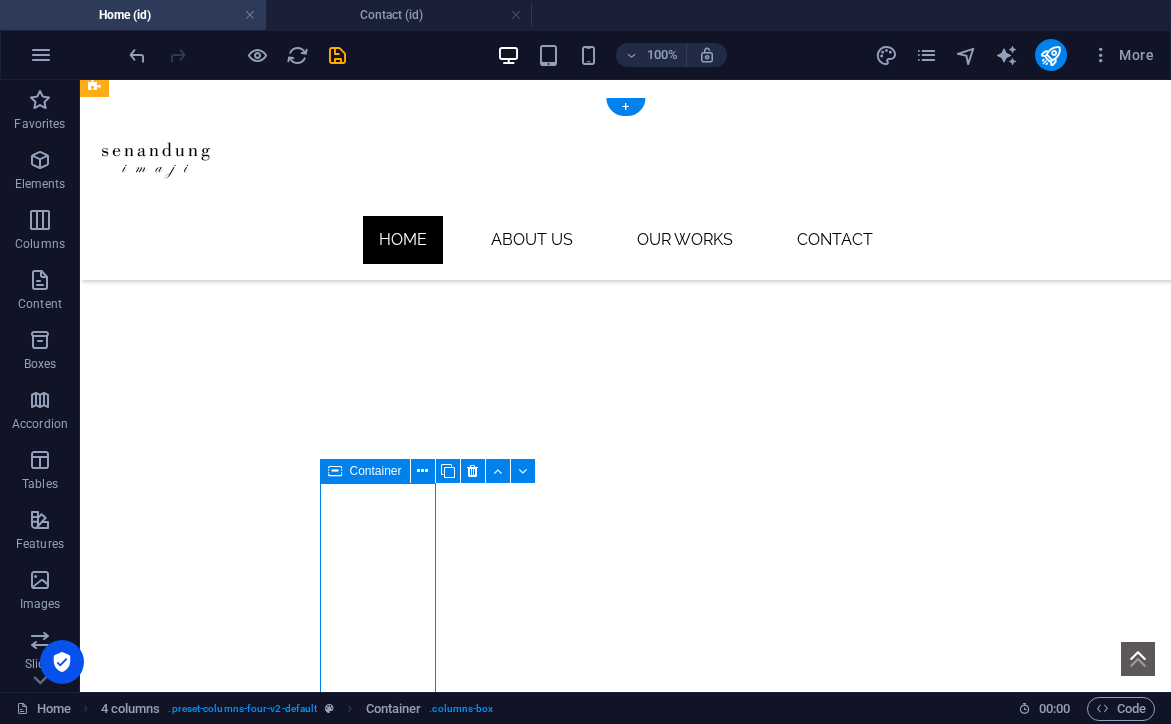click on "Drop content here or  Add elements  Paste clipboard" at bounding box center (154, 1706) 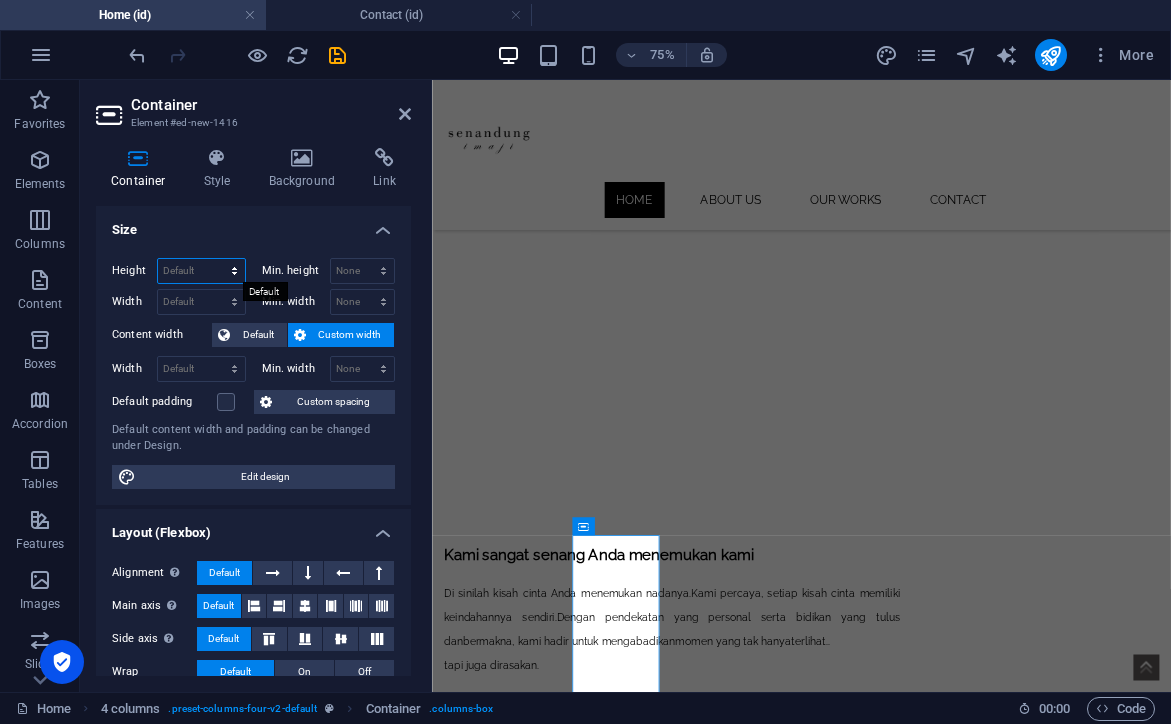 select on "px" 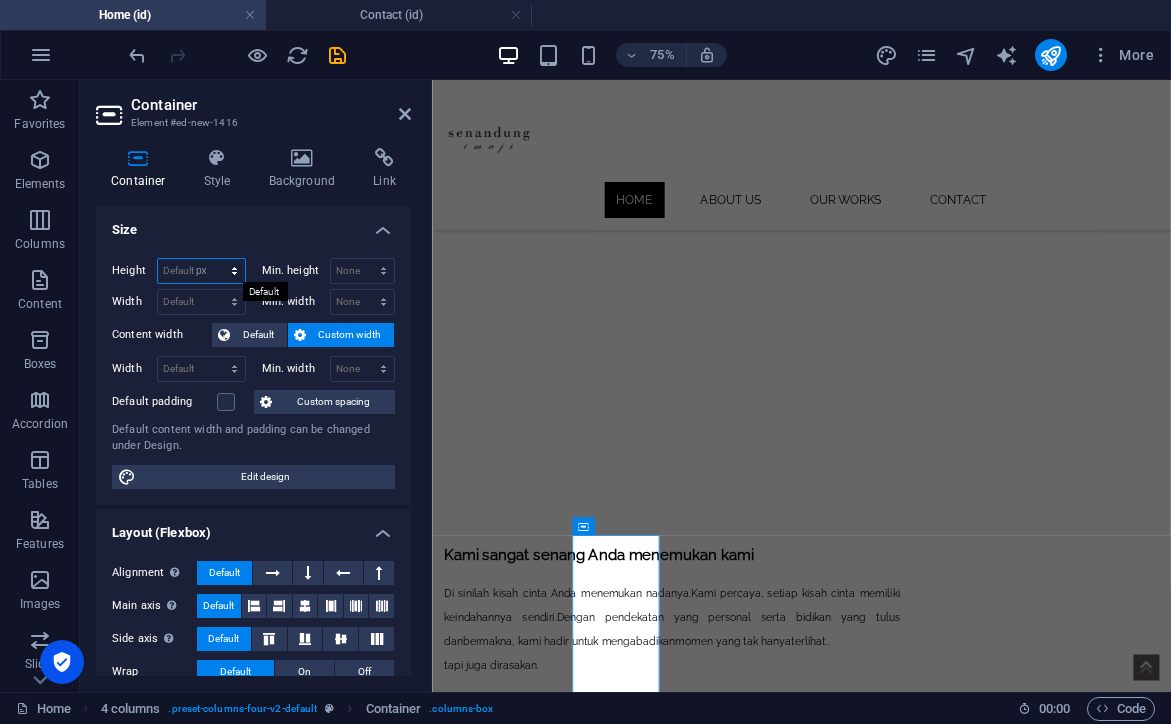 type on "258" 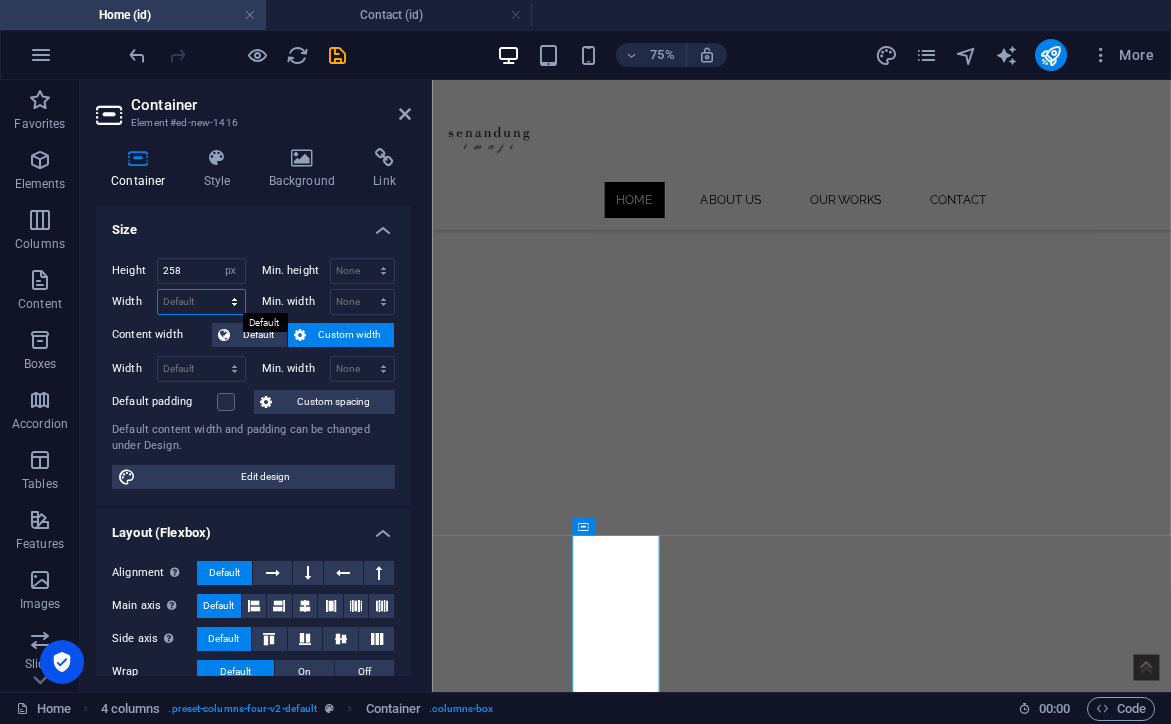 select on "px" 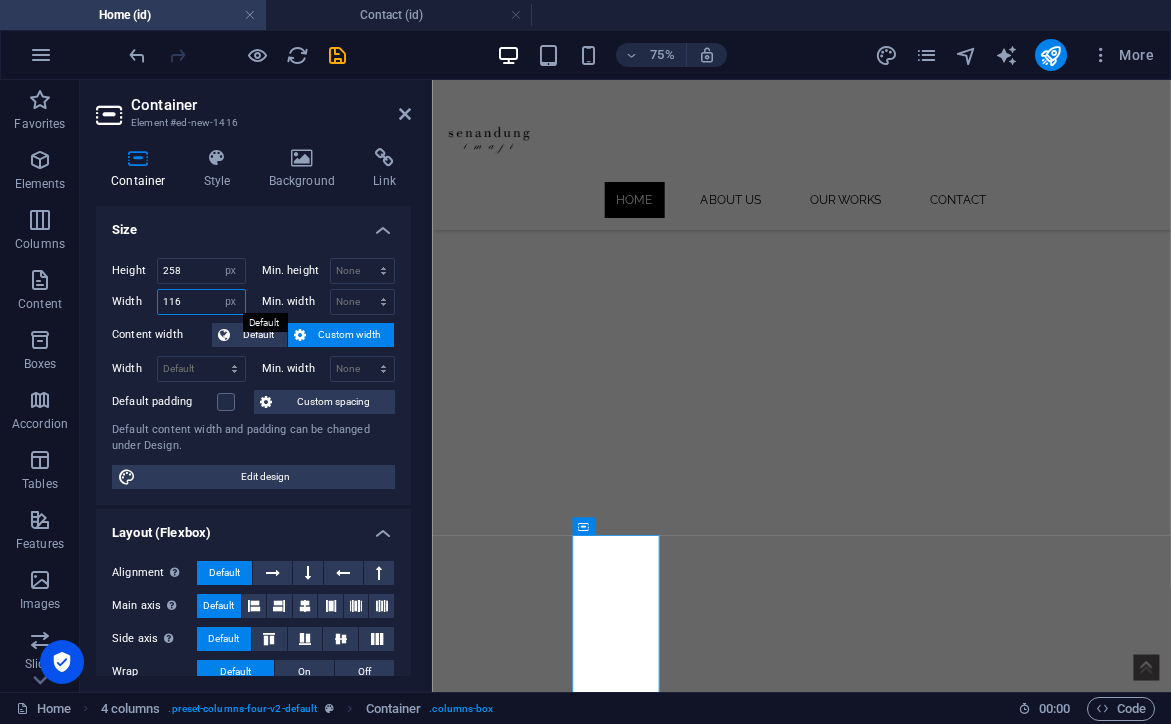 click on "116" at bounding box center (201, 302) 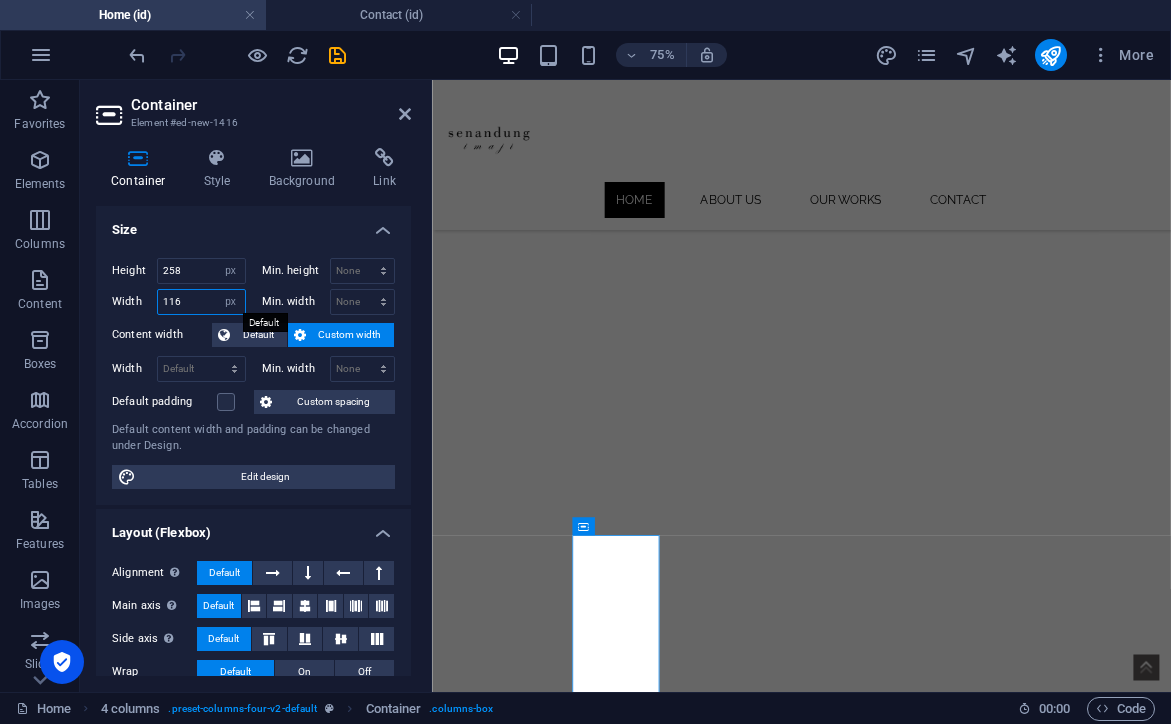 drag, startPoint x: 198, startPoint y: 306, endPoint x: 147, endPoint y: 306, distance: 51 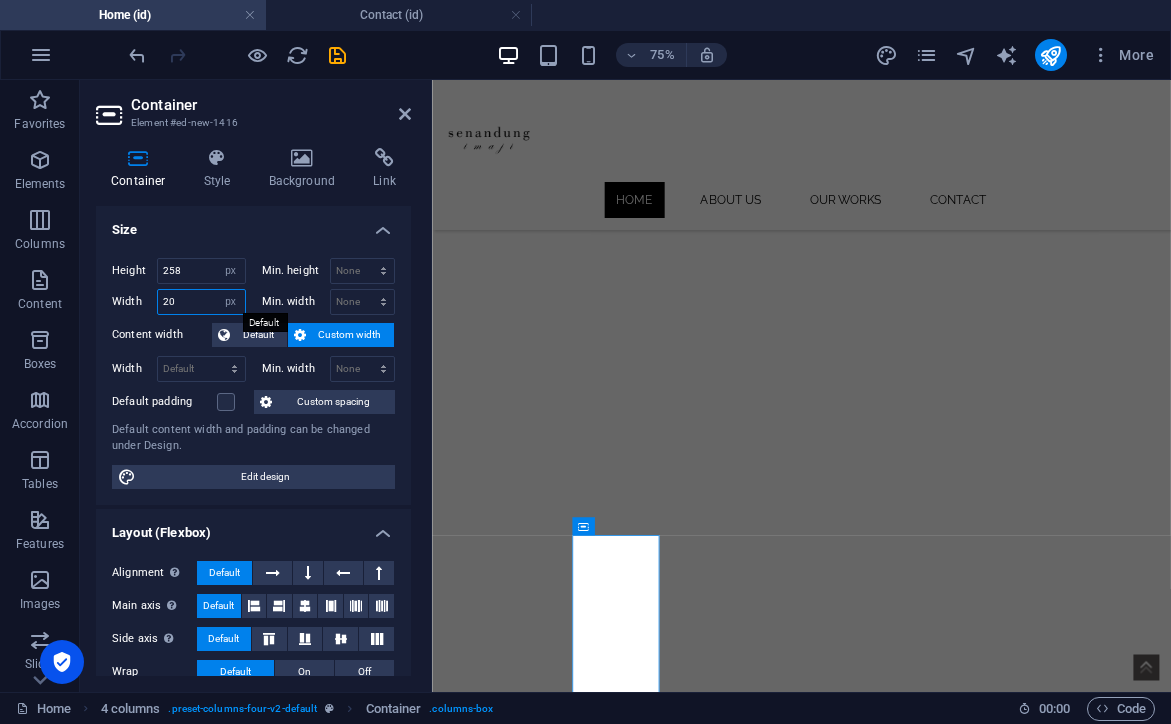 type on "200" 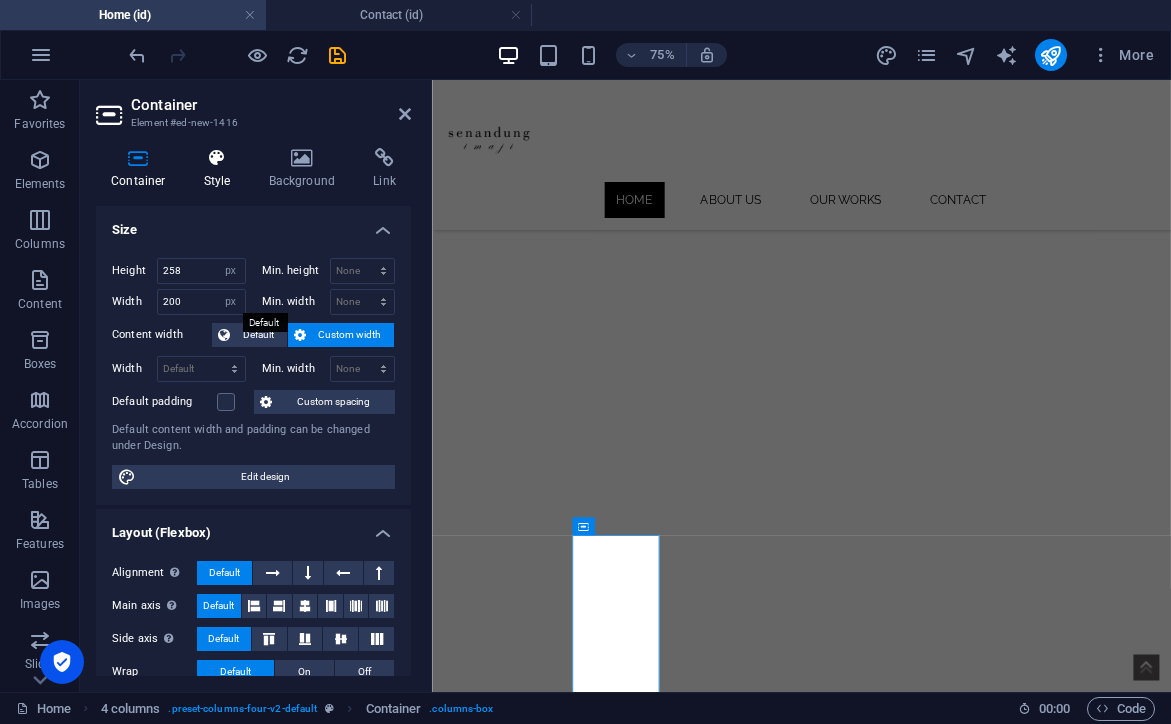 click at bounding box center [217, 158] 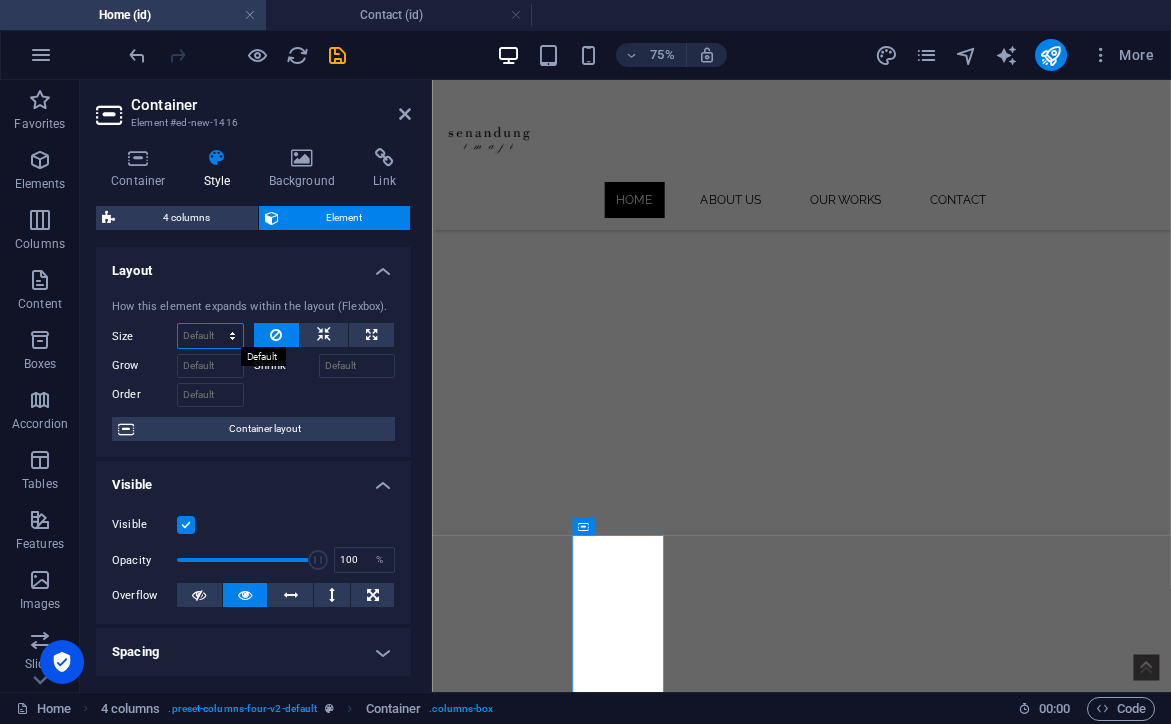 select on "%" 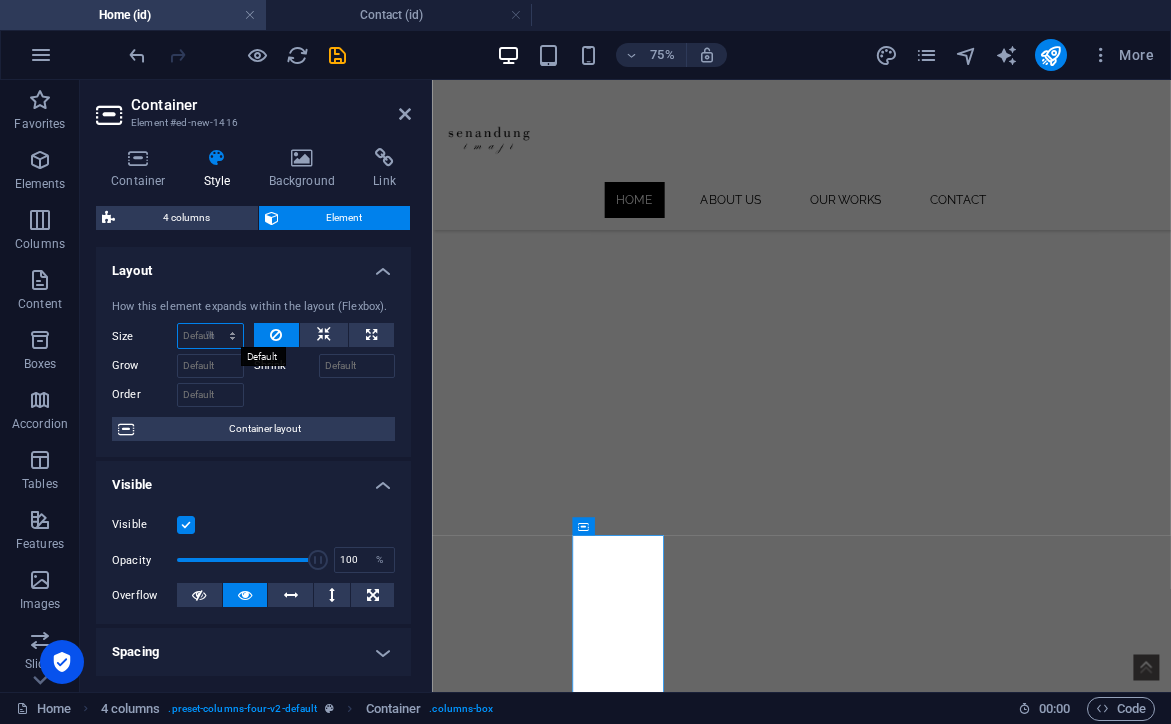 type on "100" 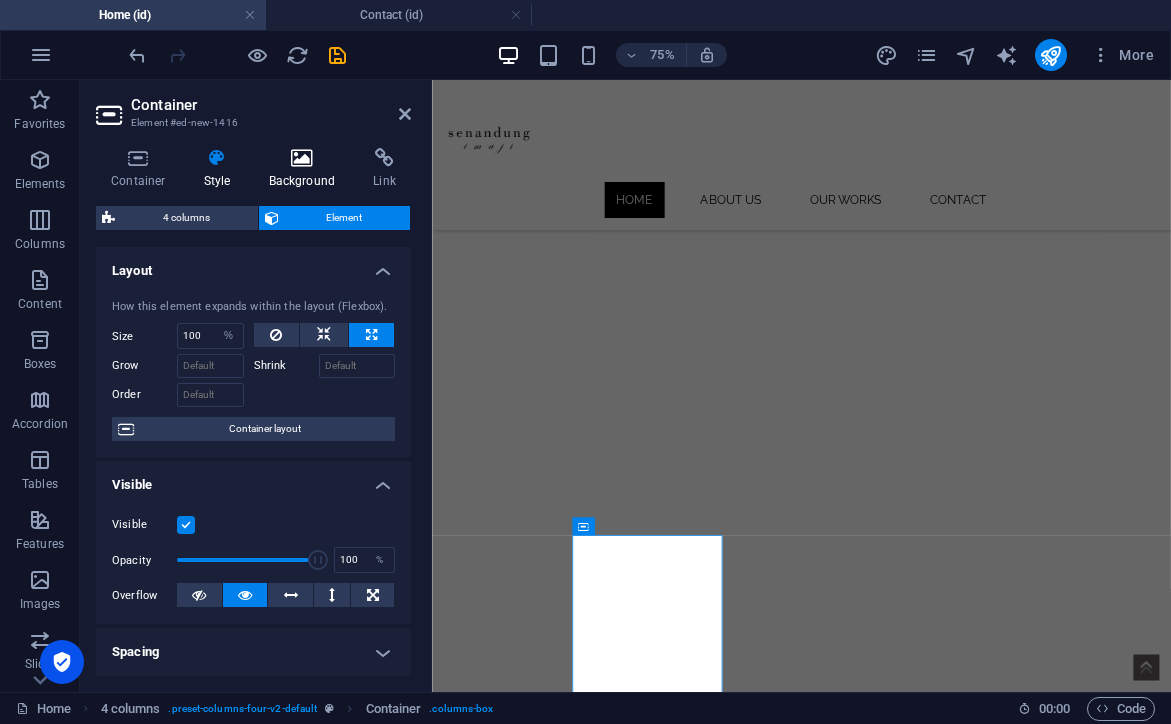 click at bounding box center [302, 158] 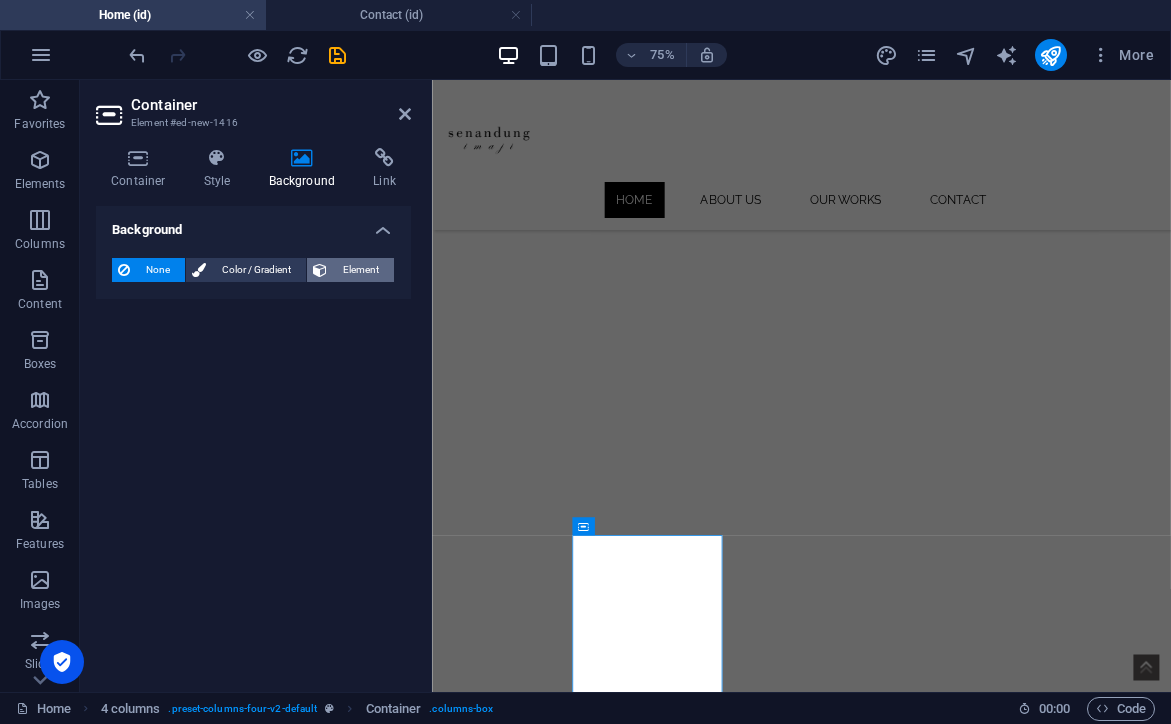 click on "Element" at bounding box center [360, 270] 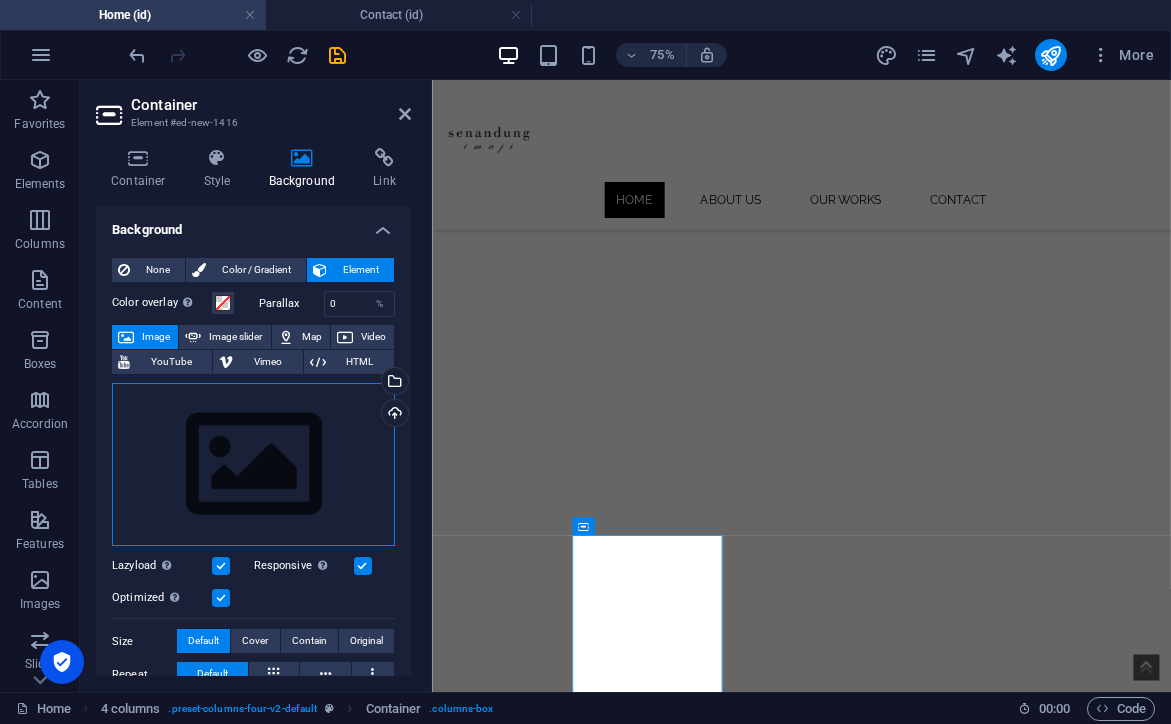 click on "Drag files here, click to choose files or select files from Files or our free stock photos & videos" at bounding box center (253, 465) 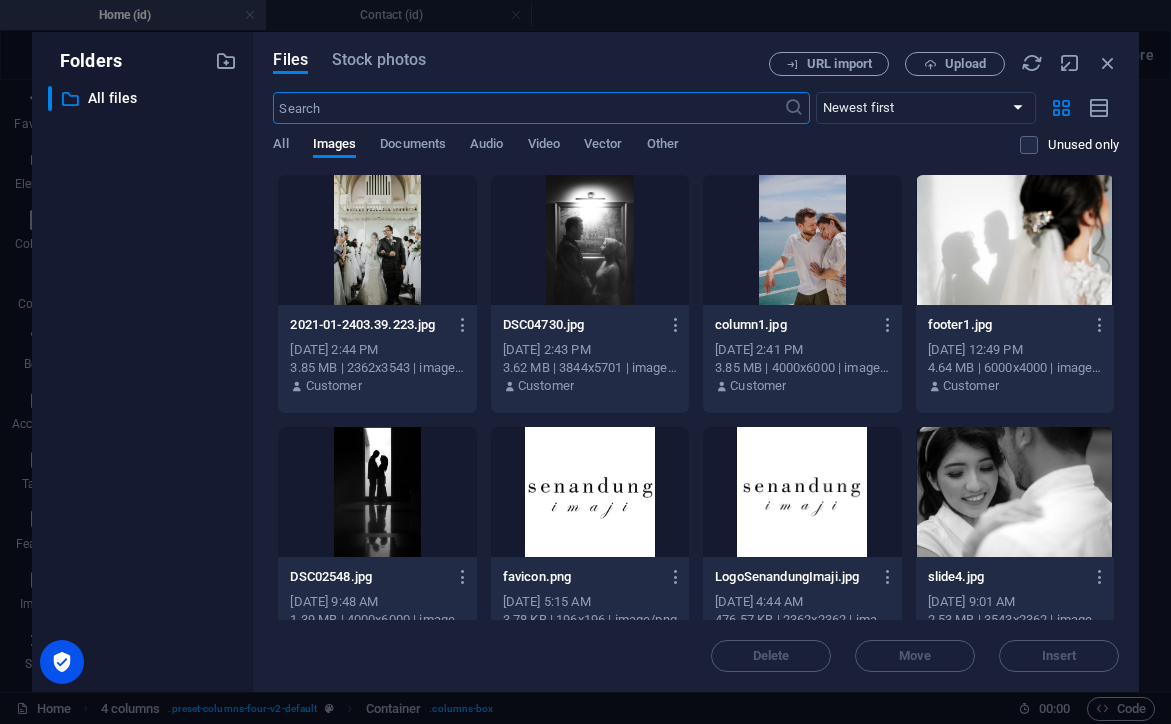 click at bounding box center [802, 240] 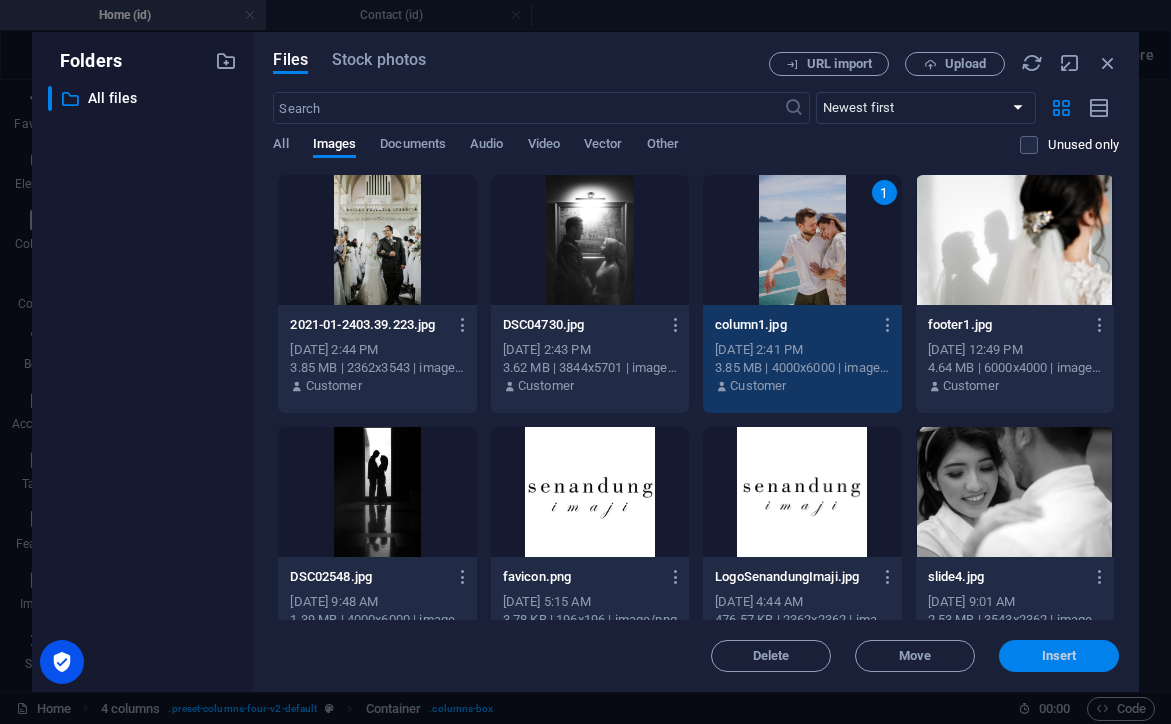 click on "Insert" at bounding box center [1059, 656] 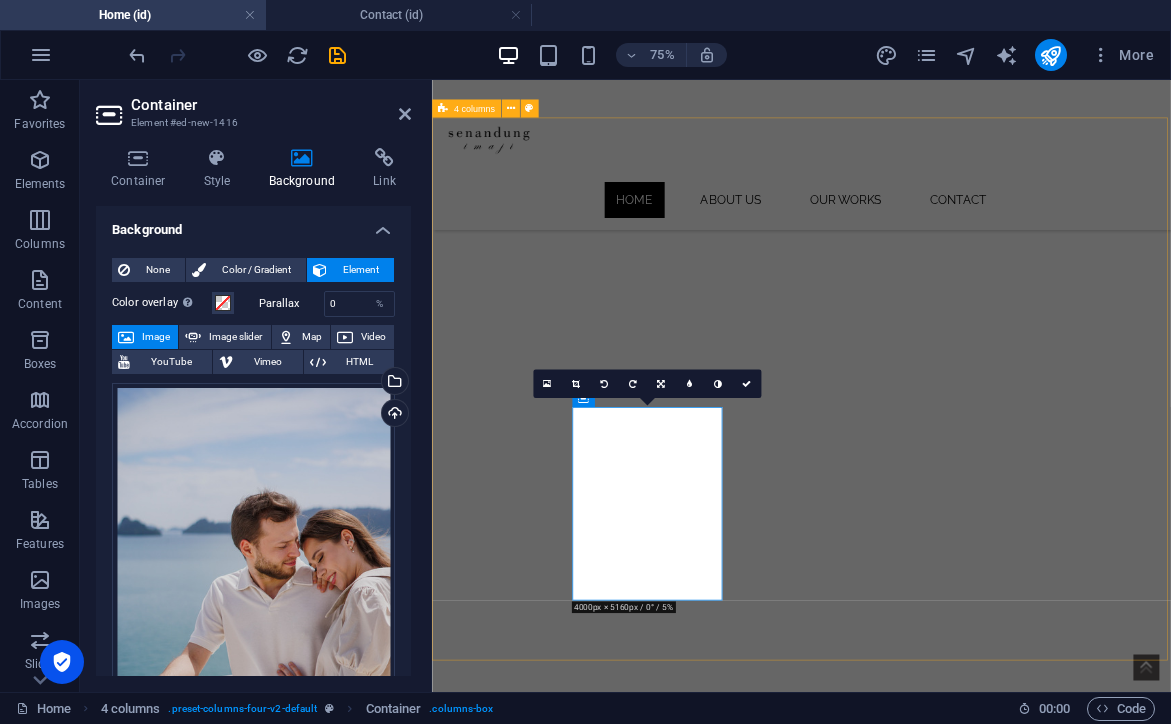 scroll, scrollTop: 1016, scrollLeft: 0, axis: vertical 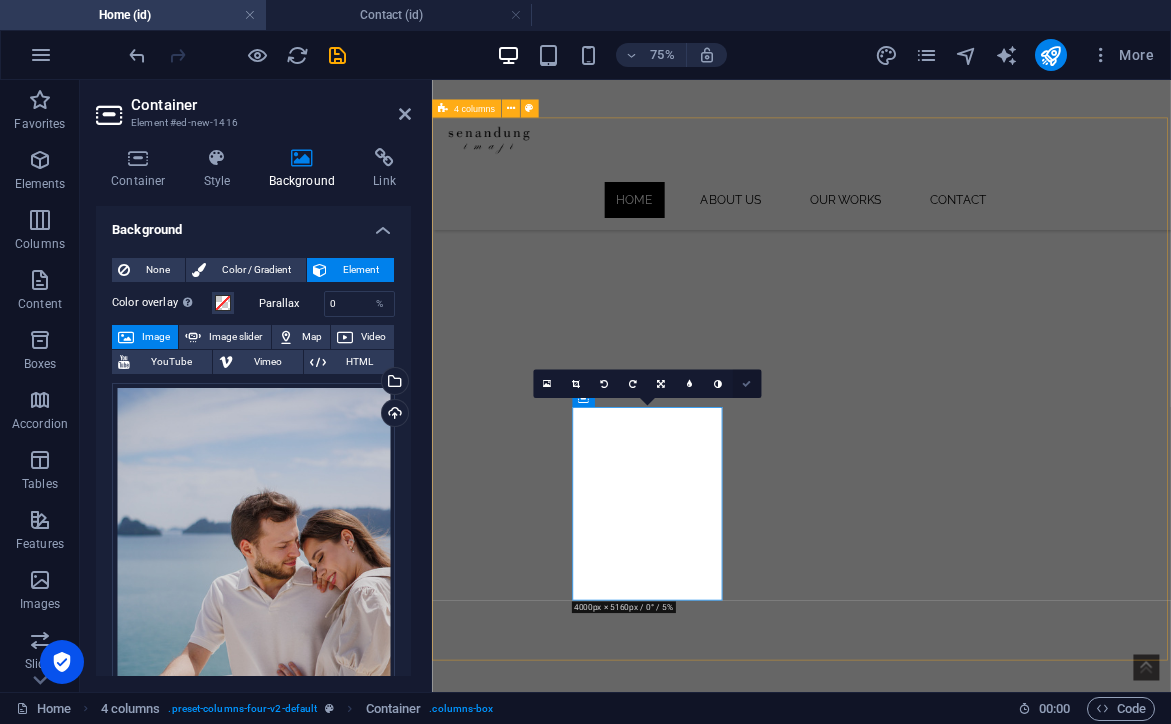 click at bounding box center [746, 383] 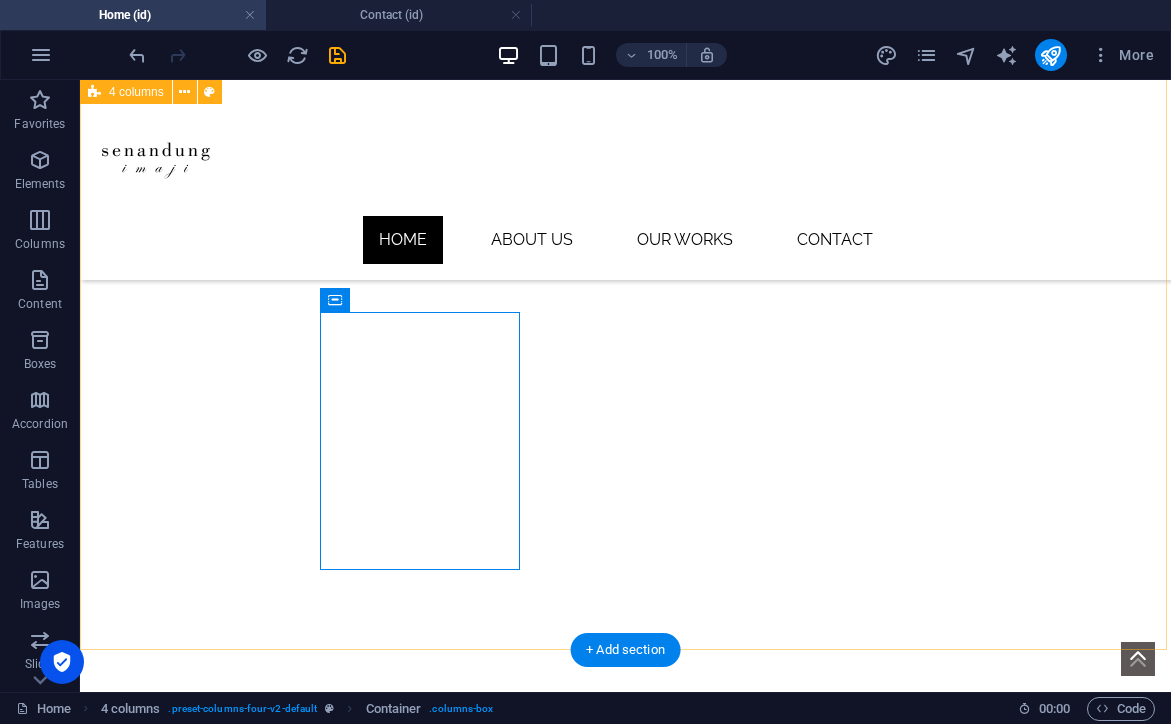 click on "Drop content here or  Add elements  Paste clipboard Drop content here or  Add elements  Paste clipboard Drop content here or  Add elements  Paste clipboard Drop content here or  Add elements  Paste clipboard" at bounding box center (625, 1802) 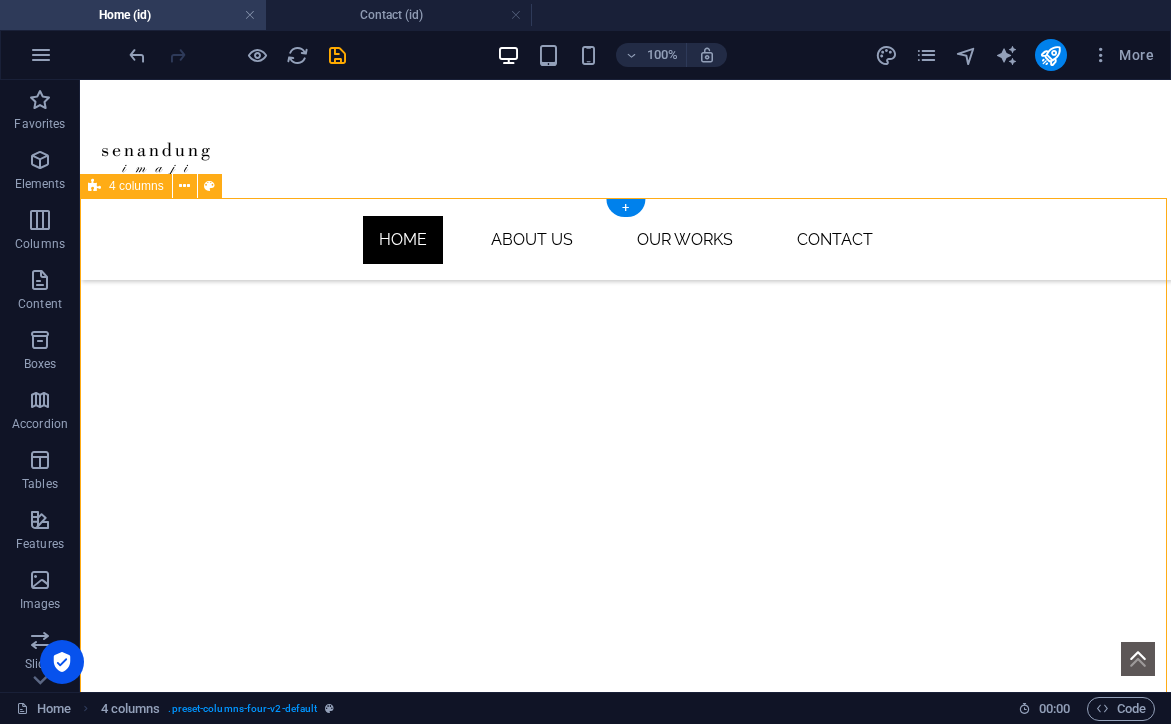 scroll, scrollTop: 707, scrollLeft: 0, axis: vertical 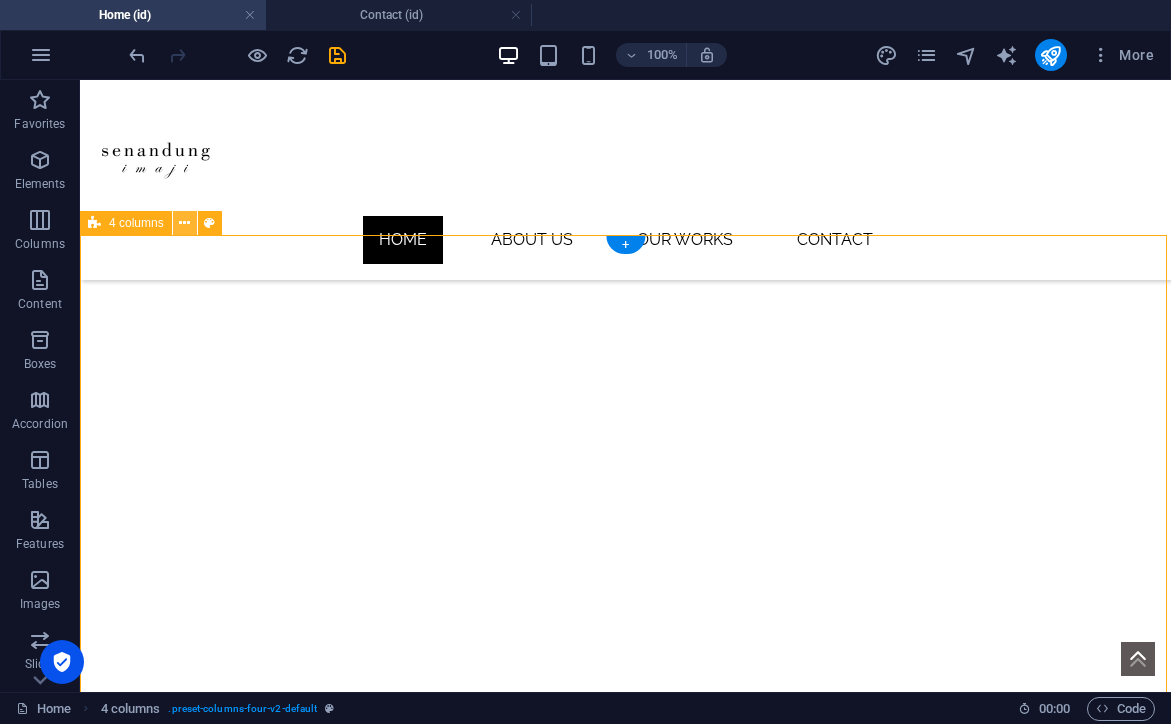 click at bounding box center [184, 223] 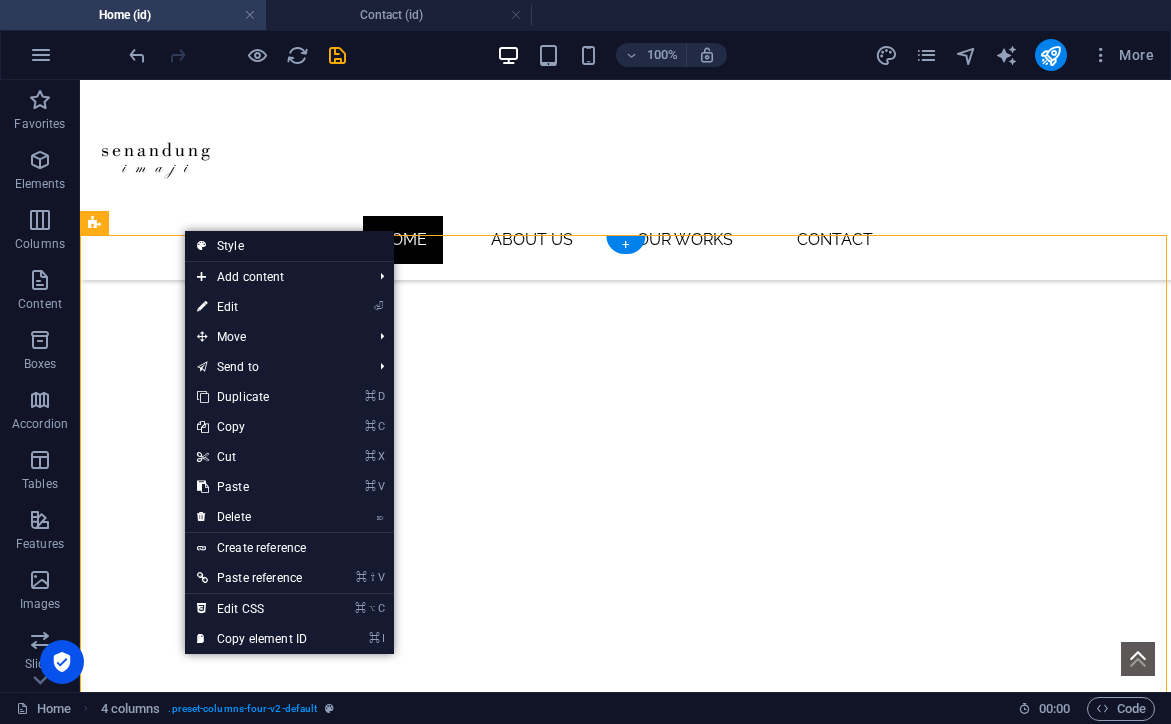click on "Style" at bounding box center (289, 246) 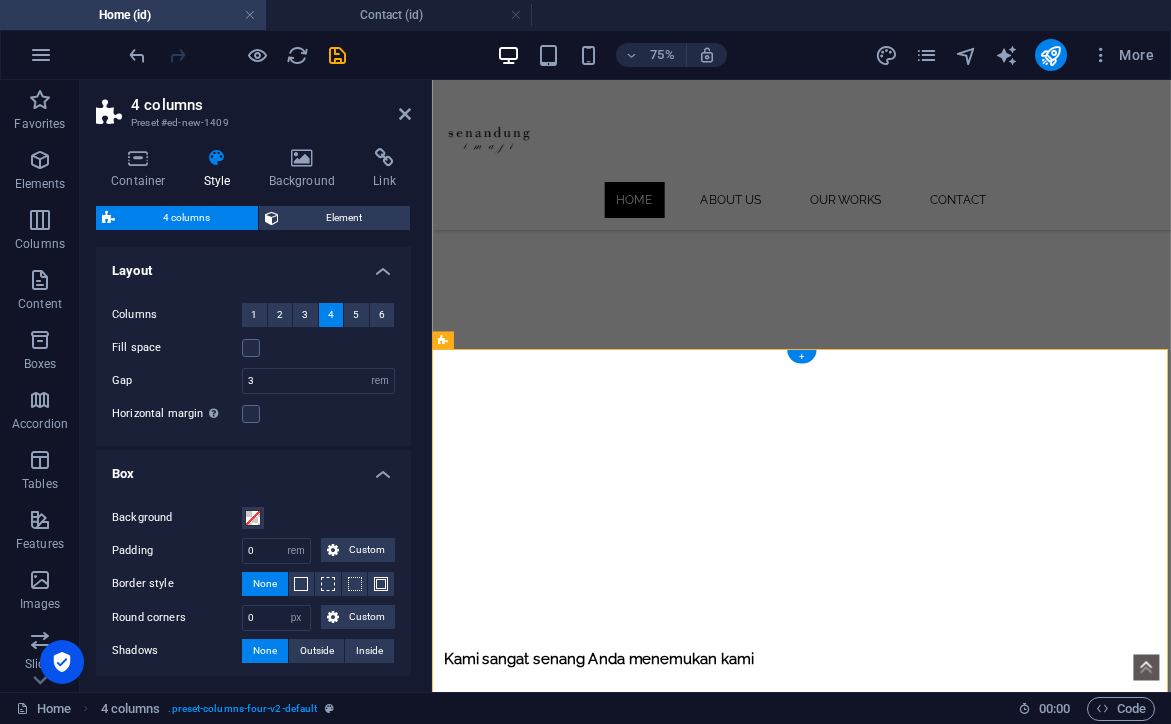 scroll, scrollTop: 0, scrollLeft: 0, axis: both 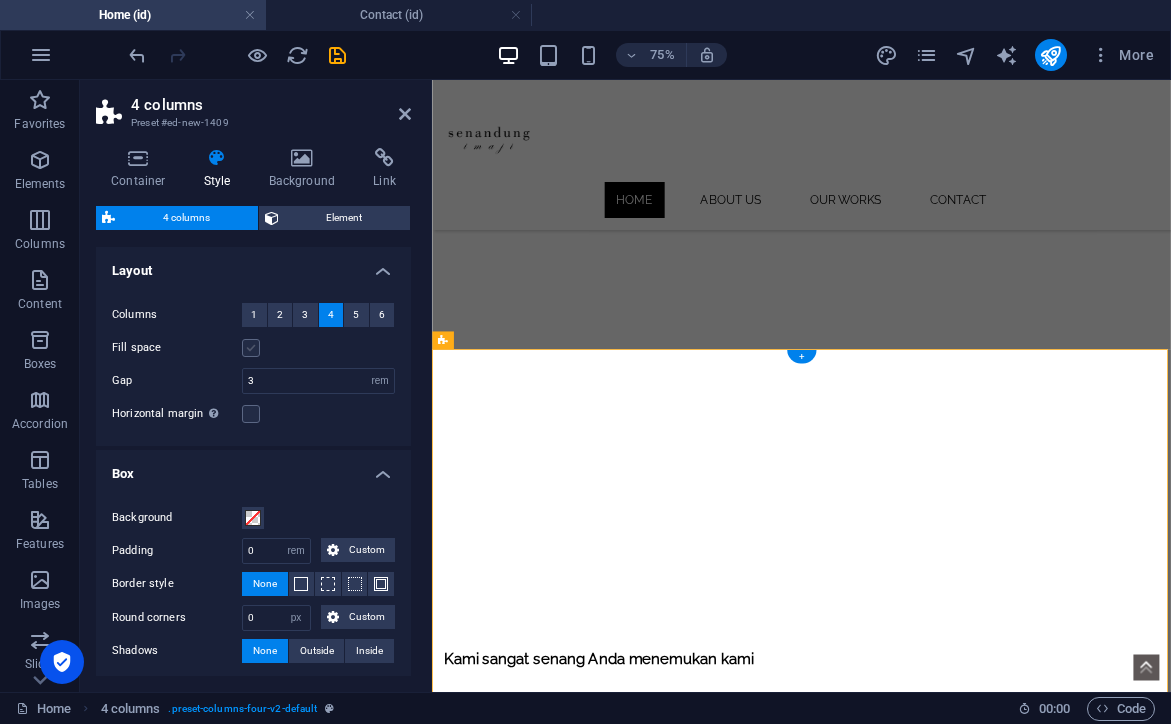 click at bounding box center [251, 348] 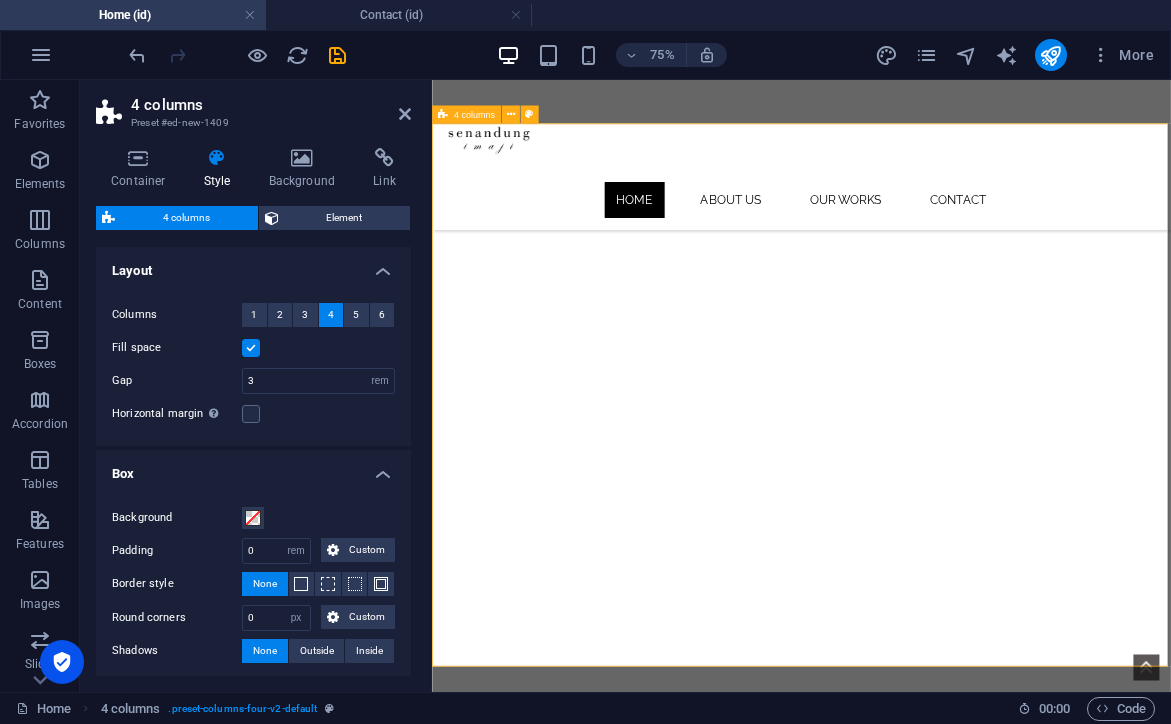 scroll, scrollTop: 1010, scrollLeft: 0, axis: vertical 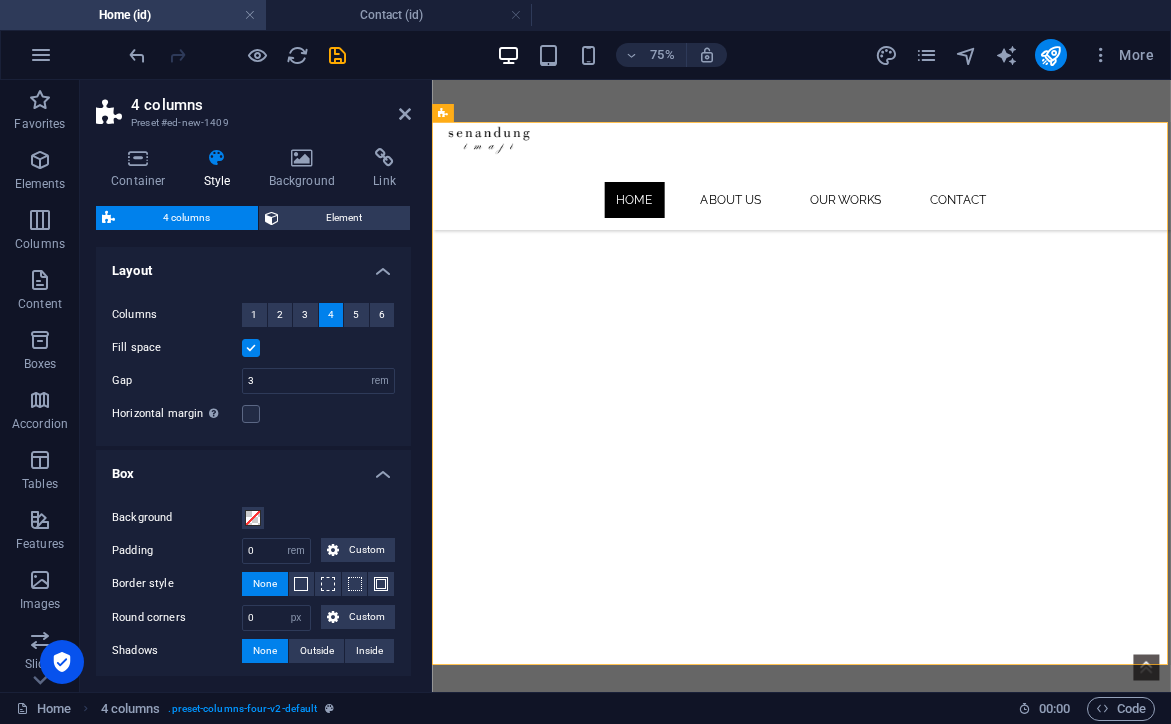 click on "Horizontal margin Only if the containers "Content width" is not set to "Default"" at bounding box center [253, 414] 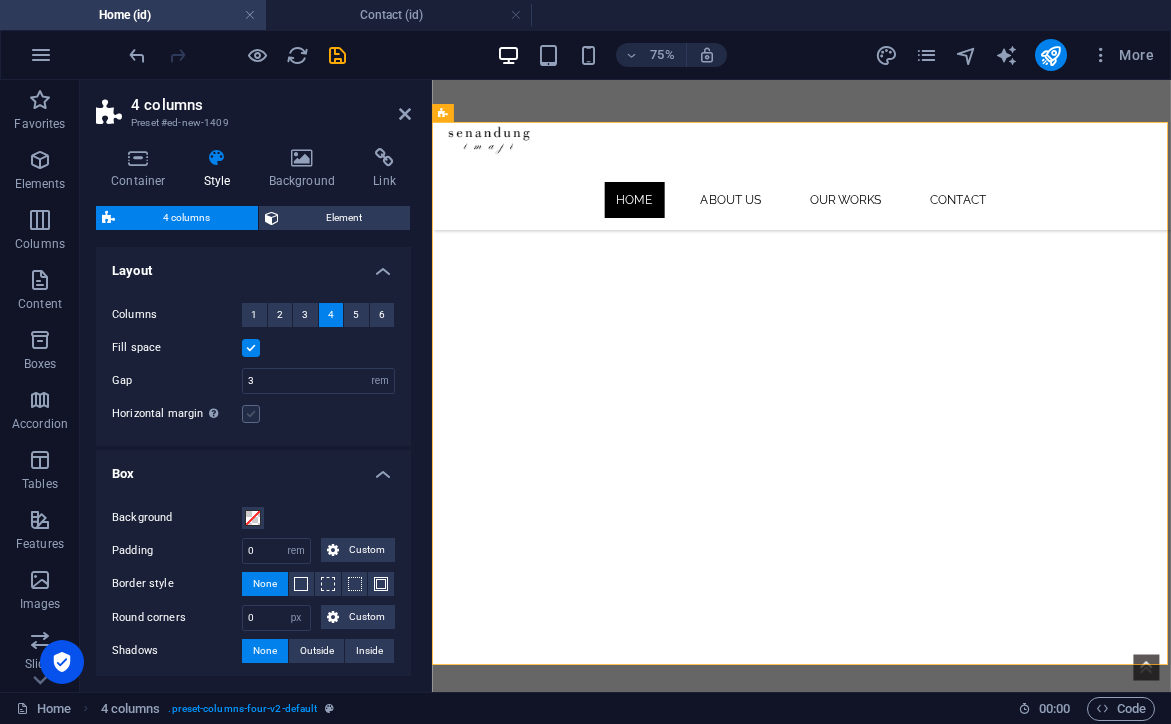 click at bounding box center [251, 414] 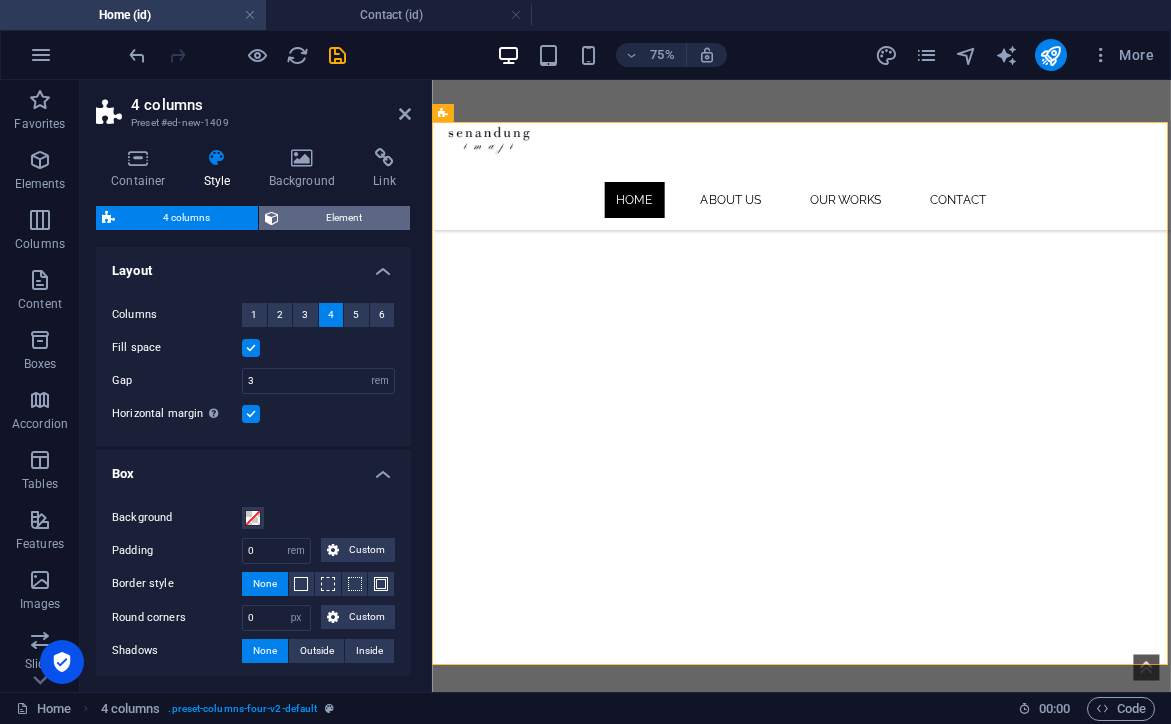 click on "Element" at bounding box center [345, 218] 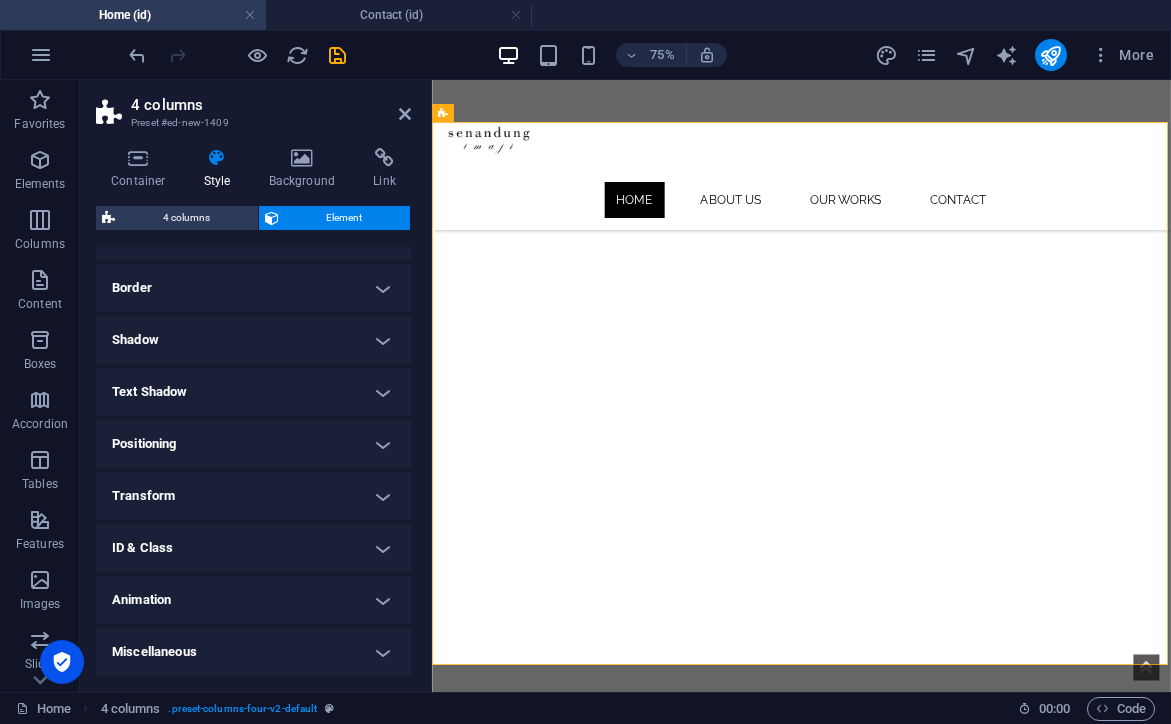 scroll, scrollTop: 205, scrollLeft: 0, axis: vertical 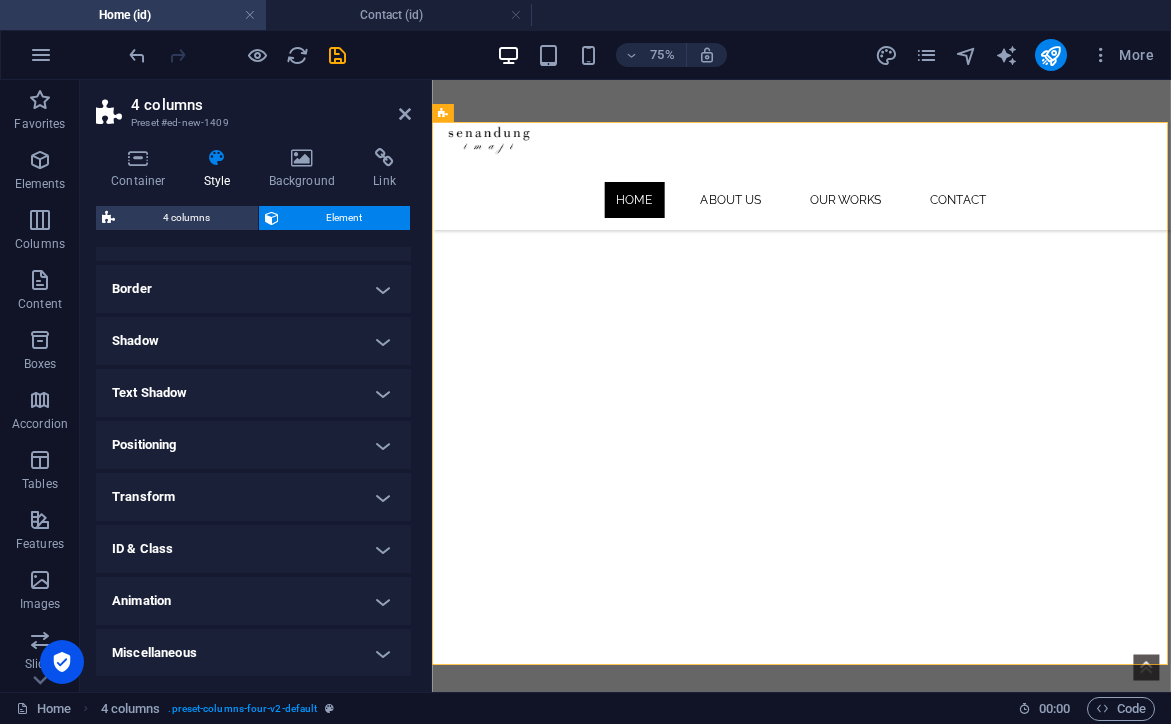 click on "Positioning" at bounding box center [253, 445] 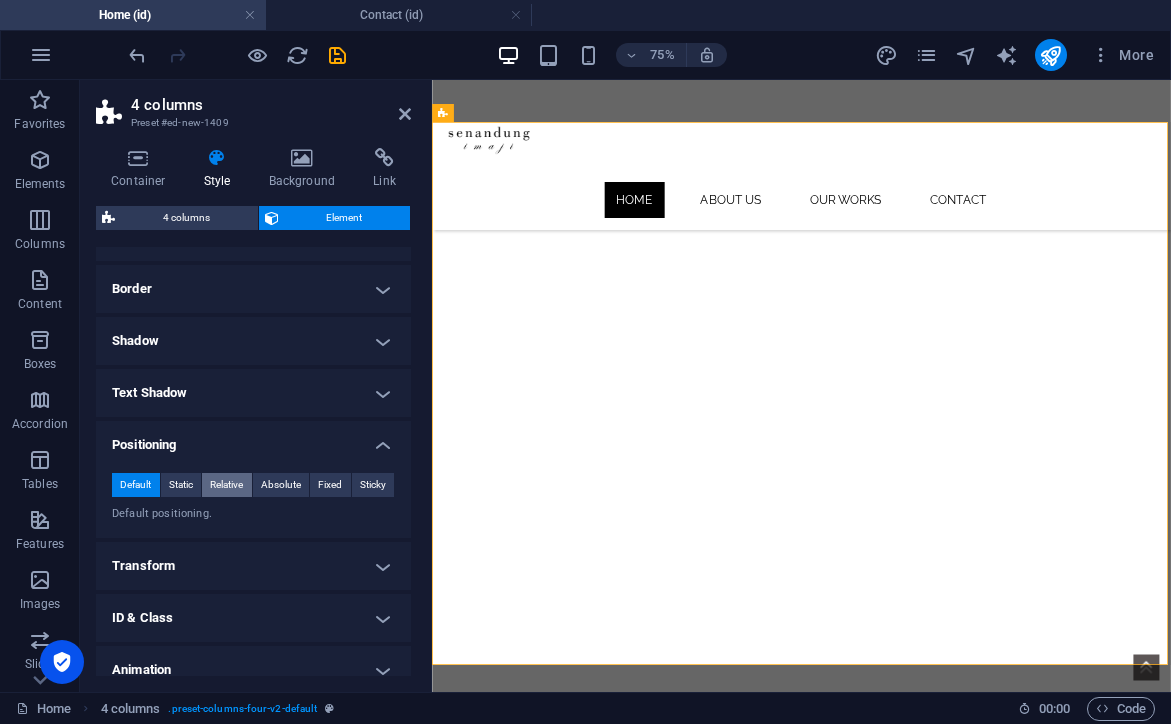 click on "Relative" at bounding box center [226, 485] 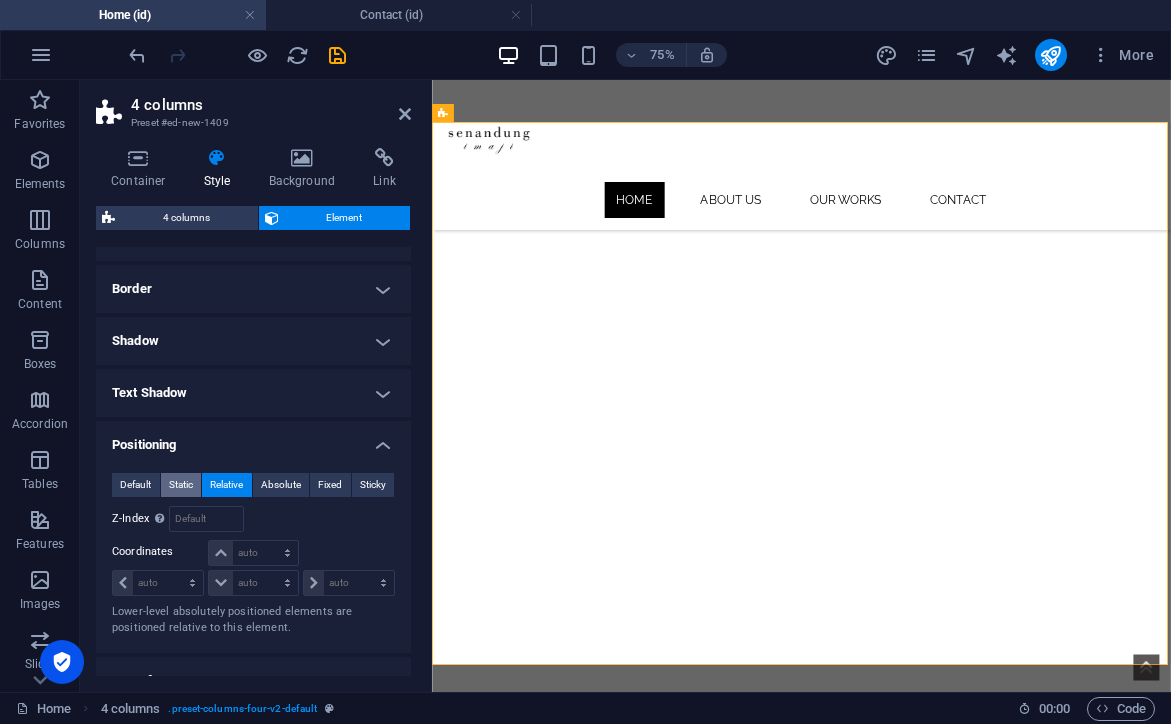 click on "Static" at bounding box center (181, 485) 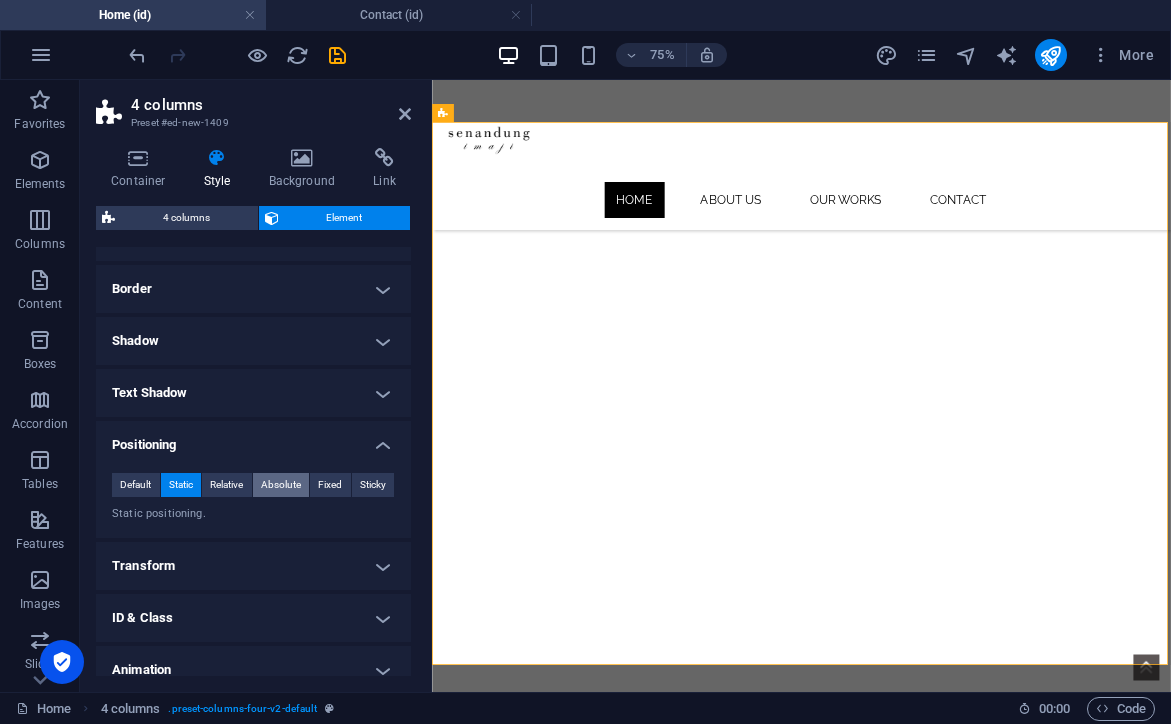 click on "Absolute" at bounding box center [281, 485] 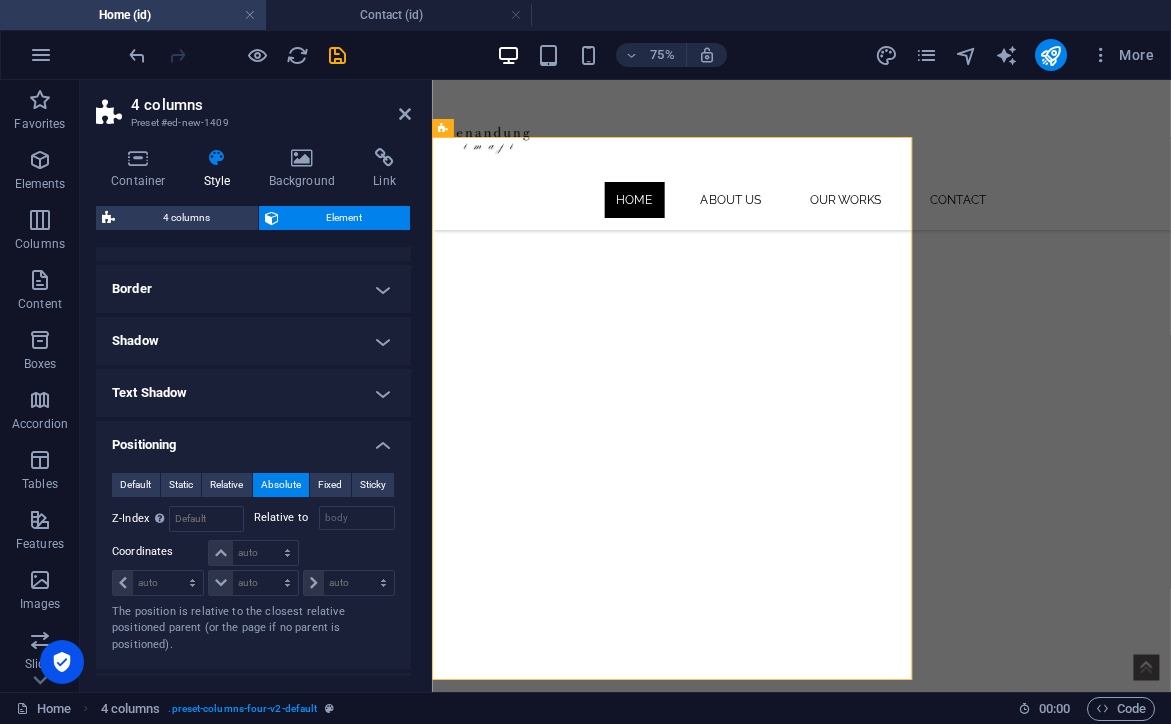 scroll, scrollTop: 990, scrollLeft: 0, axis: vertical 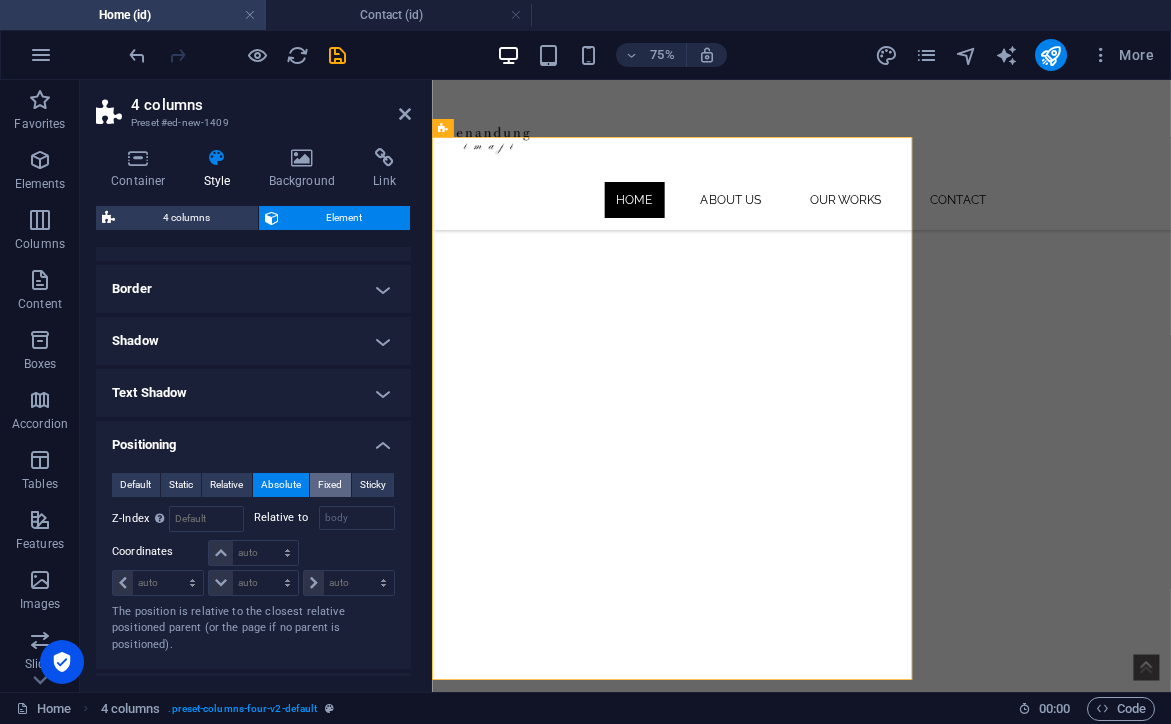 click on "Fixed" at bounding box center (330, 485) 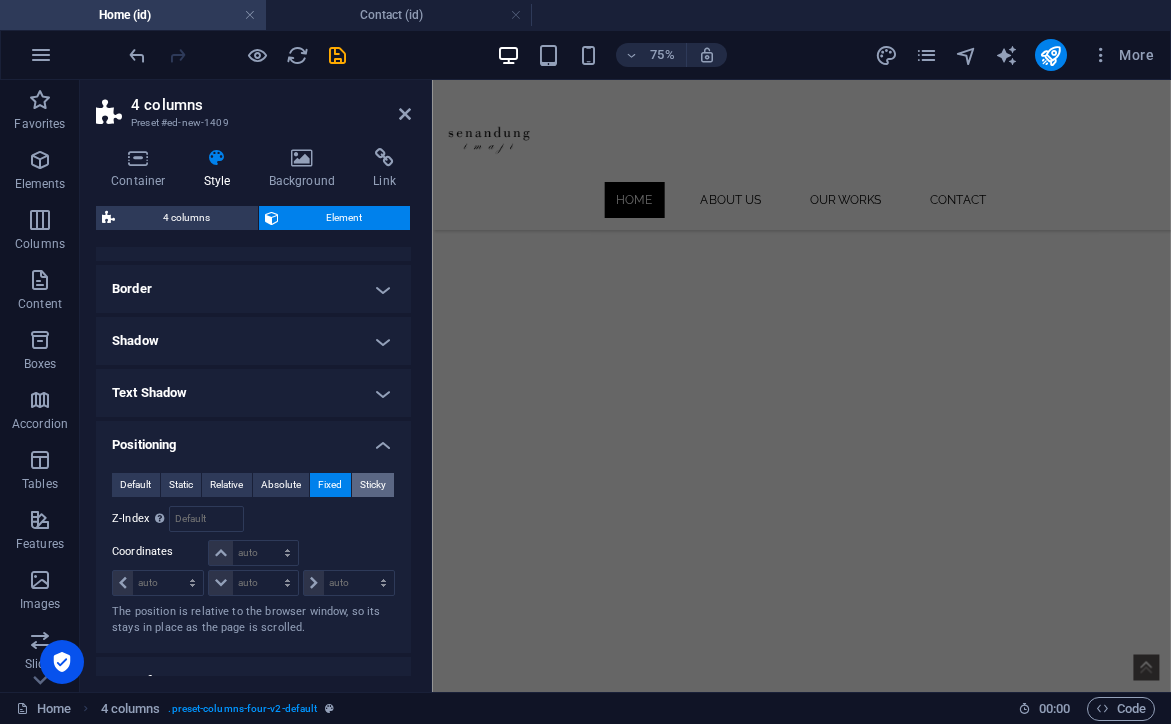 click on "Sticky" at bounding box center (373, 485) 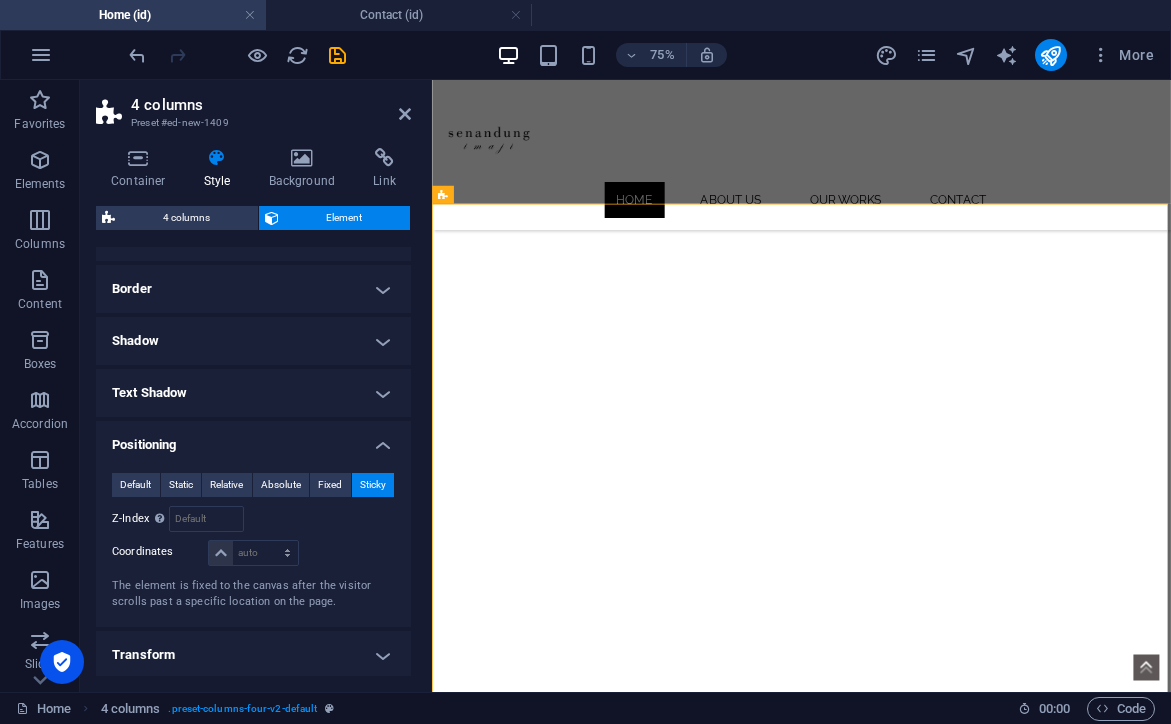 click on "Default Static Relative Absolute Fixed Sticky" at bounding box center [253, 485] 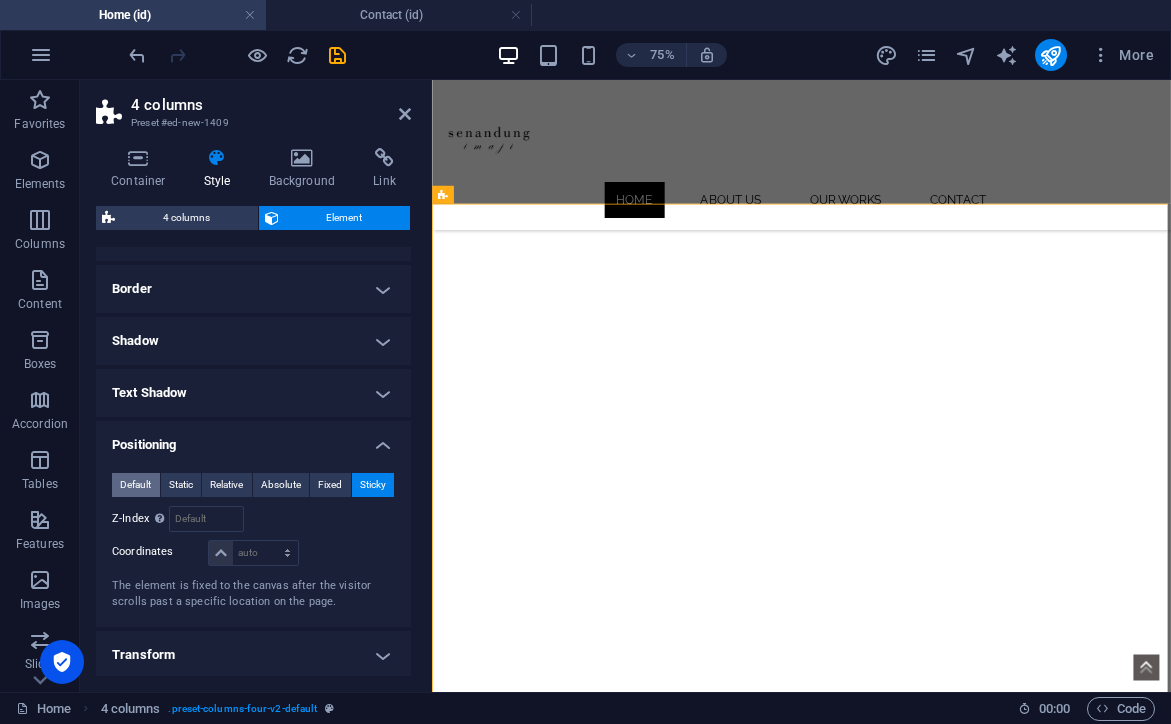 click on "Default" at bounding box center (135, 485) 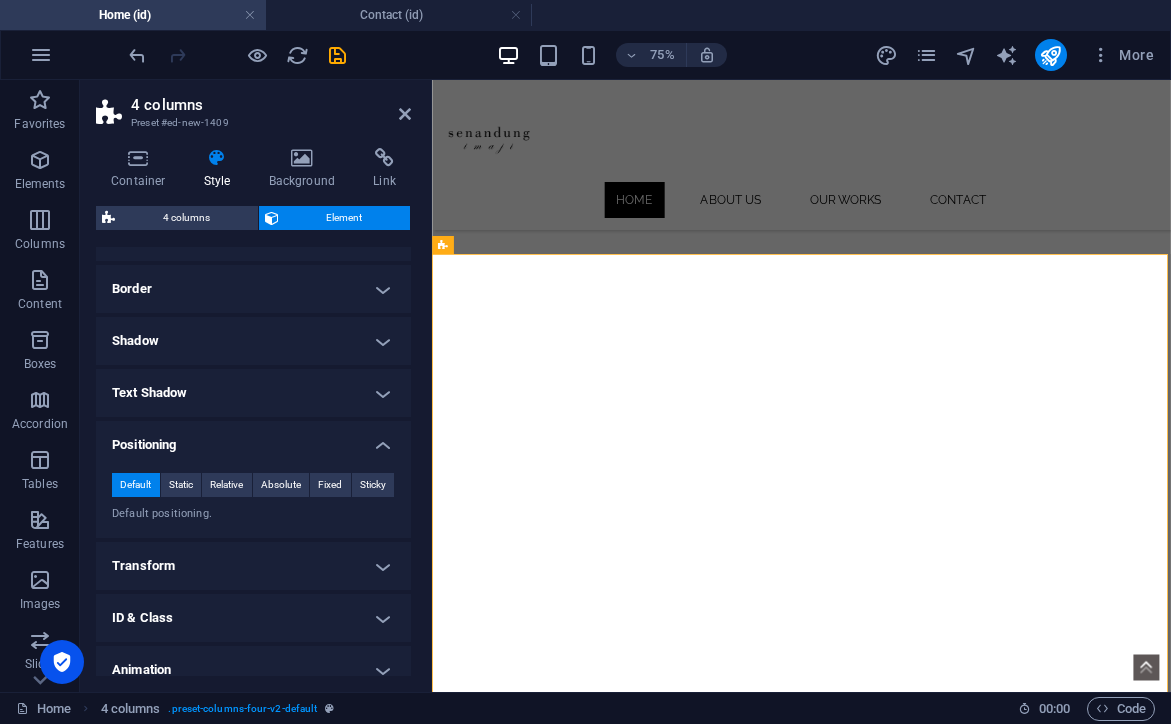 scroll, scrollTop: 790, scrollLeft: 0, axis: vertical 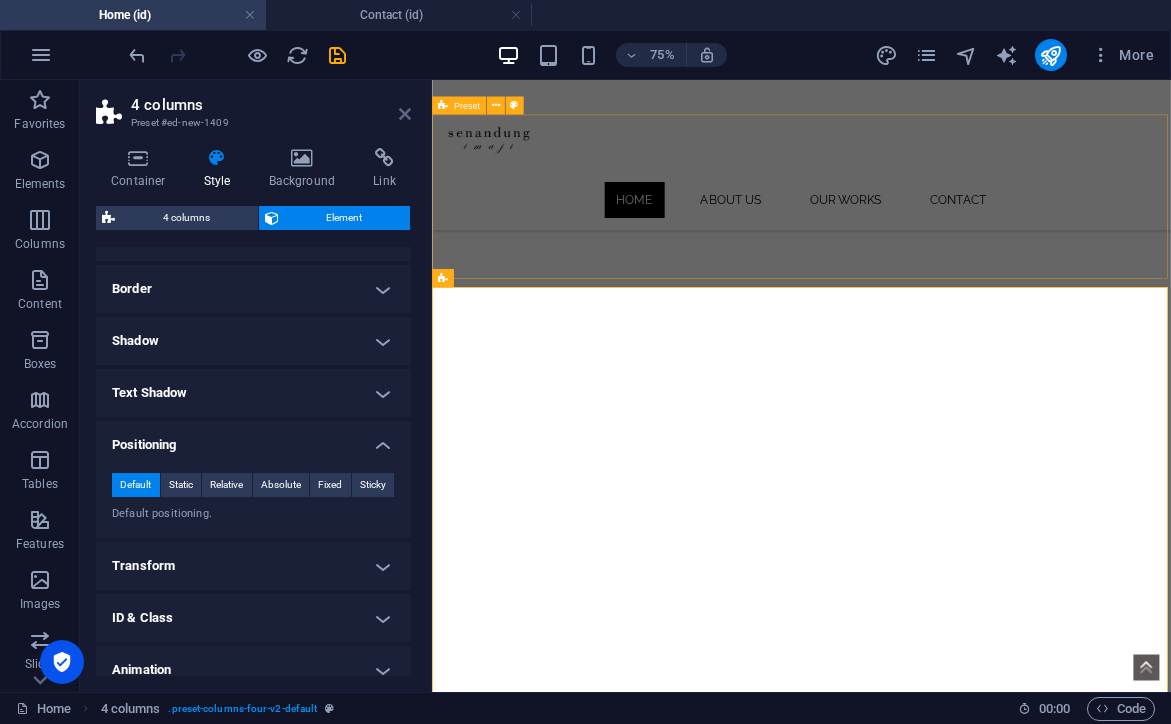 click at bounding box center (405, 114) 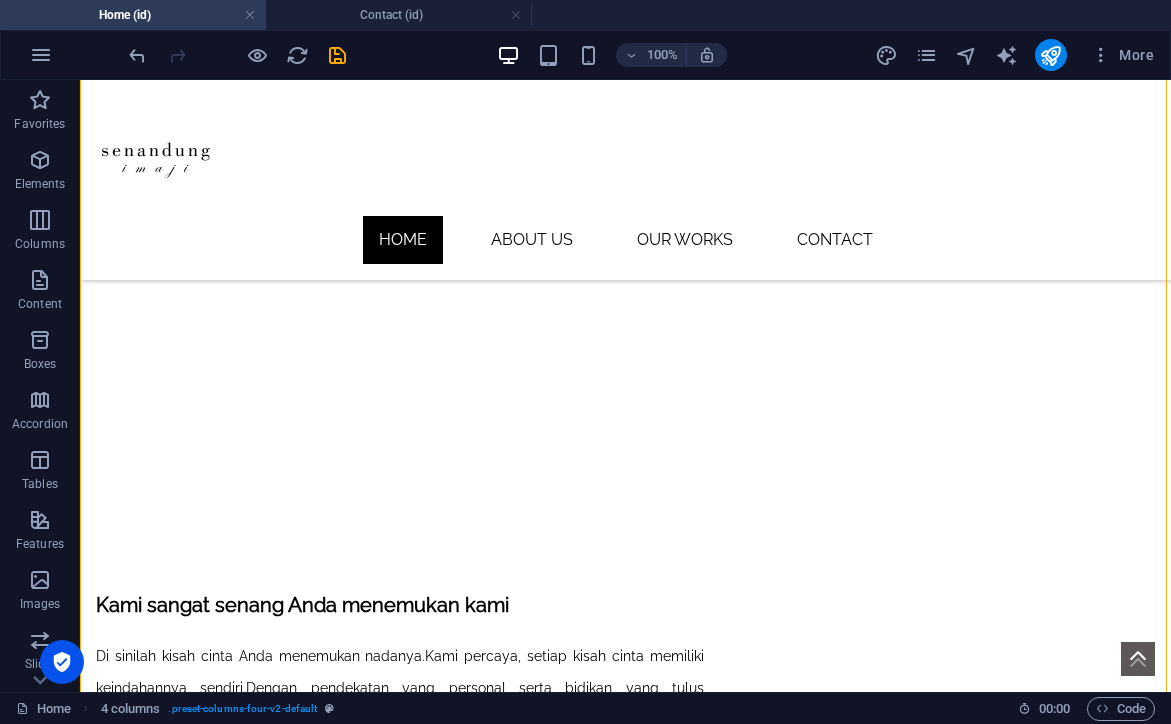 scroll, scrollTop: 964, scrollLeft: 0, axis: vertical 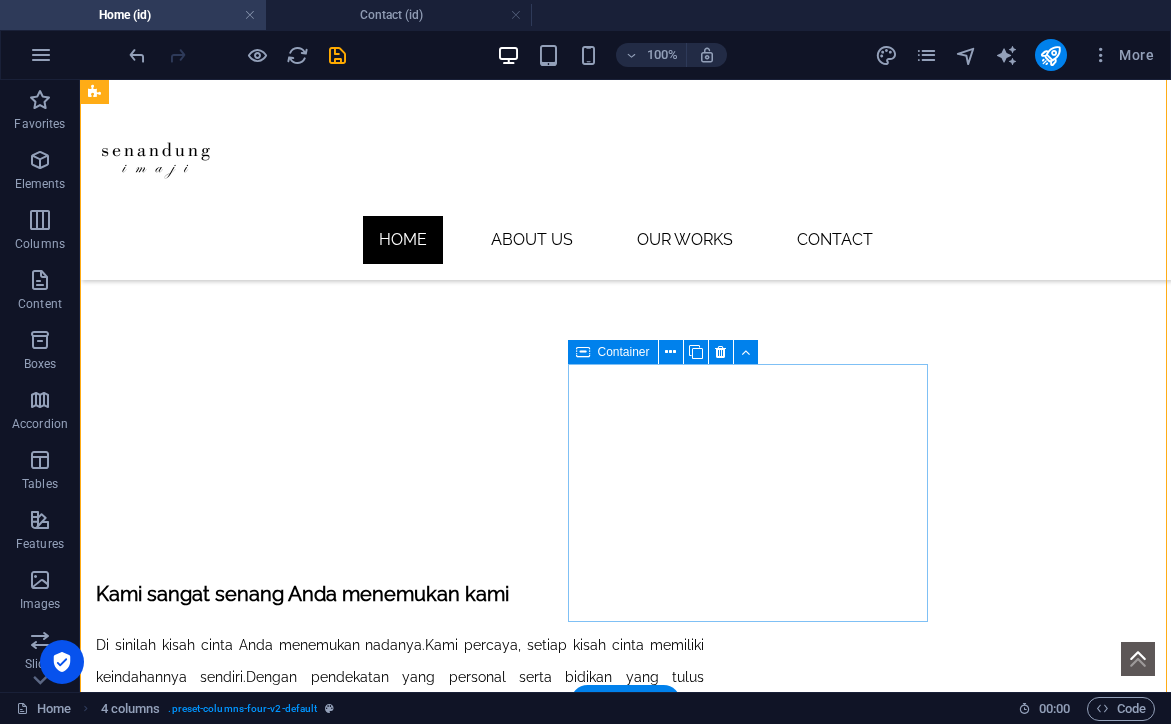 click on "Drop content here or  Add elements  Paste clipboard" at bounding box center (400, 1811) 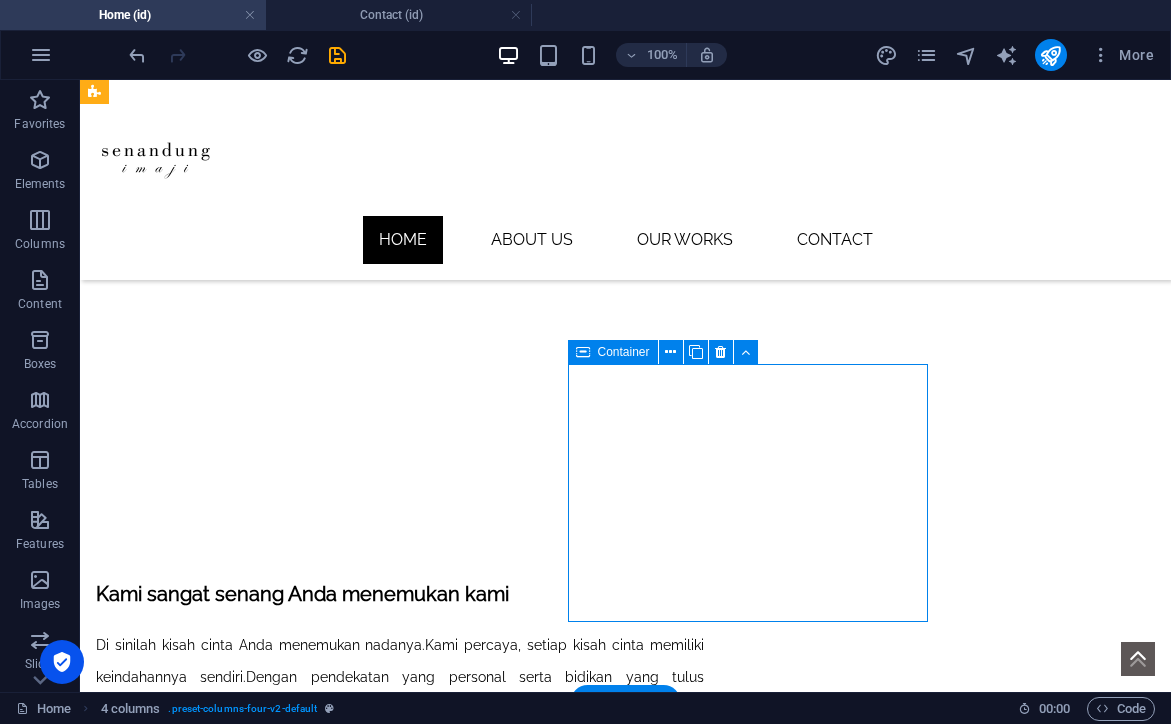 click on "Drop content here or  Add elements  Paste clipboard" at bounding box center (400, 1811) 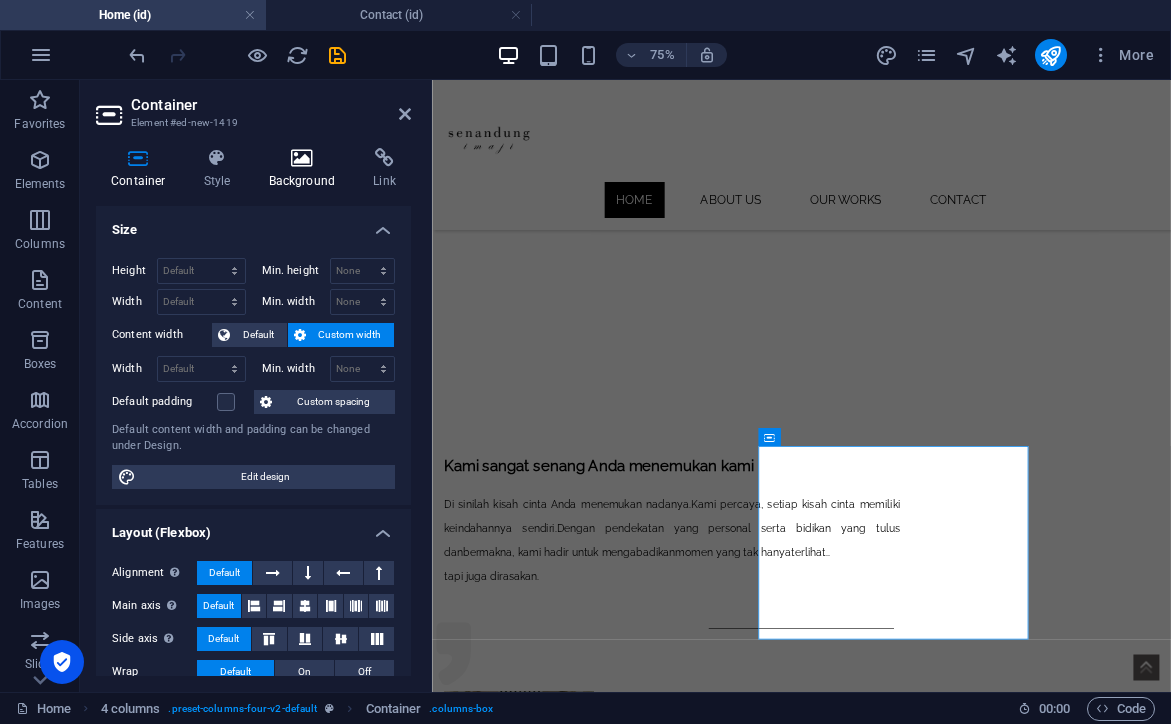 click at bounding box center (302, 158) 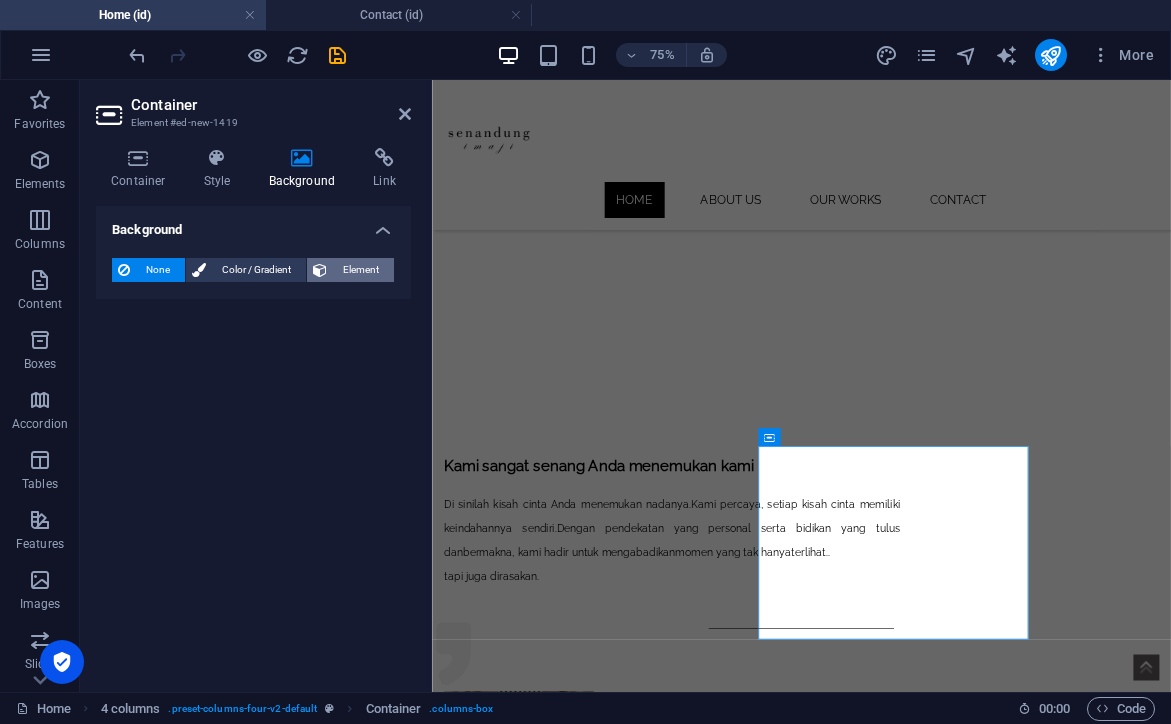 click on "Element" at bounding box center [360, 270] 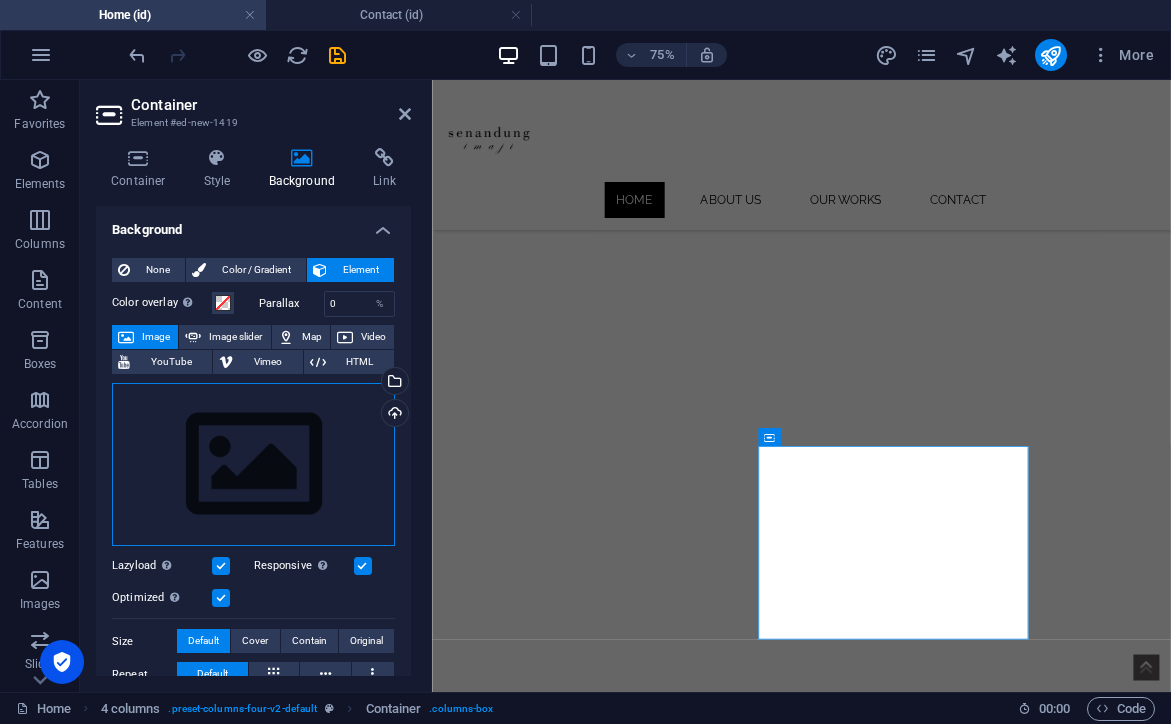click on "Drag files here, click to choose files or select files from Files or our free stock photos & videos" at bounding box center [253, 465] 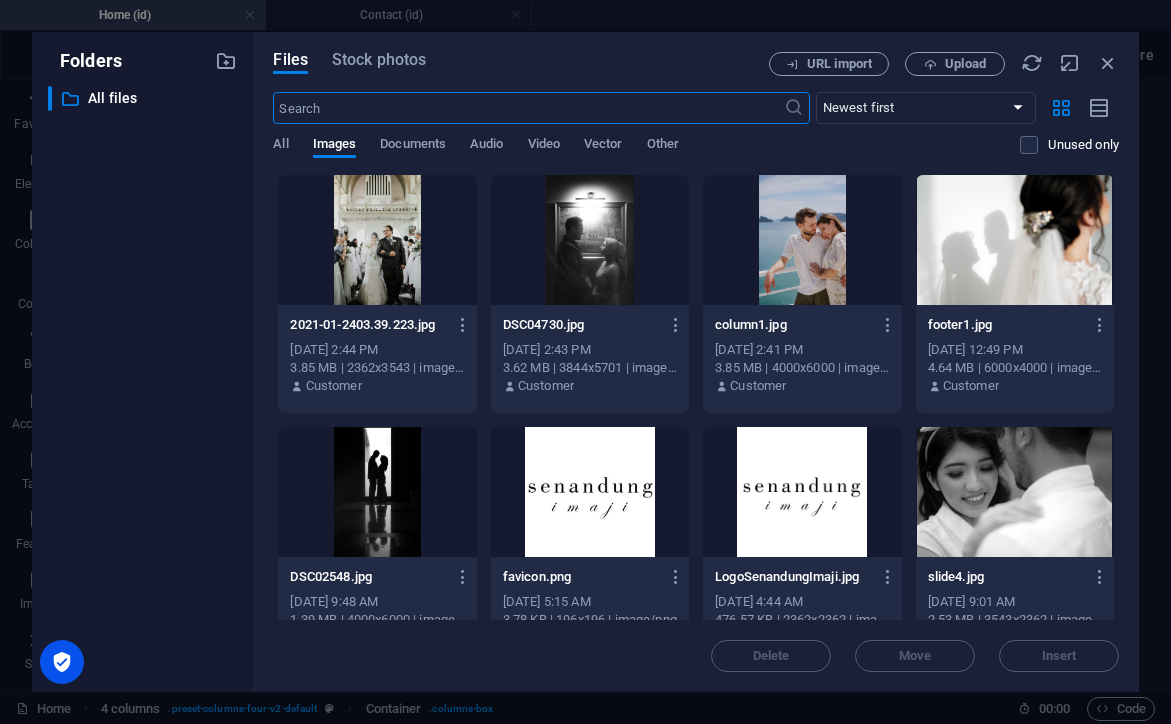 scroll, scrollTop: 0, scrollLeft: 0, axis: both 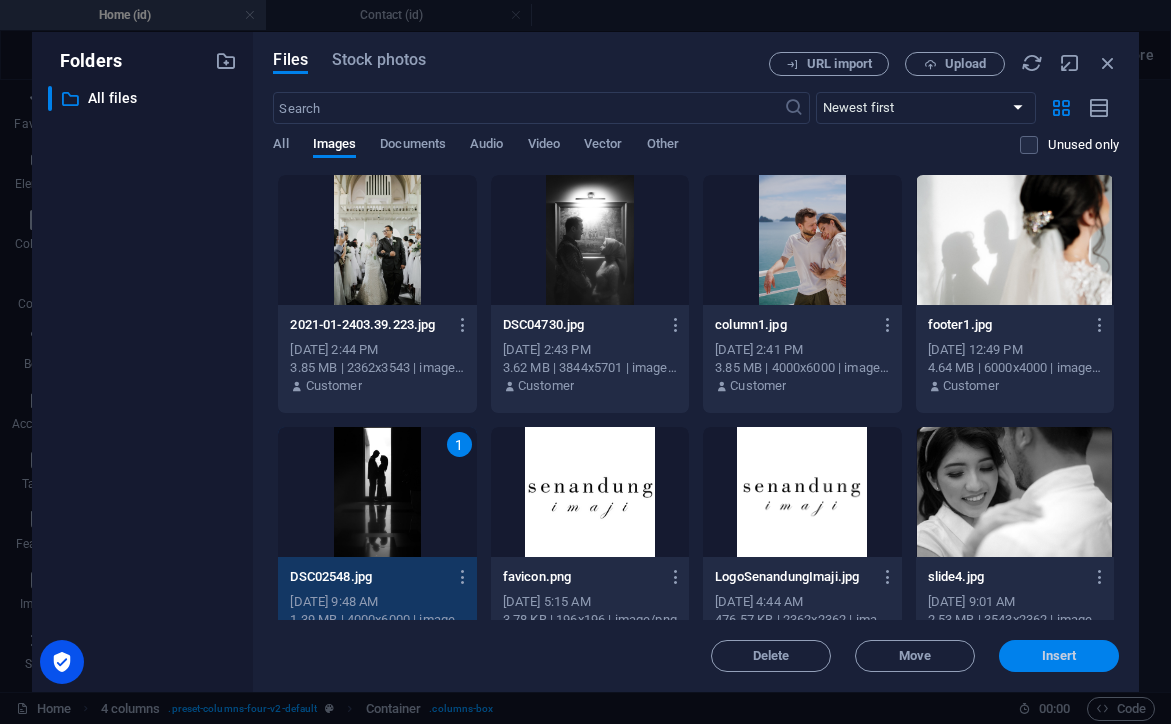click on "Insert" at bounding box center [1059, 656] 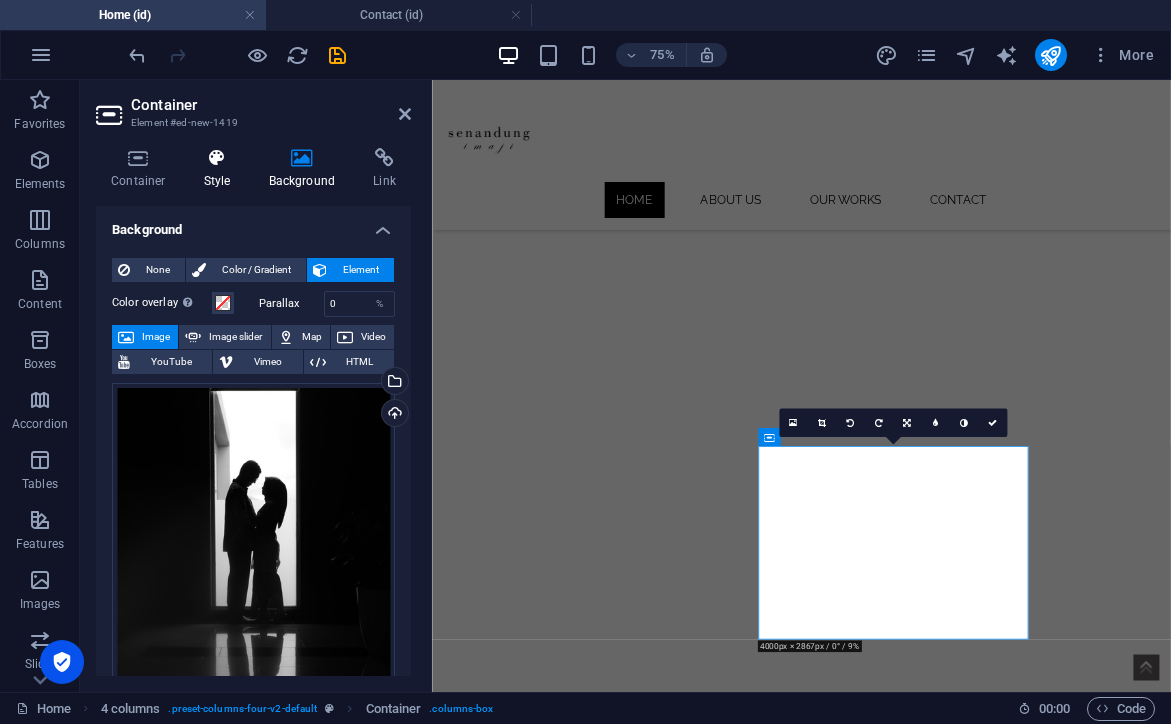 click at bounding box center (217, 158) 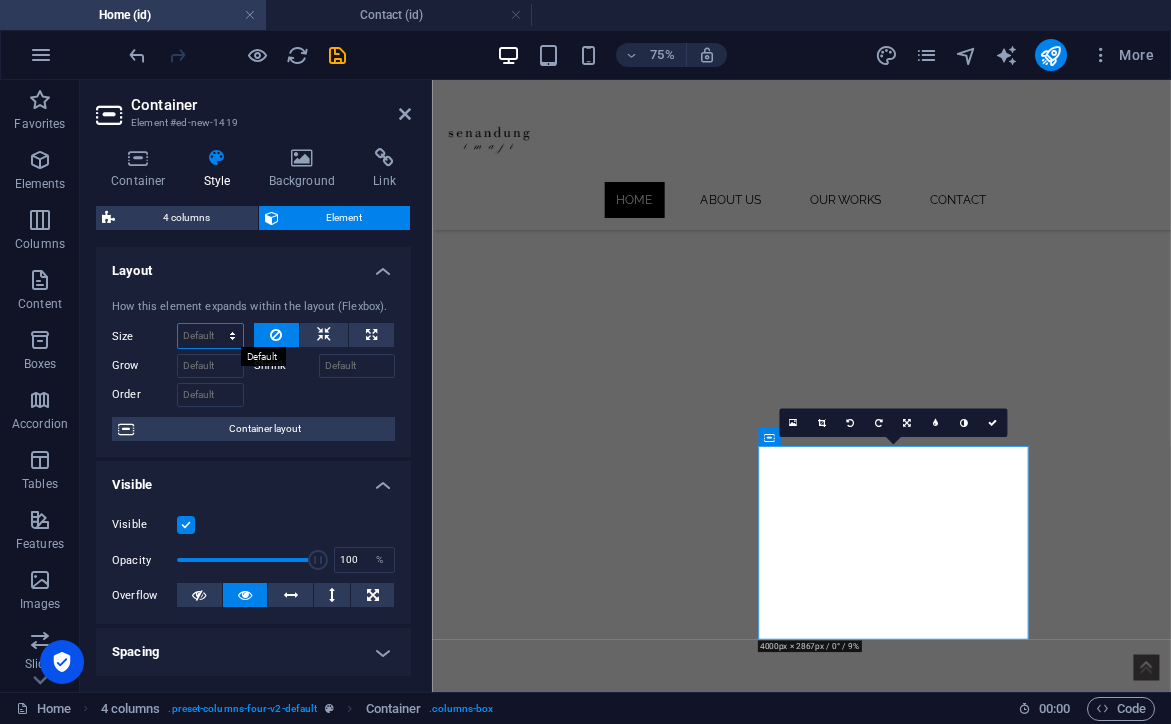 select on "%" 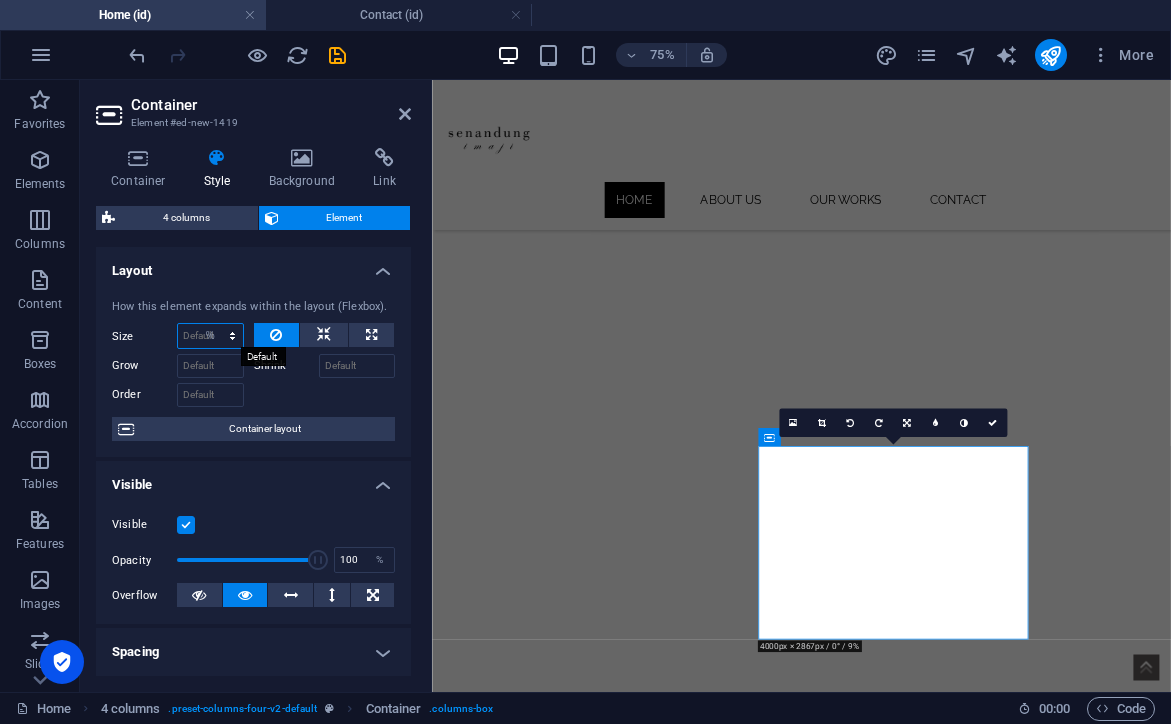 type on "100" 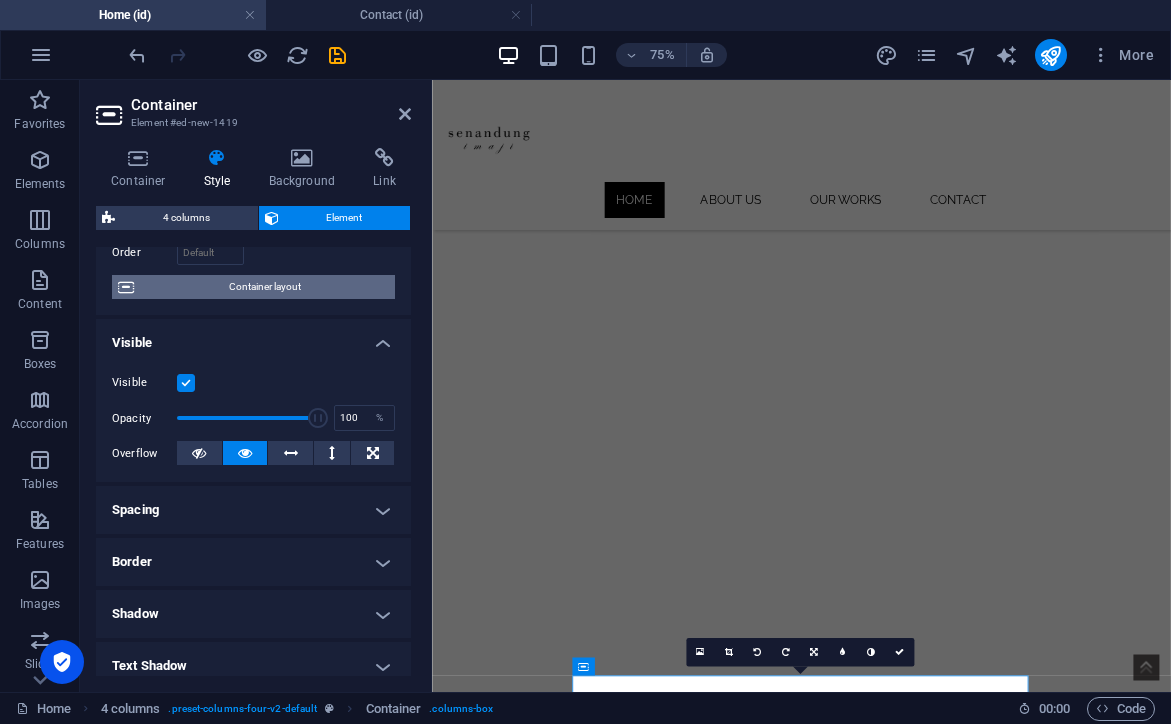 scroll, scrollTop: 186, scrollLeft: 0, axis: vertical 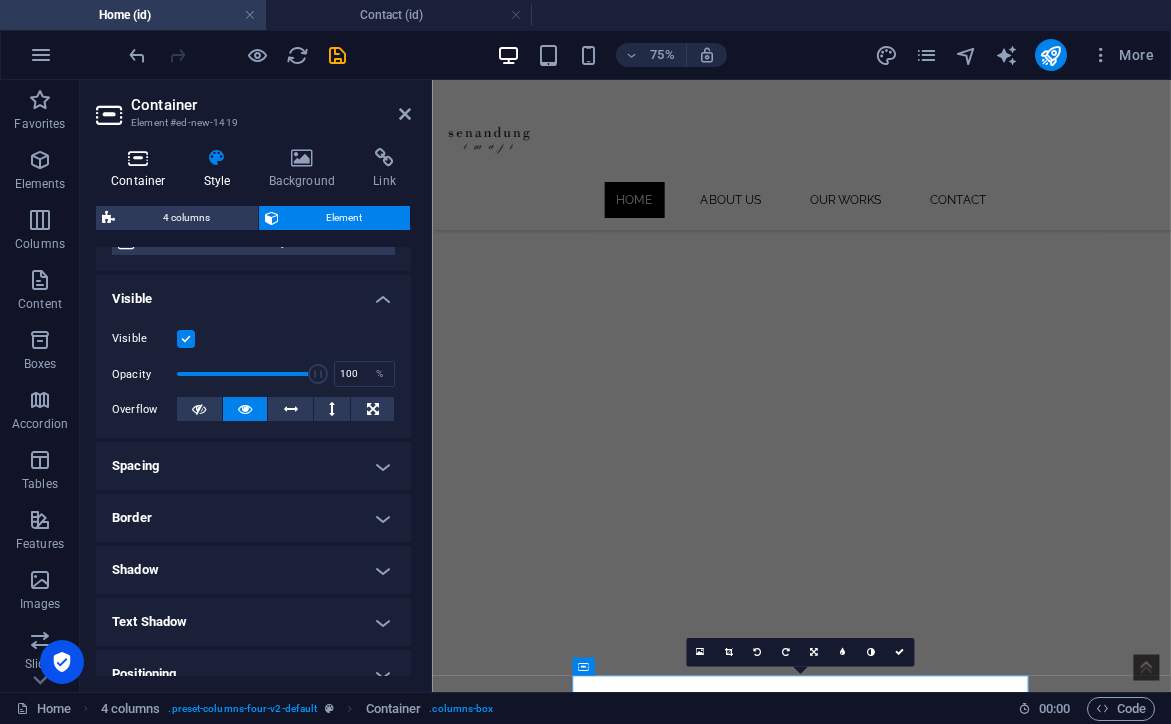 click at bounding box center [138, 158] 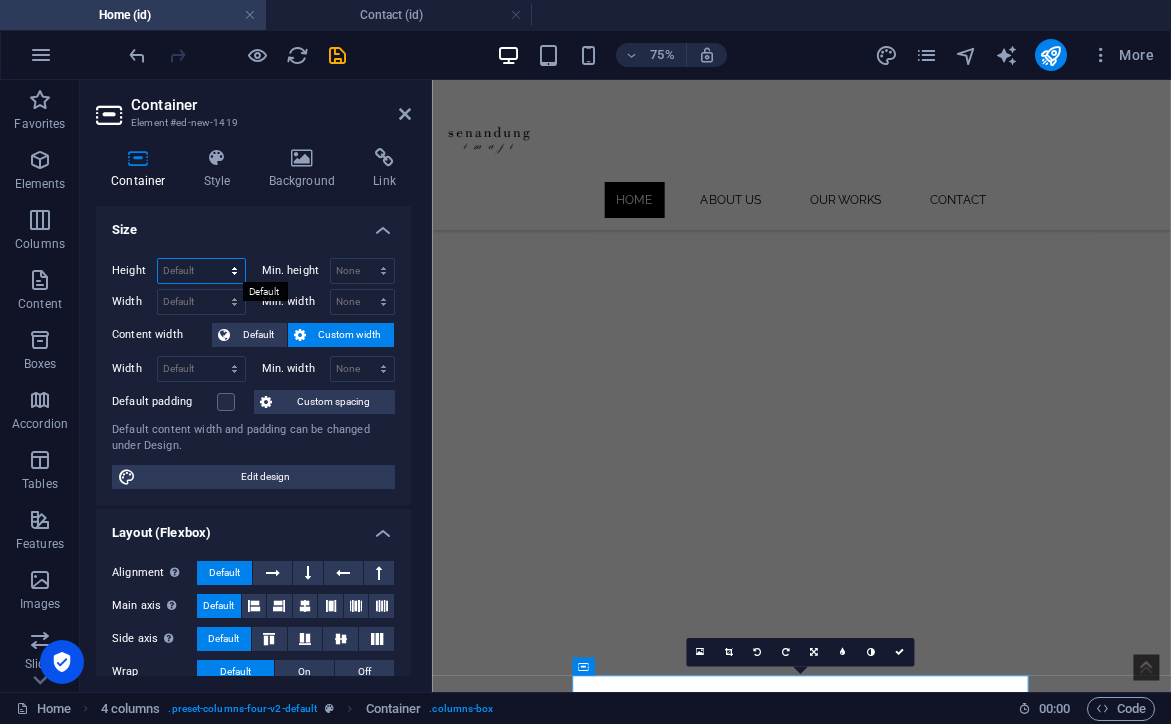 select on "px" 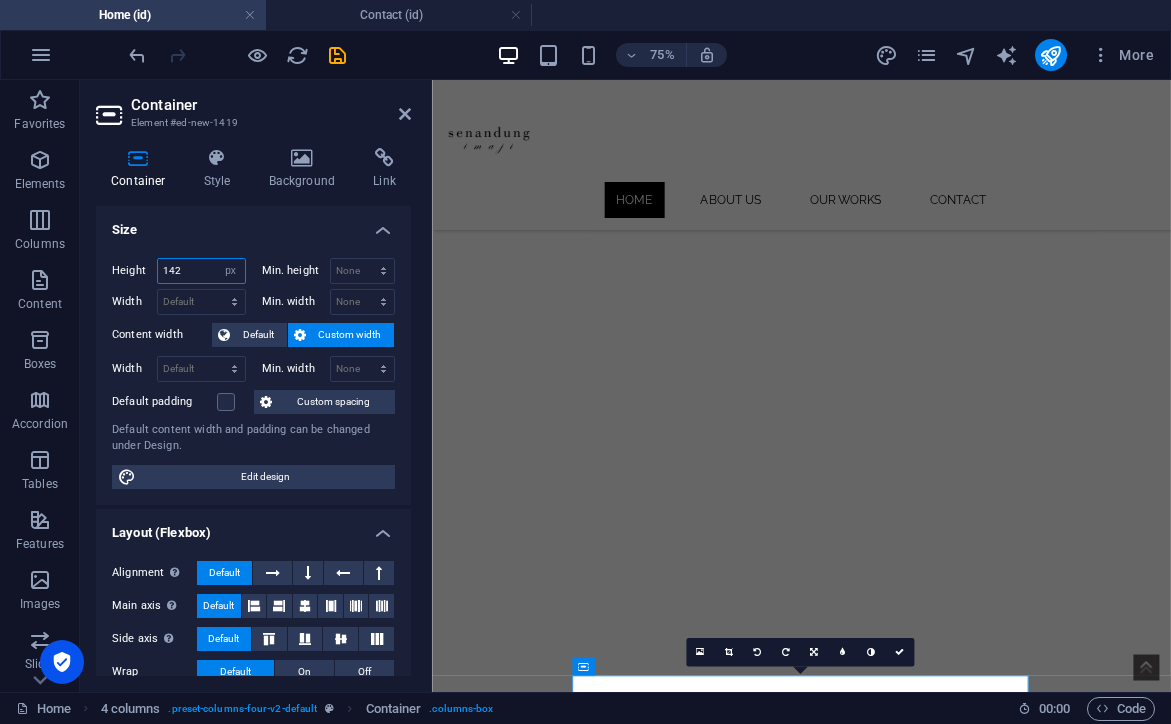 click on "142" at bounding box center [201, 271] 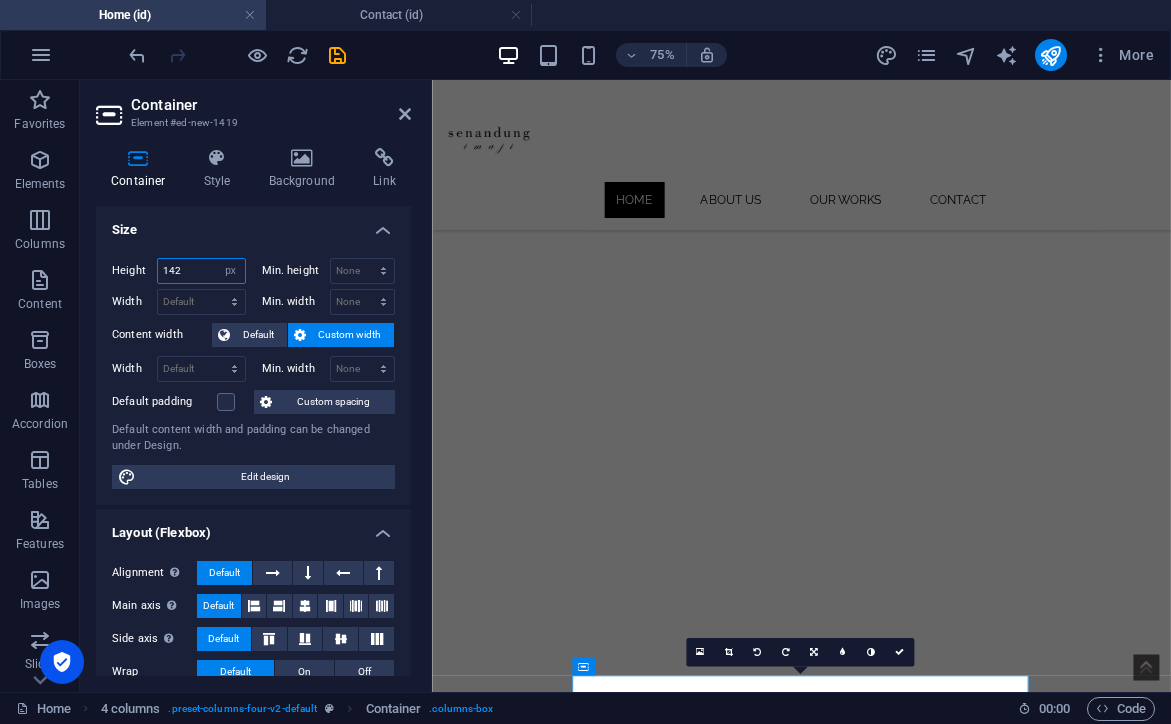 click on "Height 142 Default px rem % vh vw" at bounding box center [179, 271] 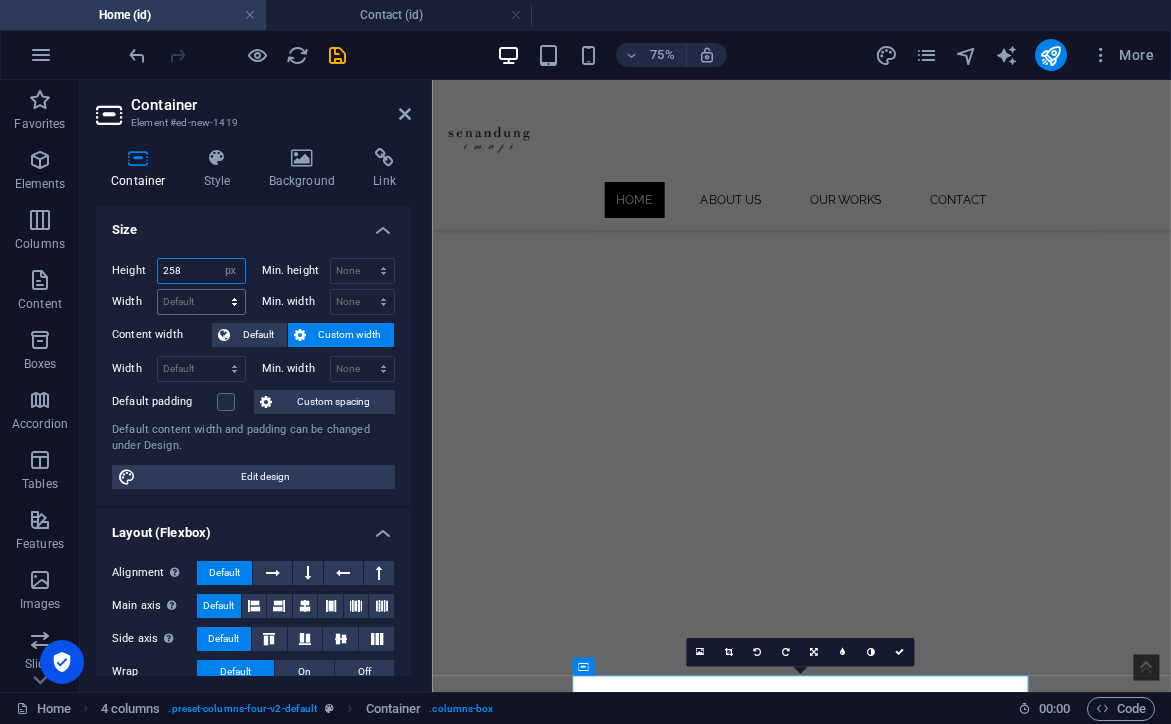 type on "258" 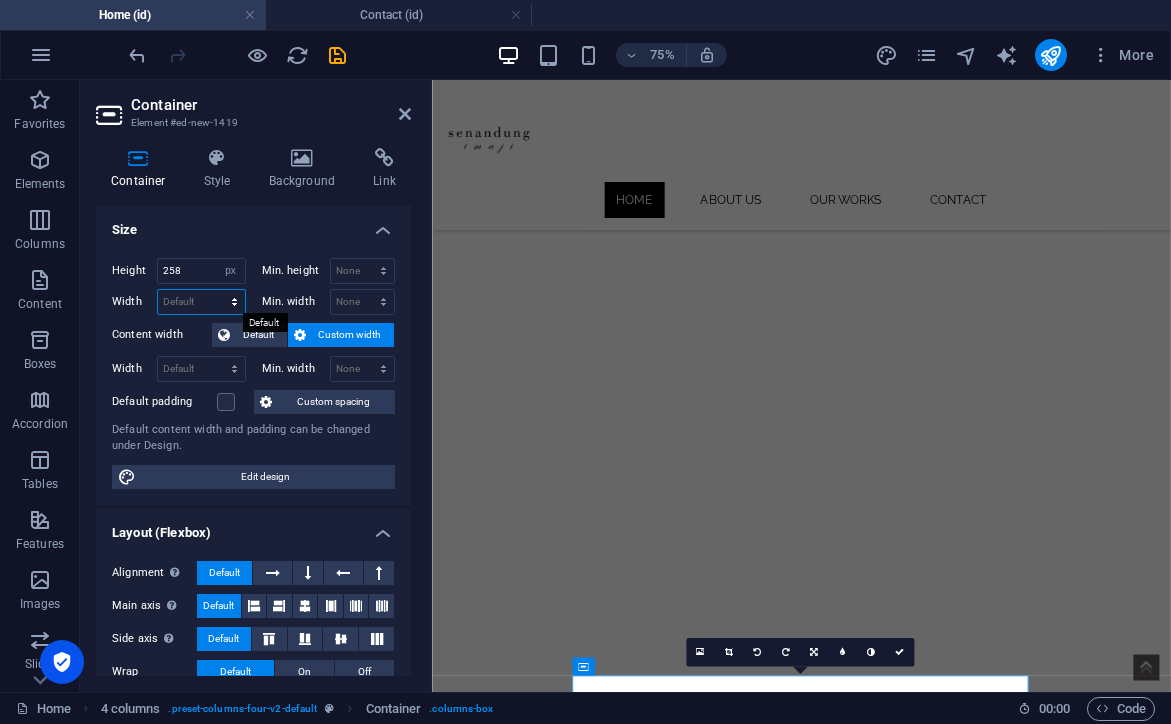 select on "px" 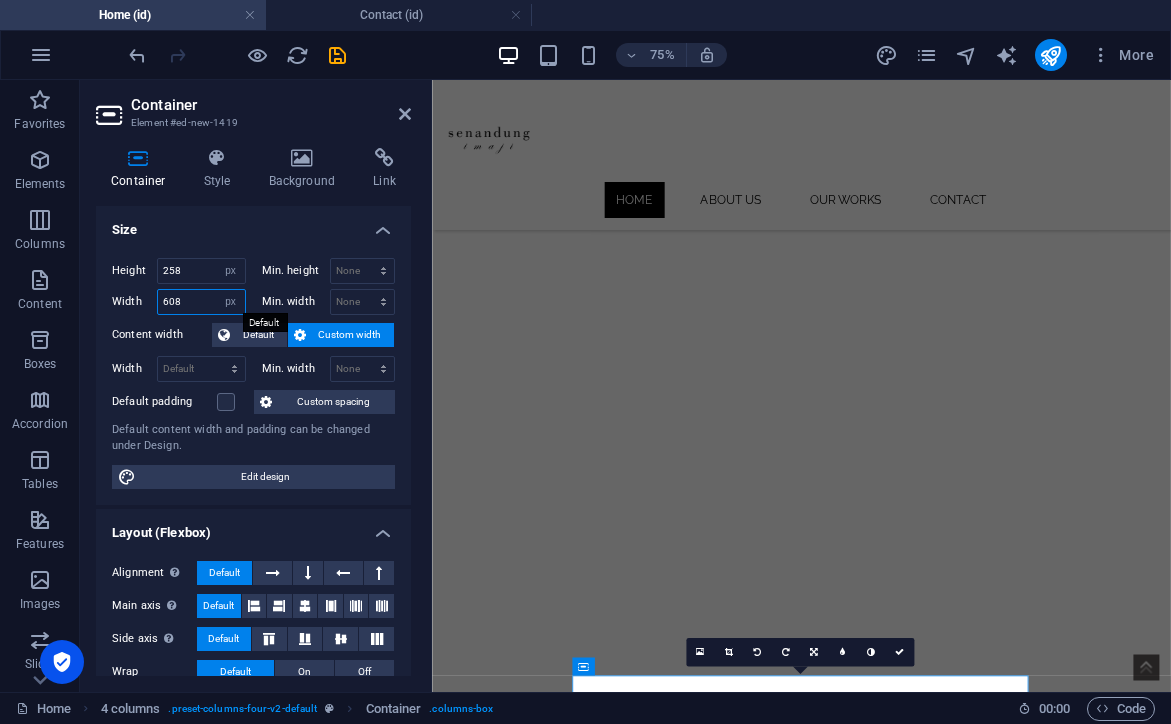 click on "608" at bounding box center (201, 302) 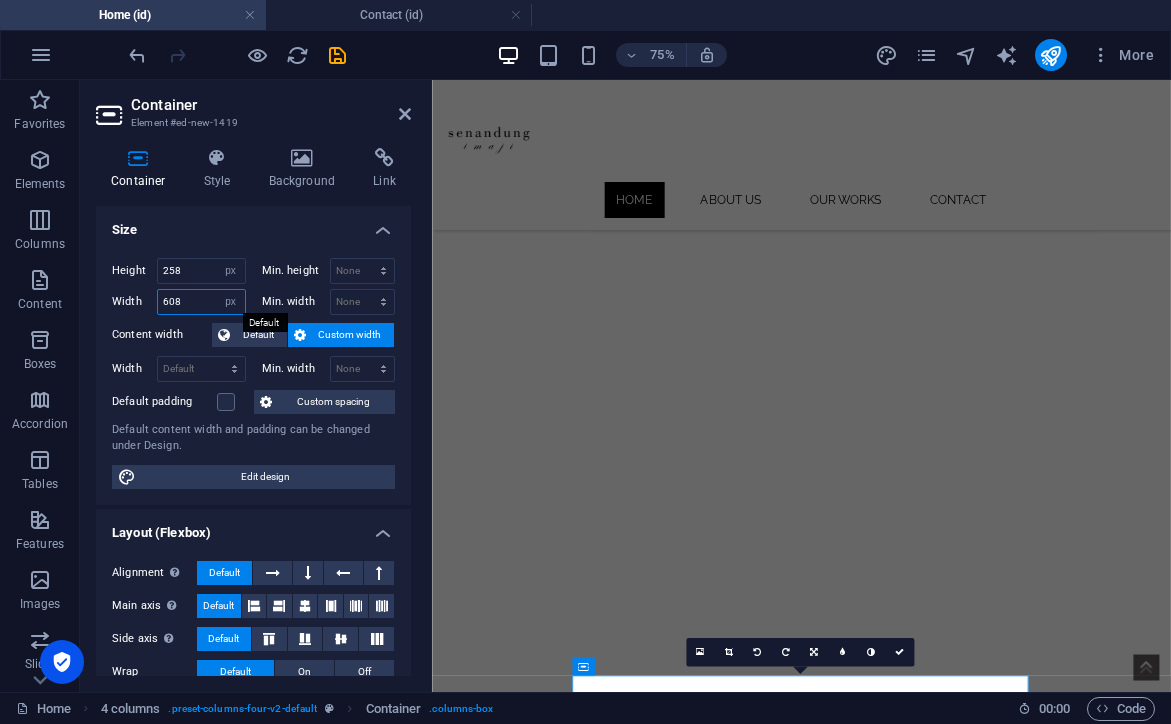 drag, startPoint x: 194, startPoint y: 299, endPoint x: 108, endPoint y: 297, distance: 86.023254 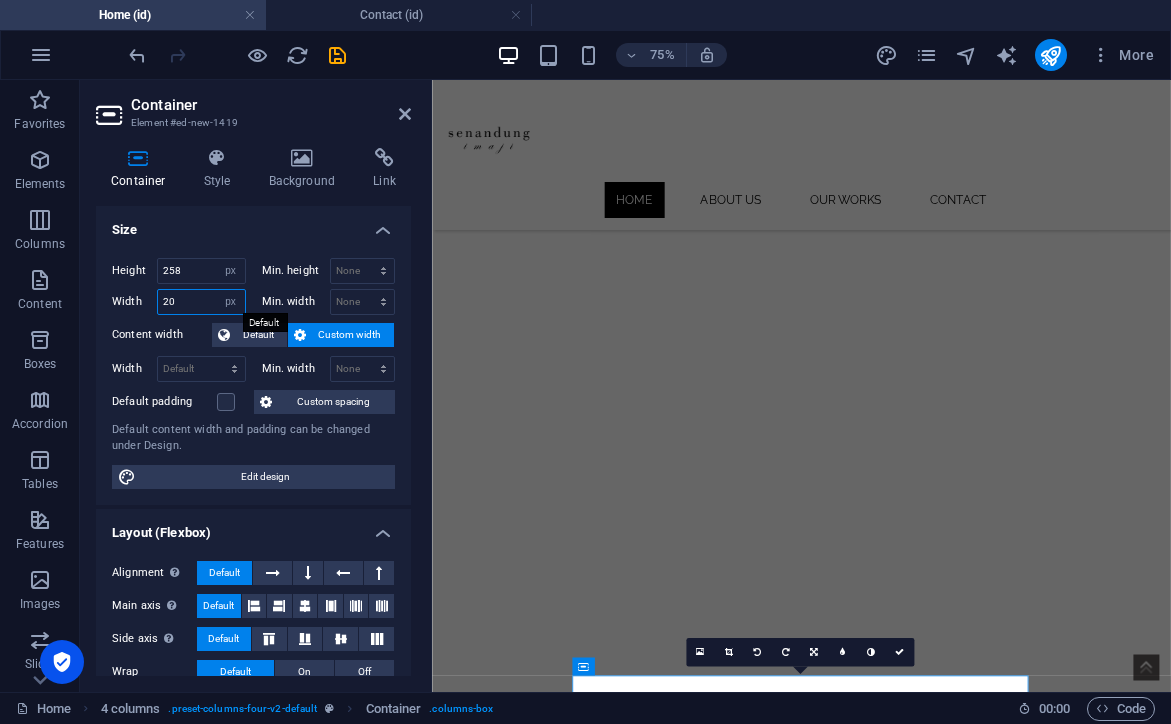 type on "200" 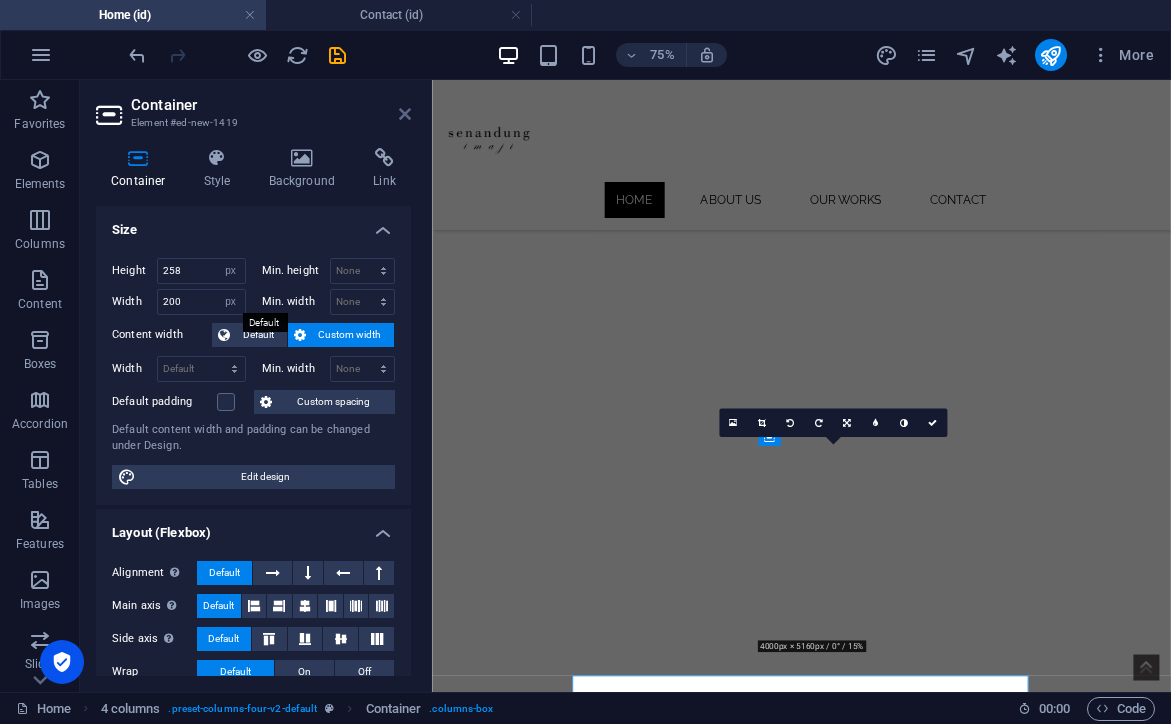 drag, startPoint x: 409, startPoint y: 110, endPoint x: 599, endPoint y: 232, distance: 225.79637 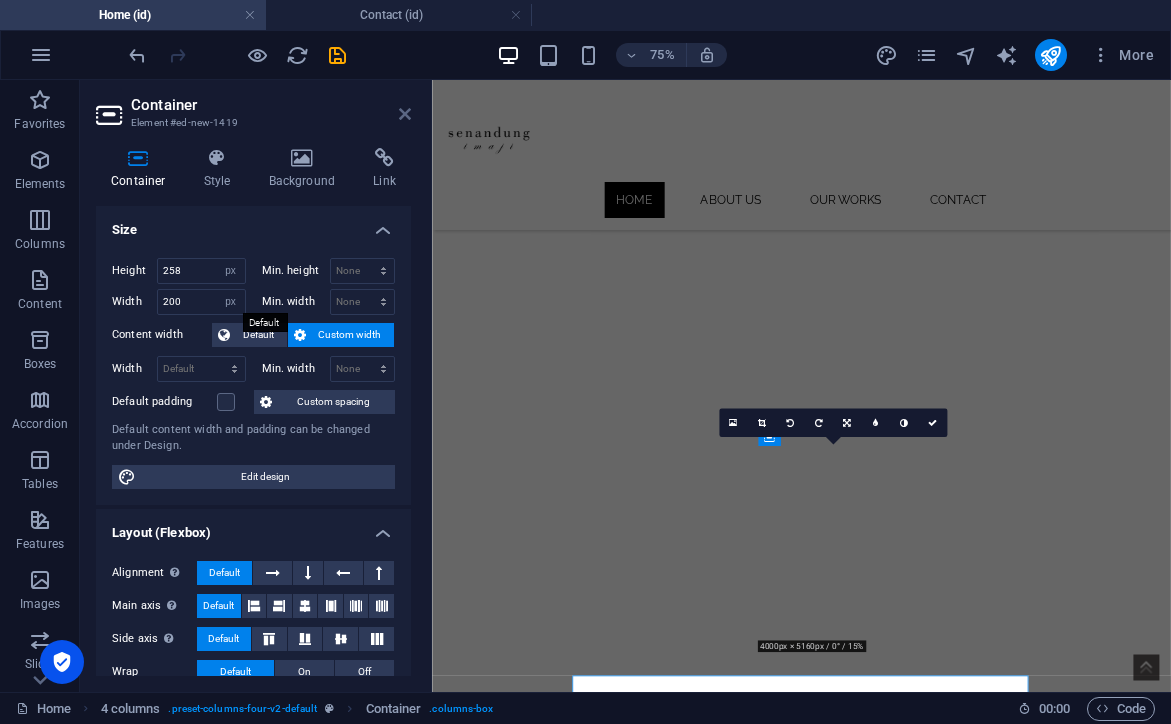 click at bounding box center (405, 114) 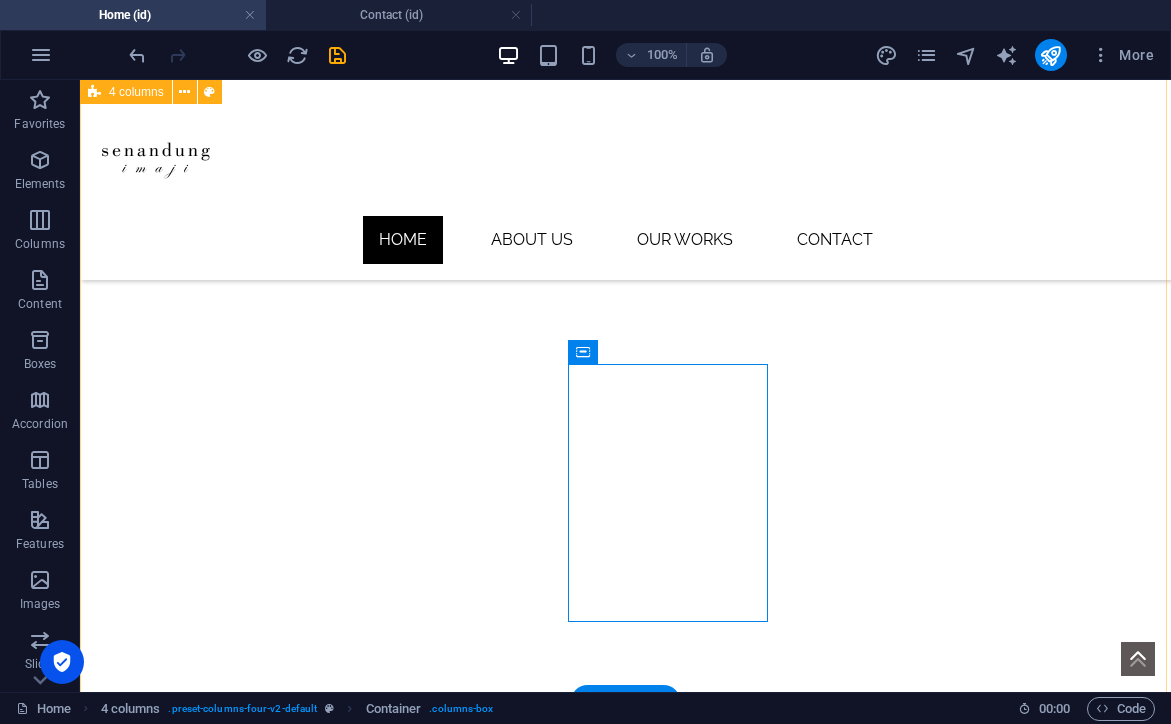 click on "Drop content here or  Add elements  Paste clipboard Drop content here or  Add elements  Paste clipboard Drop content here or  Add elements  Paste clipboard Drop content here or  Add elements  Paste clipboard" at bounding box center (625, 1854) 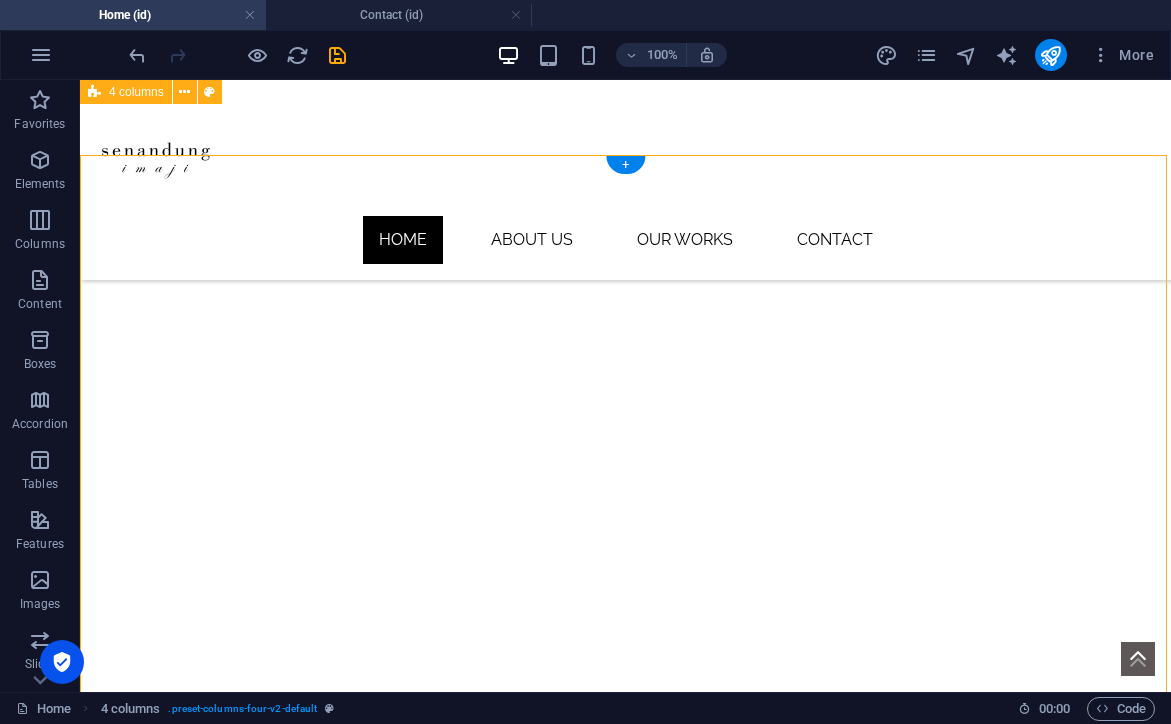 scroll, scrollTop: 448, scrollLeft: 0, axis: vertical 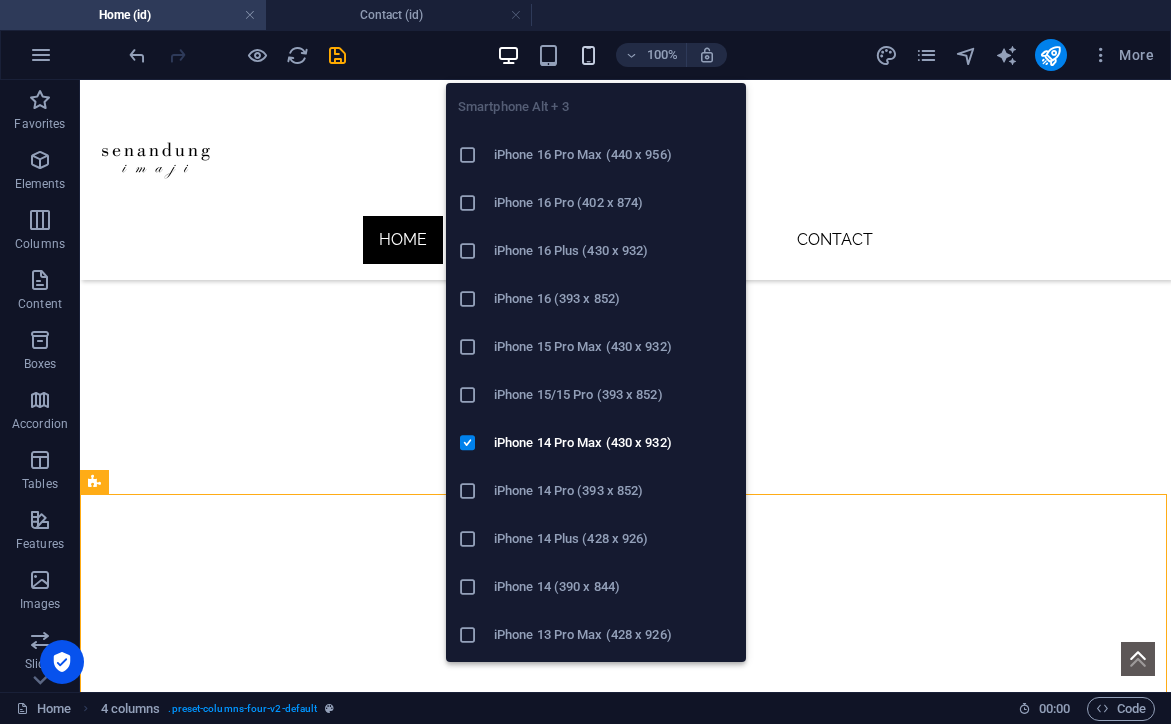 click at bounding box center [588, 55] 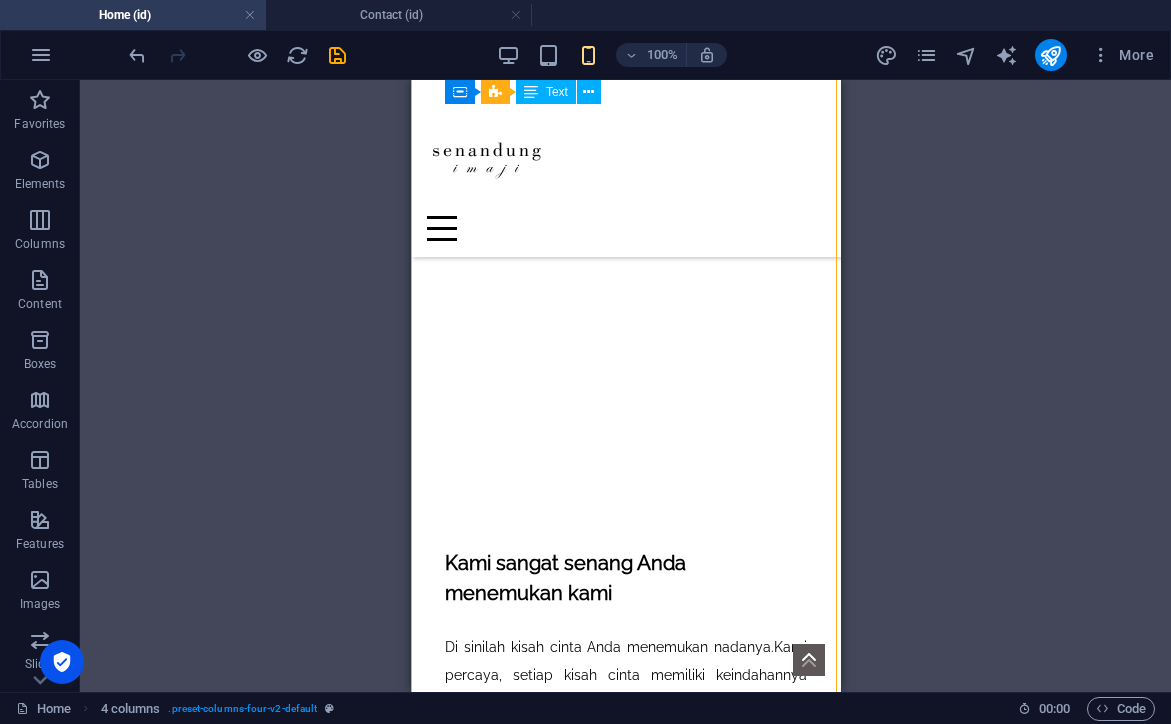 scroll, scrollTop: 852, scrollLeft: 0, axis: vertical 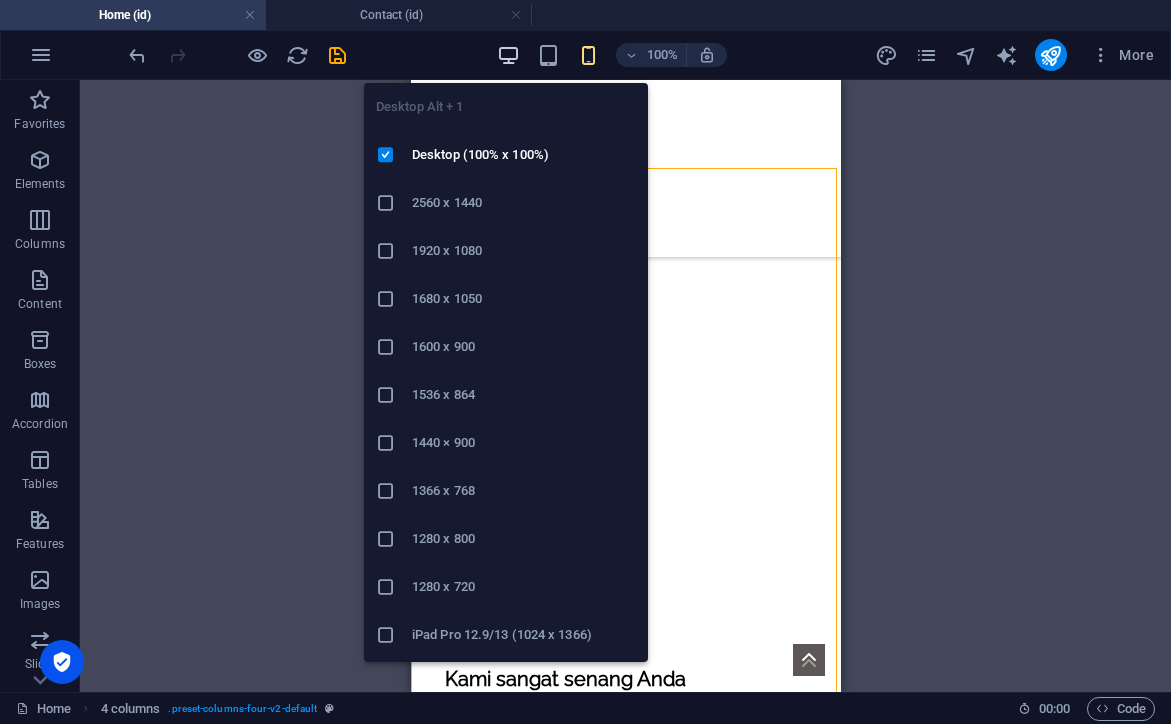 click at bounding box center [508, 55] 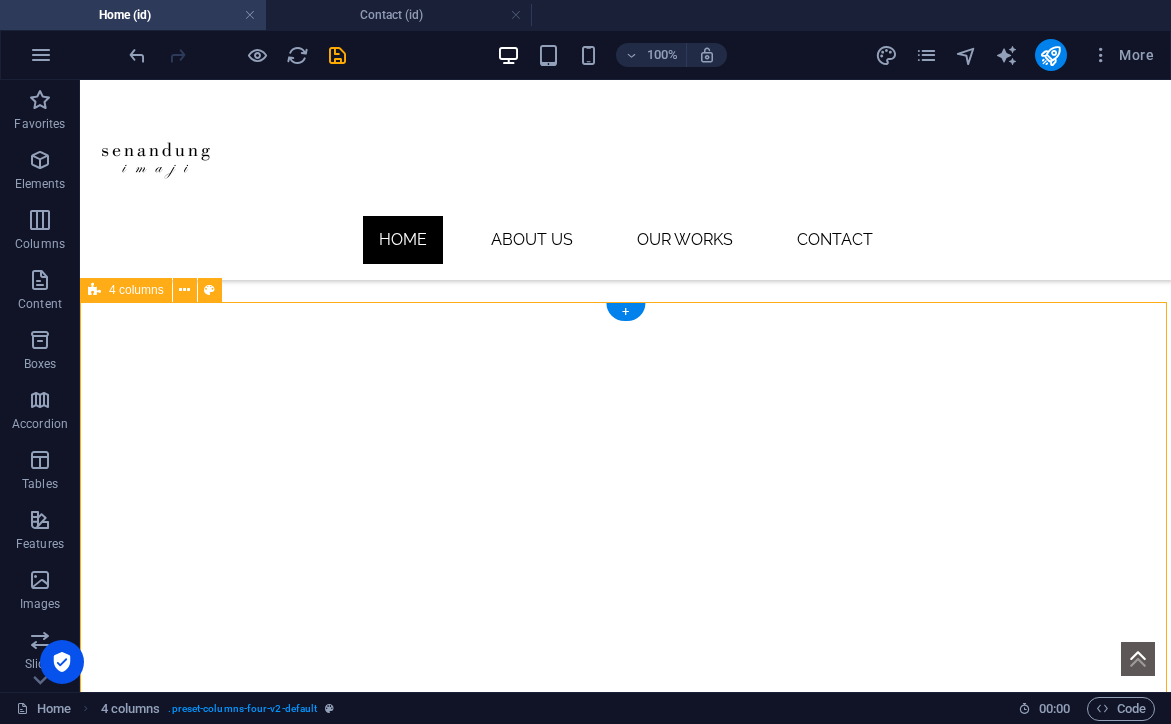 scroll, scrollTop: 596, scrollLeft: 0, axis: vertical 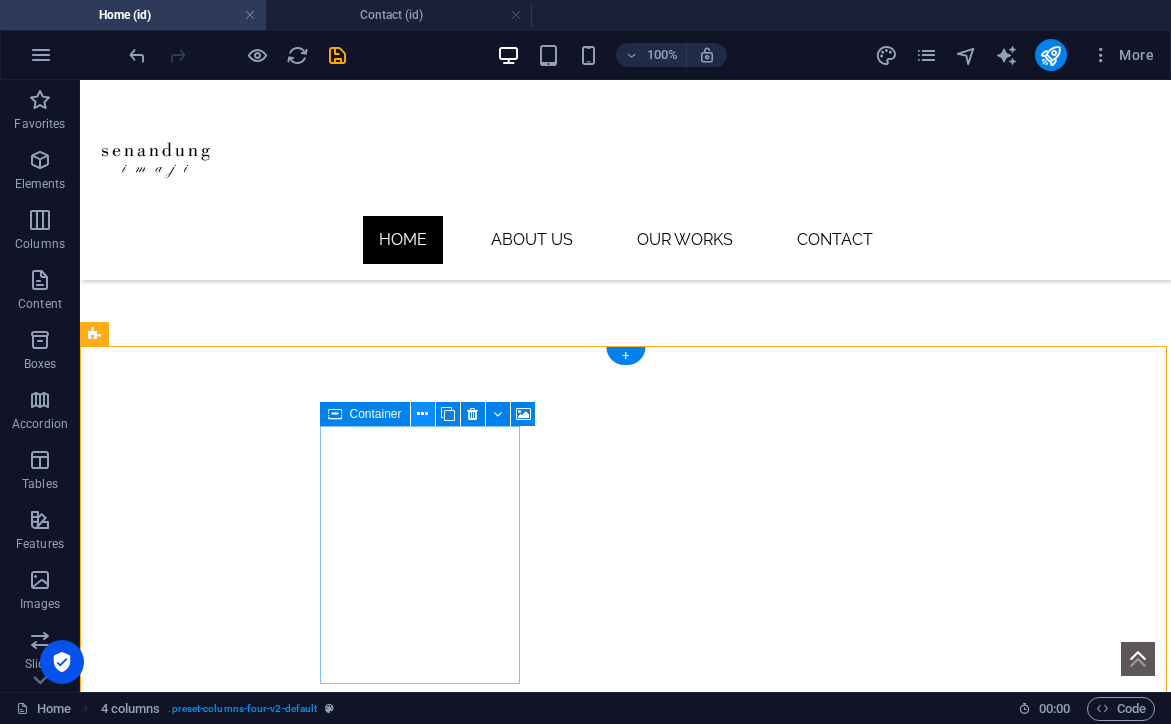 click at bounding box center [422, 414] 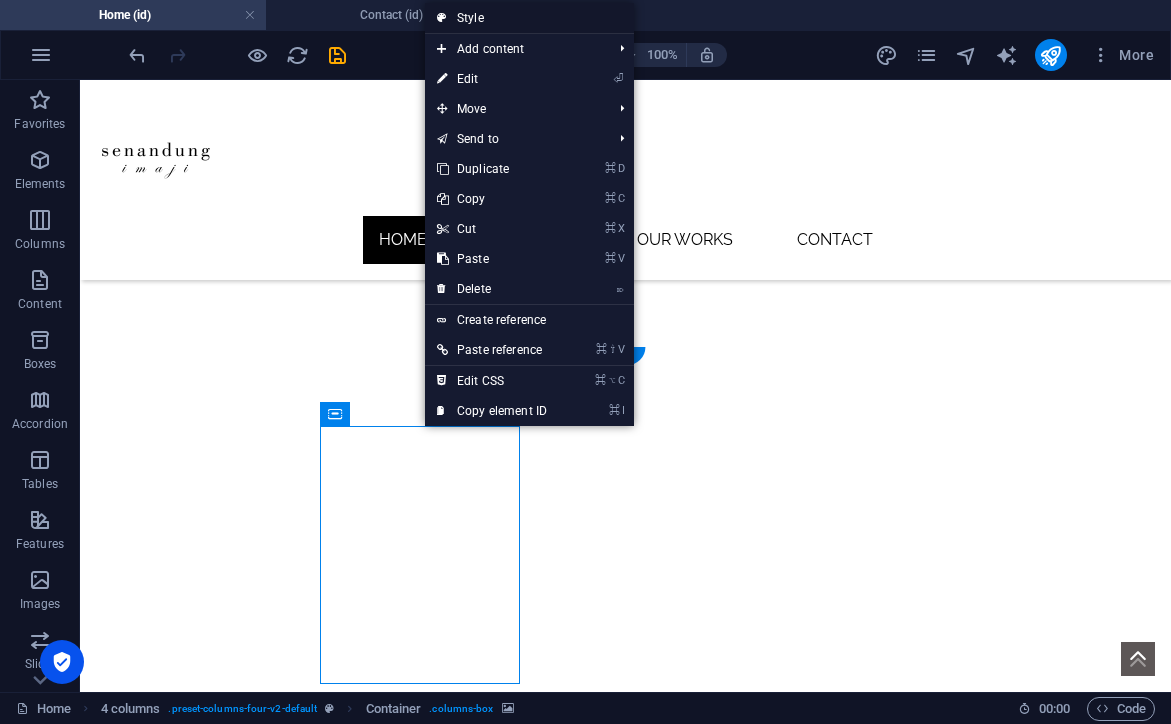 click on "Style" at bounding box center [529, 18] 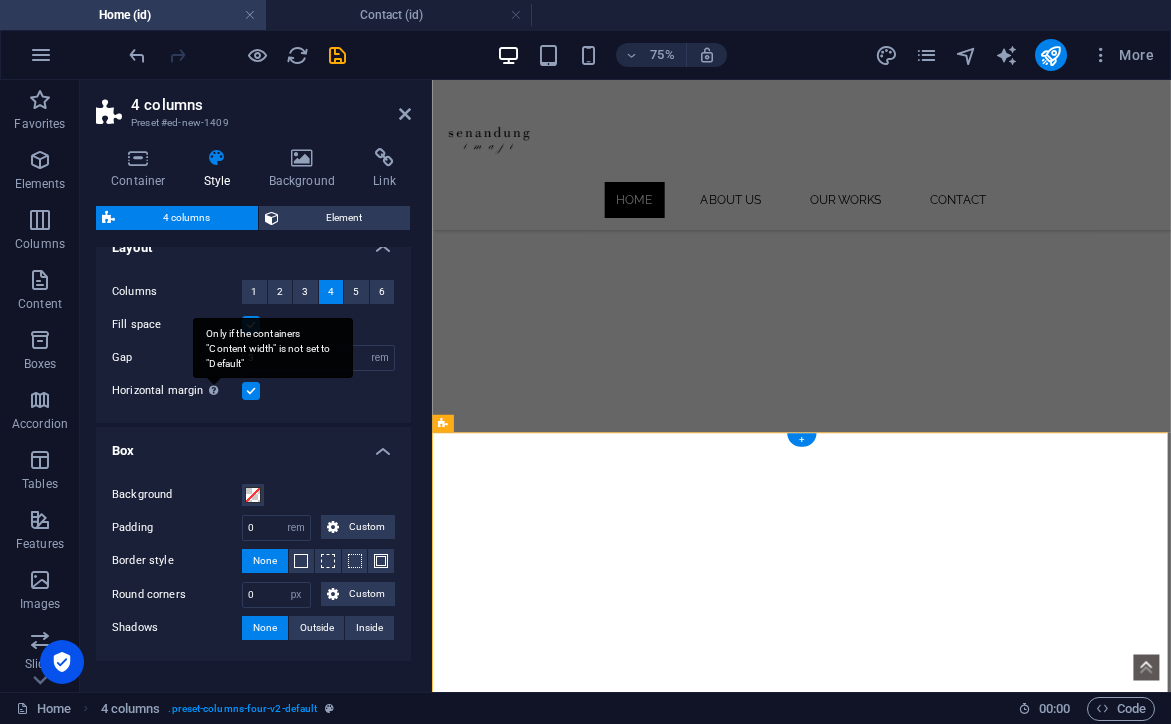 scroll, scrollTop: 22, scrollLeft: 0, axis: vertical 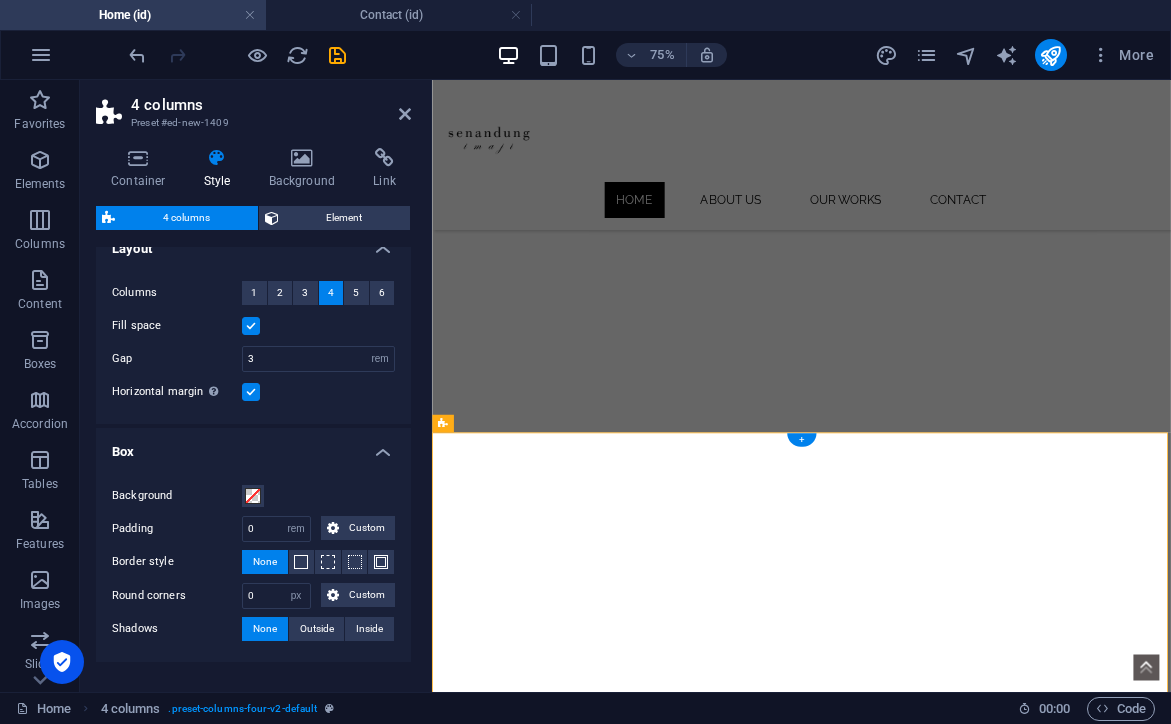 click at bounding box center [251, 326] 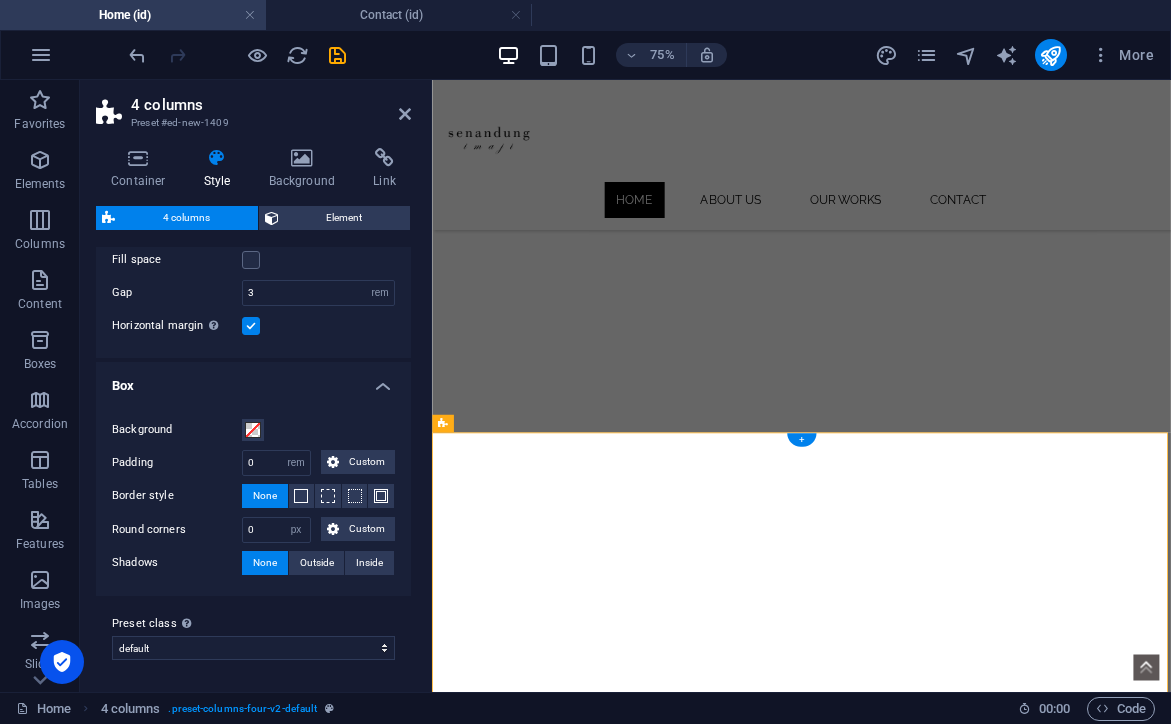 scroll, scrollTop: 87, scrollLeft: 0, axis: vertical 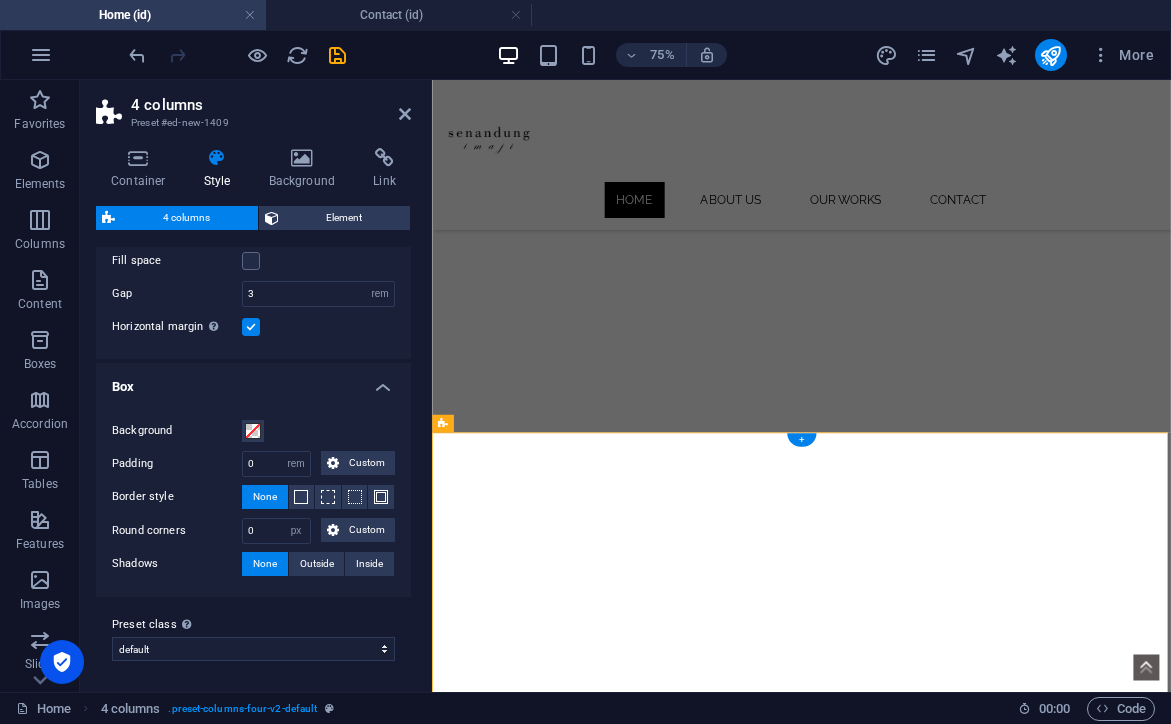 click at bounding box center [251, 327] 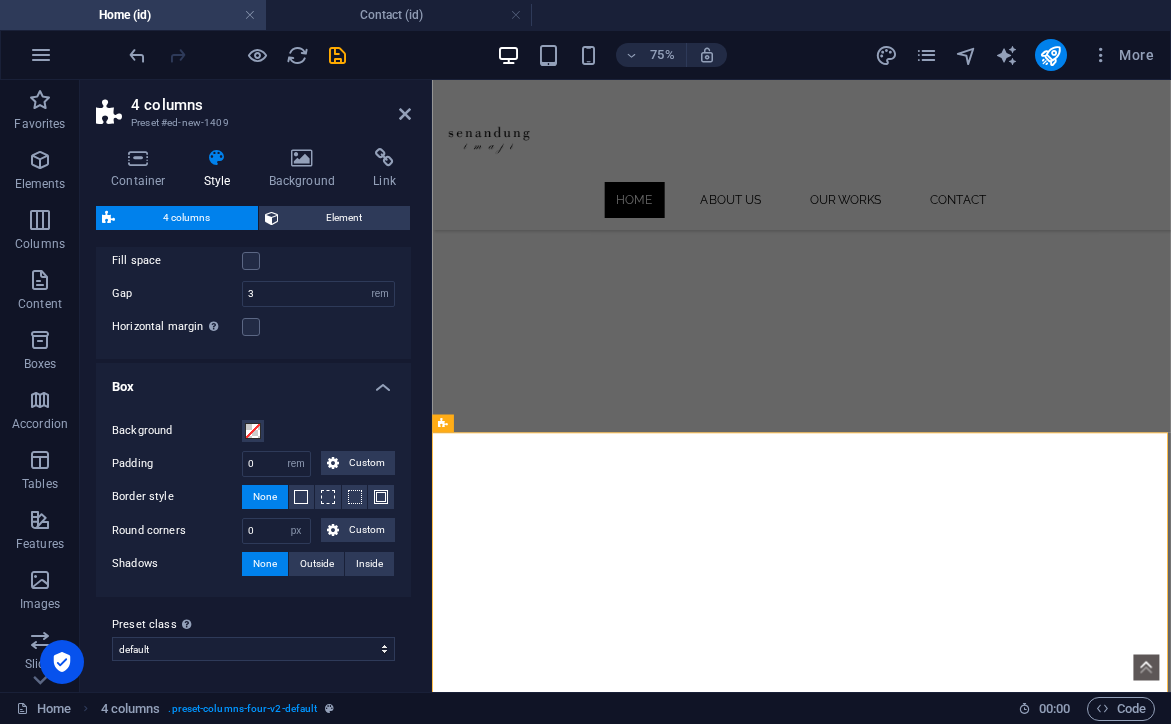 click on "4 columns Element Layout How this element expands within the layout (Flexbox). Size Default auto px % 1/1 1/2 1/3 1/4 1/5 1/6 1/7 1/8 1/9 1/10 Grow Shrink Order Container layout Visible Visible Opacity 100 % Overflow Spacing Margin Default auto px % rem vw vh Custom Custom auto px % rem vw vh auto px % rem vw vh auto px % rem vw vh auto px % rem vw vh Padding Default px rem % vh vw Custom Custom px rem % vh vw px rem % vh vw px rem % vh vw px rem % vh vw Border Style              - Width 1 auto px rem % vh vw Custom Custom 1 auto px rem % vh vw 1 auto px rem % vh vw 1 auto px rem % vh vw 1 auto px rem % vh vw  - Color Round corners For background overlay and background images, the overflow must be hidden so that the round corners are visible Default px rem % vh vw Custom Custom px rem % vh vw px rem % vh vw px rem % vh vw px rem % vh vw Shadow Default None Outside Inside Color X offset 0 px rem vh vw Y offset 0 px rem vh vw Blur 0 px rem % vh vw Spread 0 px rem vh vw Text Shadow Default None Outside" at bounding box center (253, 441) 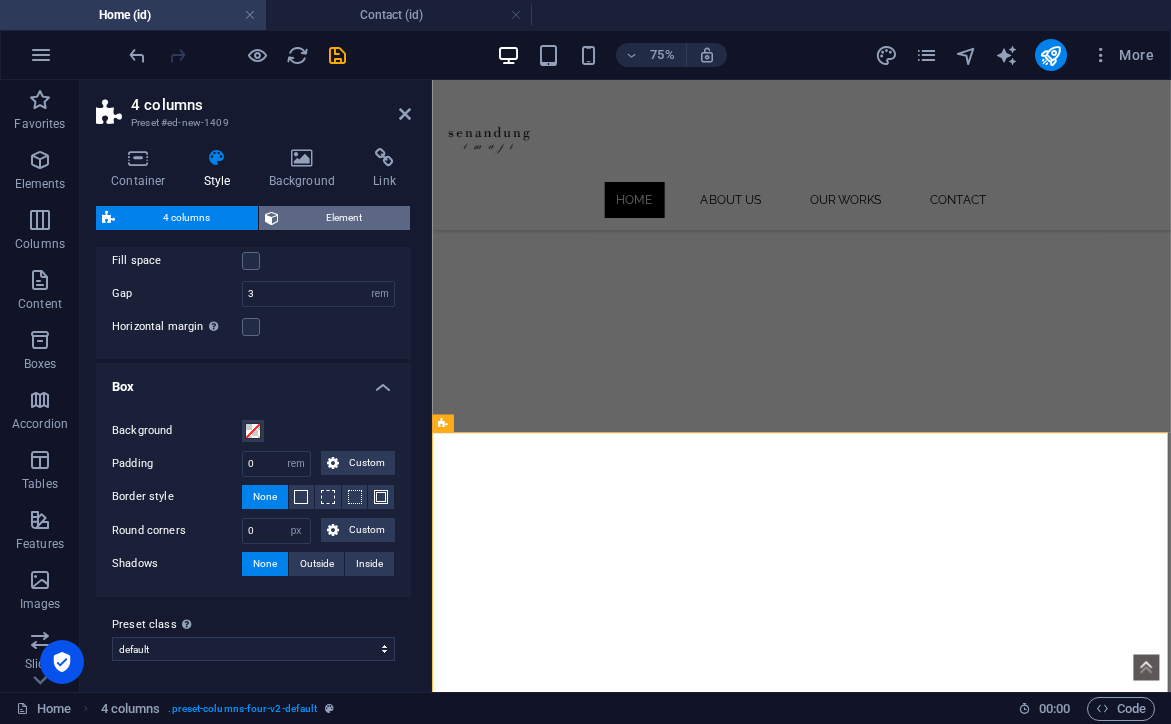 click on "Element" at bounding box center (345, 218) 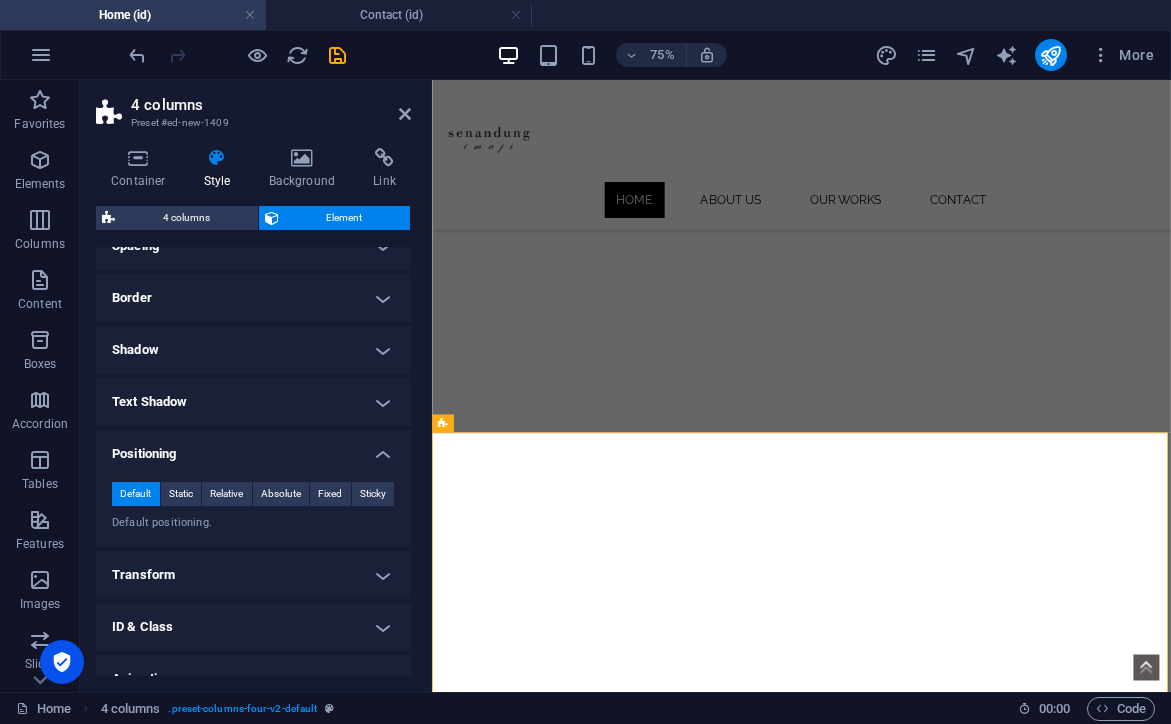 scroll, scrollTop: 204, scrollLeft: 0, axis: vertical 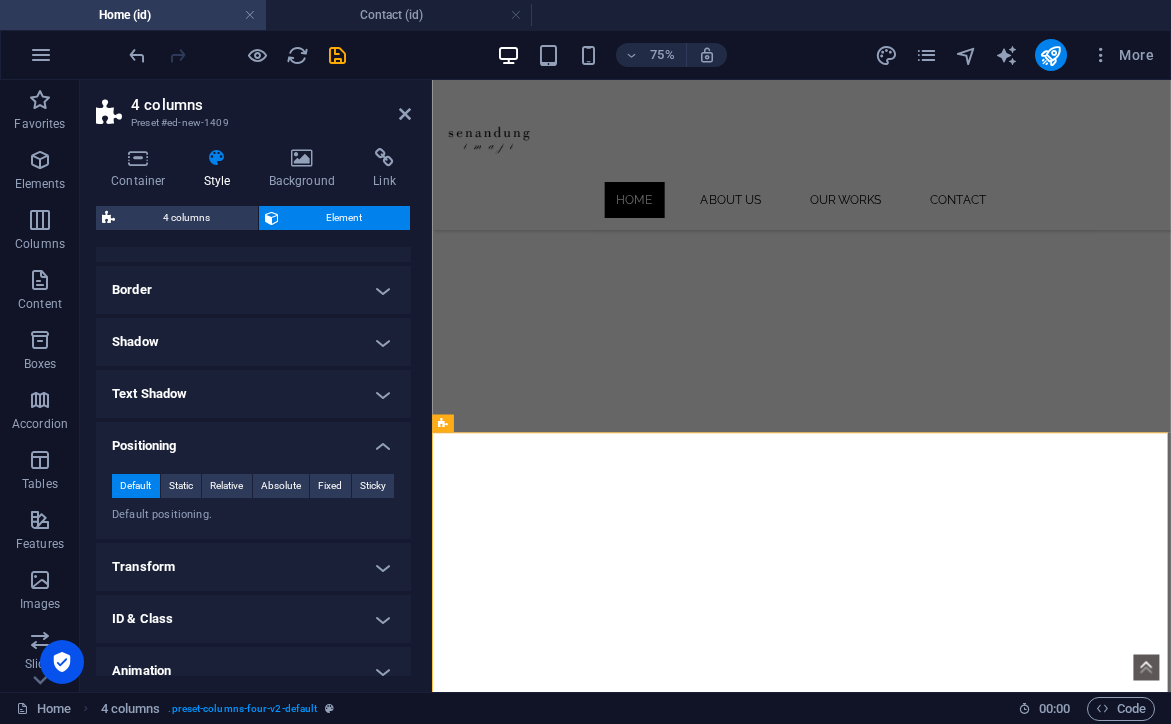 click on "Transform" at bounding box center [253, 567] 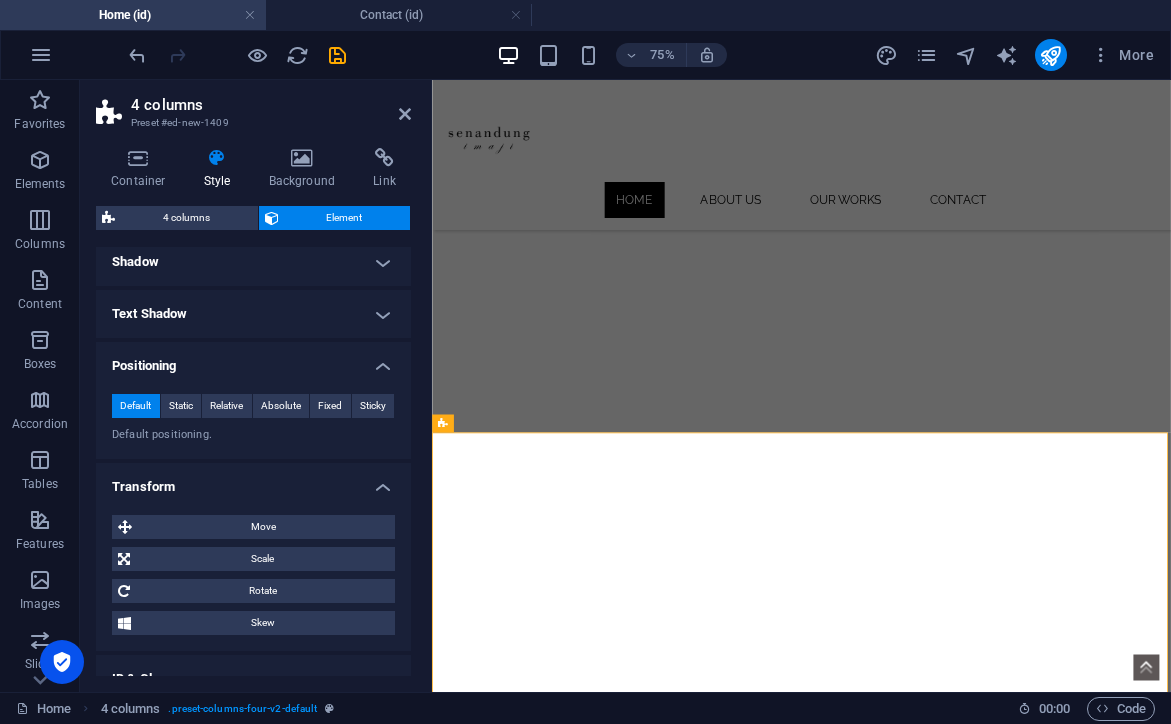 scroll, scrollTop: 307, scrollLeft: 0, axis: vertical 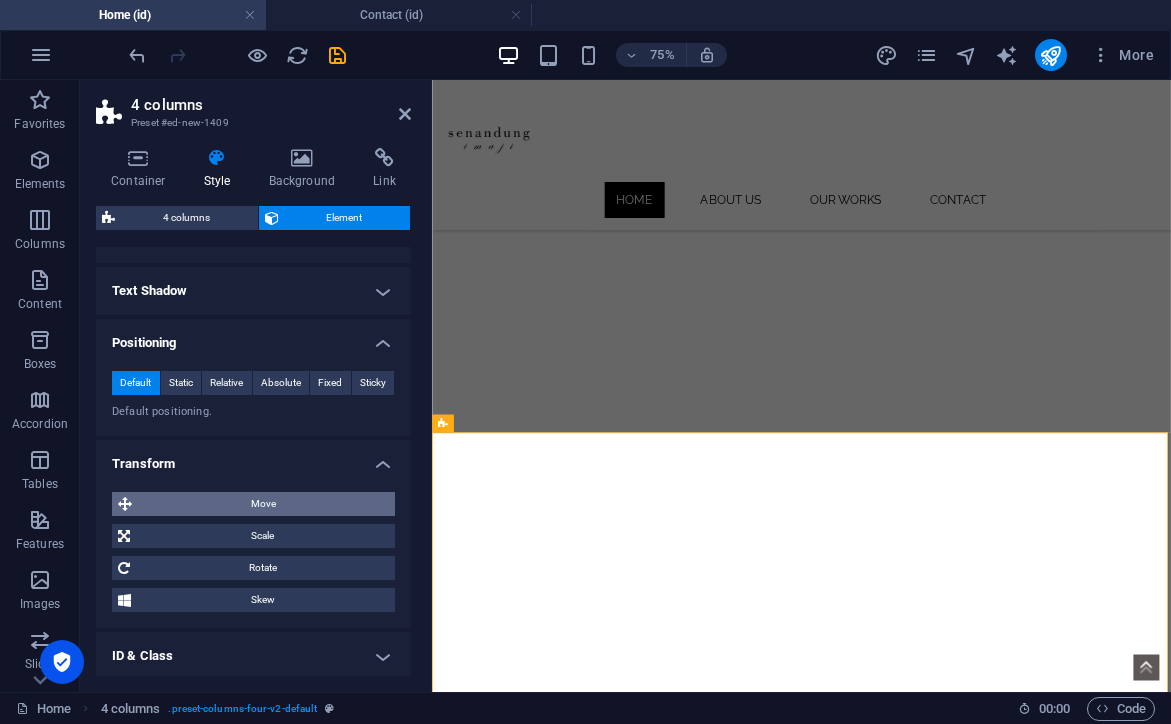 click on "Move" at bounding box center (263, 504) 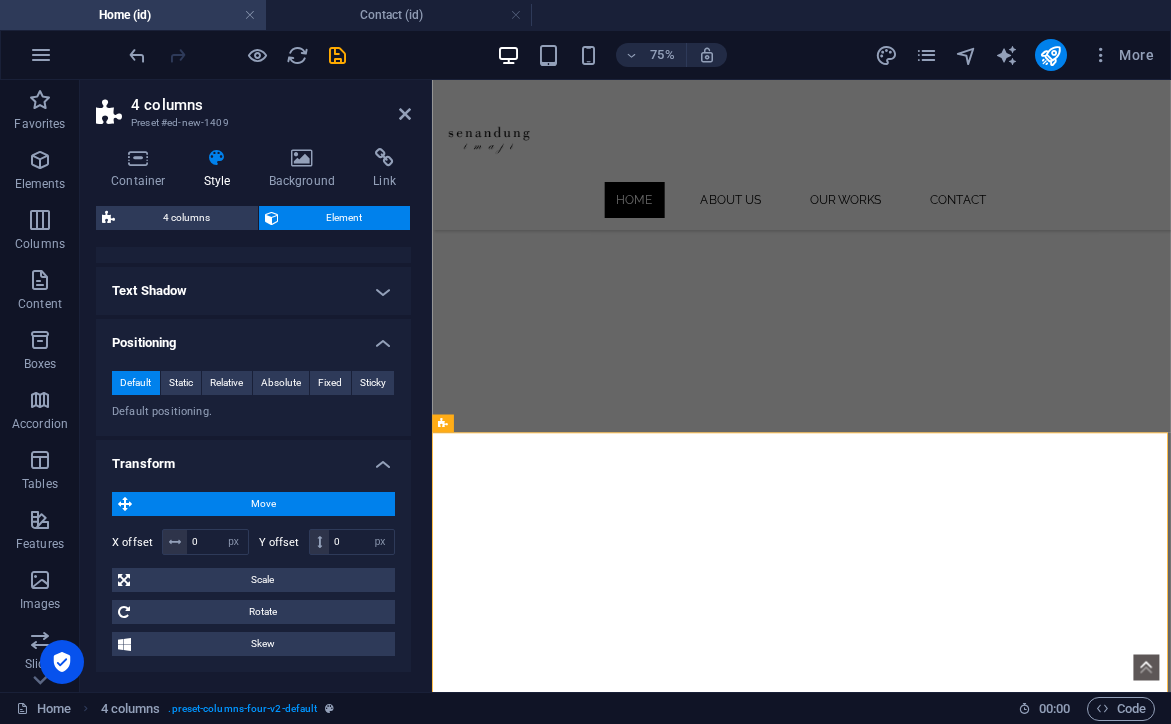 click on "Transform" at bounding box center (253, 458) 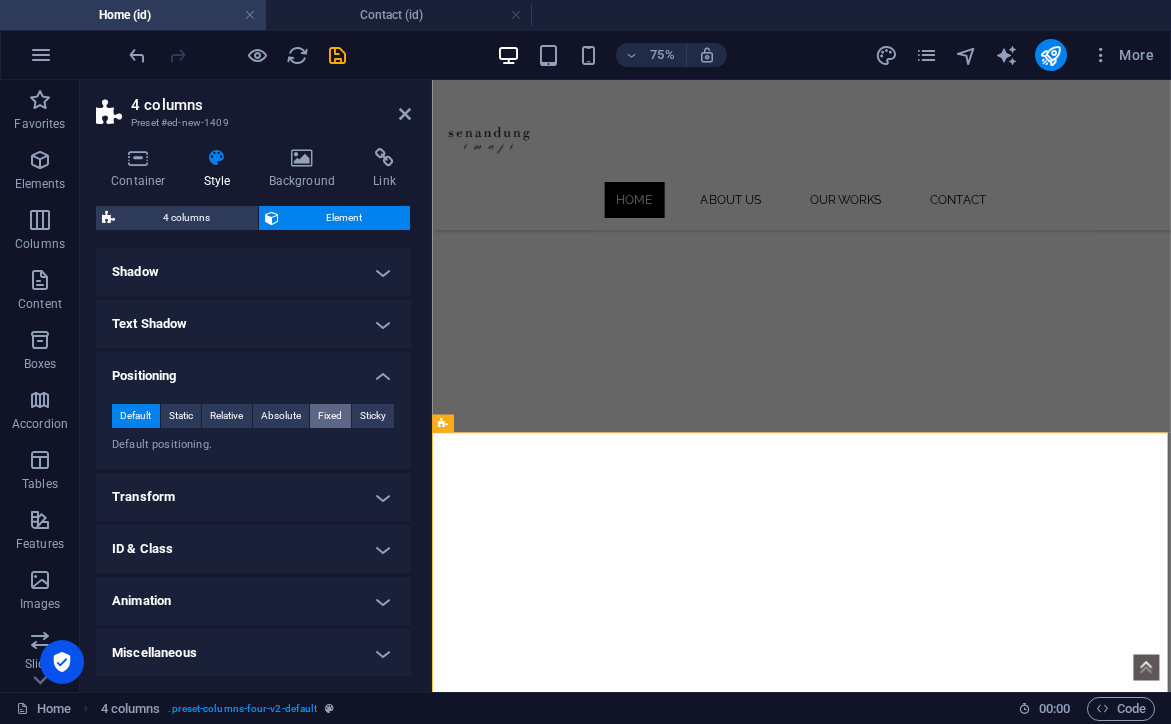click on "Fixed" at bounding box center [330, 416] 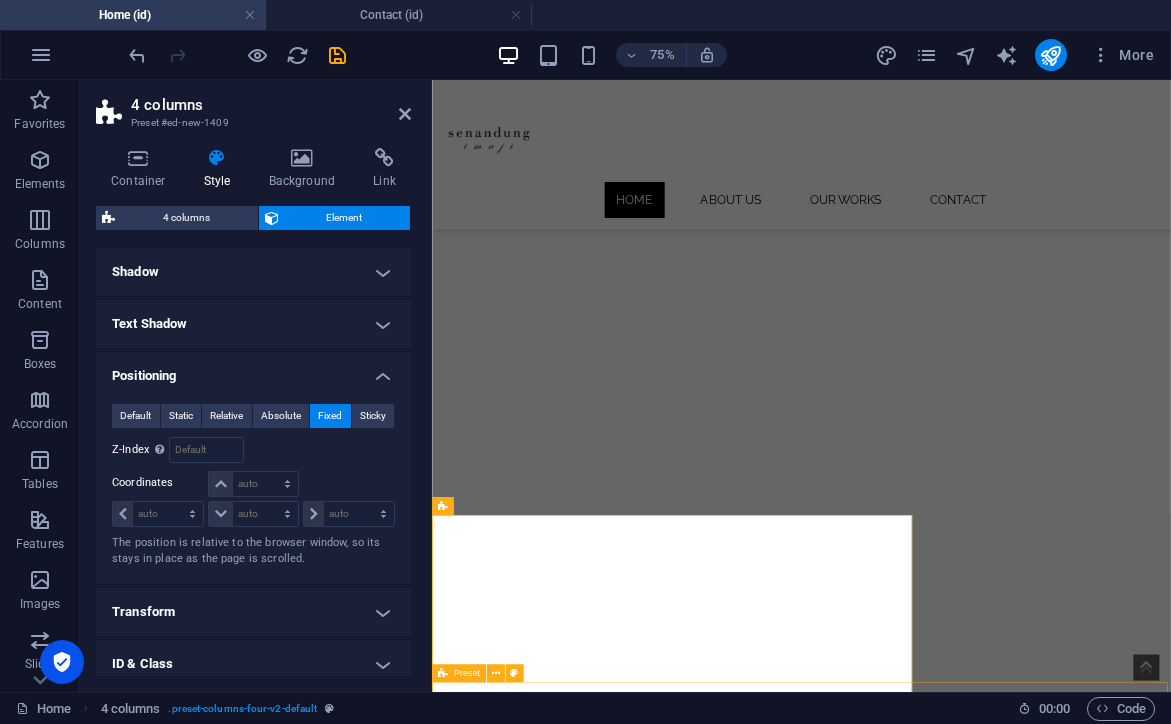 scroll, scrollTop: 901, scrollLeft: 0, axis: vertical 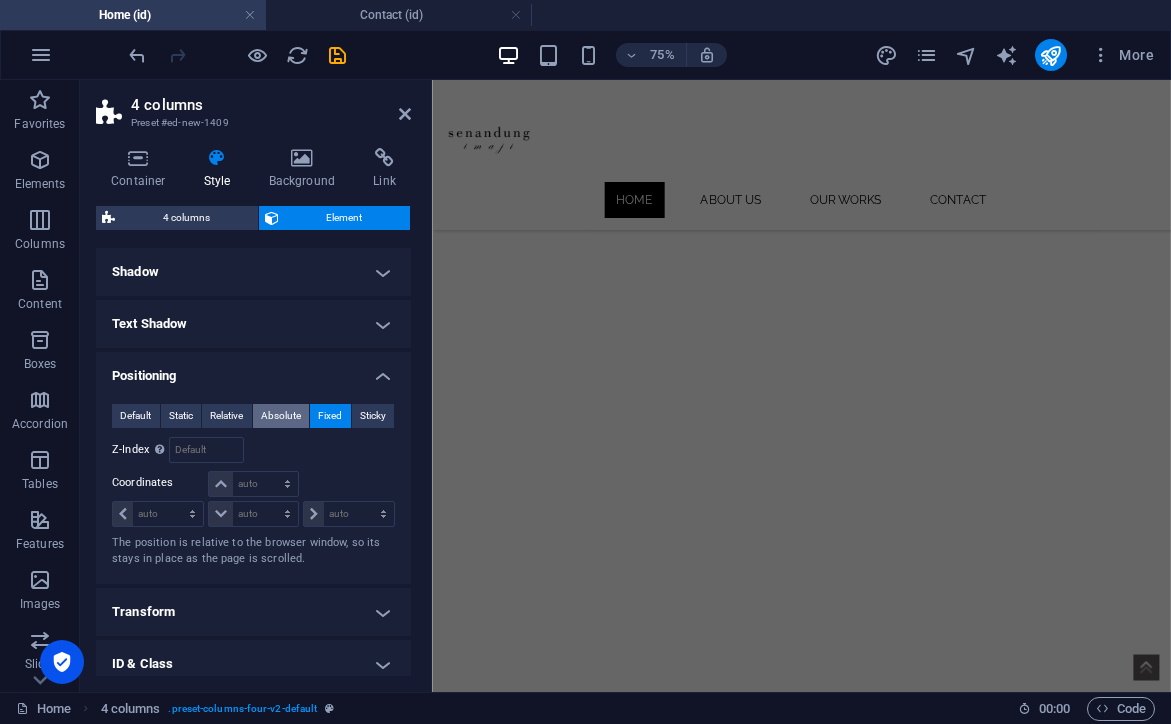 click on "Absolute" at bounding box center (281, 416) 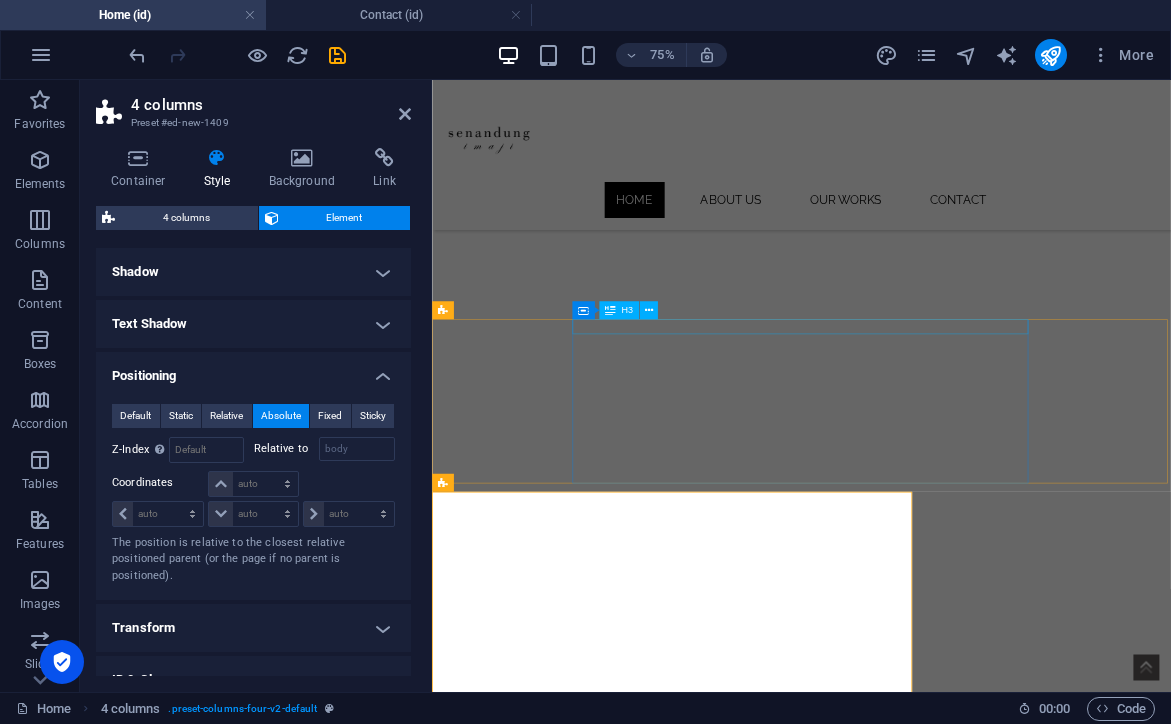 scroll, scrollTop: 517, scrollLeft: 0, axis: vertical 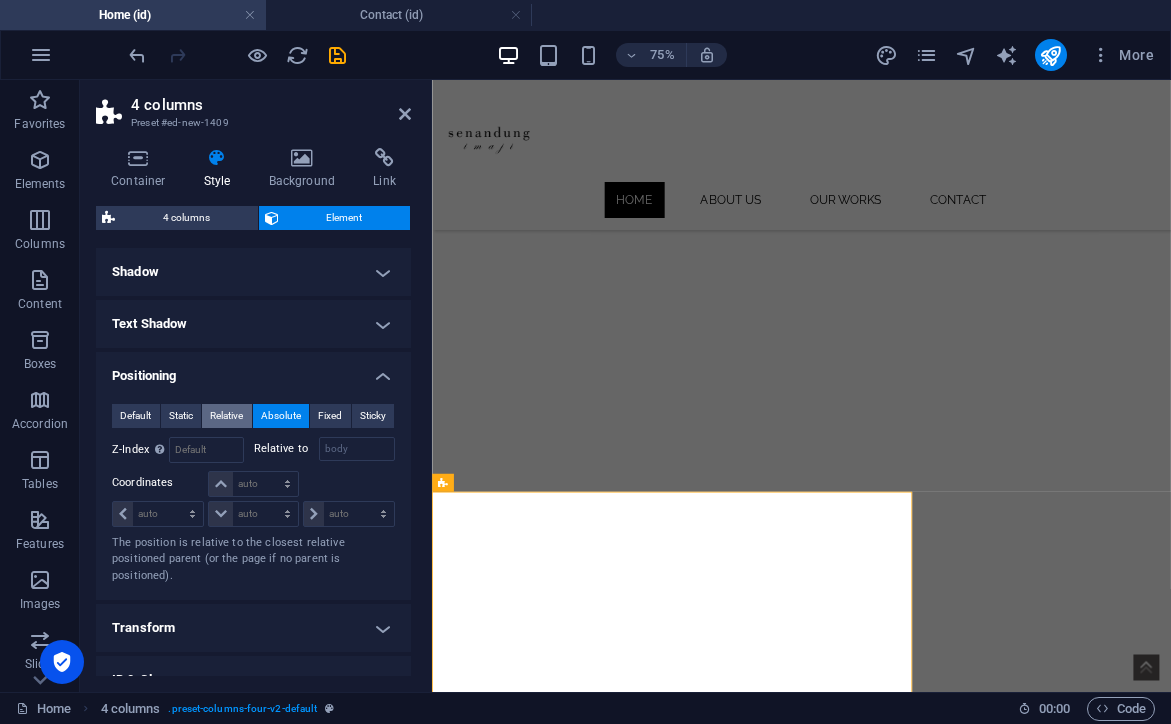 click on "Relative" at bounding box center (226, 416) 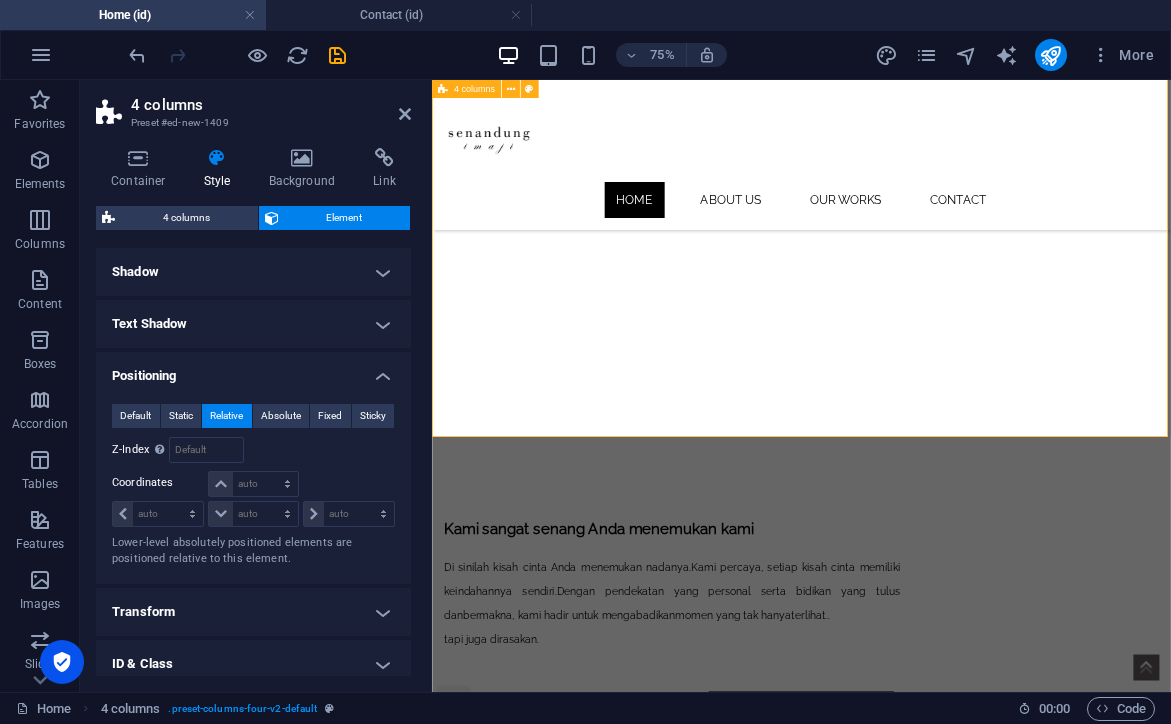 scroll, scrollTop: 1282, scrollLeft: 0, axis: vertical 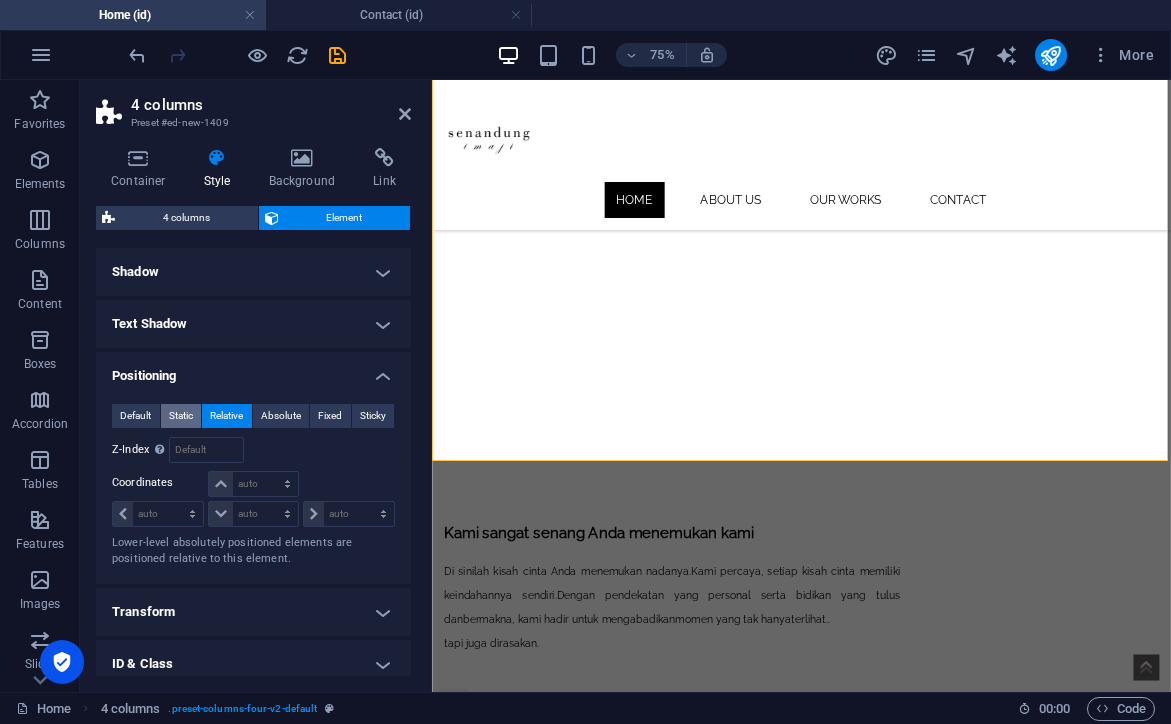click on "Static" at bounding box center (181, 416) 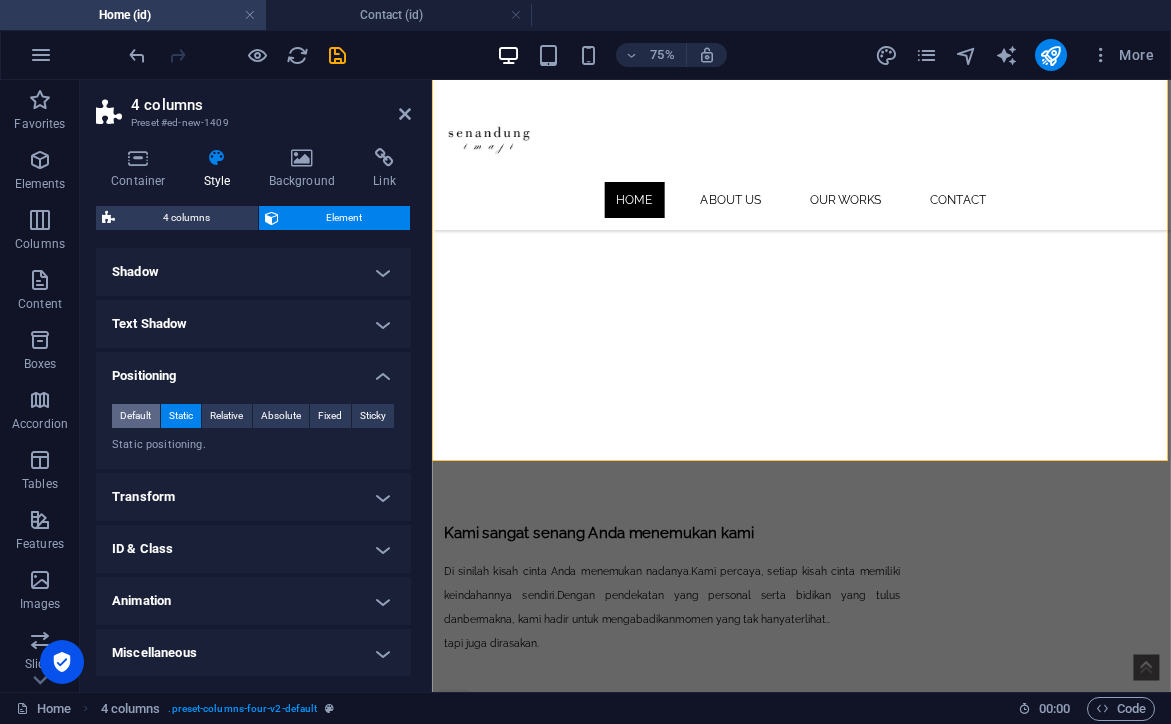 click on "Default" at bounding box center [135, 416] 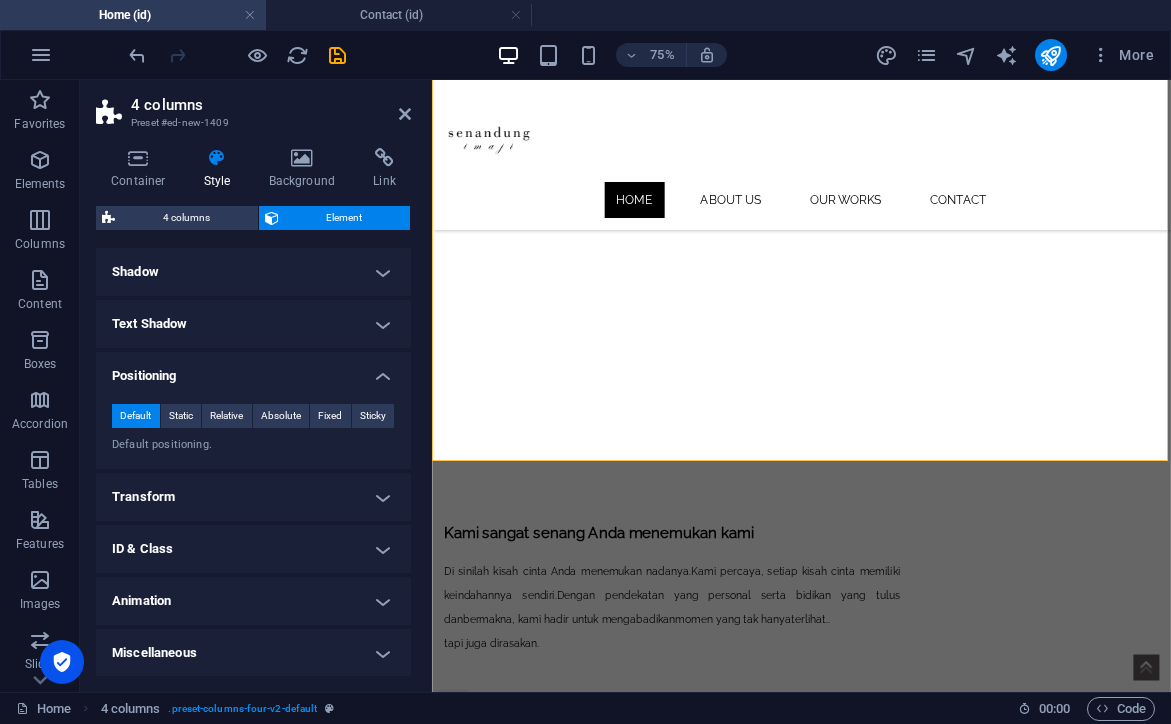 click on "Positioning" at bounding box center [253, 370] 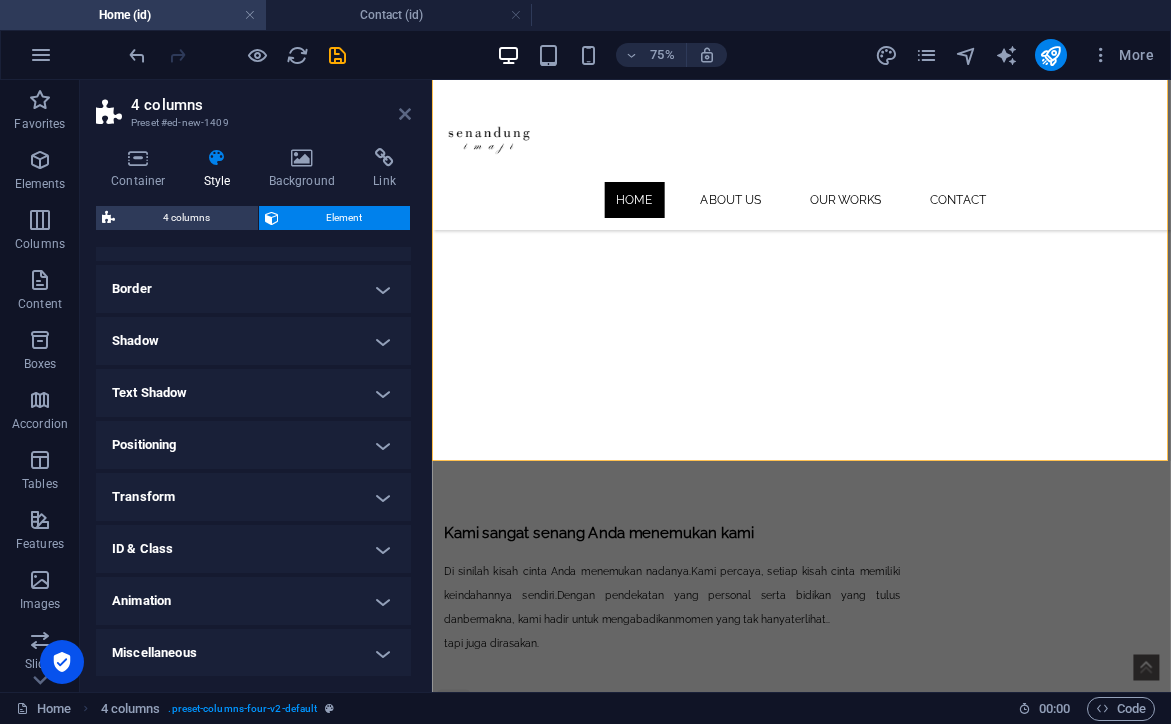 drag, startPoint x: 405, startPoint y: 117, endPoint x: 676, endPoint y: 134, distance: 271.53268 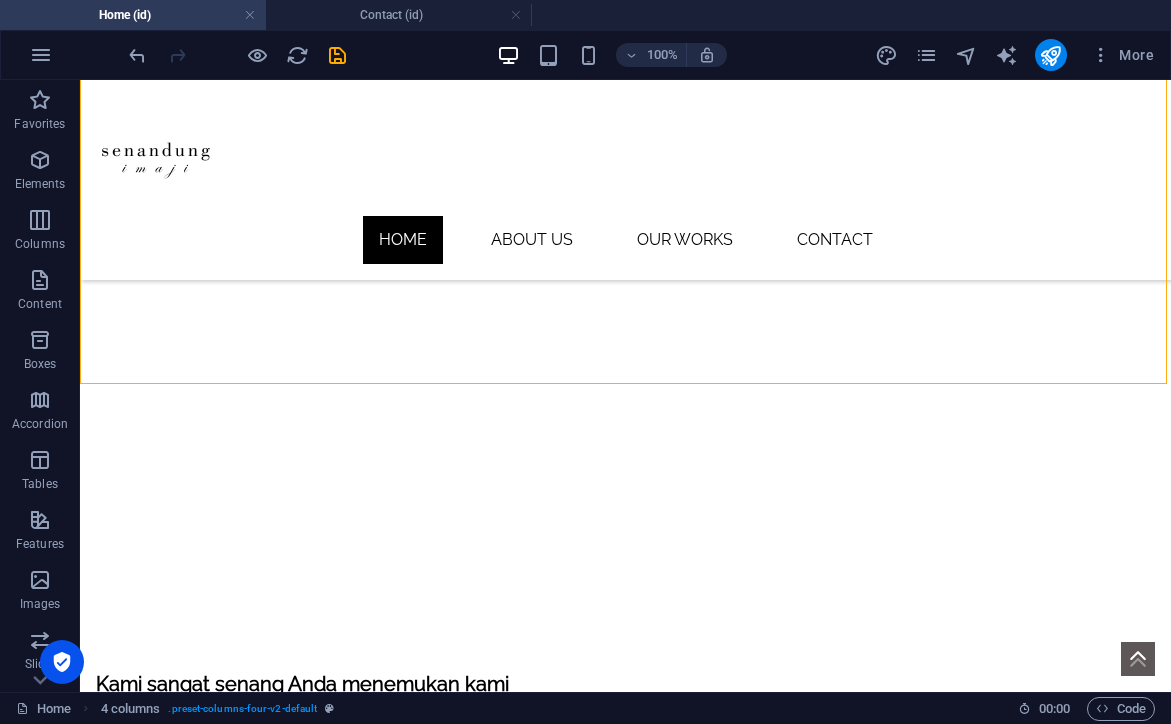 click on "Home About Us Our Works Contact .fa-secondary{opacity:.4} Kami sangat senang Anda menemukan kami Di sinilah kisah cinta Anda menemukan nadanya.  Kami percaya, setiap kisah cinta memiliki keindahannya sendiri.  Dengan pendekatan yang personal serta bidikan yang [PERSON_NAME]  bermakna, [PERSON_NAME] untuk mengabadikan  momen yang tak hanya  terlihat..  tapi juga dirasakan. Drop content here or  Add elements  Paste clipboard Drop content here or  Add elements  Paste clipboard Drop content here or  Add elements  Paste clipboard Drop content here or  Add elements  Paste clipboard " Beyond imagination, We create memories! " Terima kasih telah singgah di ruang cerita kami Semoga setiap halaman membawa Anda pada [PERSON_NAME] keindahan.  Jika Anda merasa terhubung, kami siap mendengar cerita  [PERSON_NAME] mewujudkannya menjadi karya [PERSON_NAME]. Sebuah kehormatan bisa menjadi bagian kecil dari kisah besar Anda. Contact Us Copyright Senandung Imaji 2025 © All rights reserved" at bounding box center [625, 821] 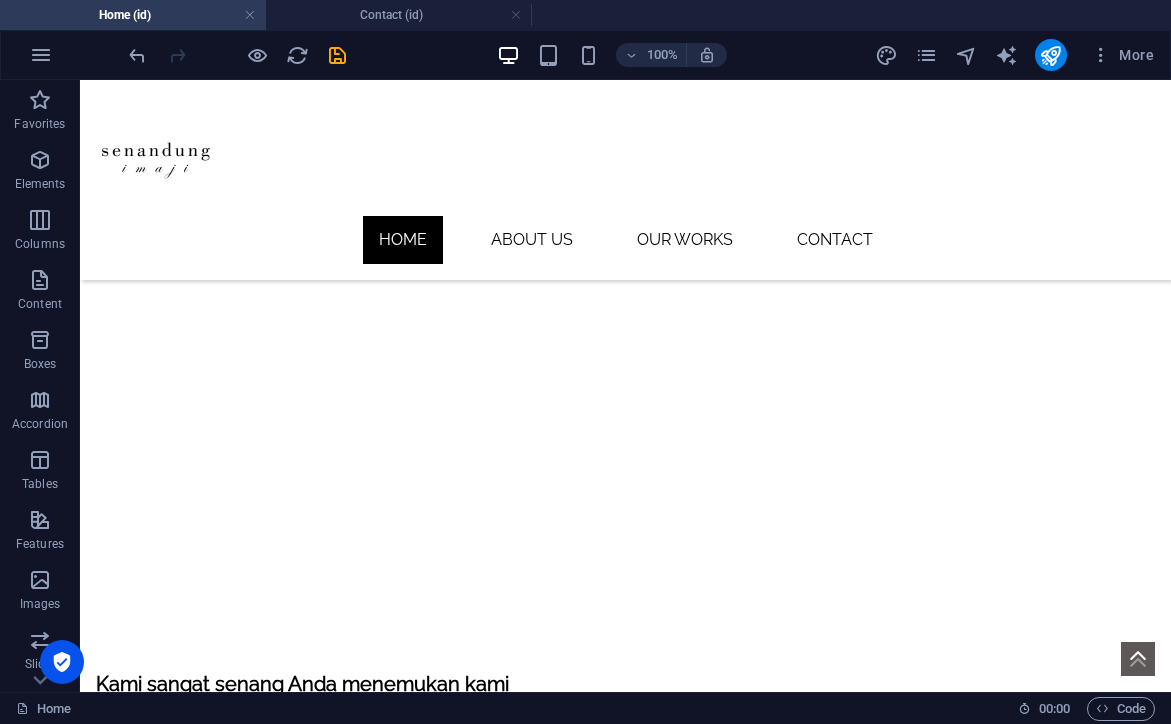 drag, startPoint x: 615, startPoint y: 211, endPoint x: 334, endPoint y: 52, distance: 322.8653 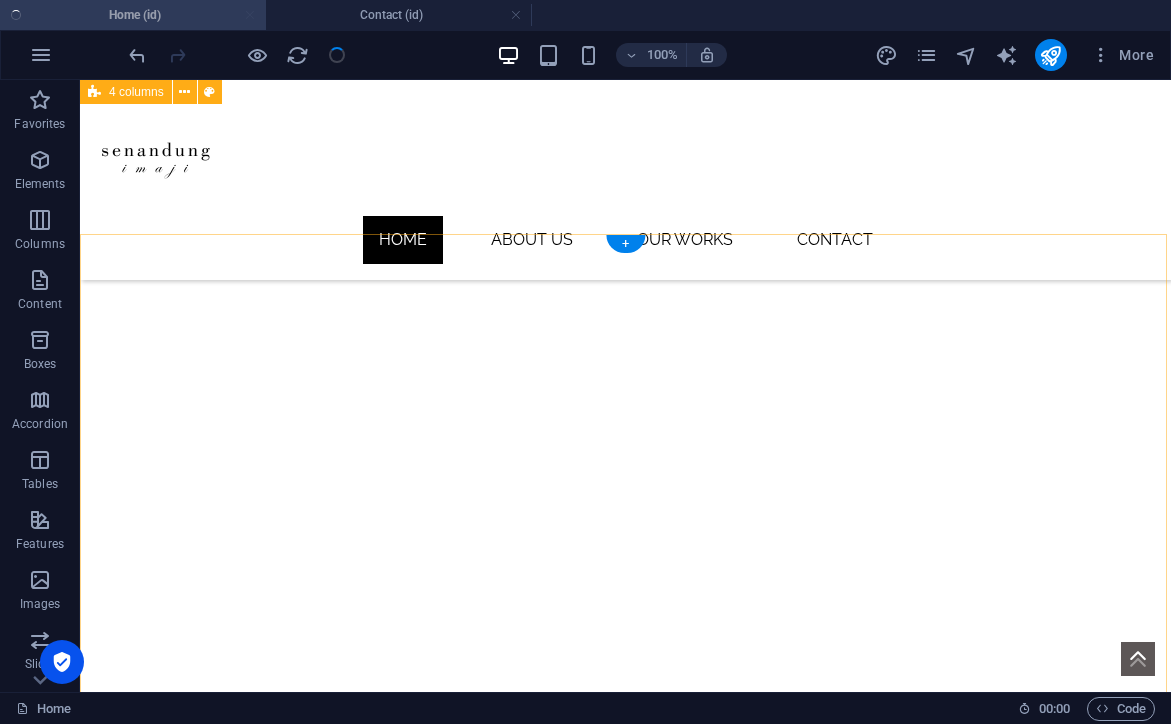 scroll, scrollTop: 696, scrollLeft: 0, axis: vertical 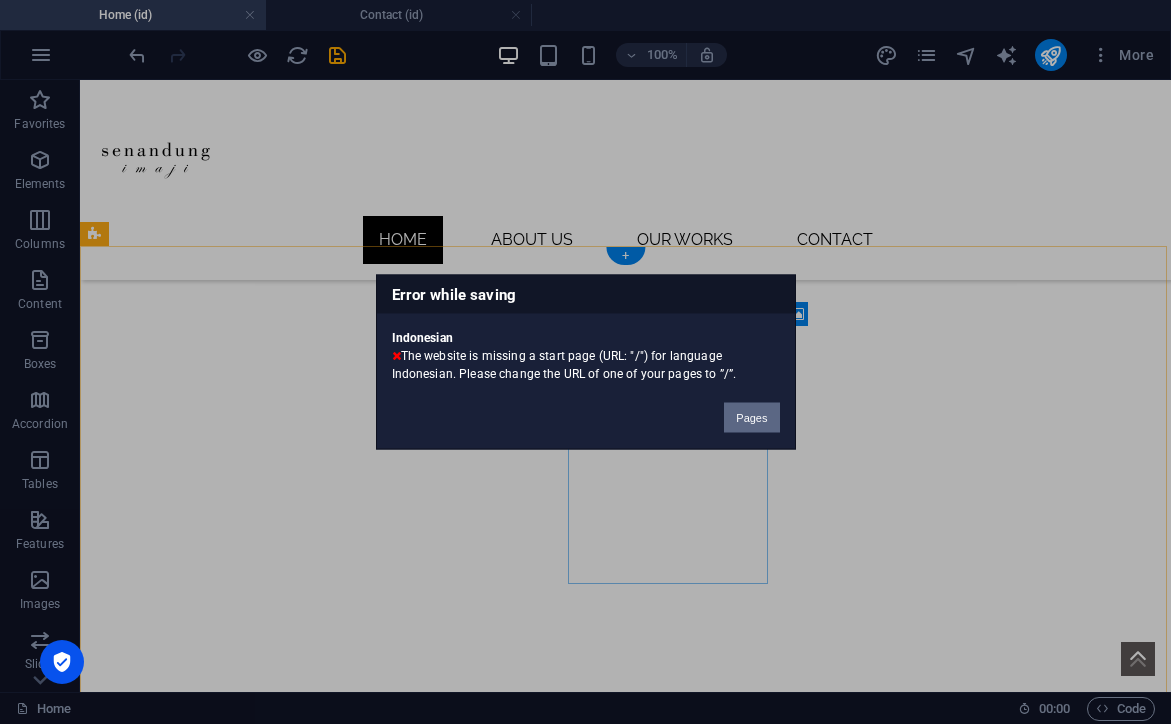 click on "Pages" at bounding box center [751, 418] 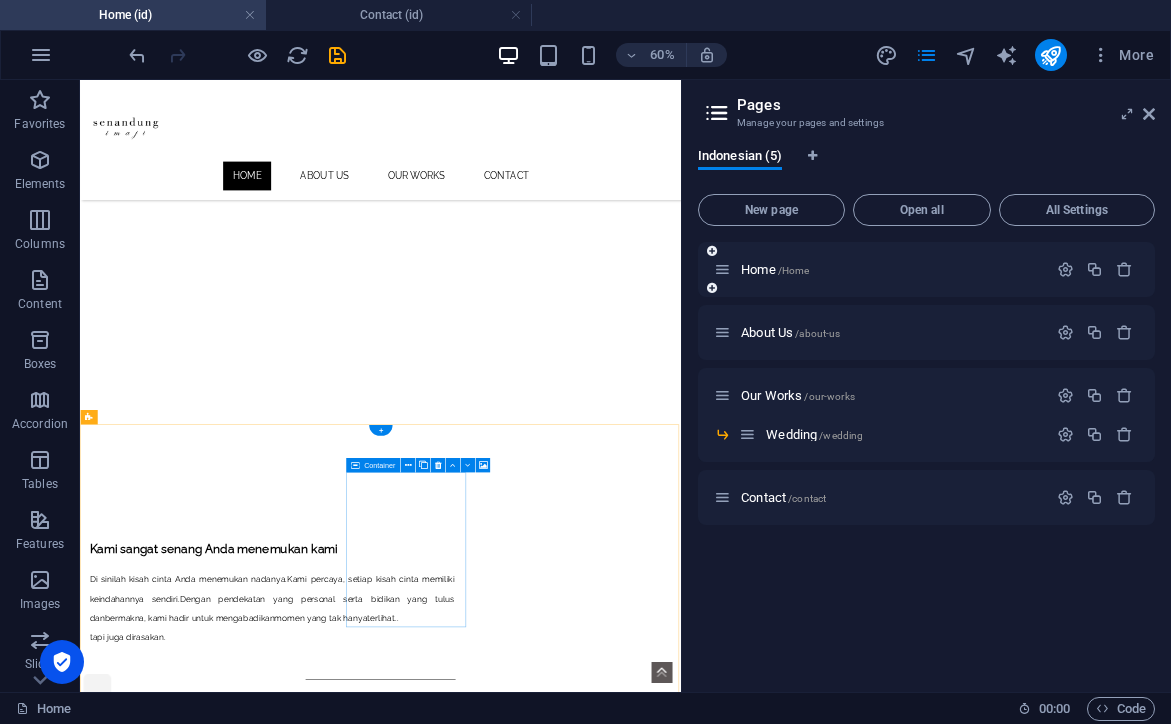 click on "Home /Home" at bounding box center (926, 269) 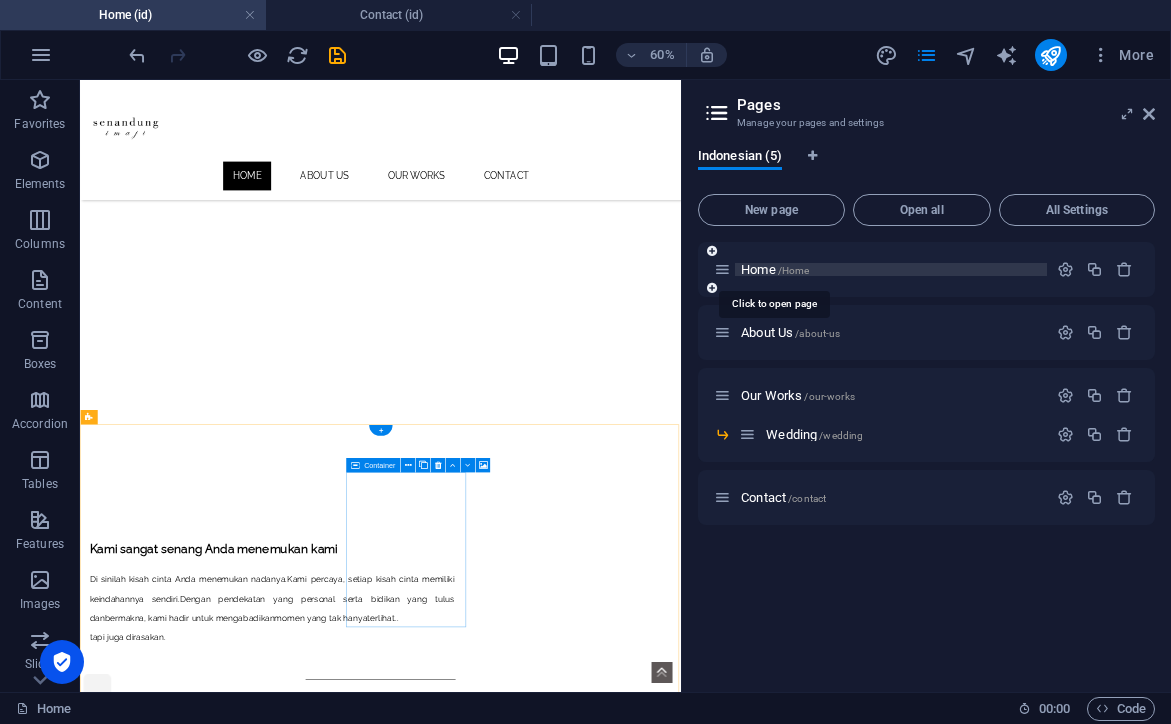 click on "/Home" at bounding box center [794, 270] 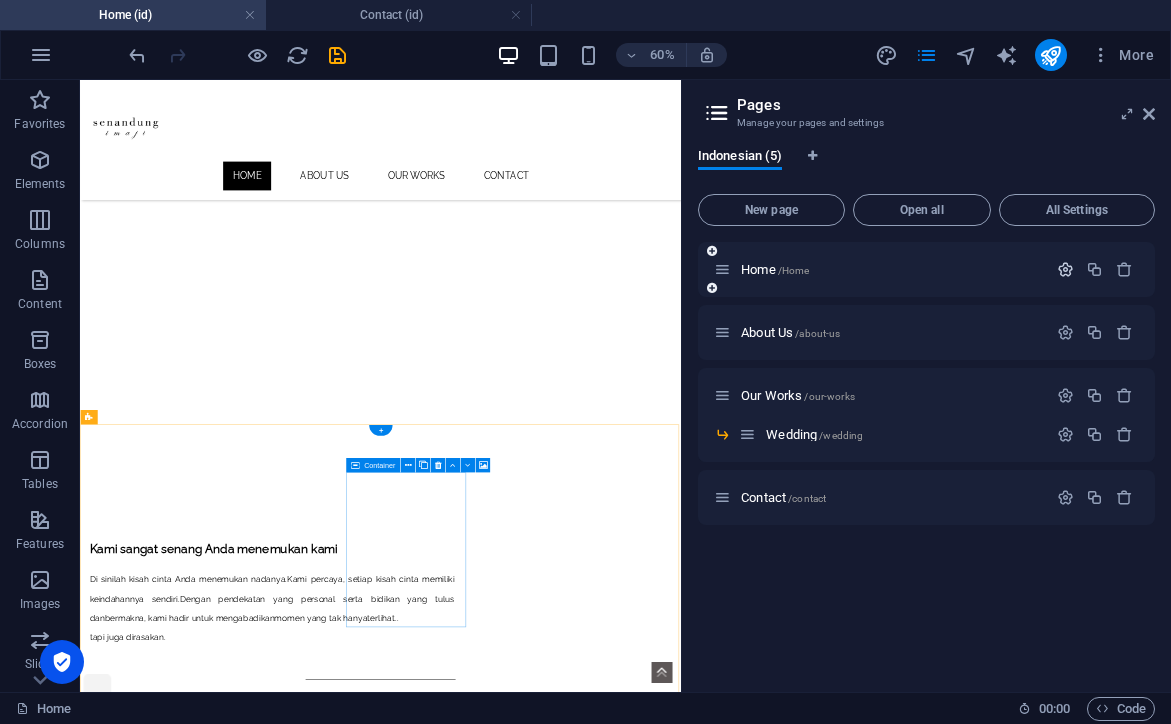 click at bounding box center (1065, 269) 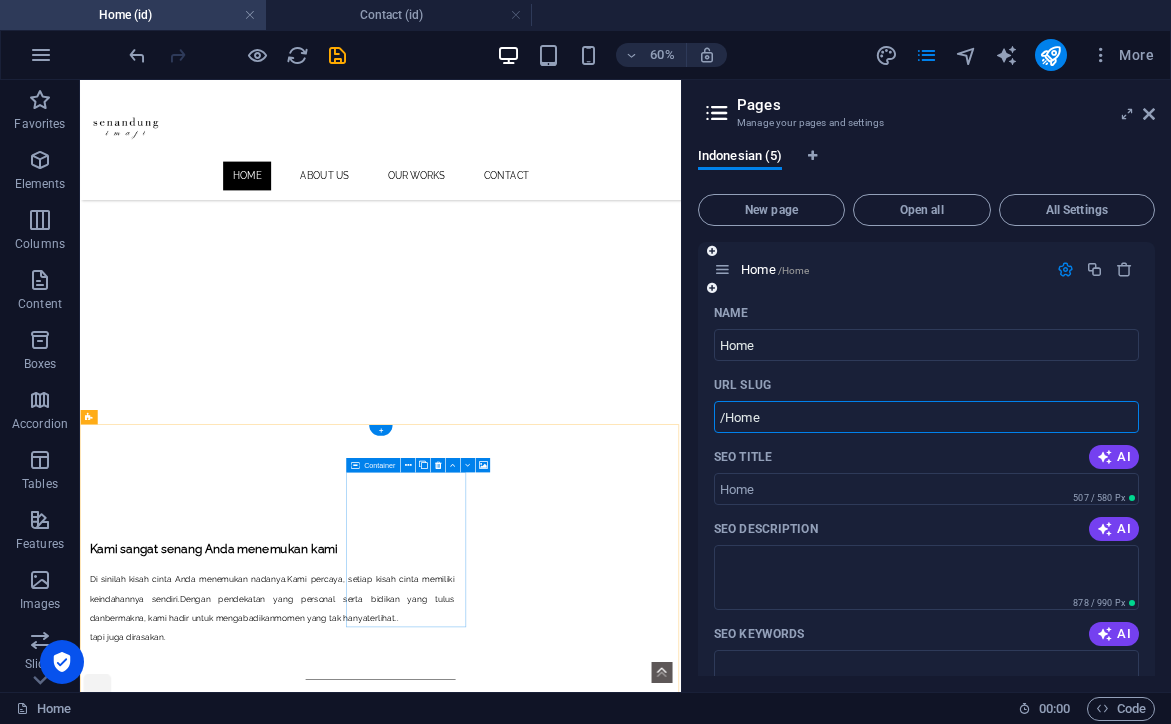 drag, startPoint x: 783, startPoint y: 417, endPoint x: 731, endPoint y: 415, distance: 52.03845 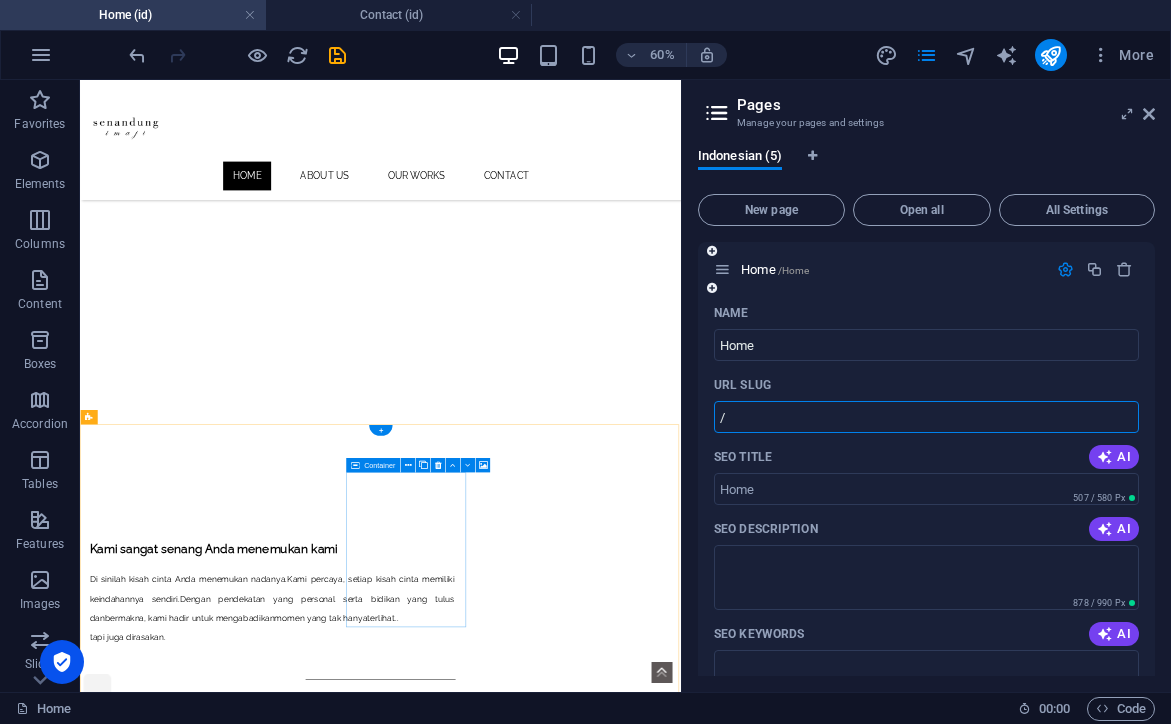 type on "/" 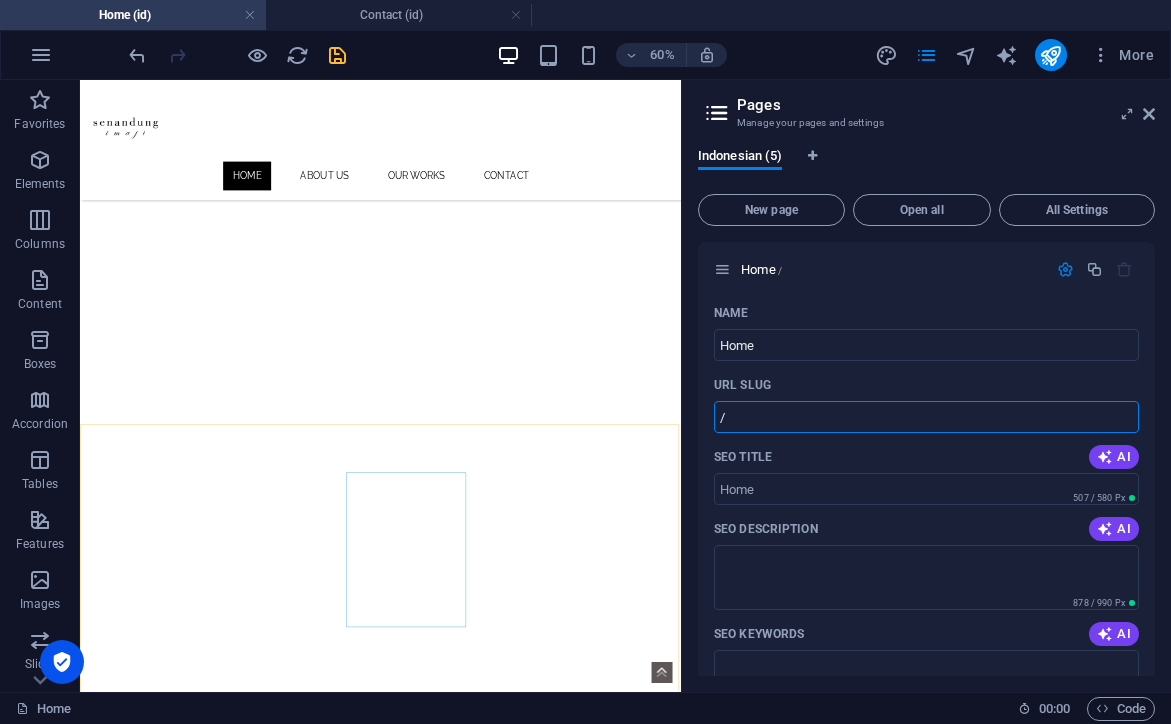 click at bounding box center (337, 55) 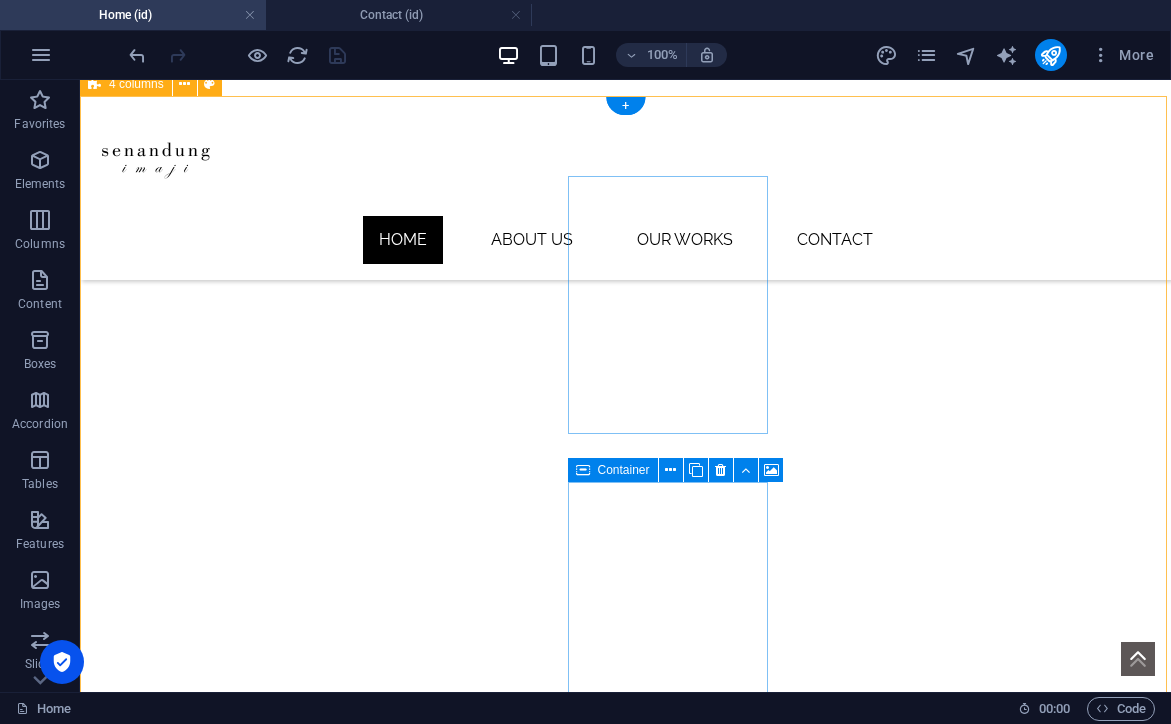 scroll, scrollTop: 840, scrollLeft: 0, axis: vertical 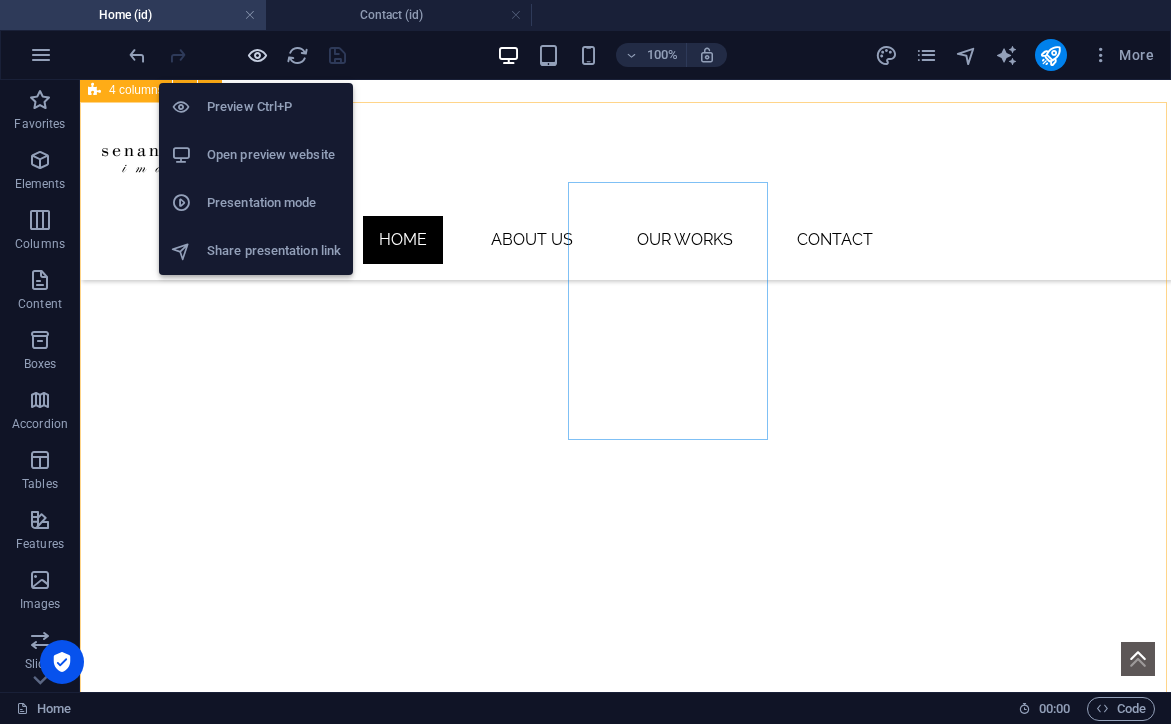 click at bounding box center (257, 55) 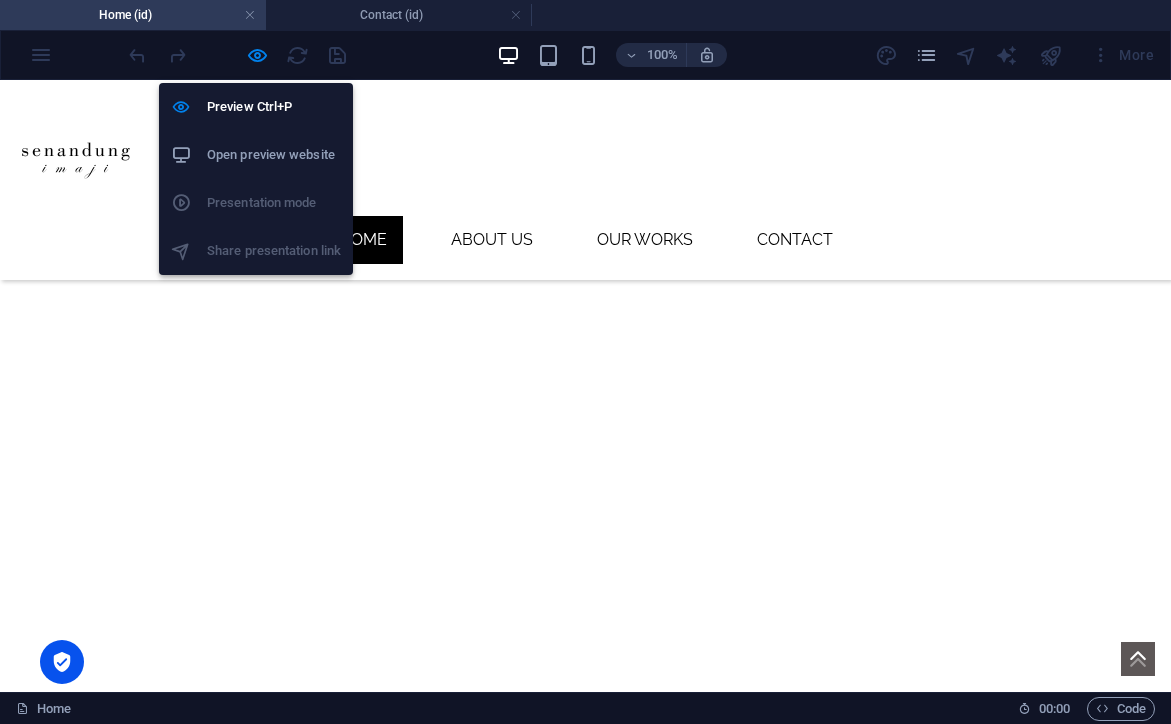 click on "Open preview website" at bounding box center [274, 155] 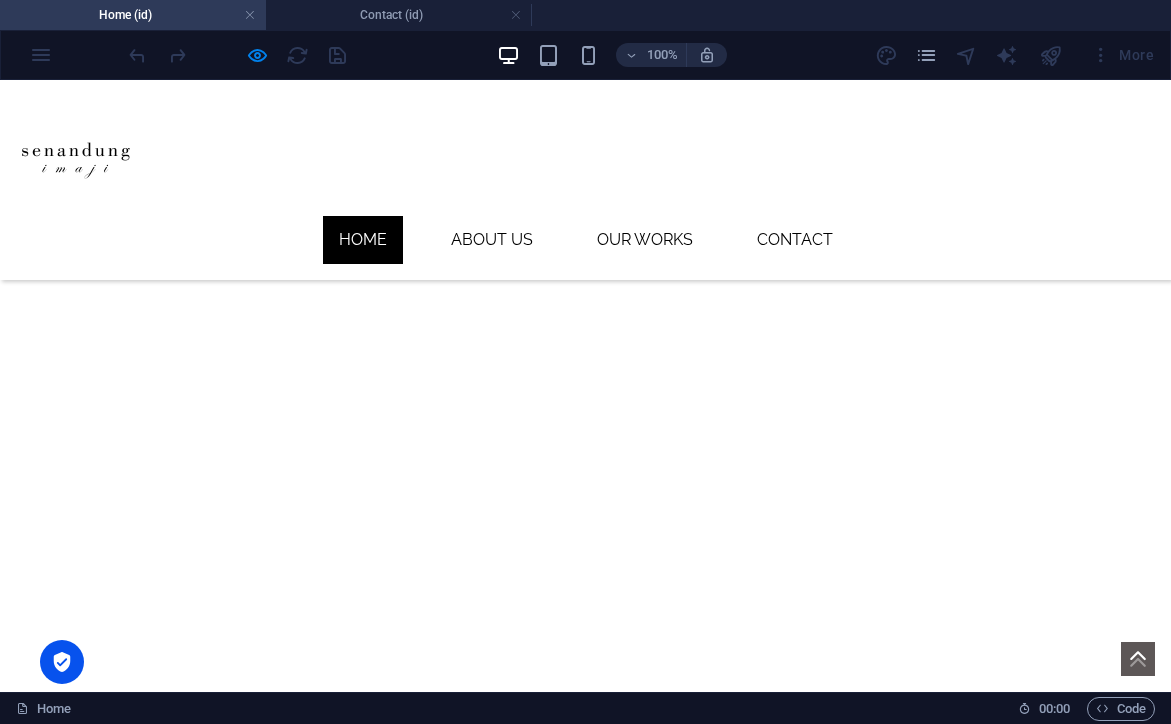 click on "Drop content here or  Add elements  Paste clipboard Drop content here or  Add elements  Paste clipboard Drop content here or  Add elements  Paste clipboard Drop content here or  Add elements  Paste clipboard" at bounding box center [585, 1570] 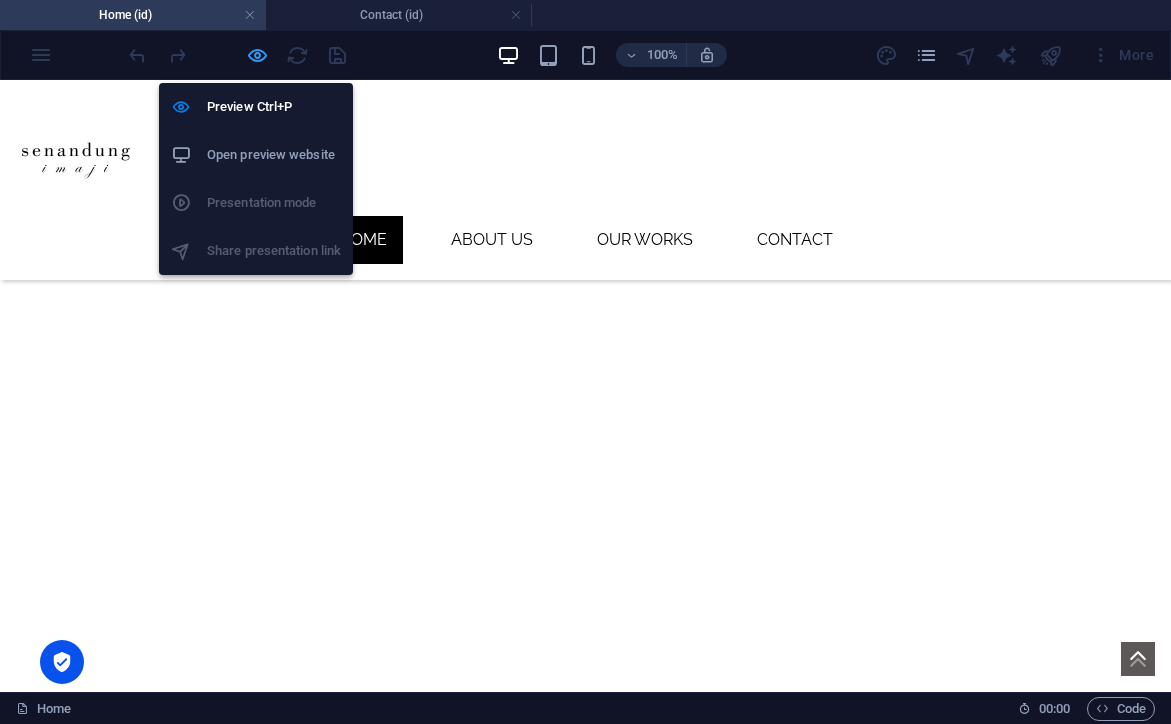 drag, startPoint x: 260, startPoint y: 57, endPoint x: 589, endPoint y: 128, distance: 336.5739 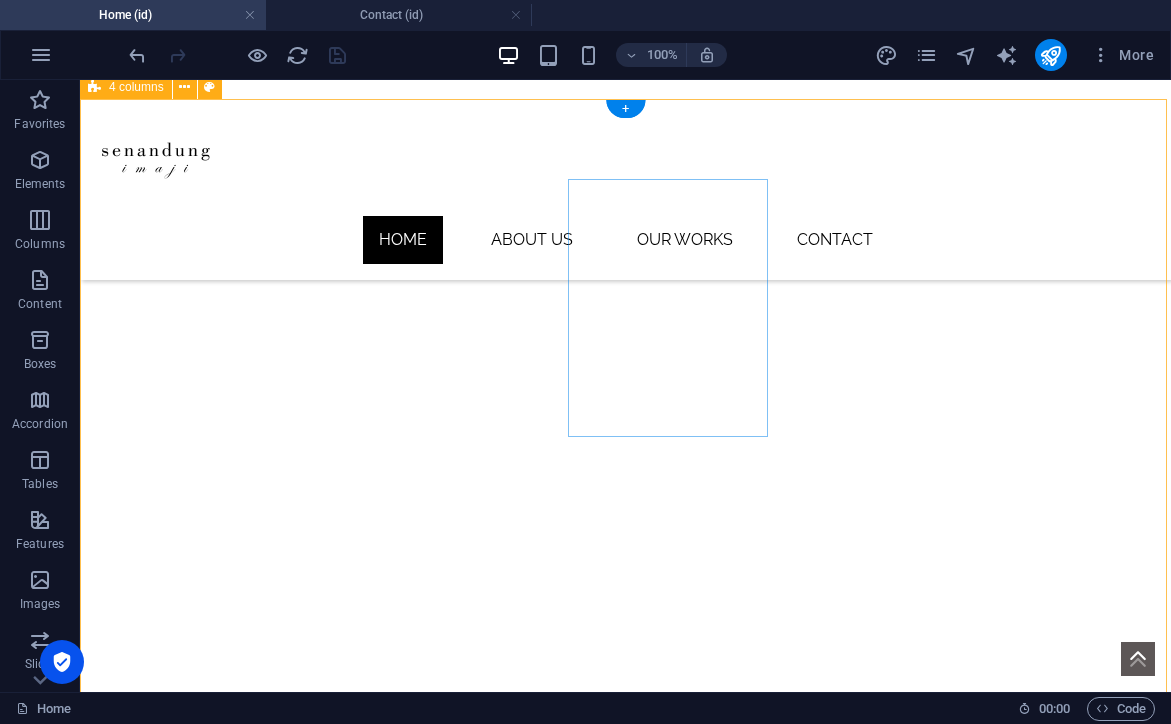 scroll, scrollTop: 843, scrollLeft: 0, axis: vertical 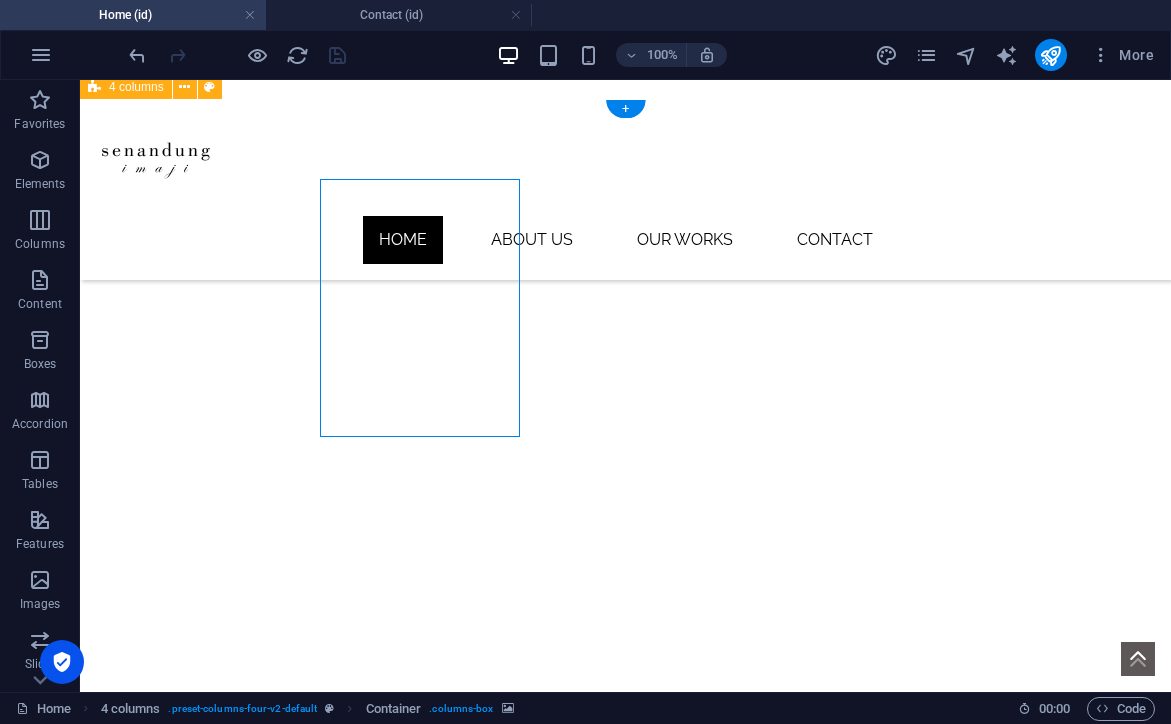click at bounding box center (196, 1144) 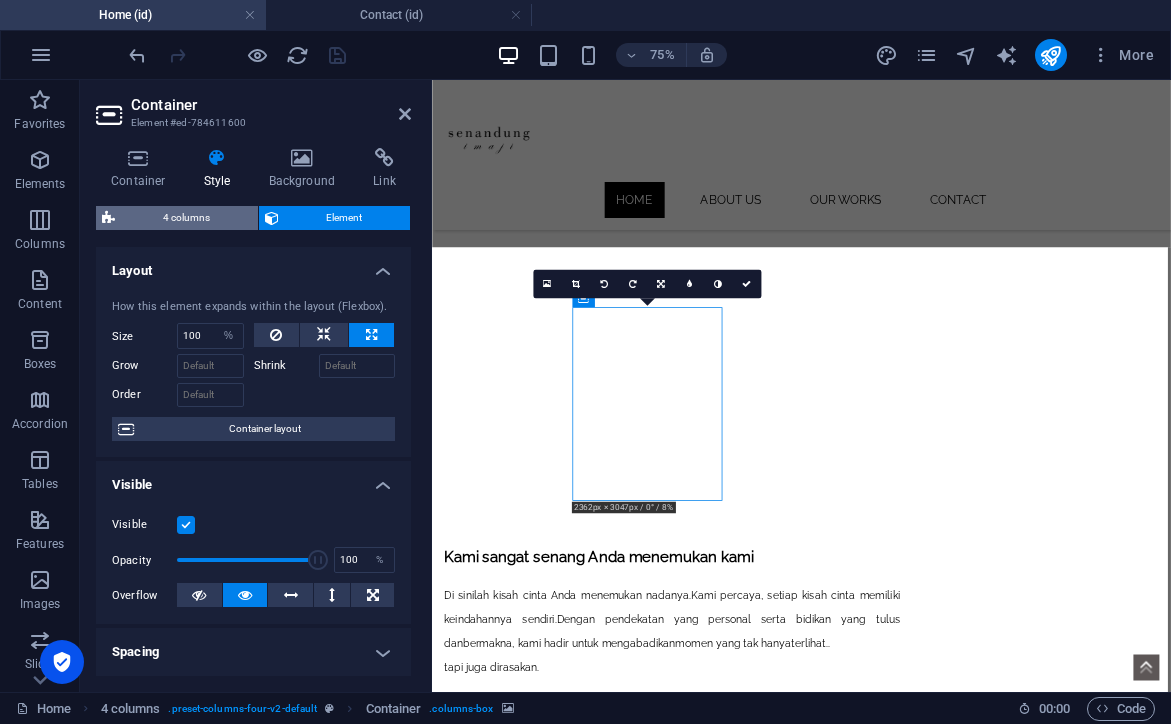 click on "4 columns" at bounding box center [186, 218] 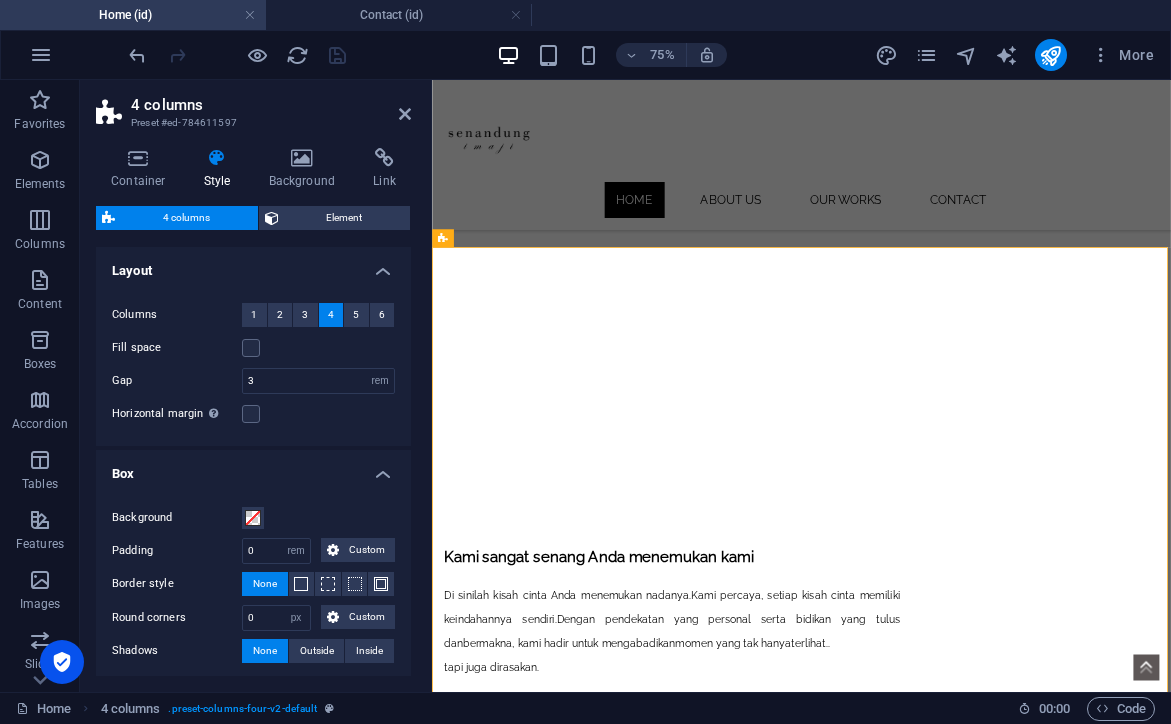 click on "4 columns" at bounding box center (271, 105) 